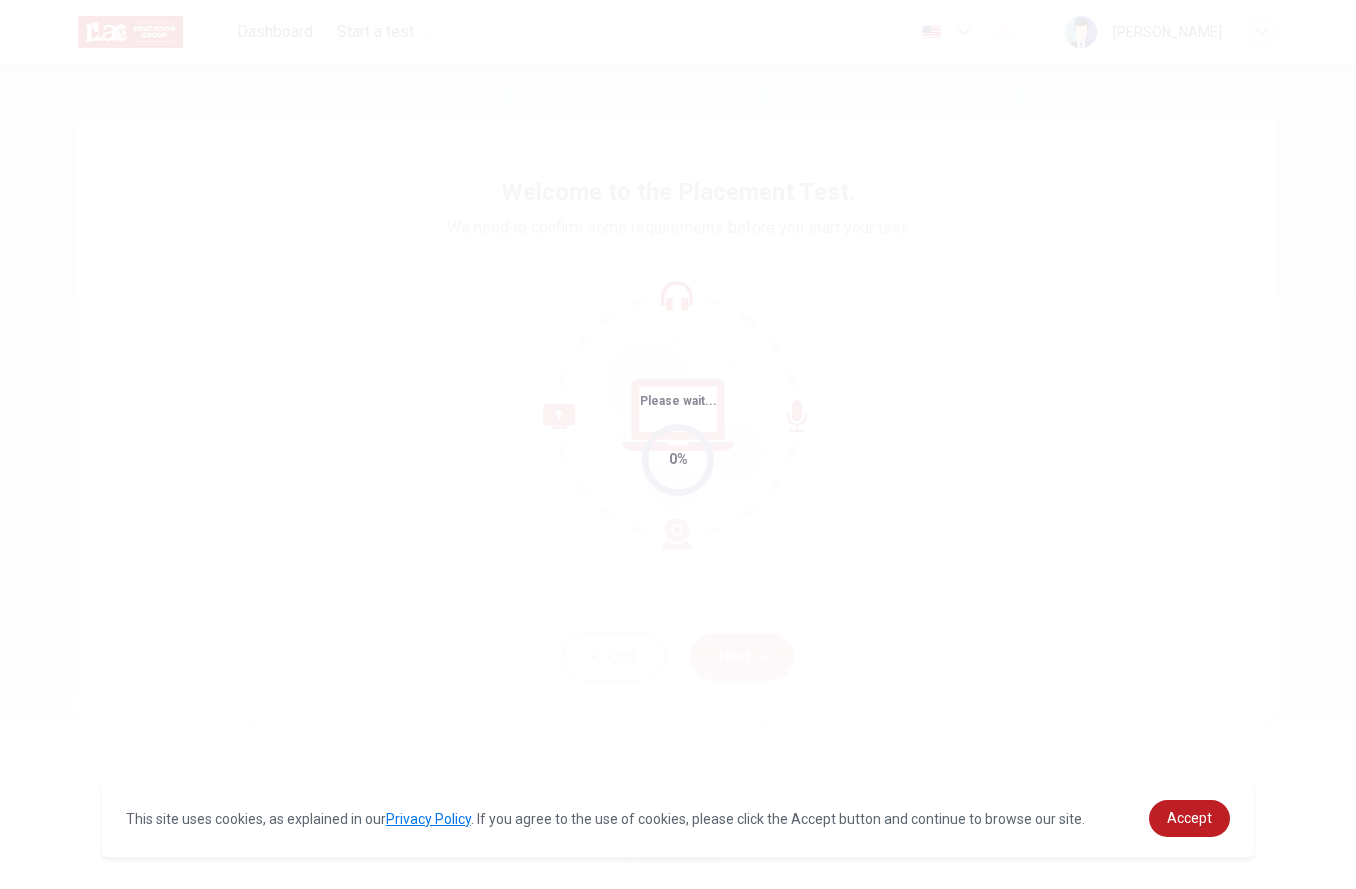 scroll, scrollTop: 0, scrollLeft: 0, axis: both 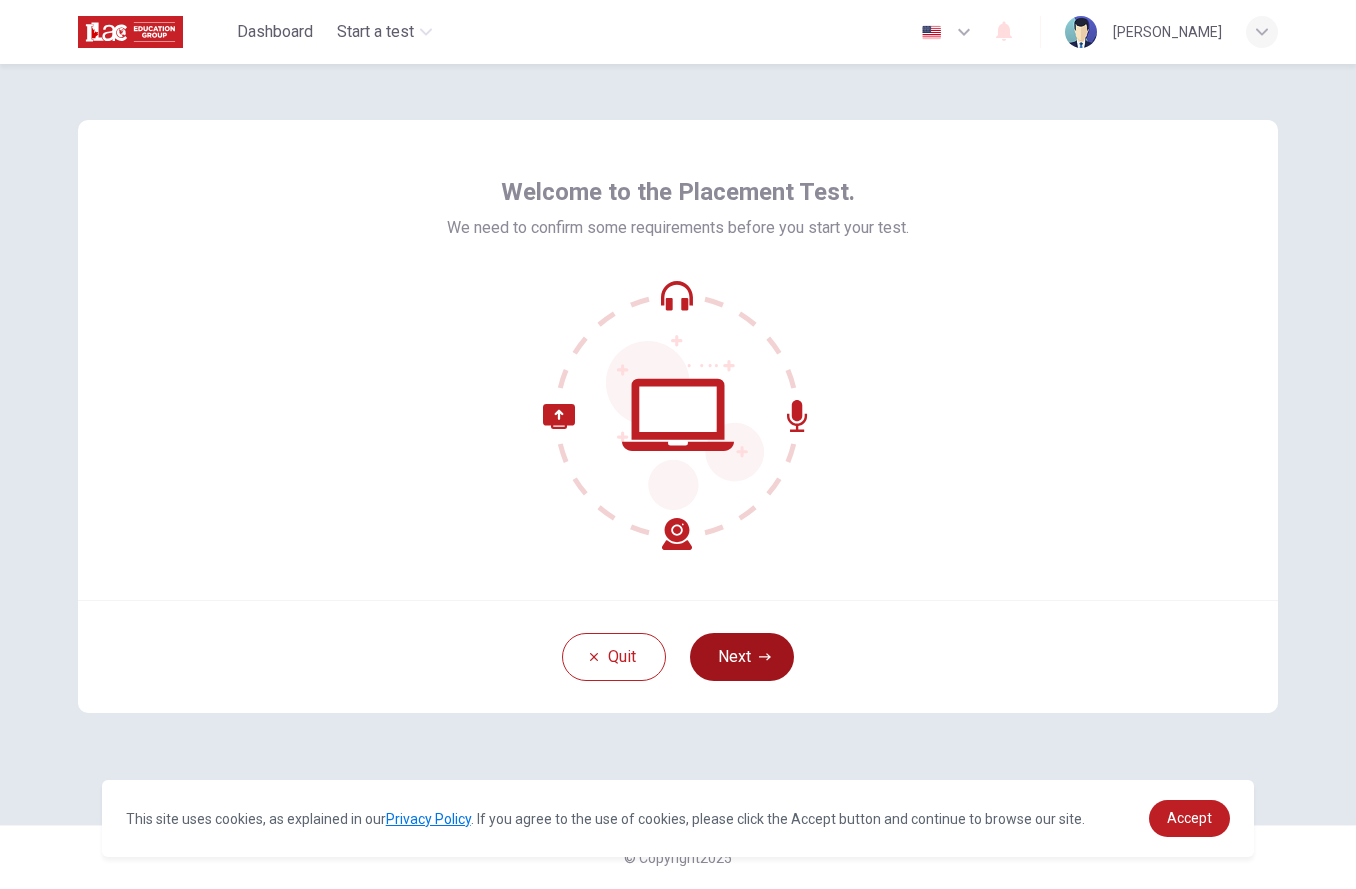 click on "Next" at bounding box center [742, 657] 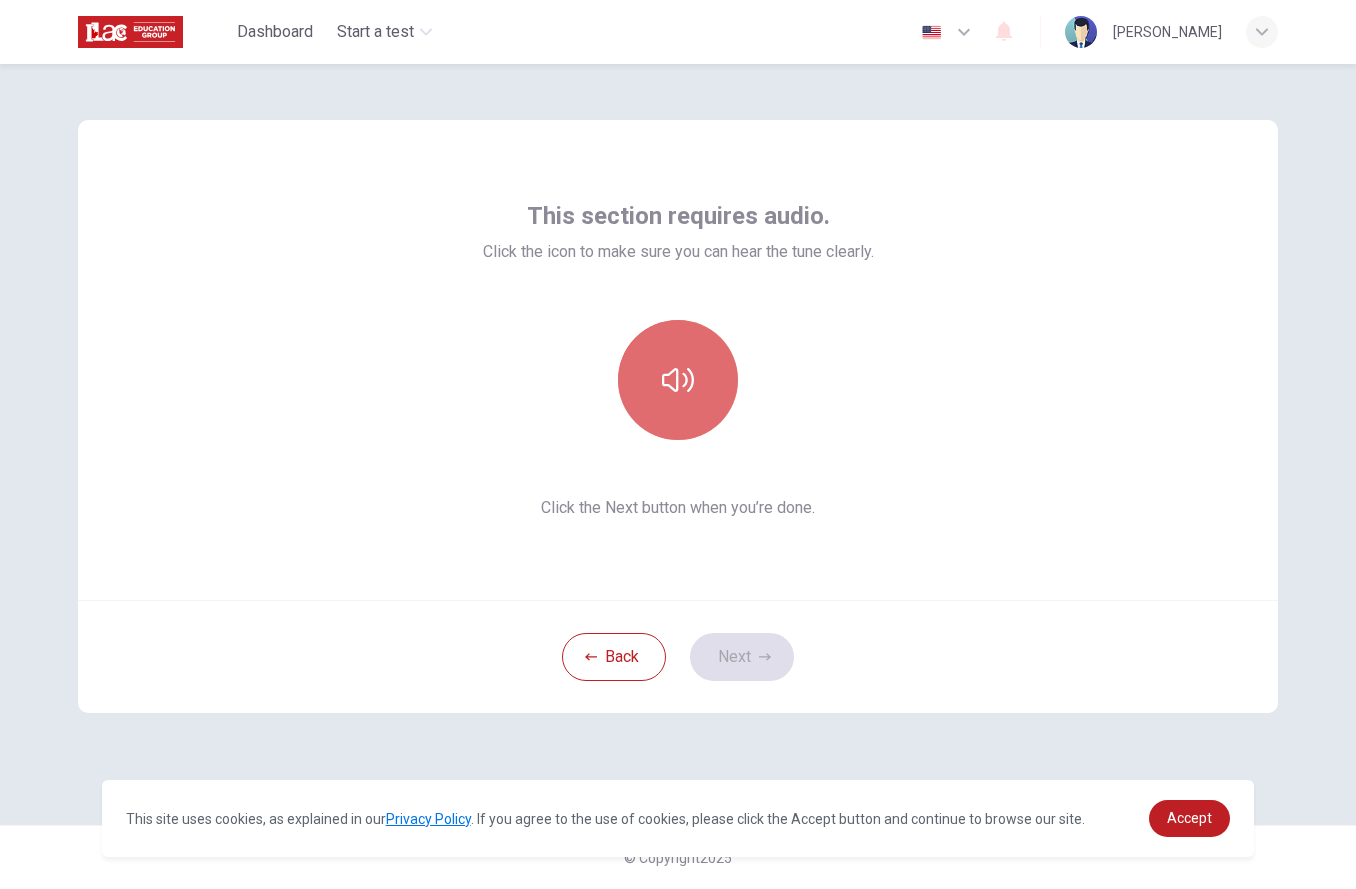 click at bounding box center [678, 380] 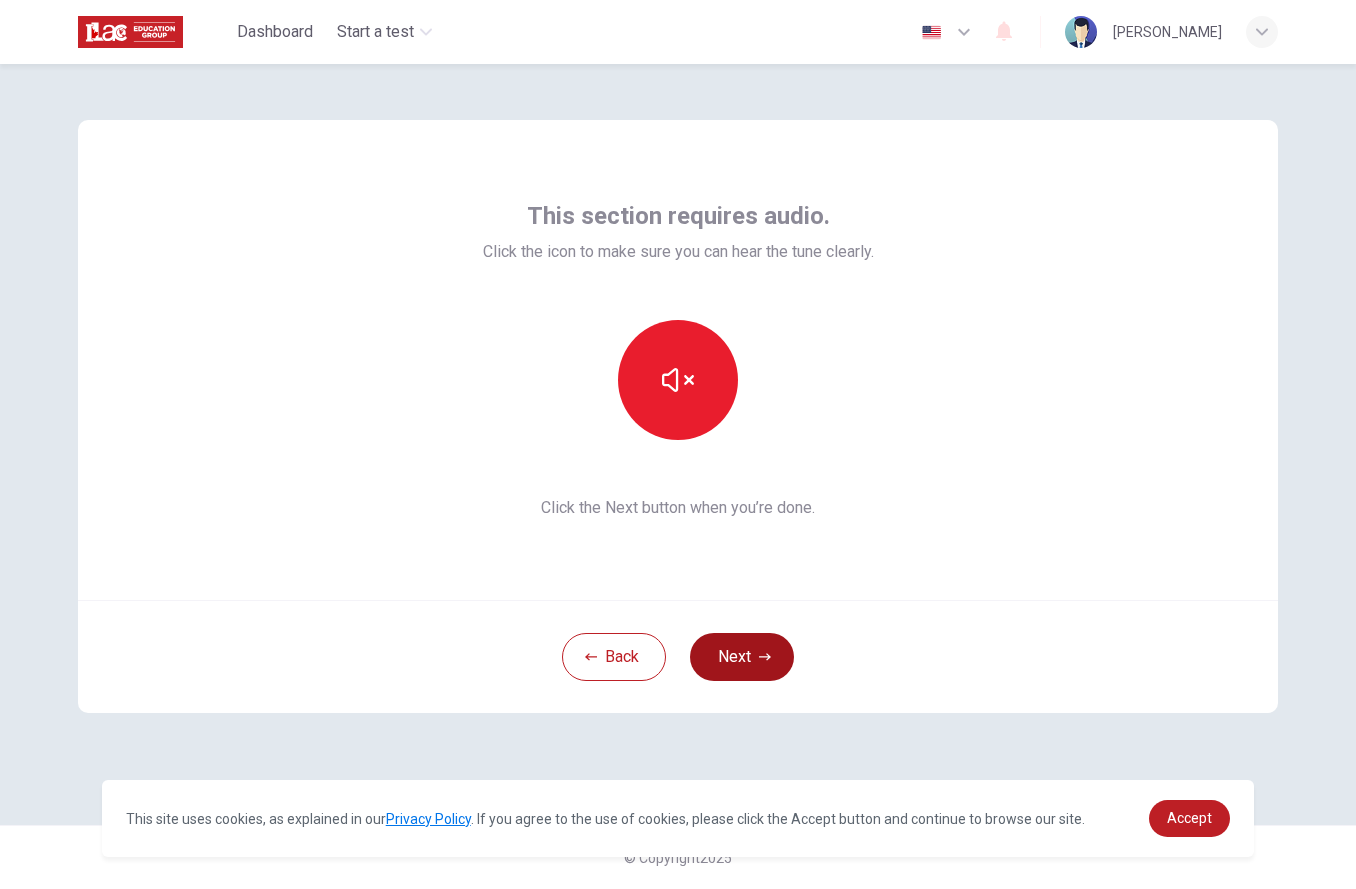 click on "Next" at bounding box center (742, 657) 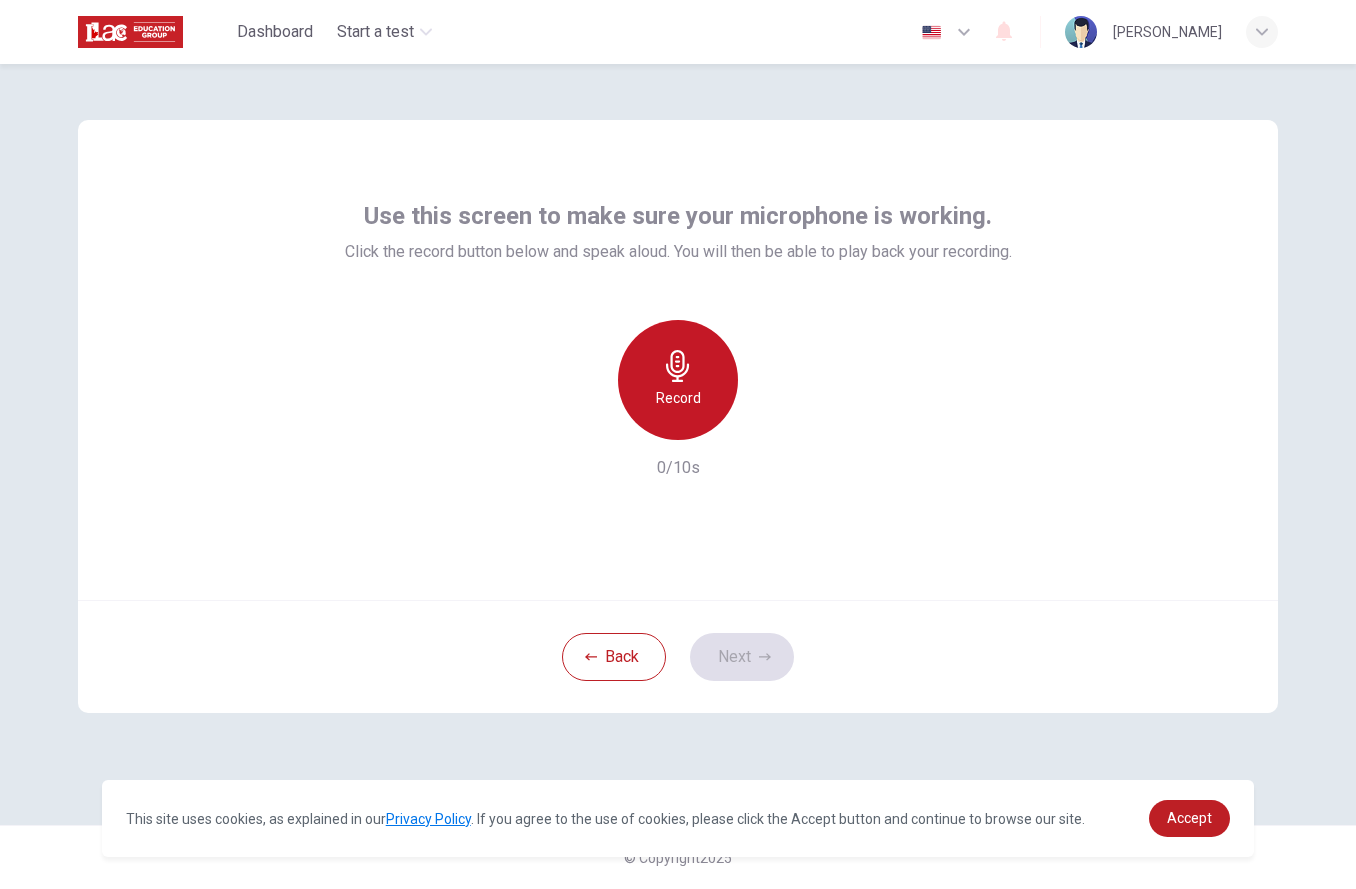click on "Record" at bounding box center [678, 398] 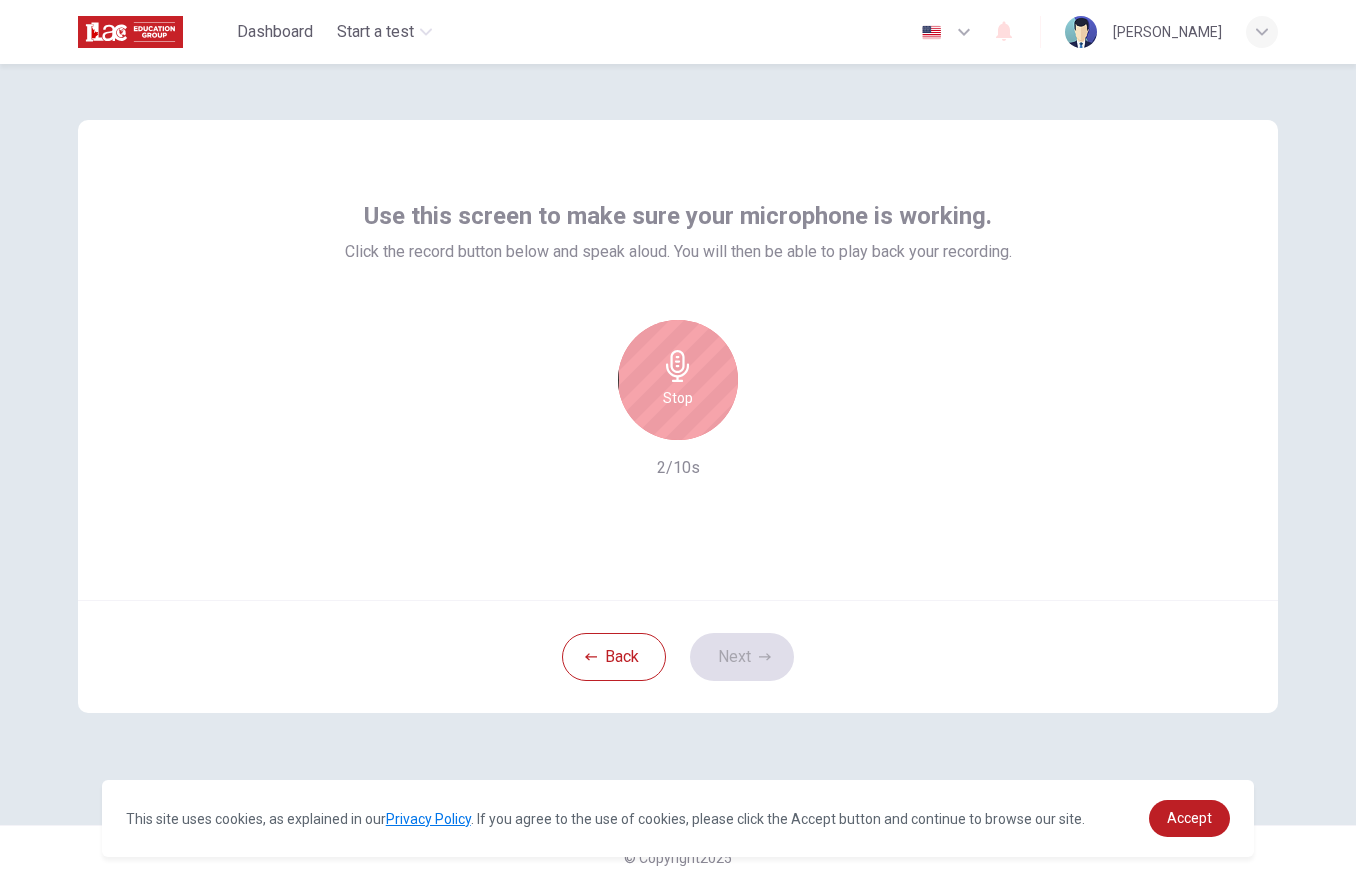 click on "Stop" at bounding box center (678, 398) 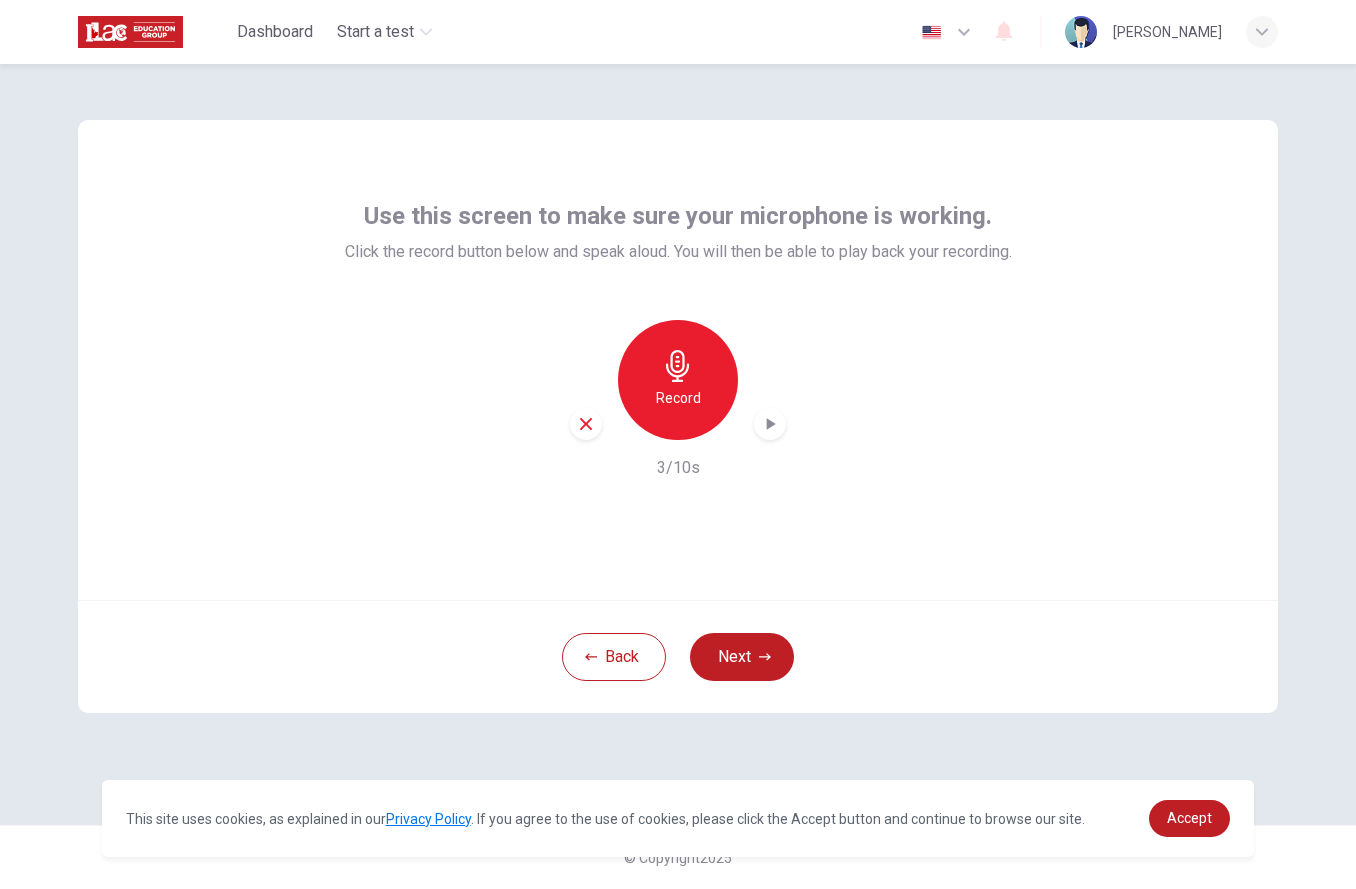 click at bounding box center (770, 424) 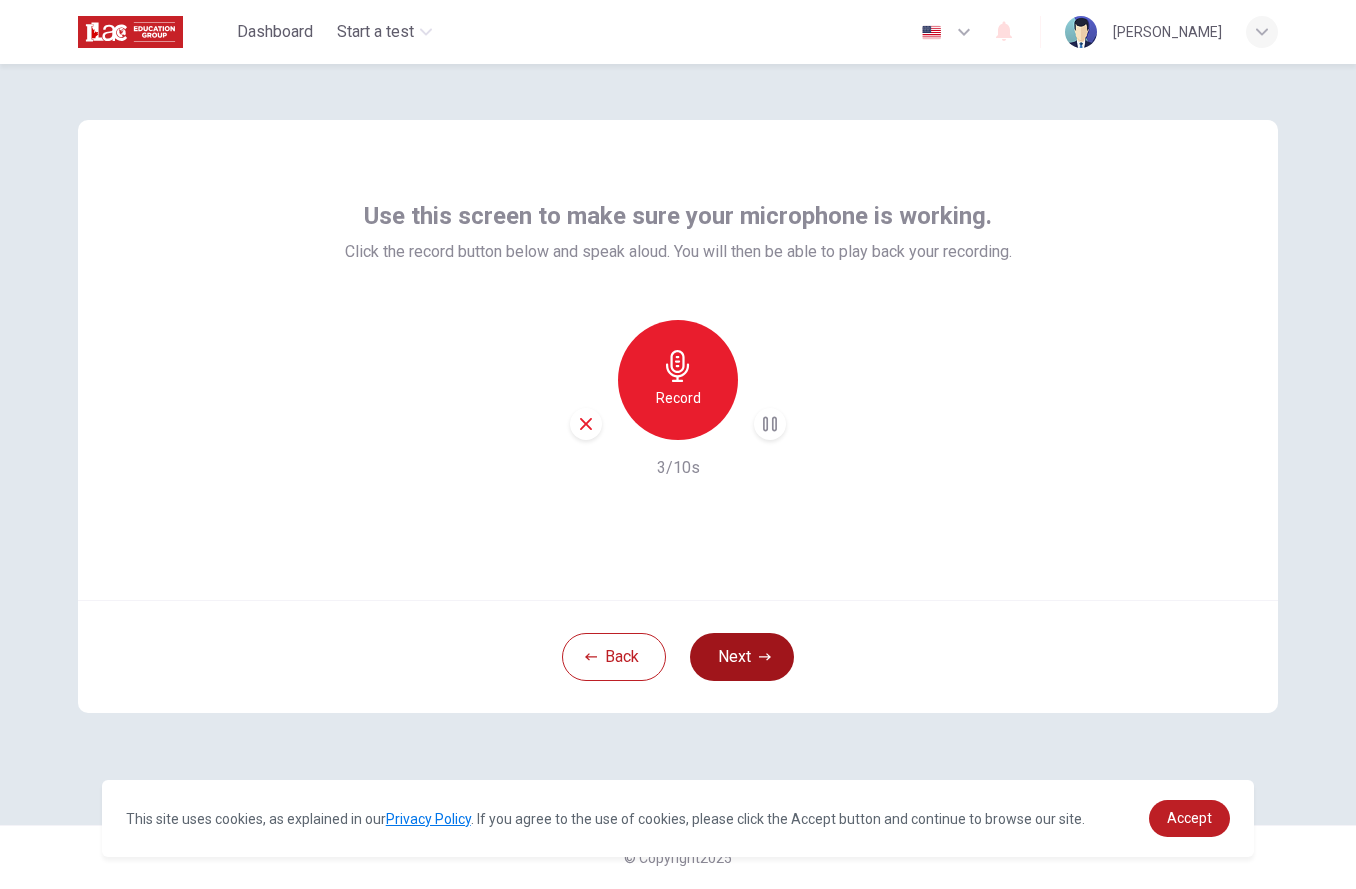 click on "Next" at bounding box center (742, 657) 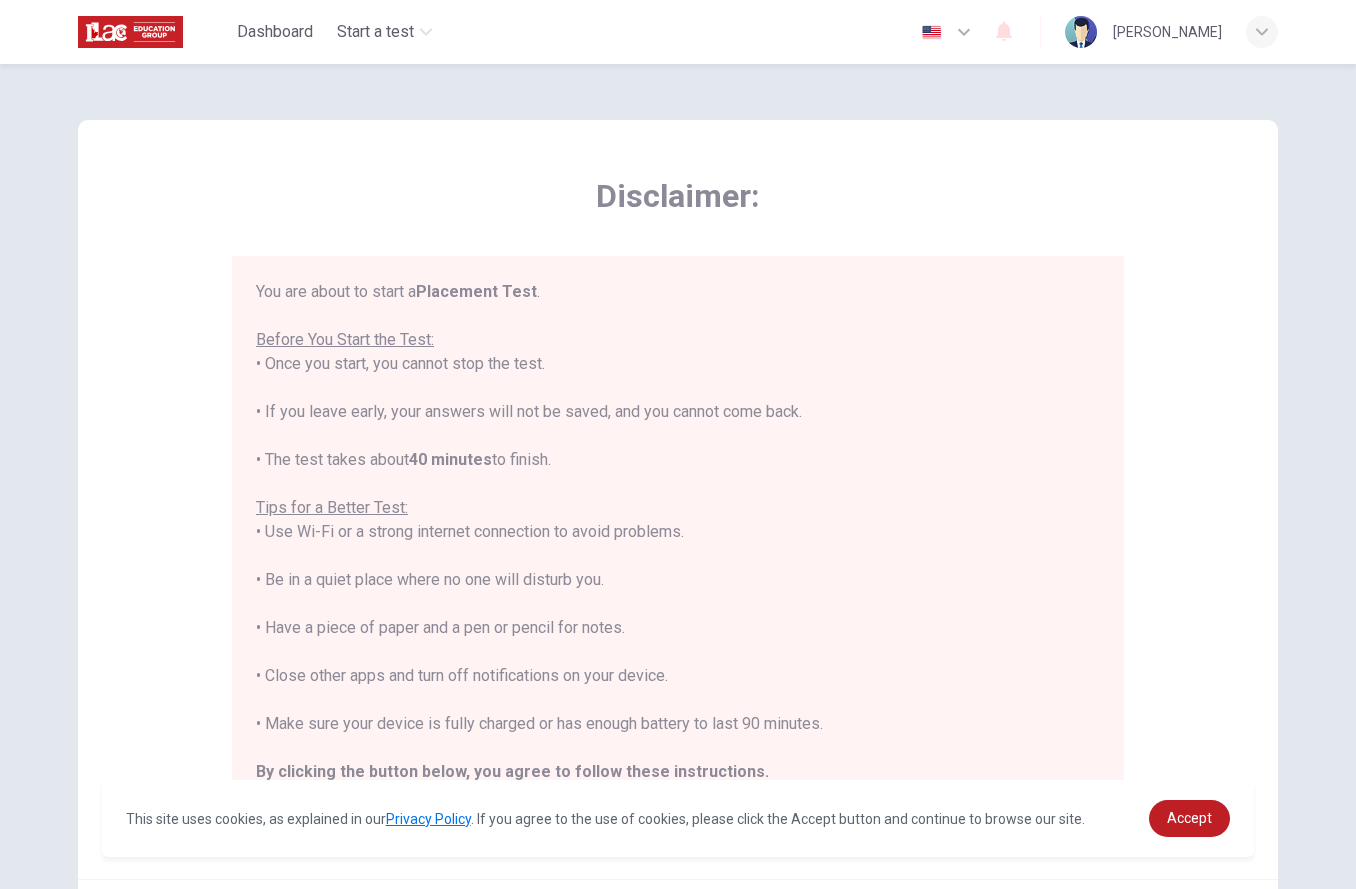 scroll, scrollTop: 0, scrollLeft: 0, axis: both 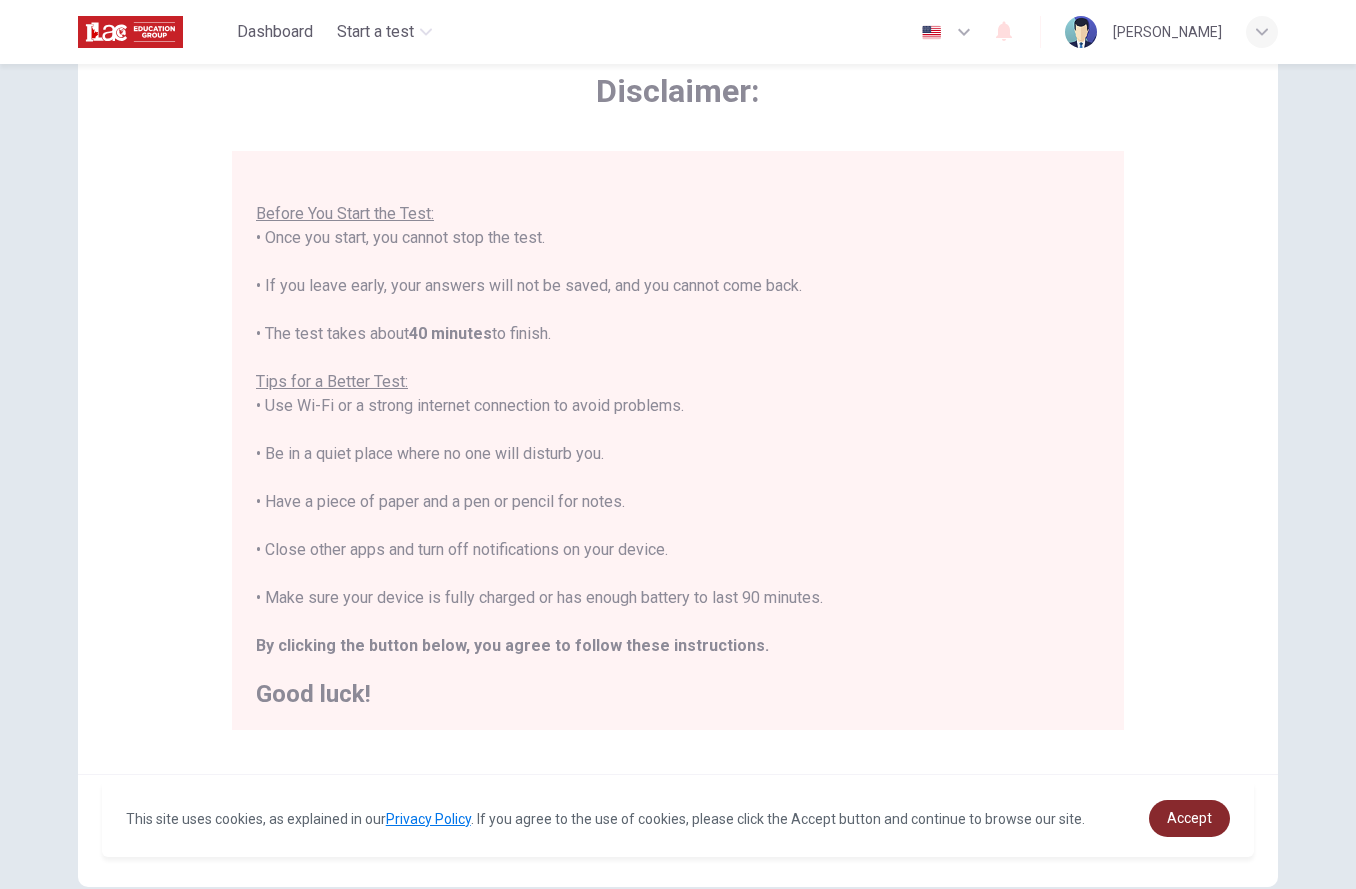 click on "Accept" at bounding box center (1189, 818) 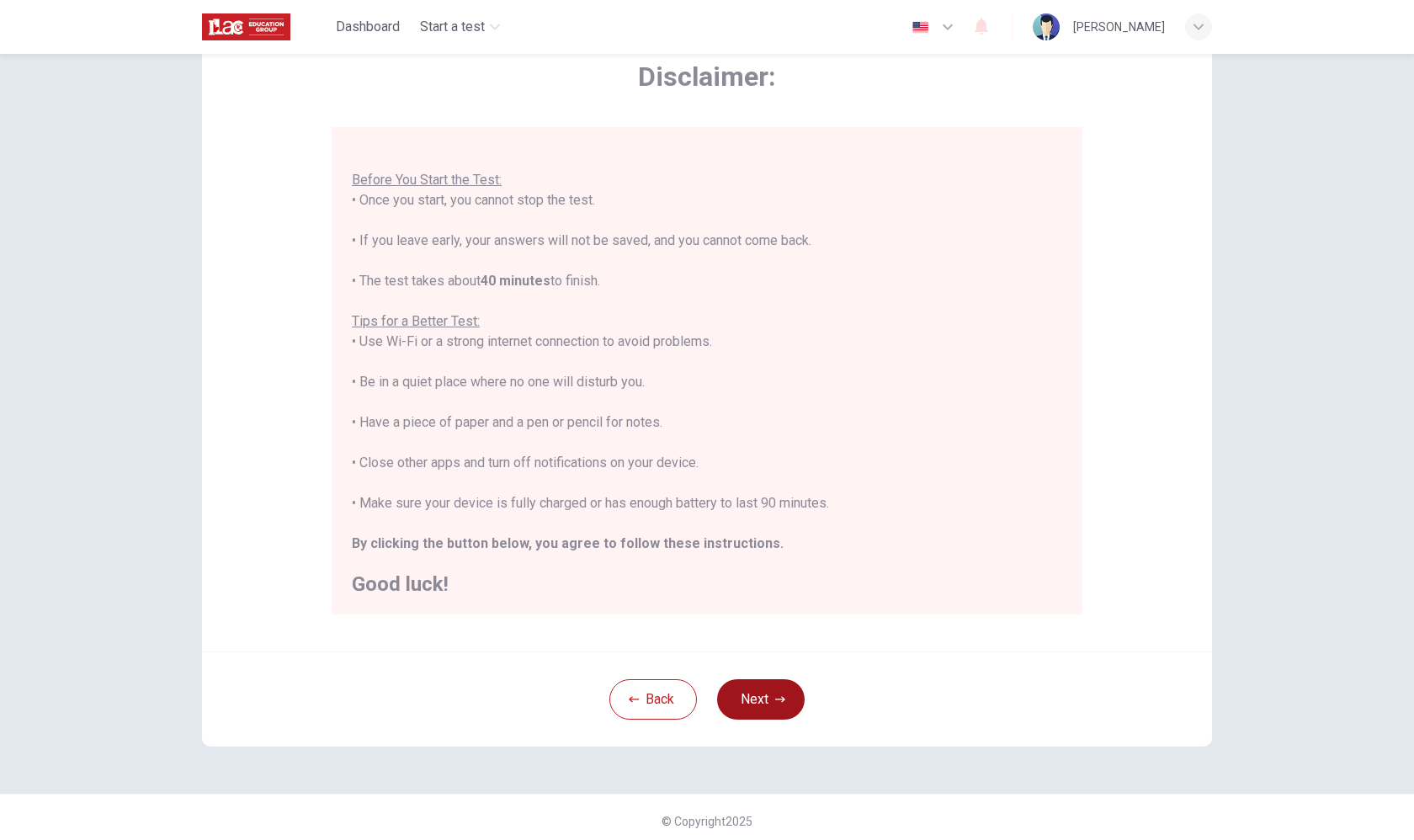 click 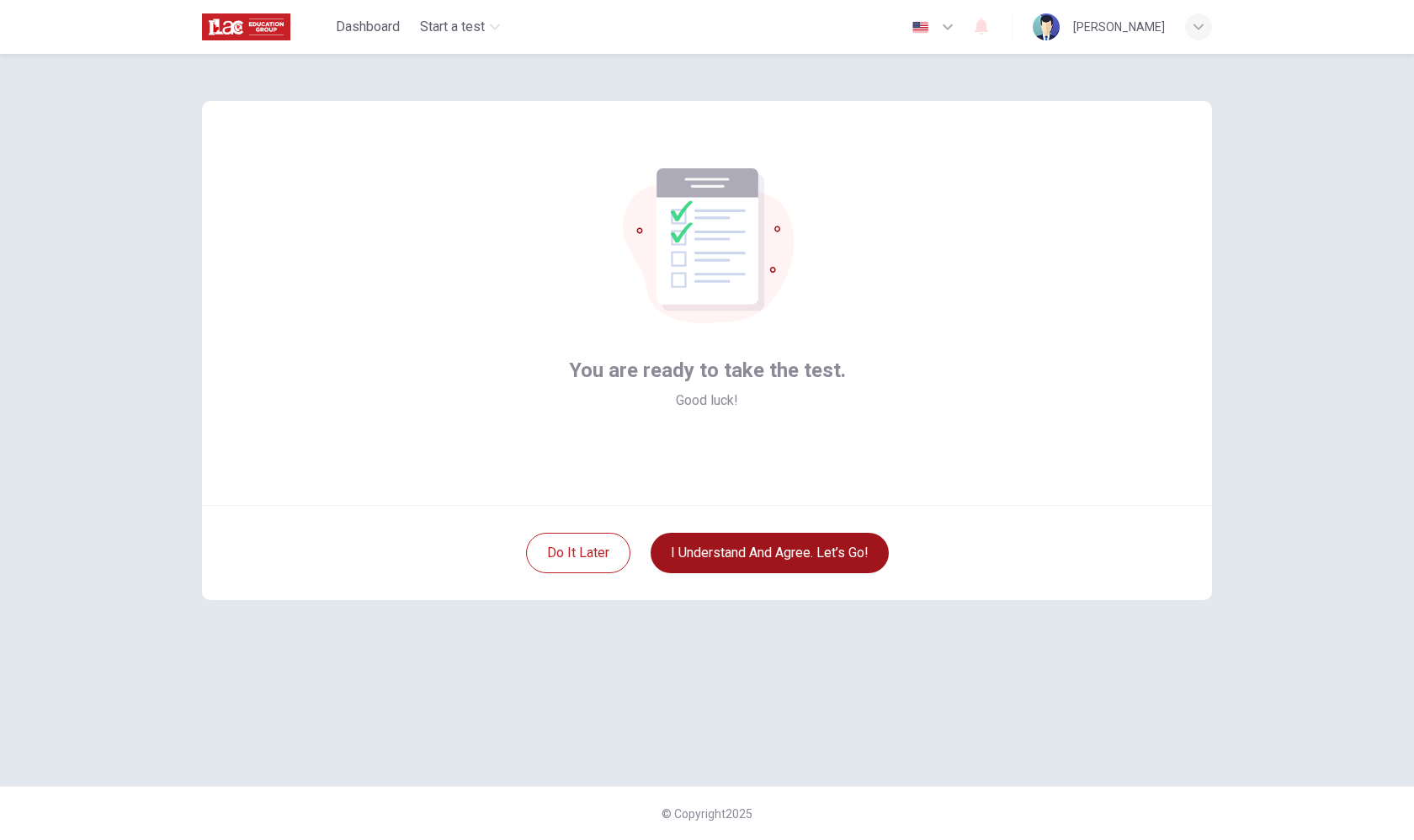 scroll, scrollTop: 0, scrollLeft: 0, axis: both 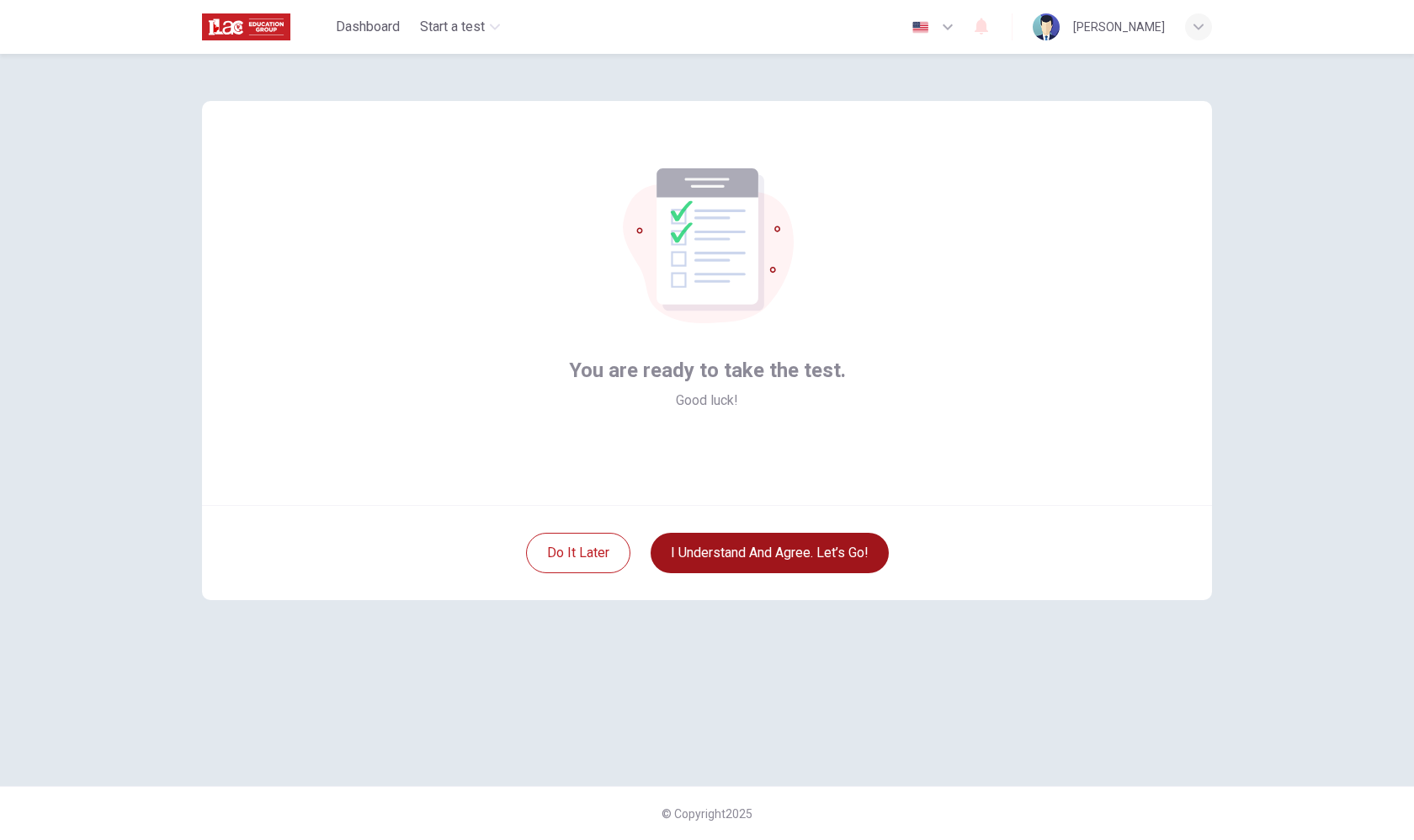 click on "I understand and agree. Let’s go!" at bounding box center (769, 553) 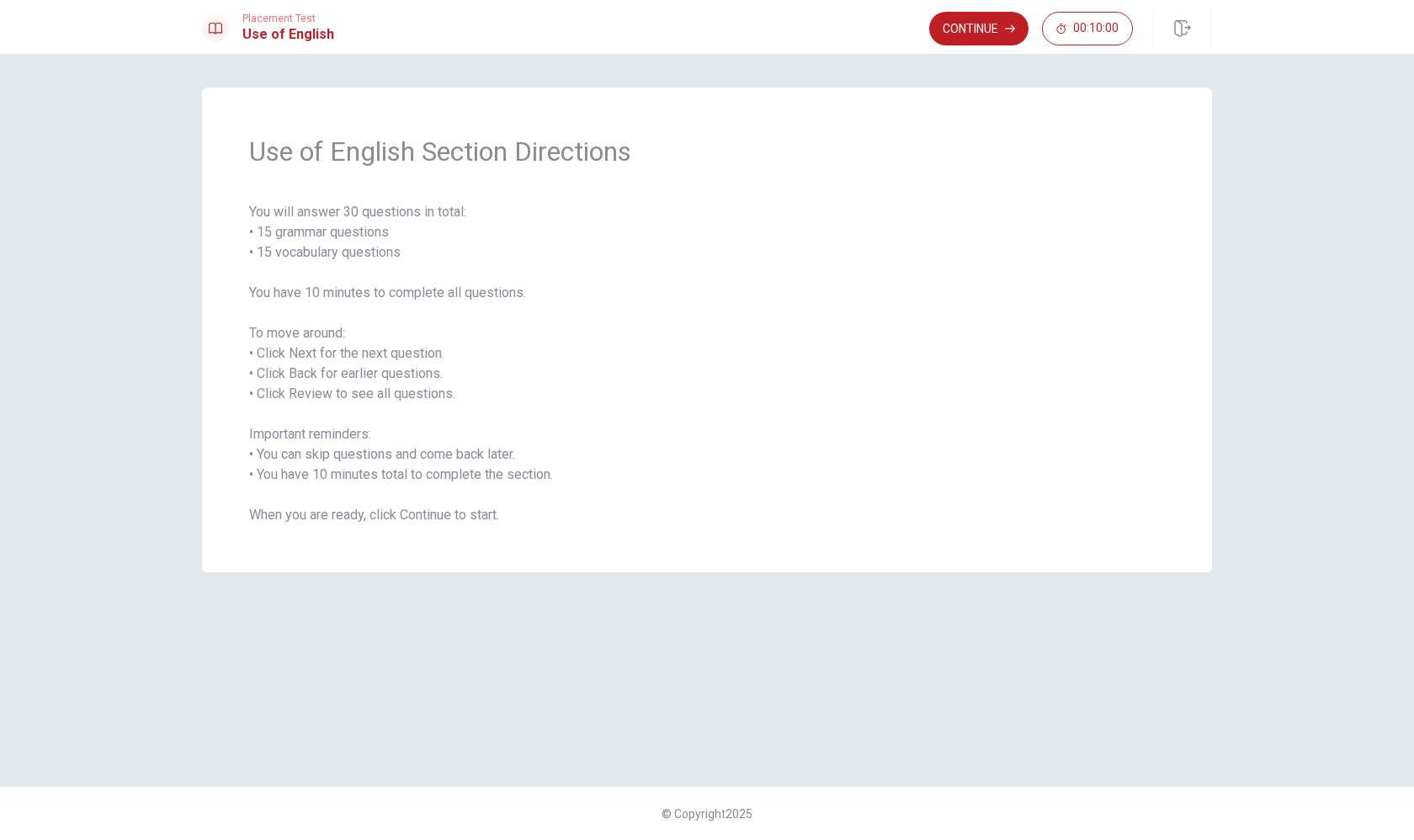 drag, startPoint x: 532, startPoint y: 300, endPoint x: 969, endPoint y: 464, distance: 466.7601 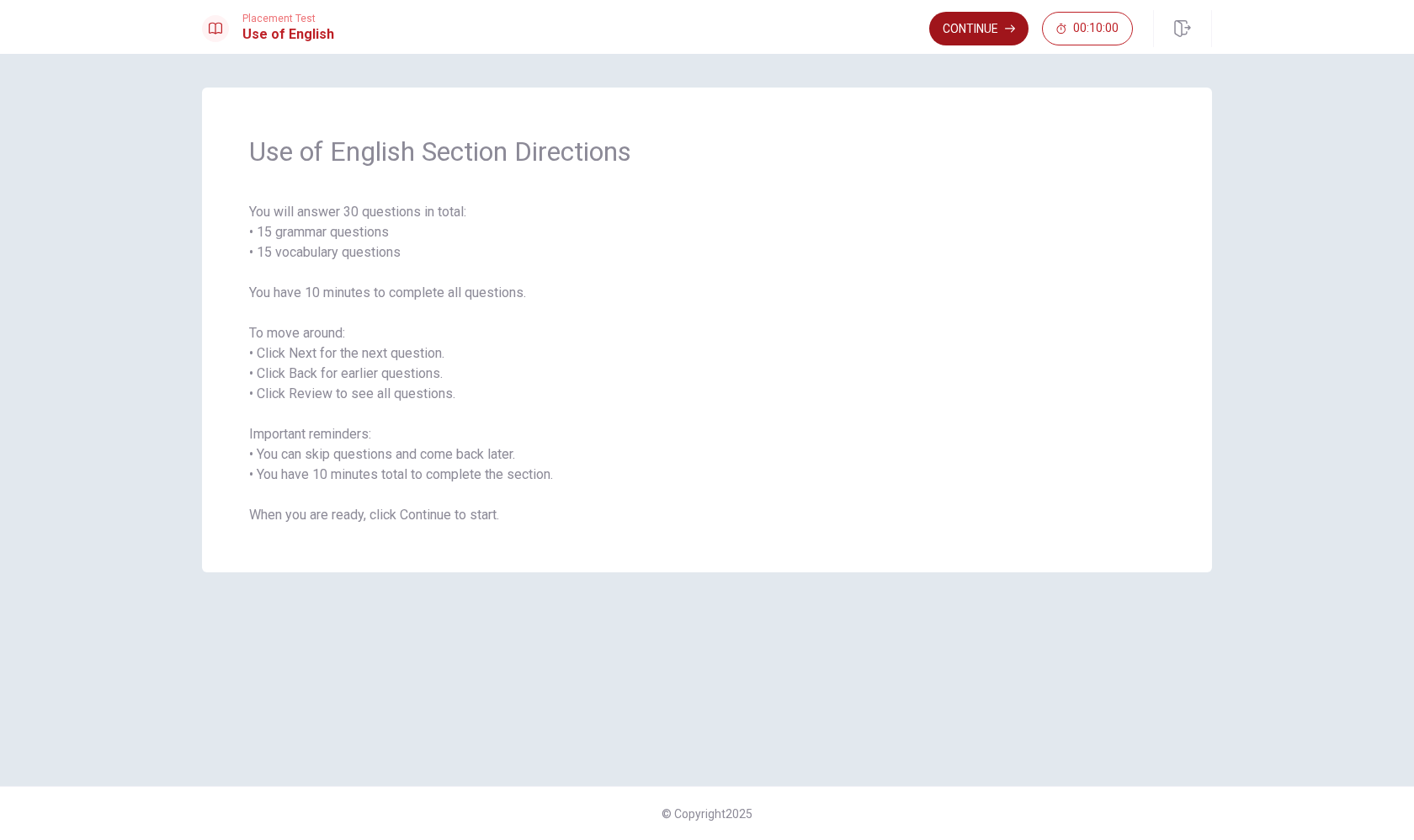 click on "Continue" at bounding box center (979, 29) 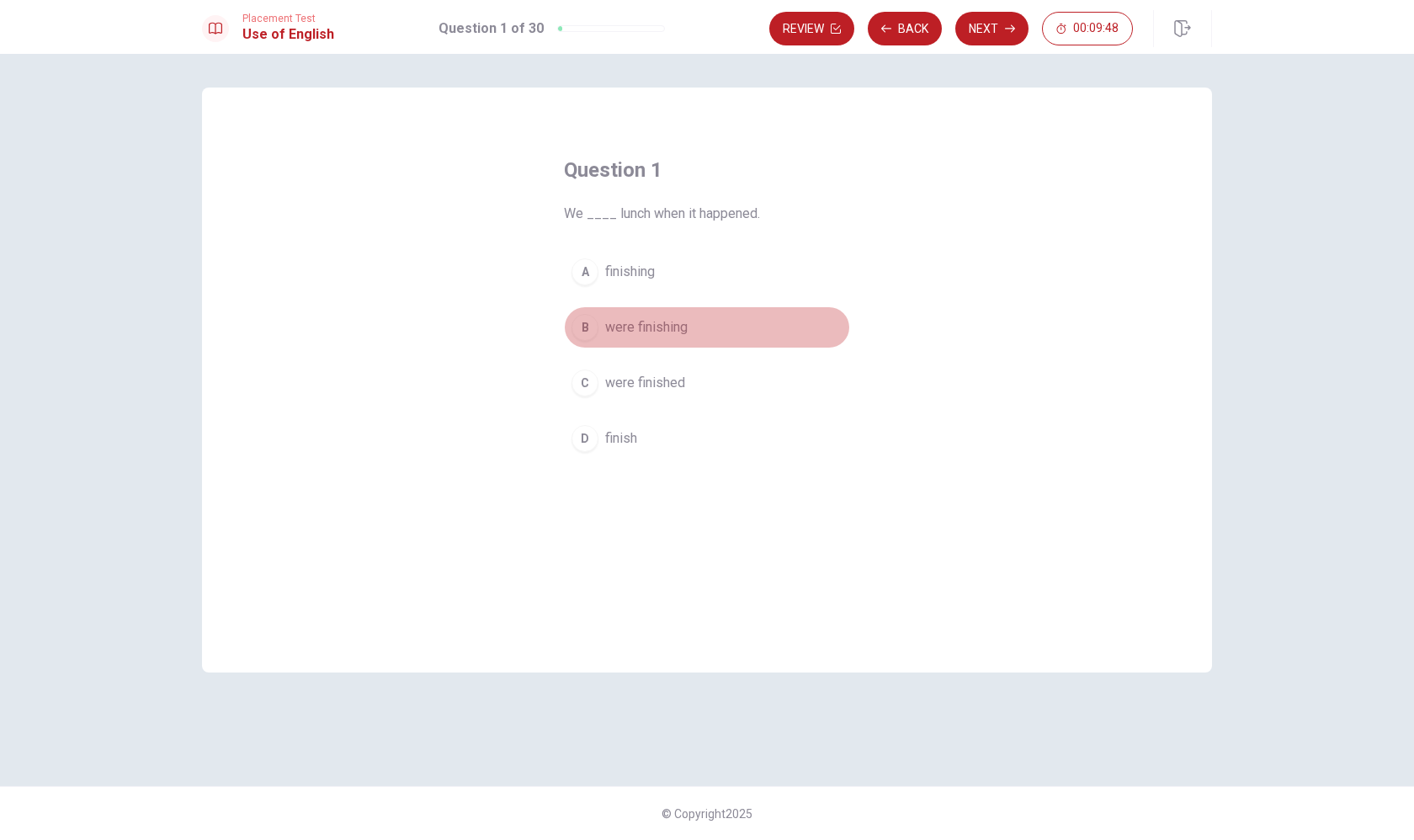 click on "were finishing" at bounding box center (646, 327) 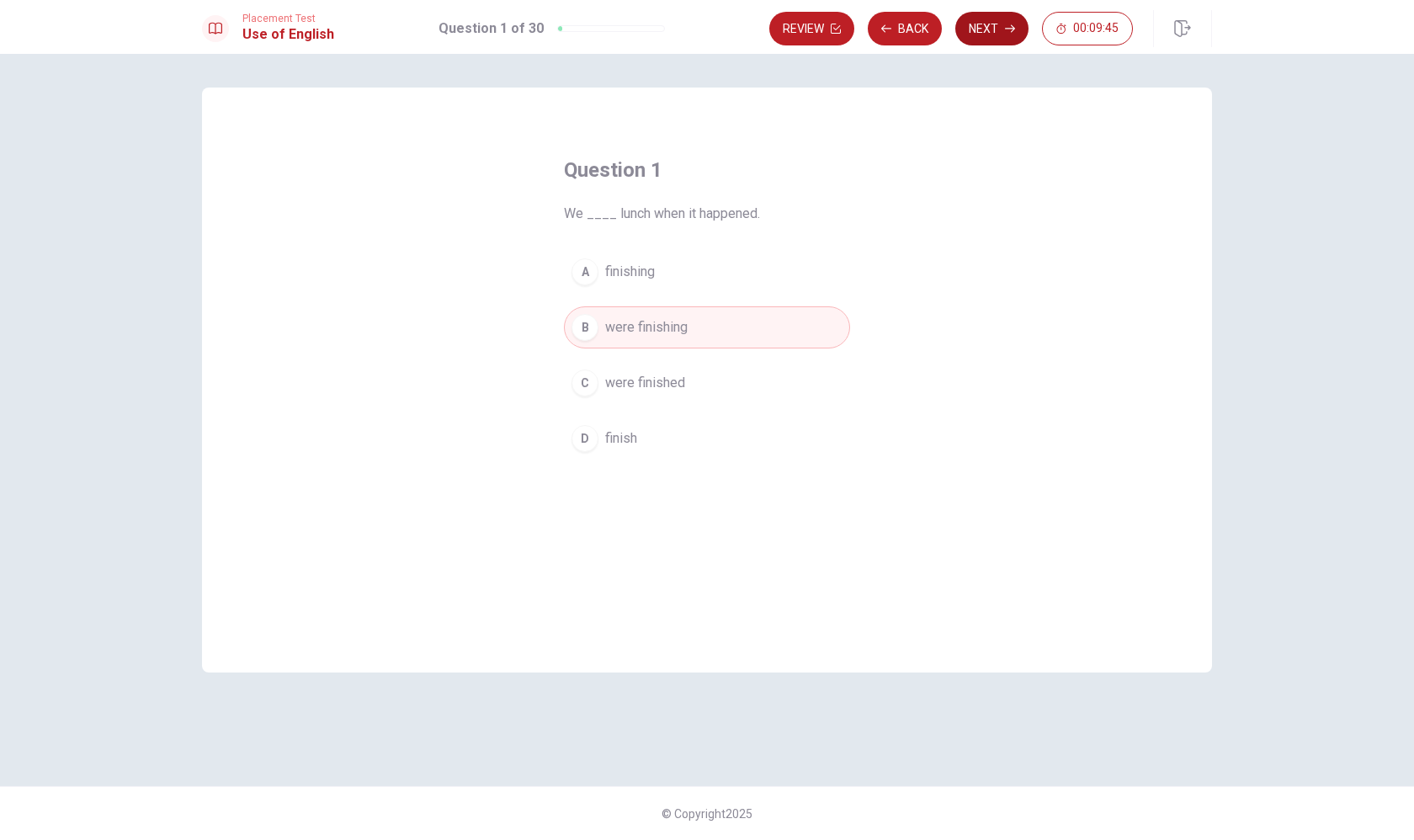 click on "Next" at bounding box center (991, 29) 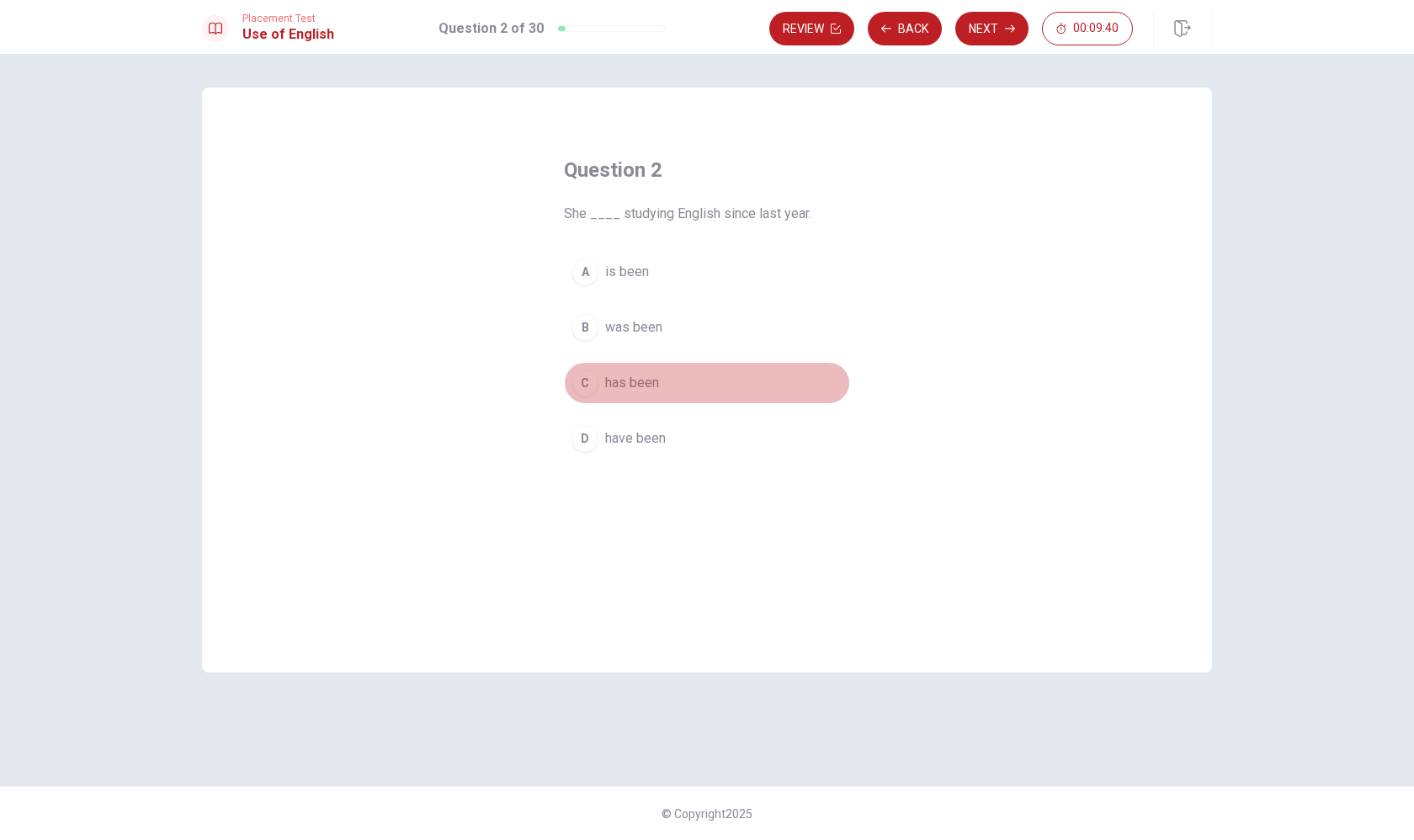 click on "has been" at bounding box center [632, 383] 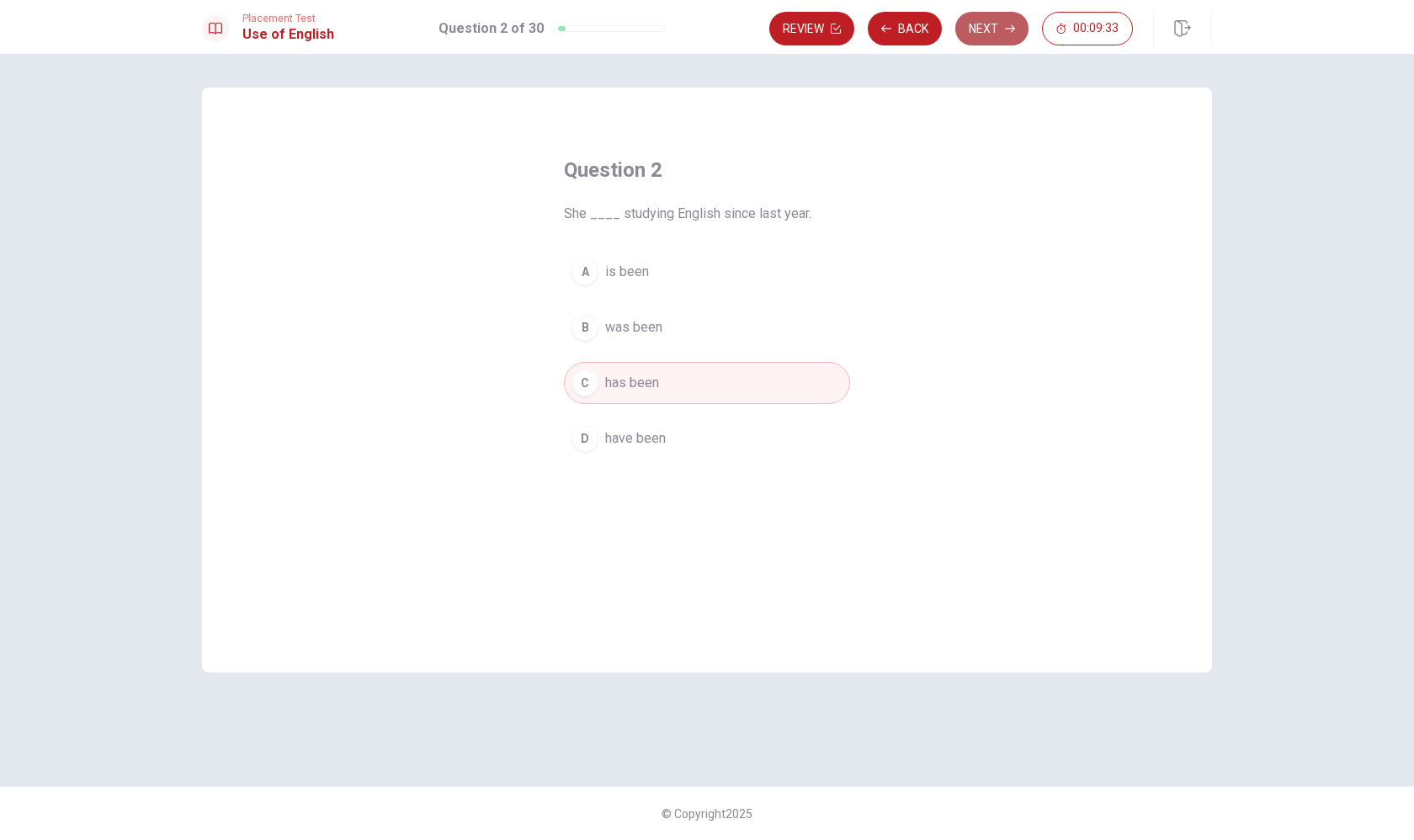 click on "Next" at bounding box center [991, 29] 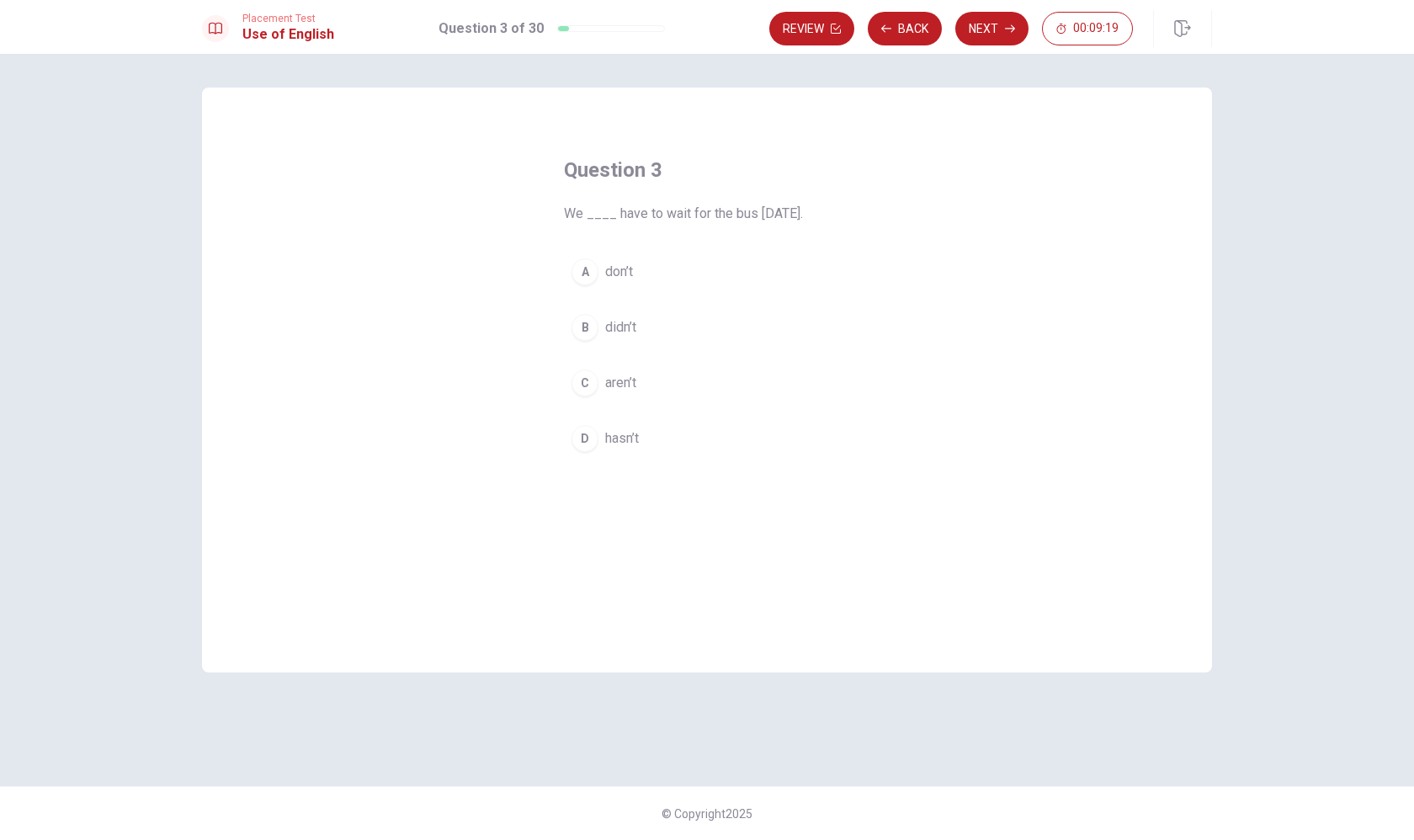 click on "didn’t" at bounding box center [620, 327] 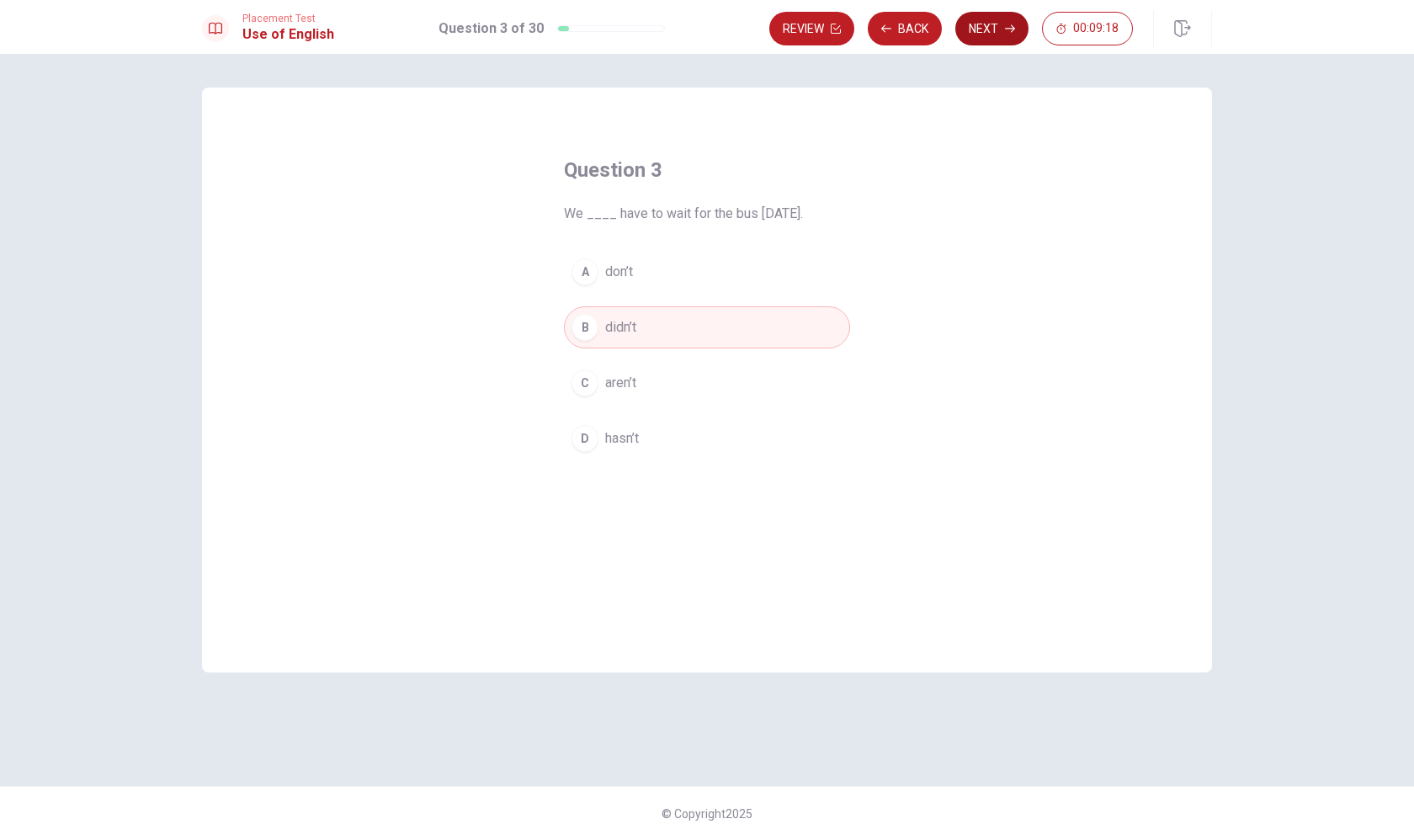 click on "Next" at bounding box center [991, 29] 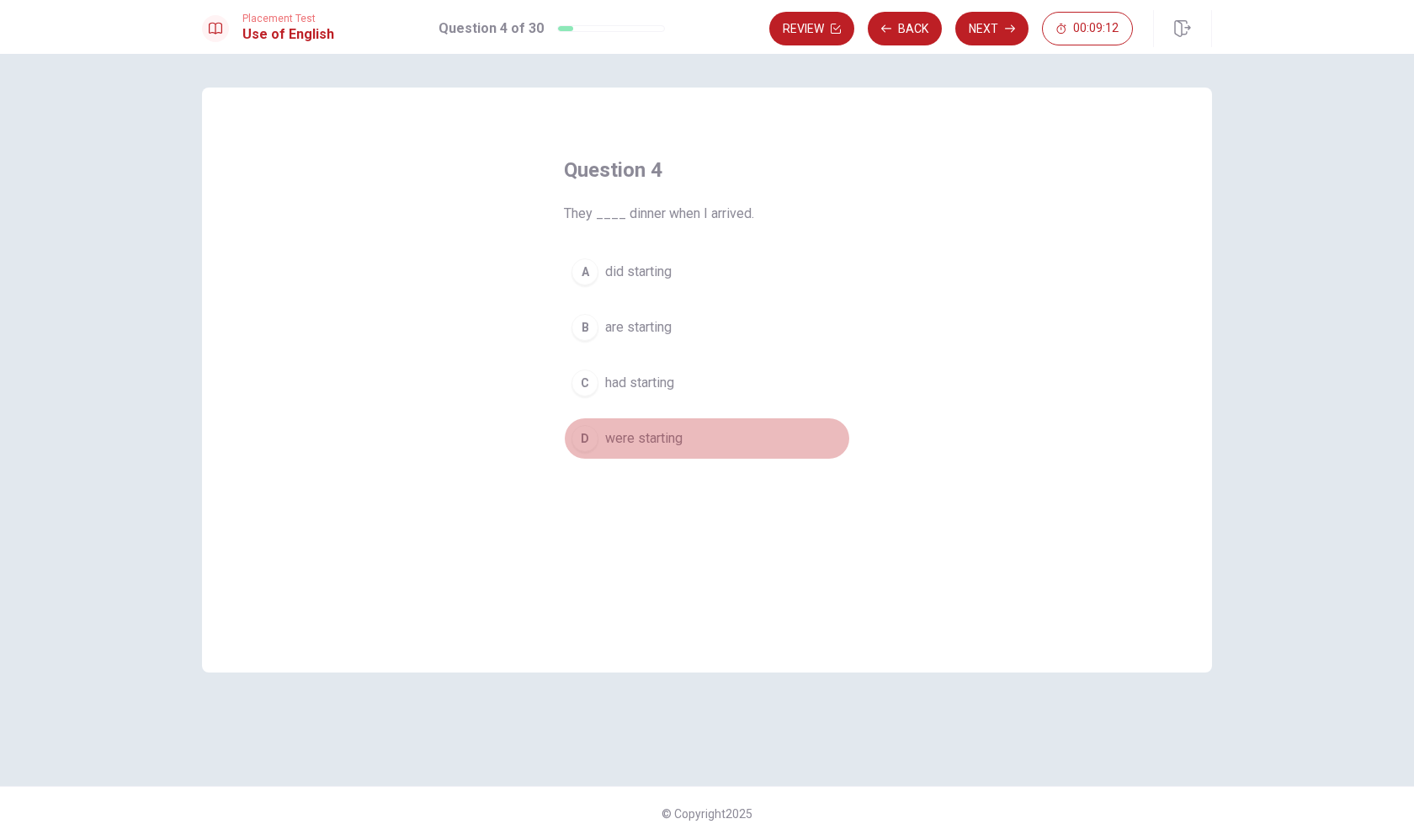 click on "were starting" at bounding box center (644, 439) 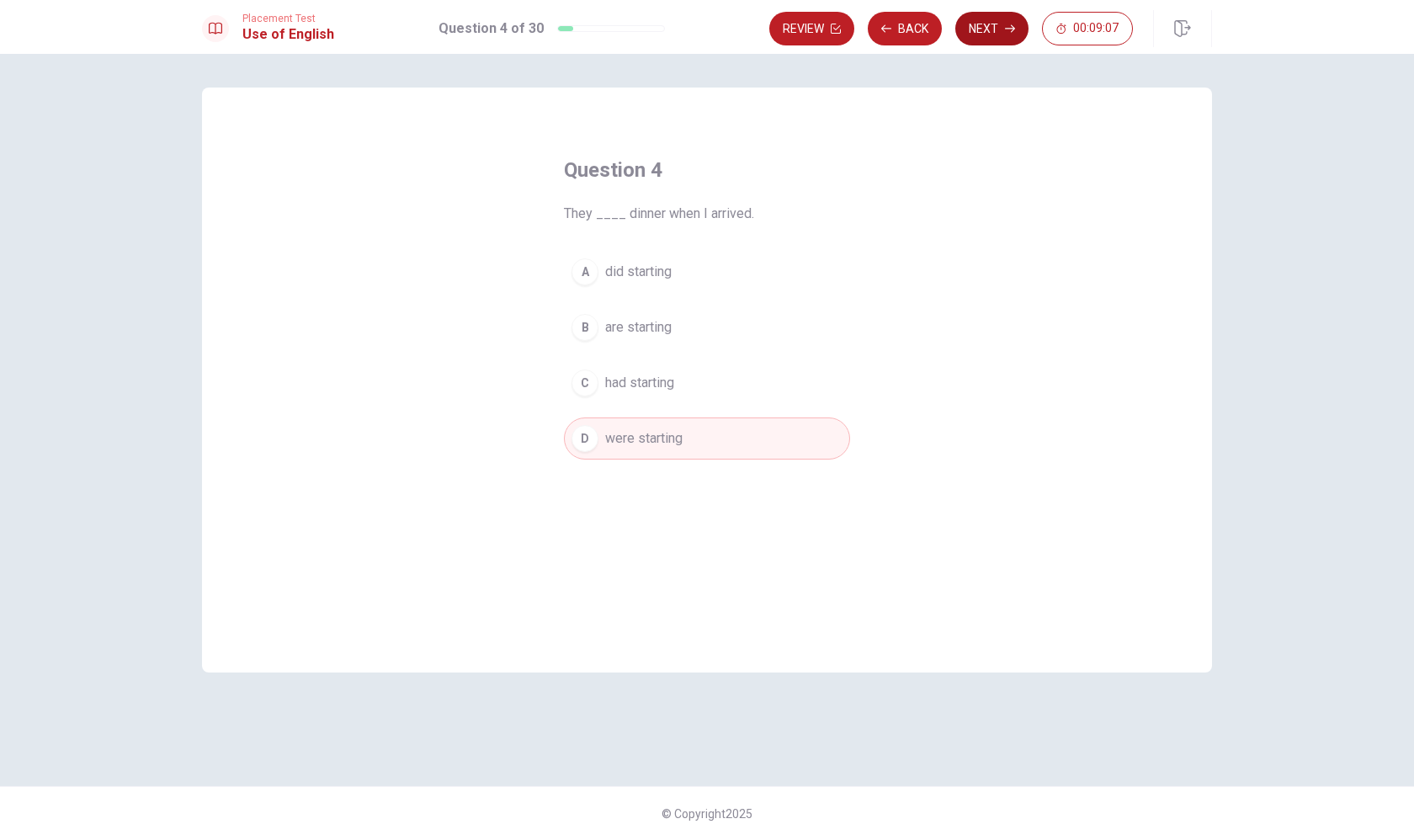 click on "Next" at bounding box center [991, 29] 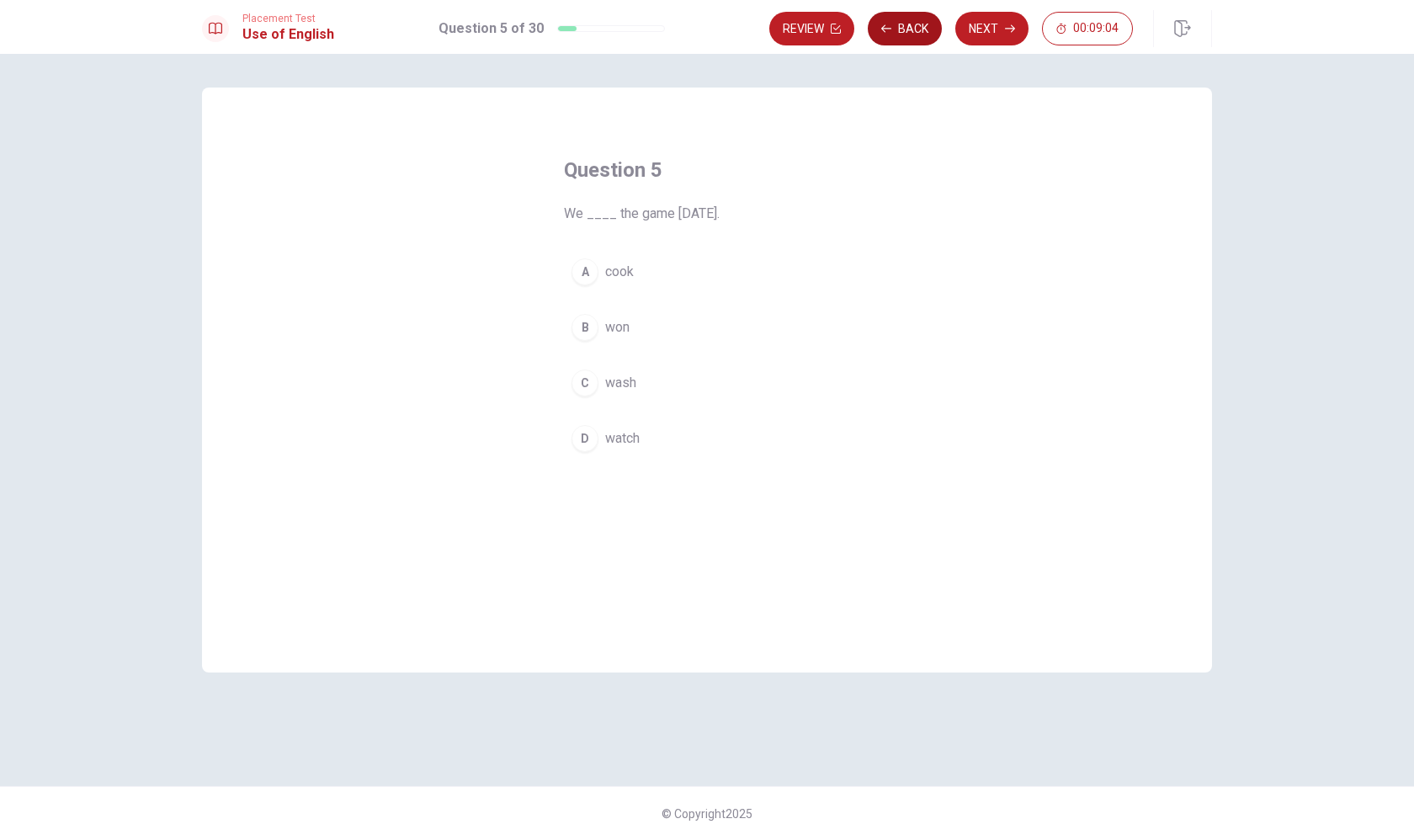 click on "Back" at bounding box center (905, 29) 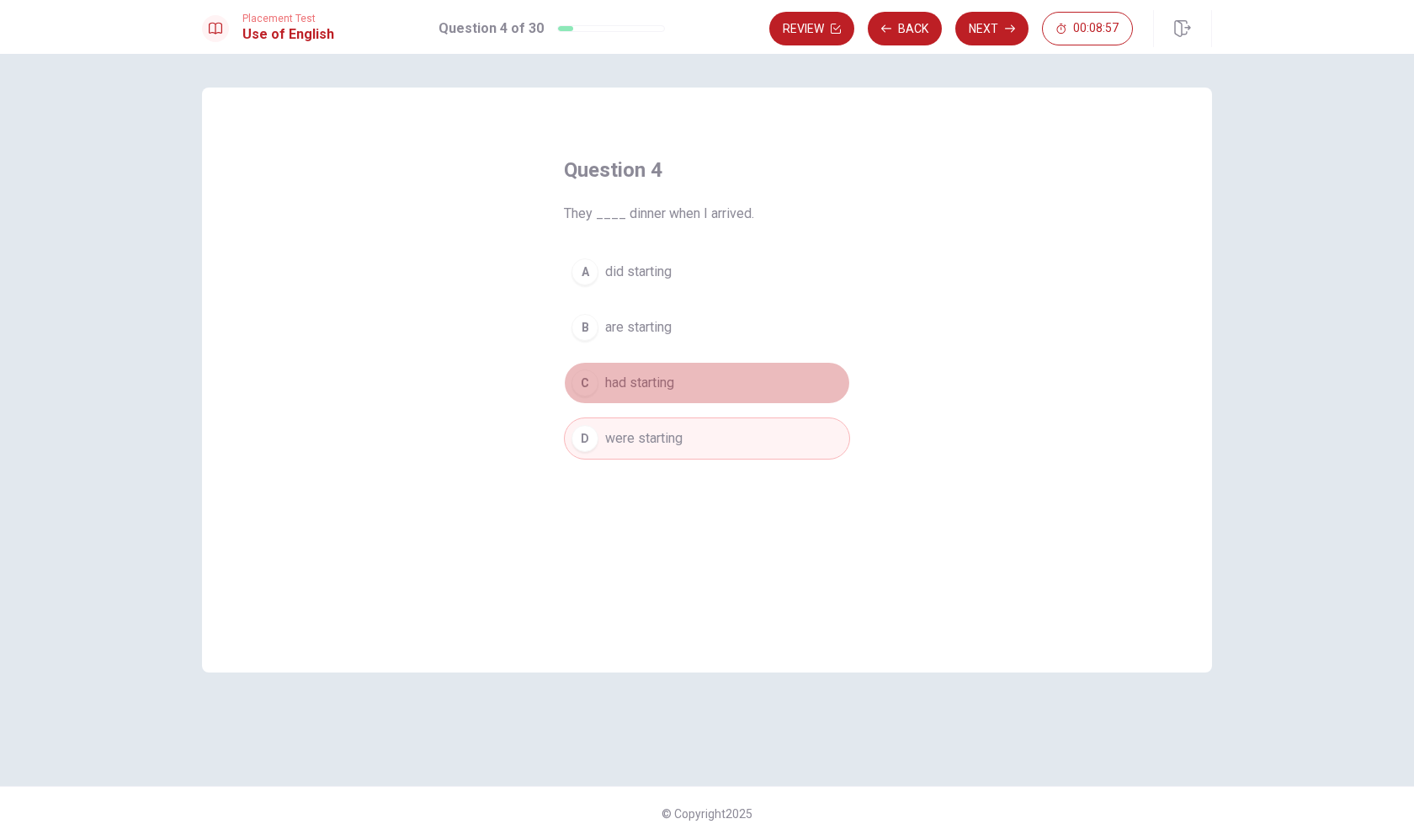 click on "C had starting" at bounding box center (707, 383) 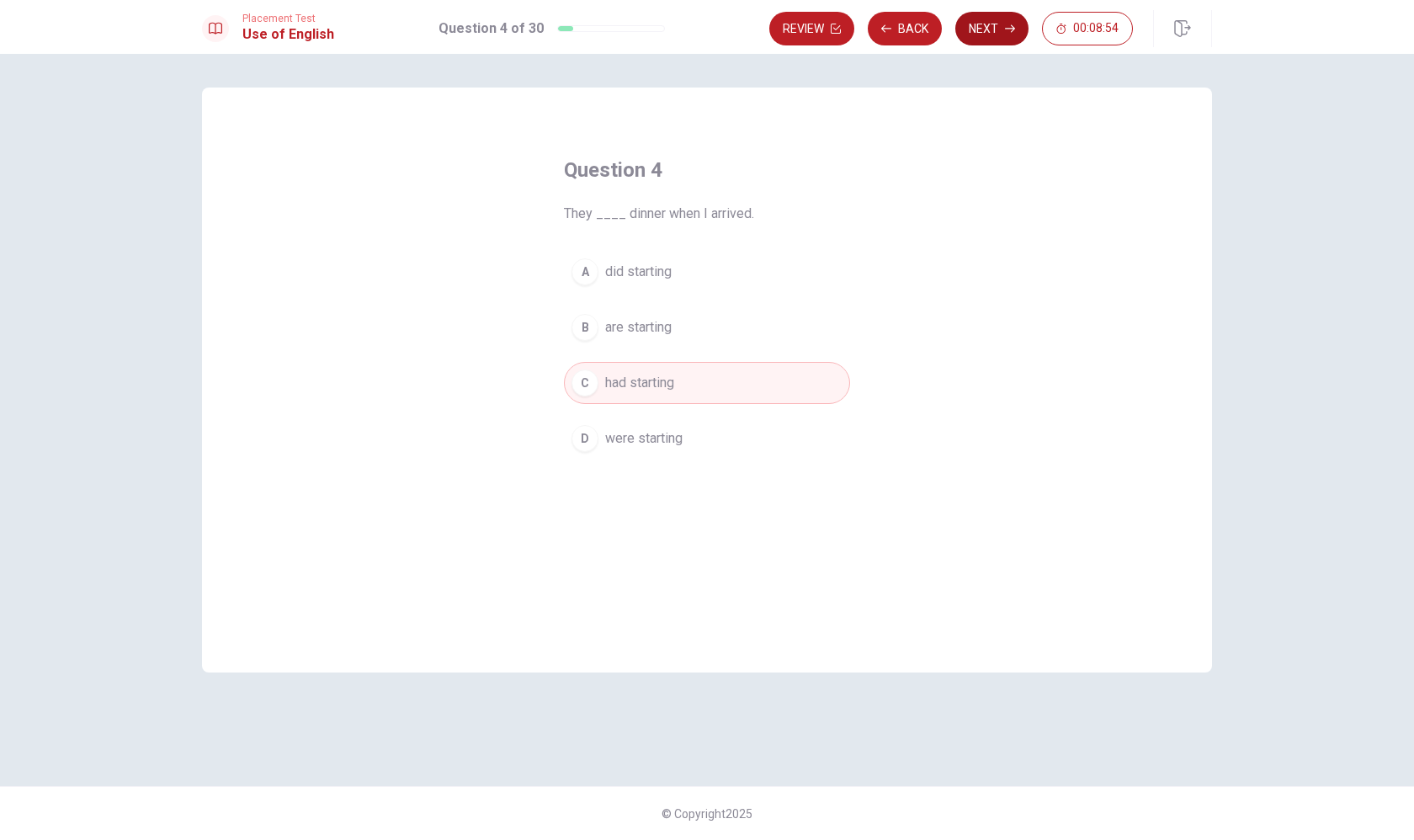 click 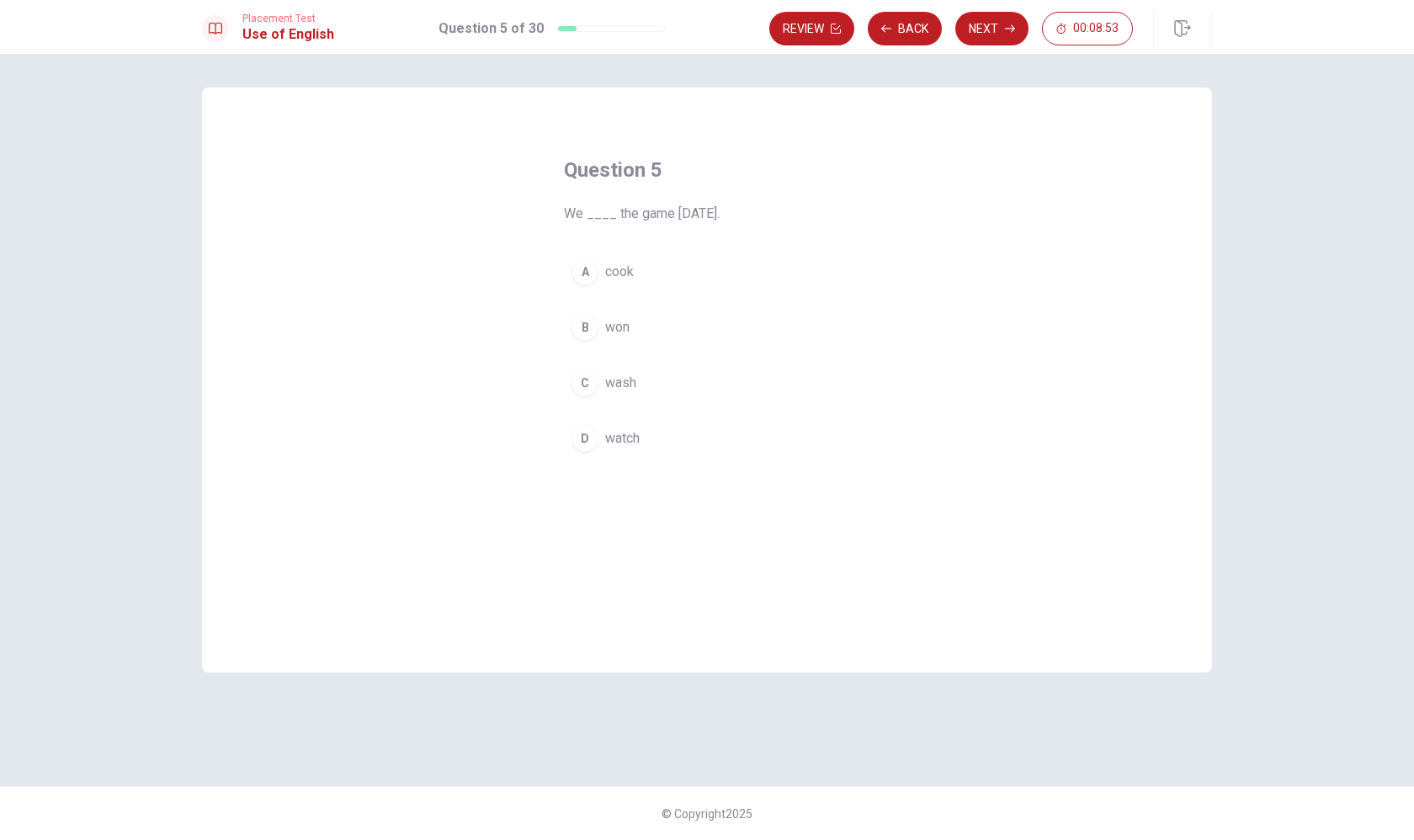 click on "Back" at bounding box center [905, 29] 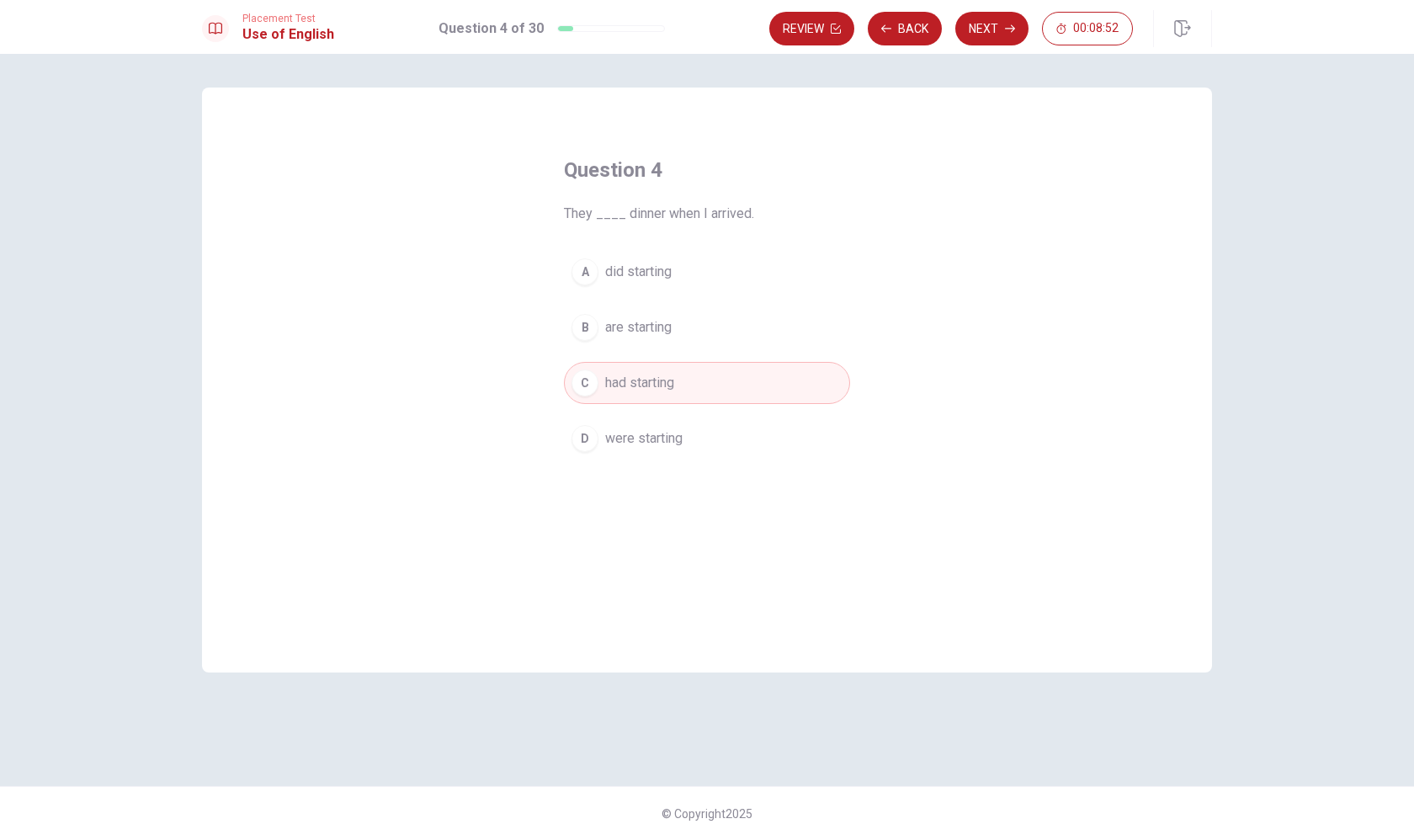 click on "Back" at bounding box center [905, 29] 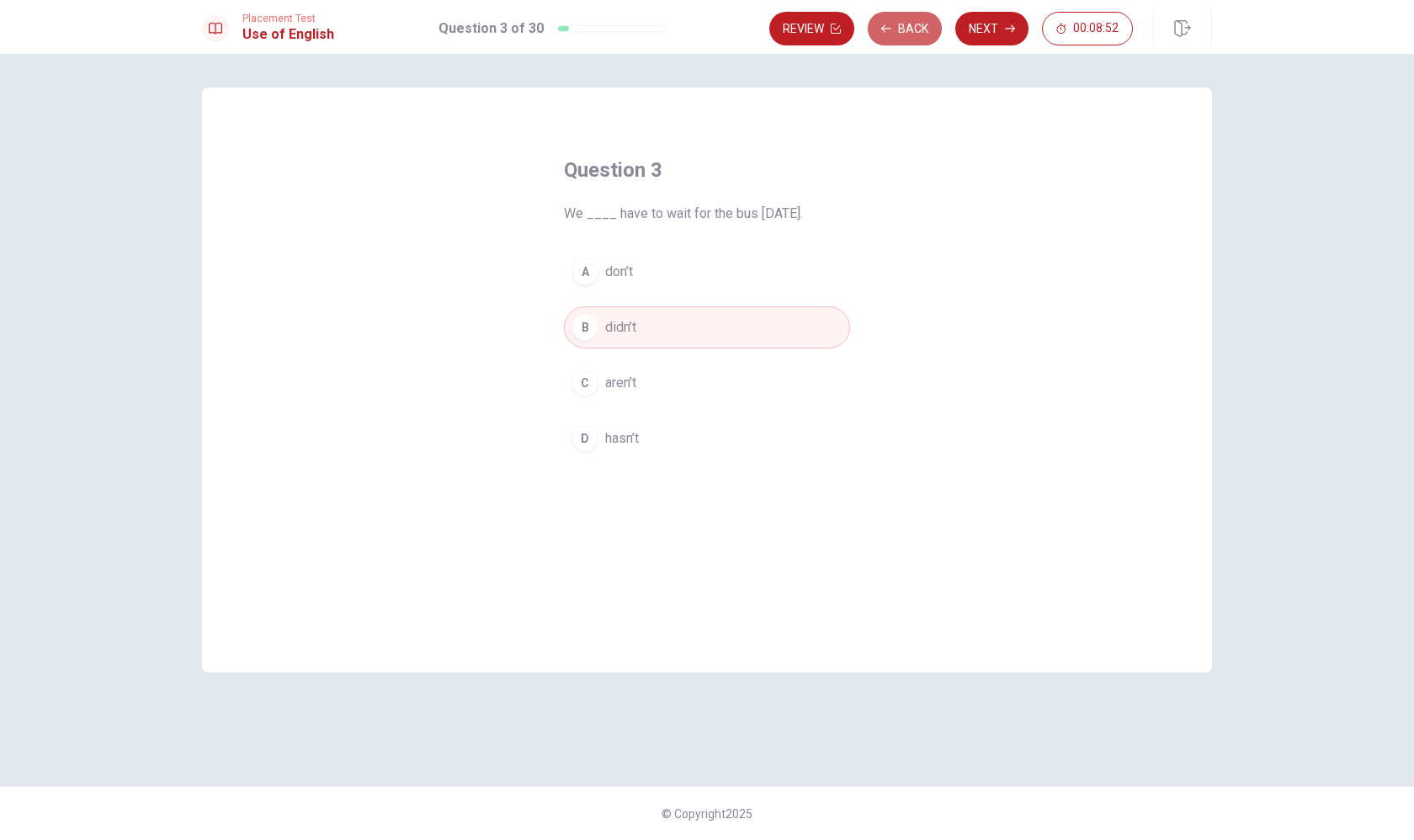 click on "Back" at bounding box center [905, 29] 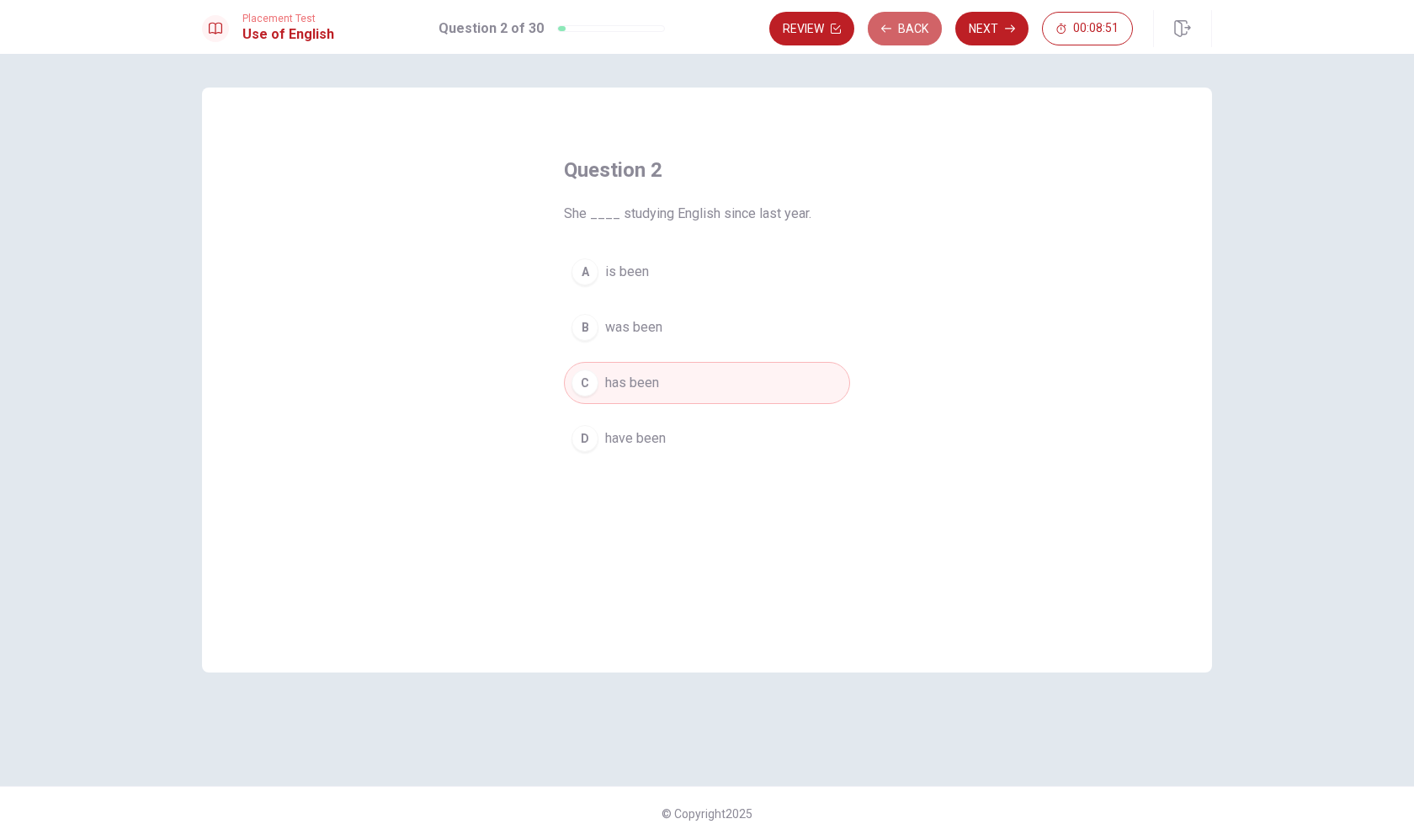 click on "Back" at bounding box center (905, 29) 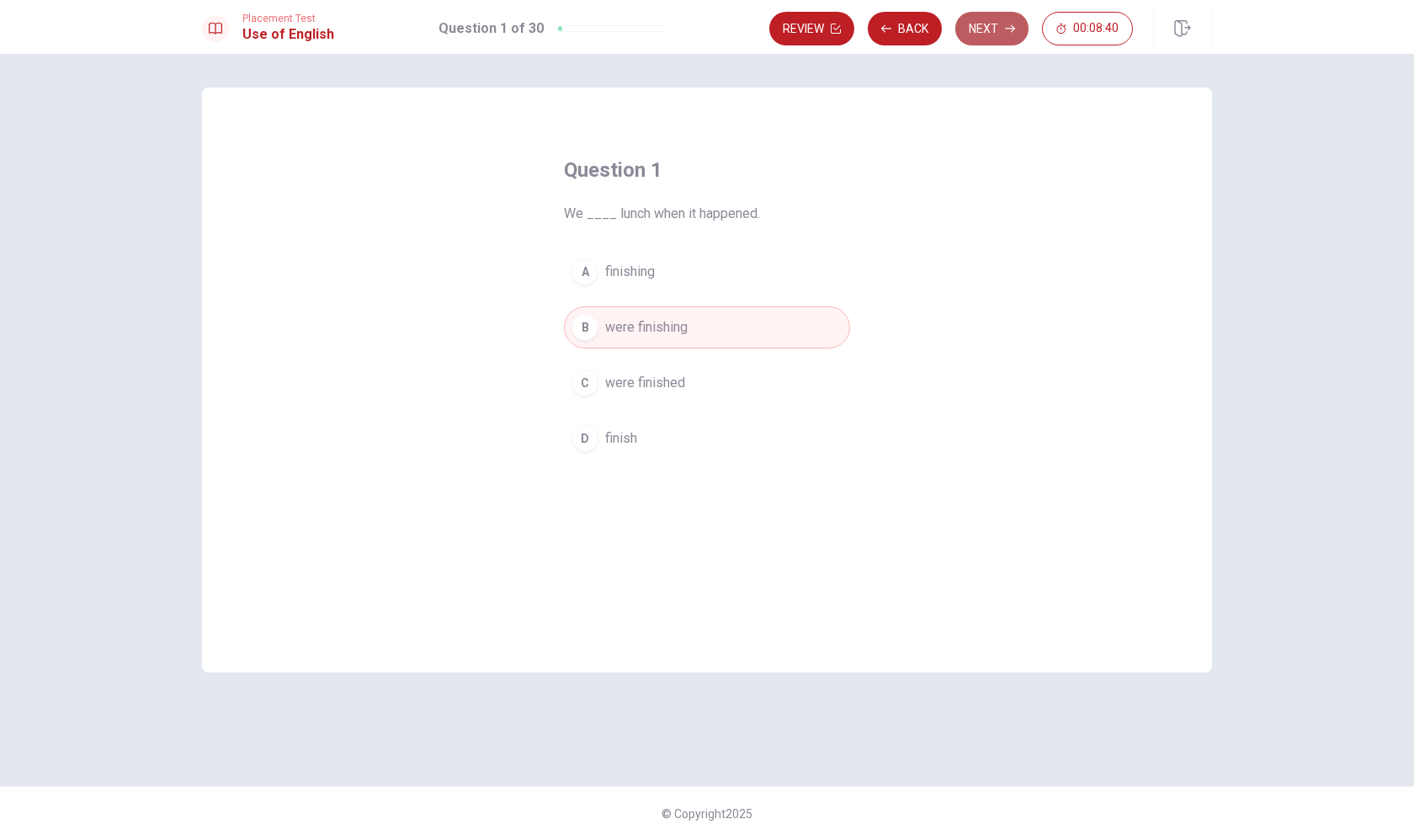 click on "Next" at bounding box center [991, 29] 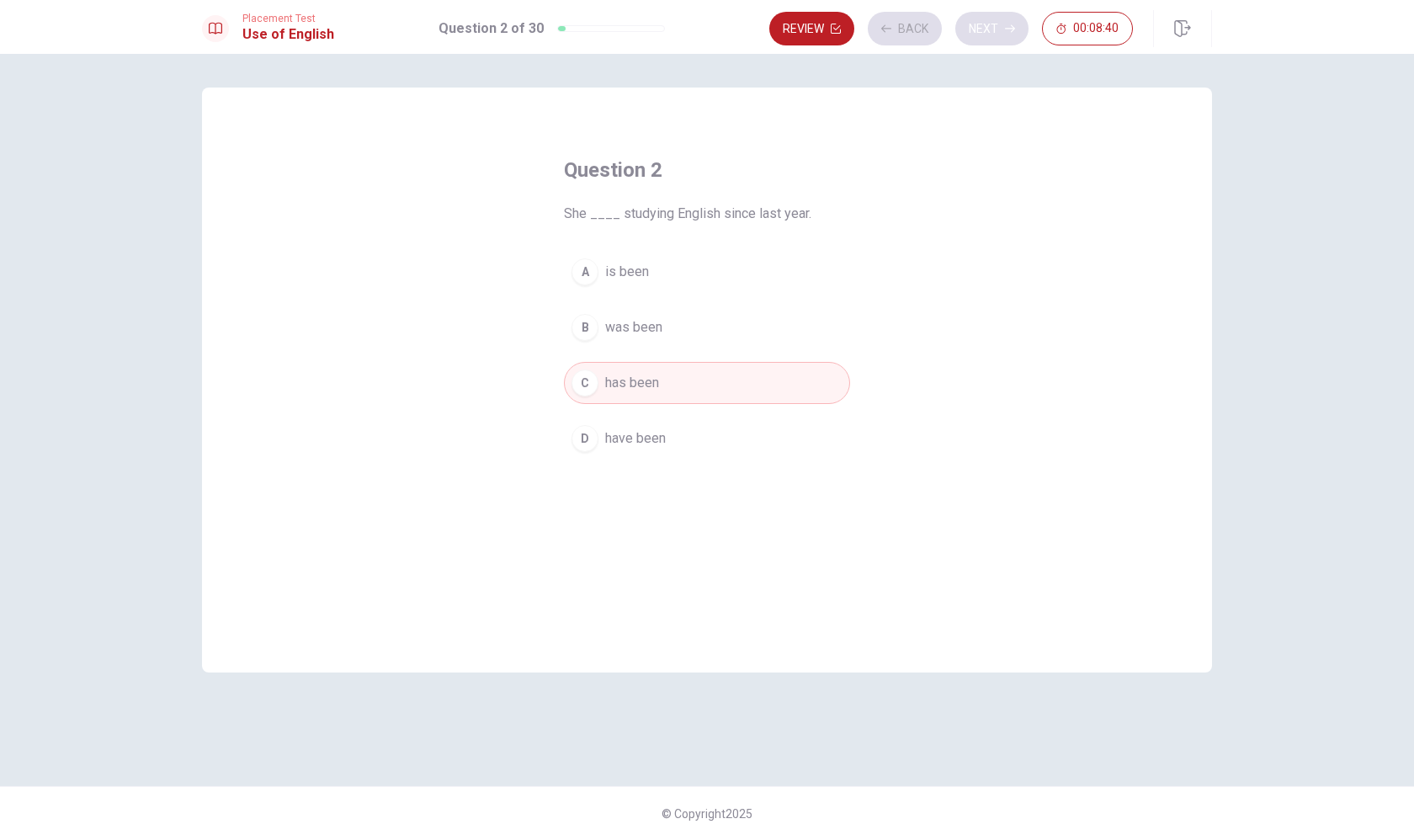 click on "Review Back Next 00:08:40" at bounding box center [951, 29] 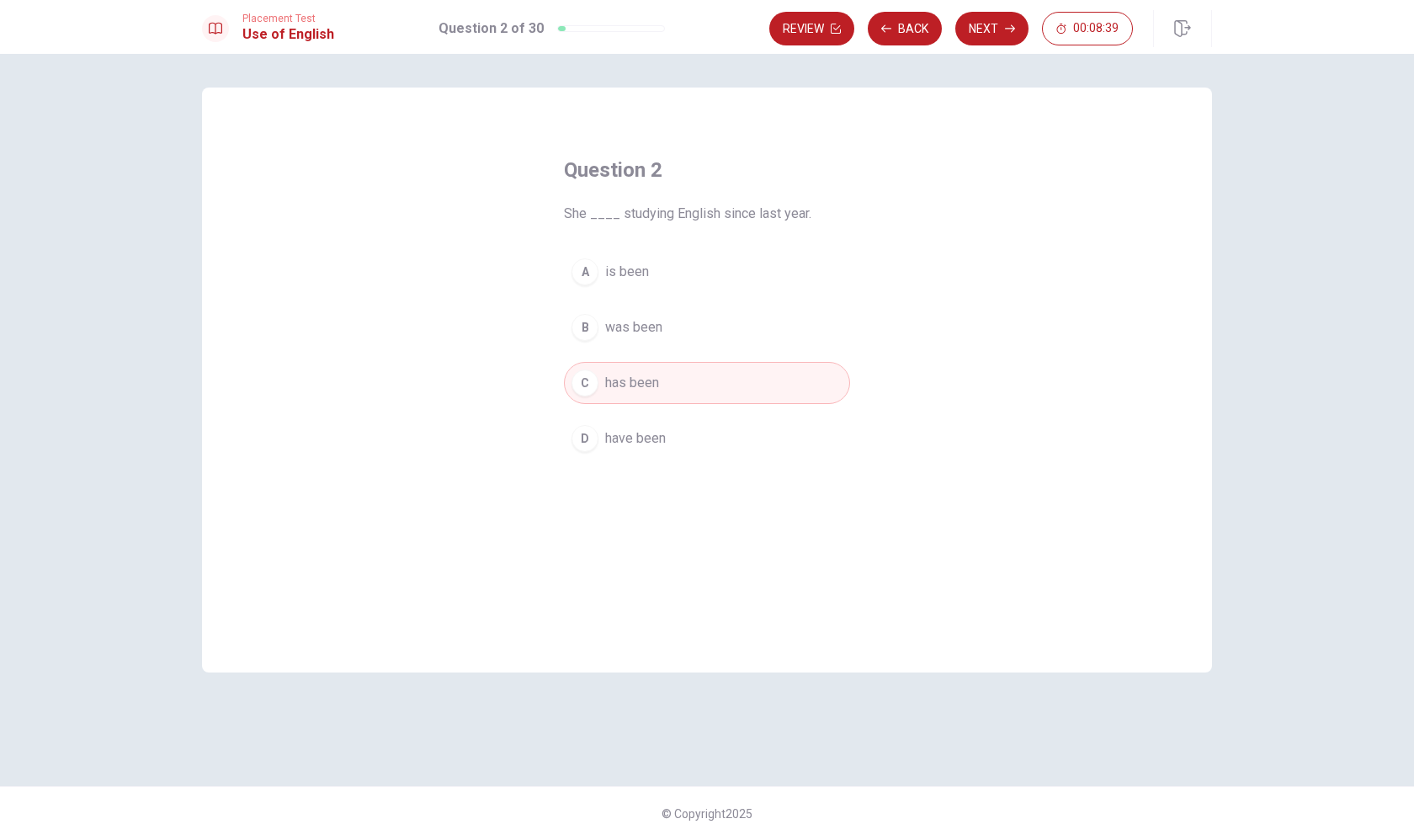 click on "Next" at bounding box center (991, 29) 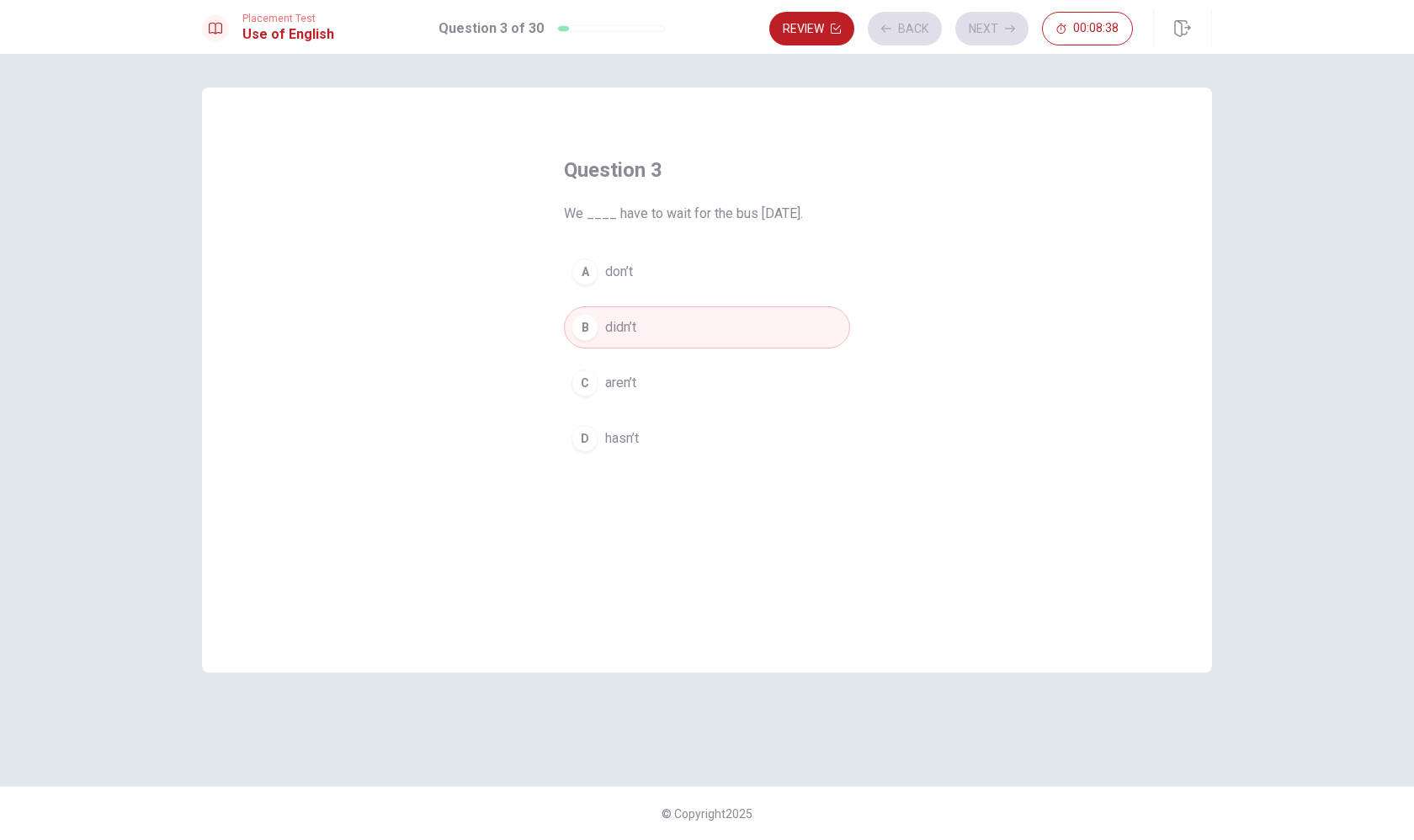 click on "Review Back Next 00:08:38" at bounding box center [951, 29] 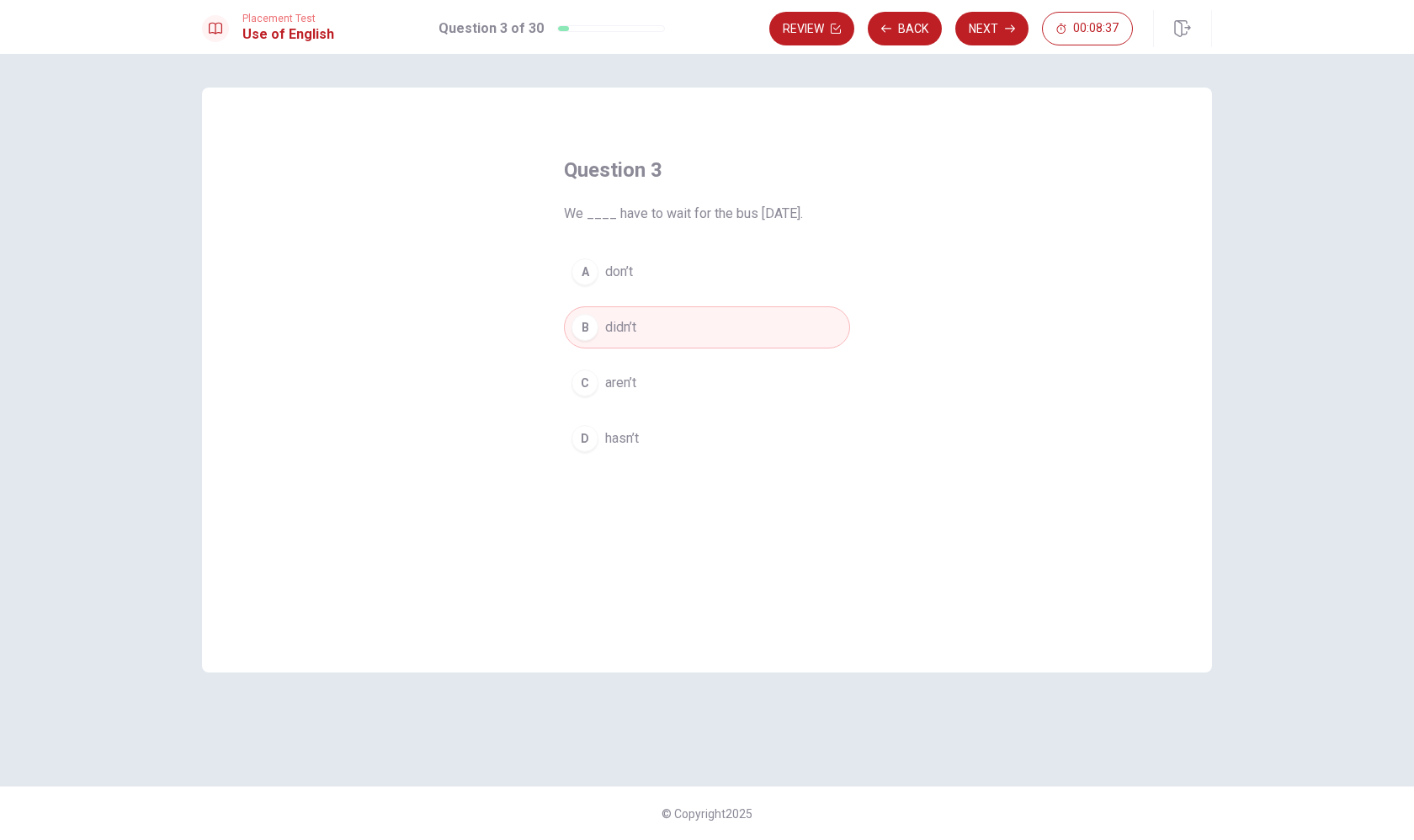 click on "Next" at bounding box center (991, 29) 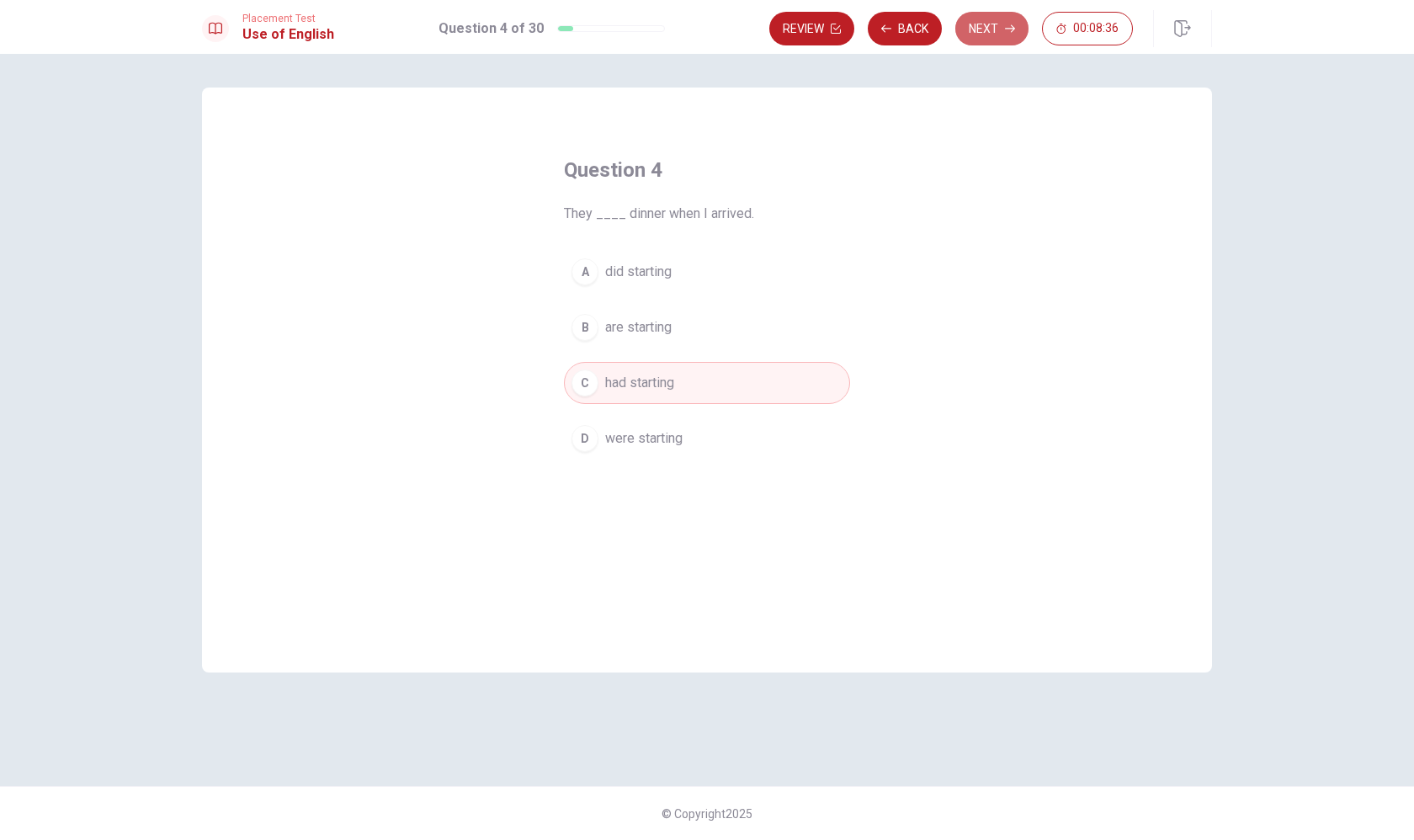 click on "Next" at bounding box center [991, 29] 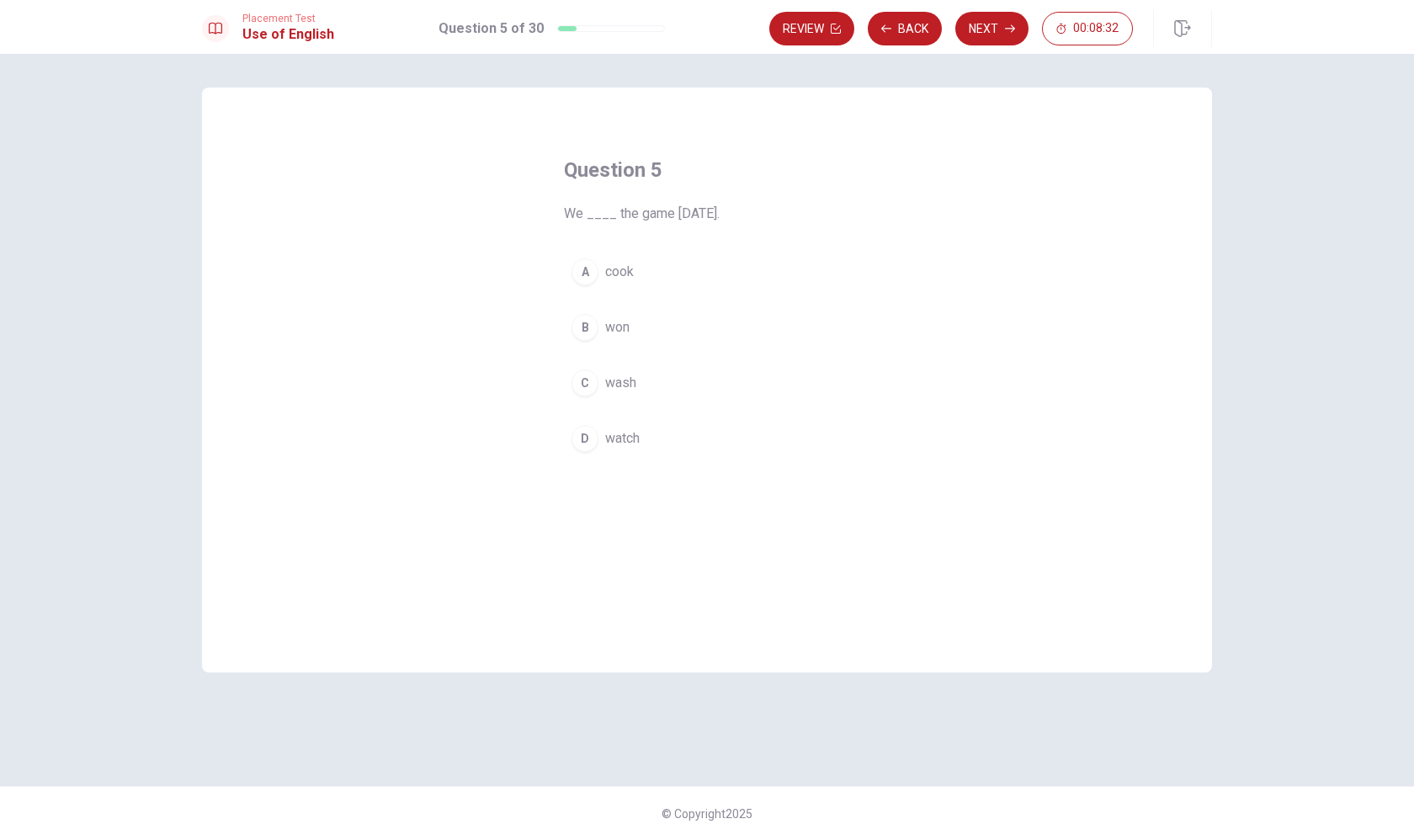 click on "won" at bounding box center (617, 327) 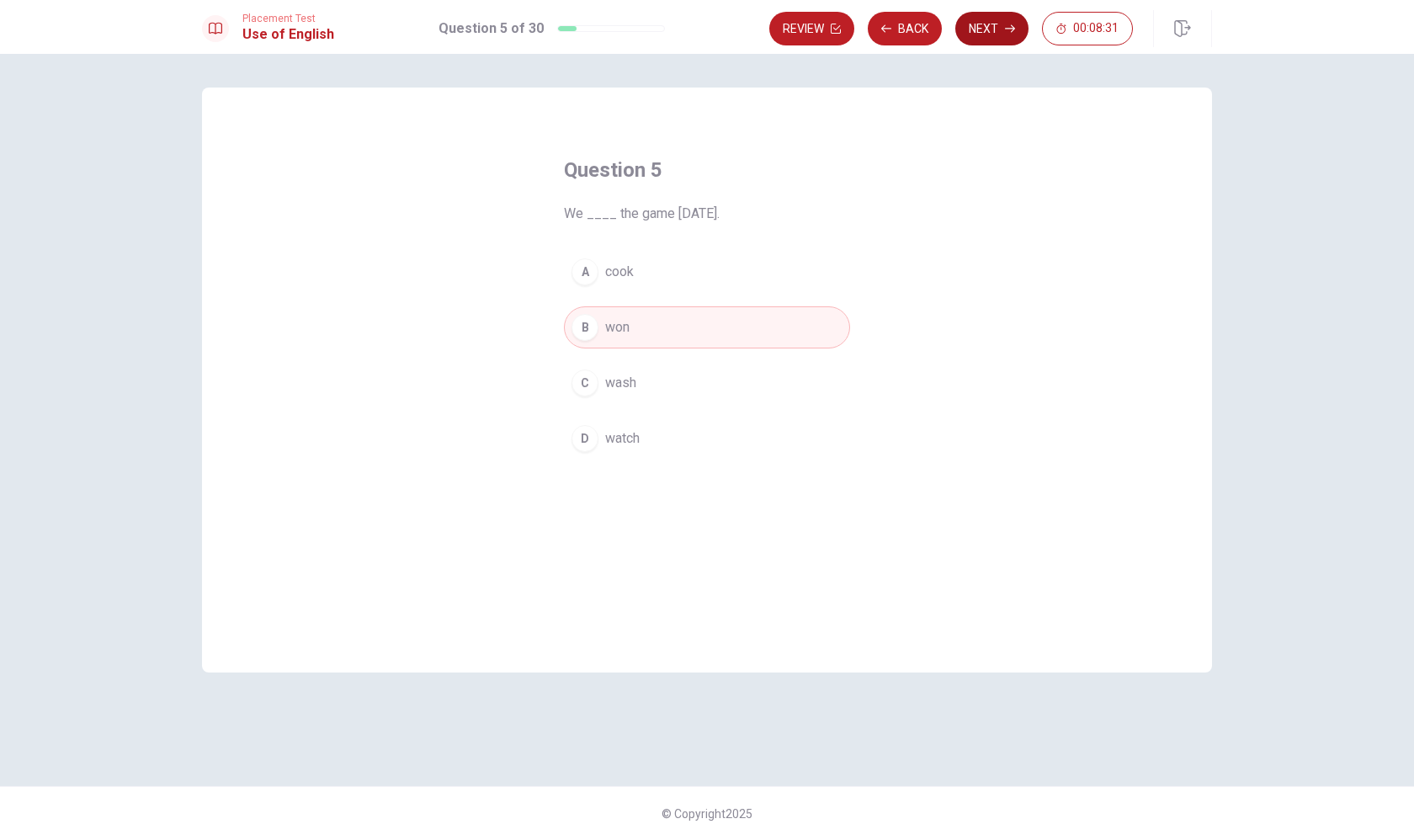 click on "Next" at bounding box center [991, 29] 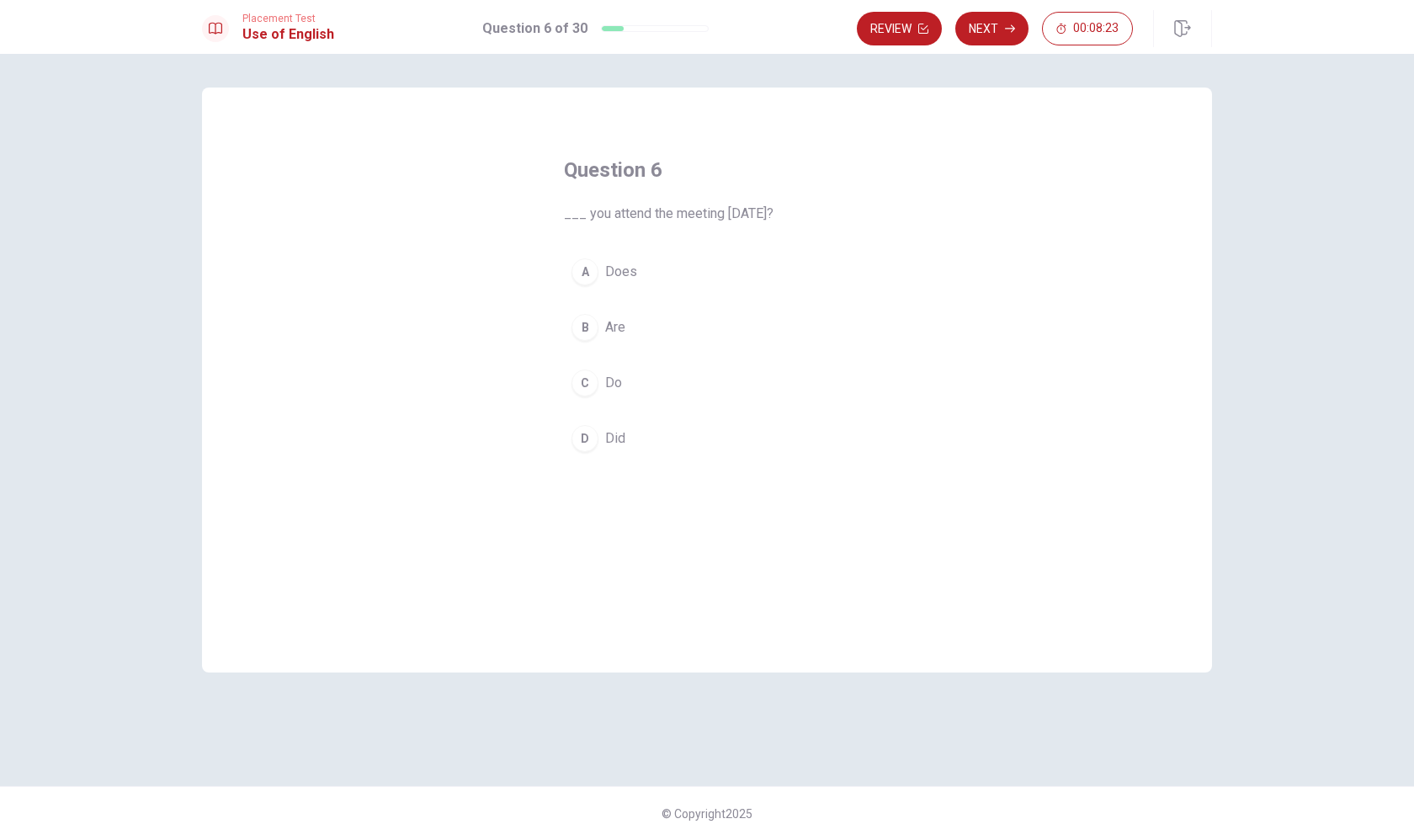 click on "Did" at bounding box center (615, 439) 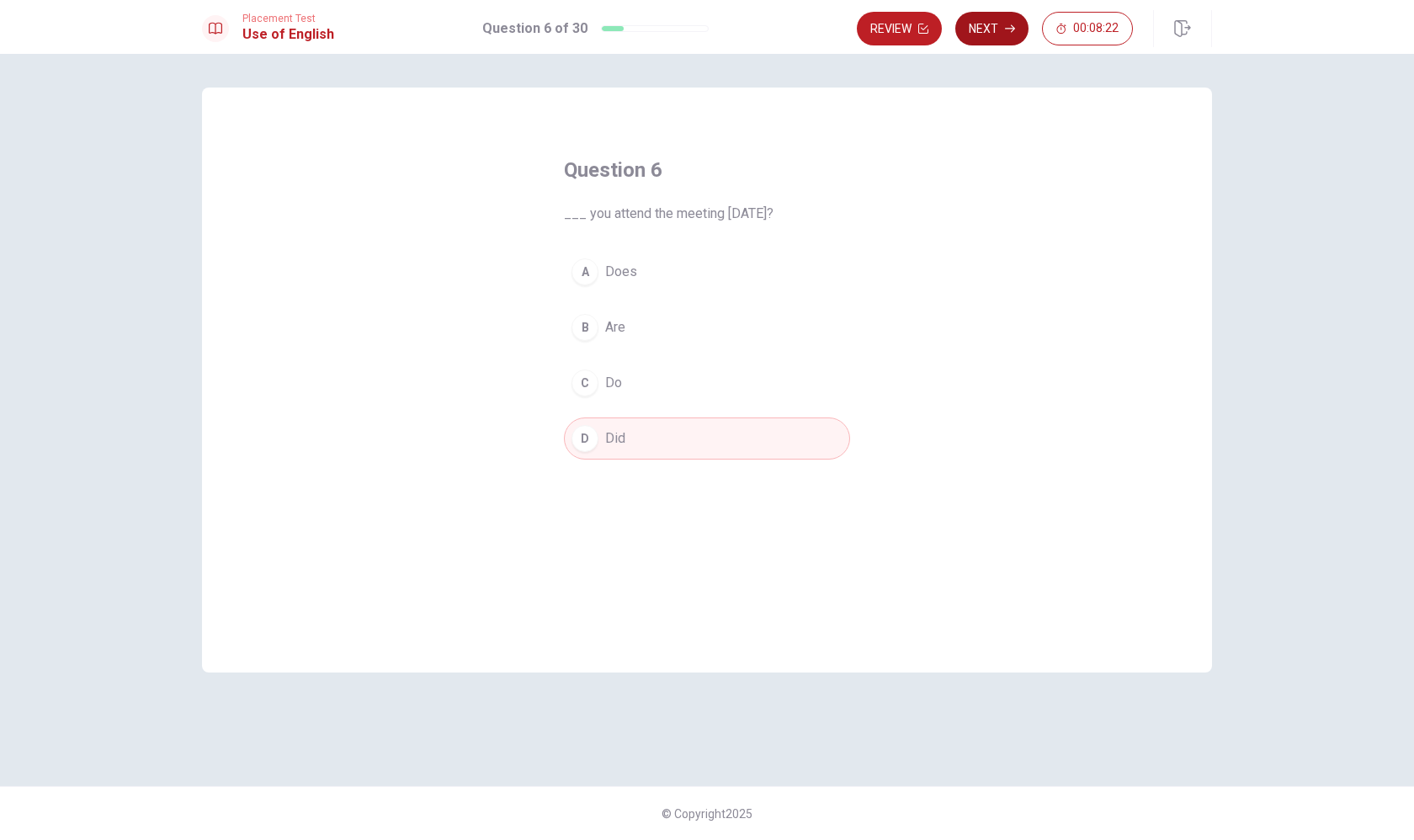 click on "Next" at bounding box center [991, 29] 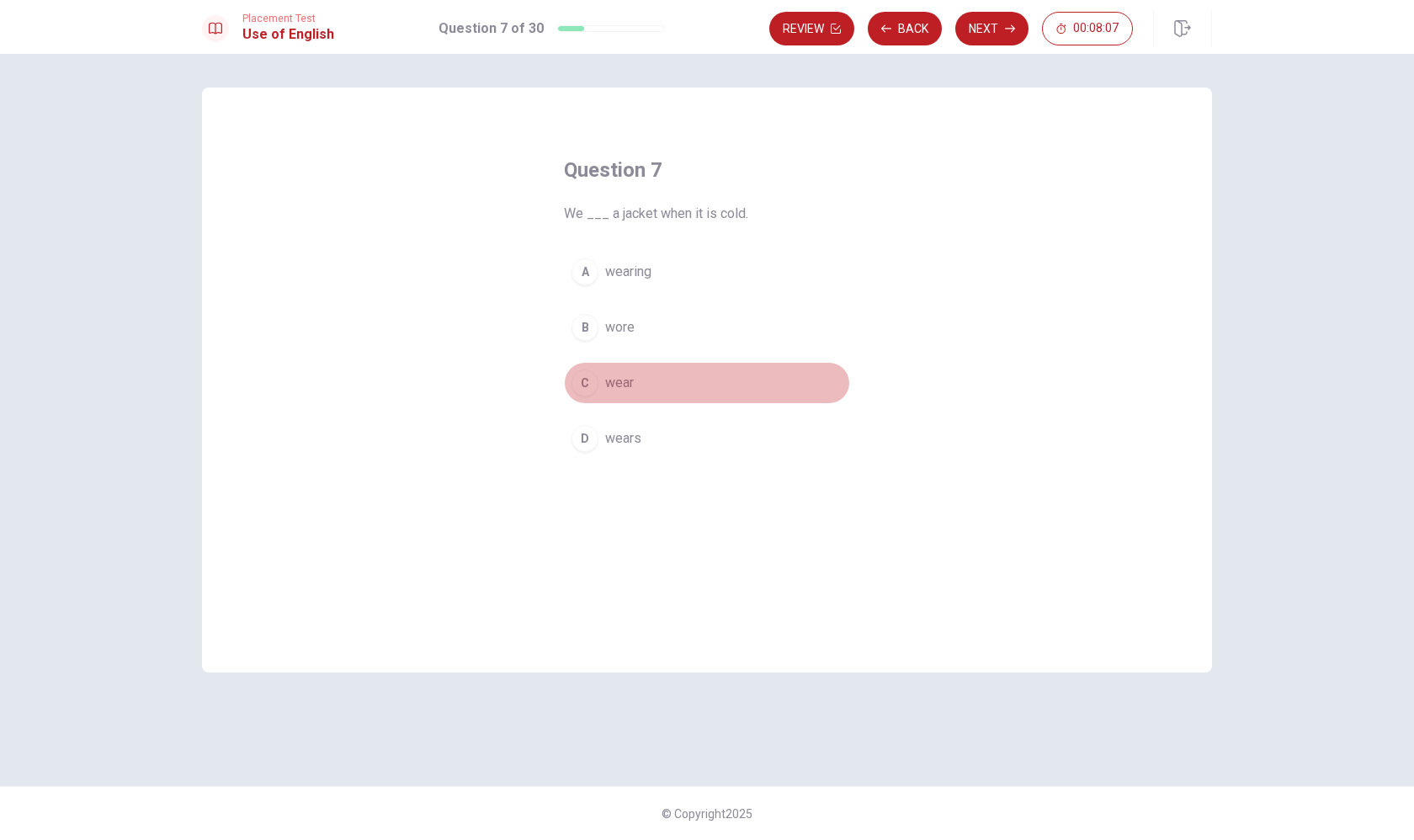 click on "wear" at bounding box center (619, 383) 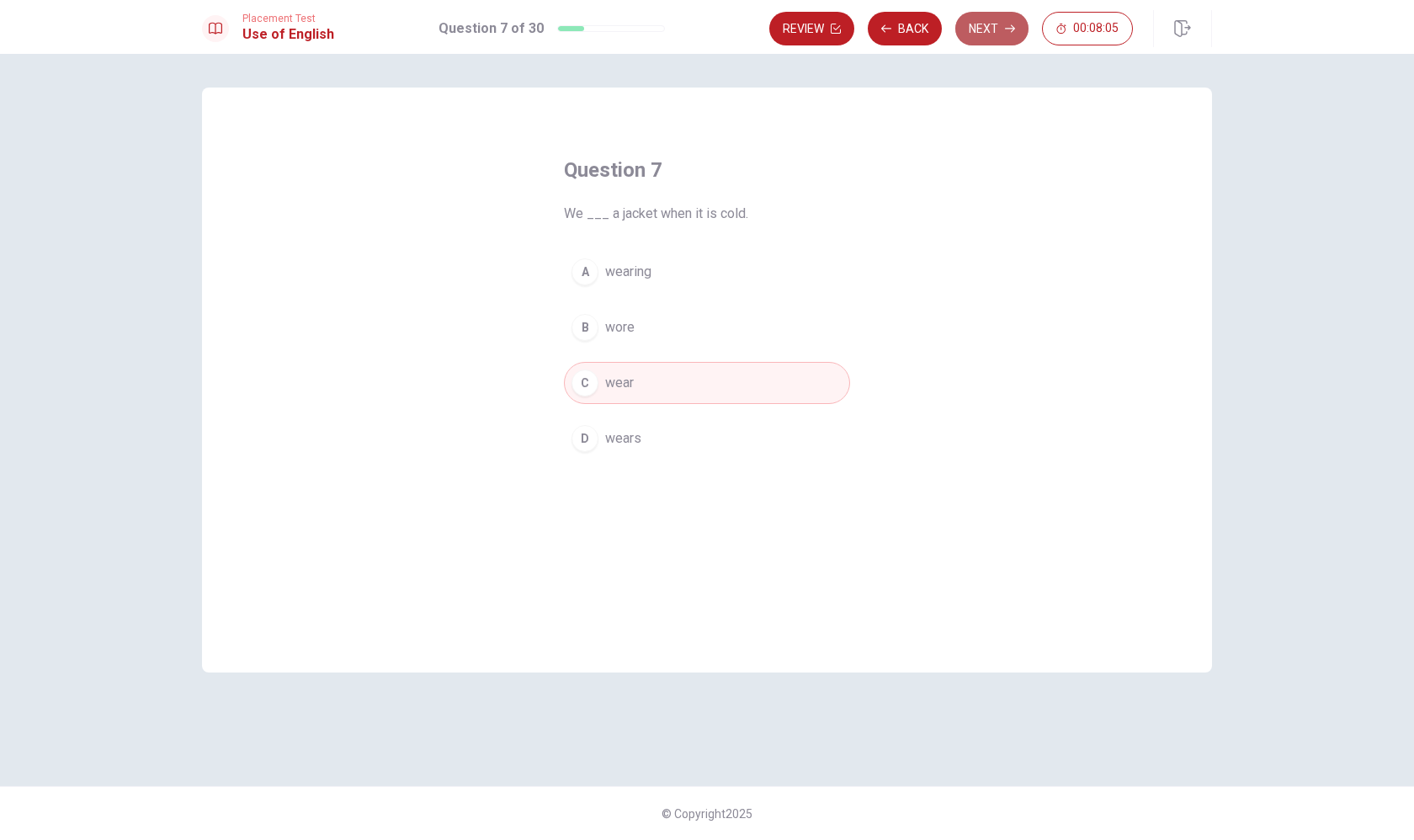 click on "Next" at bounding box center [991, 29] 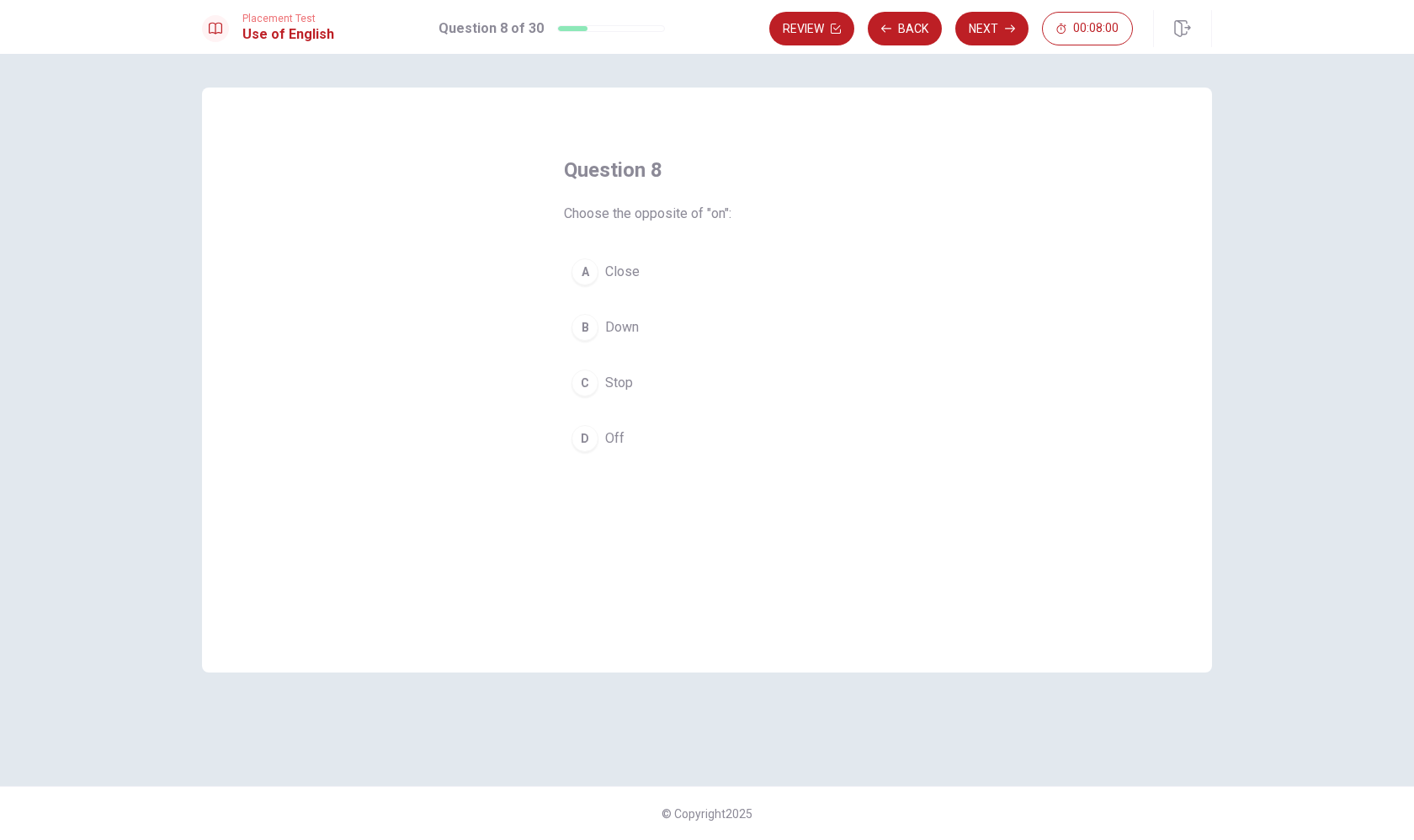 click on "D Off" at bounding box center (707, 439) 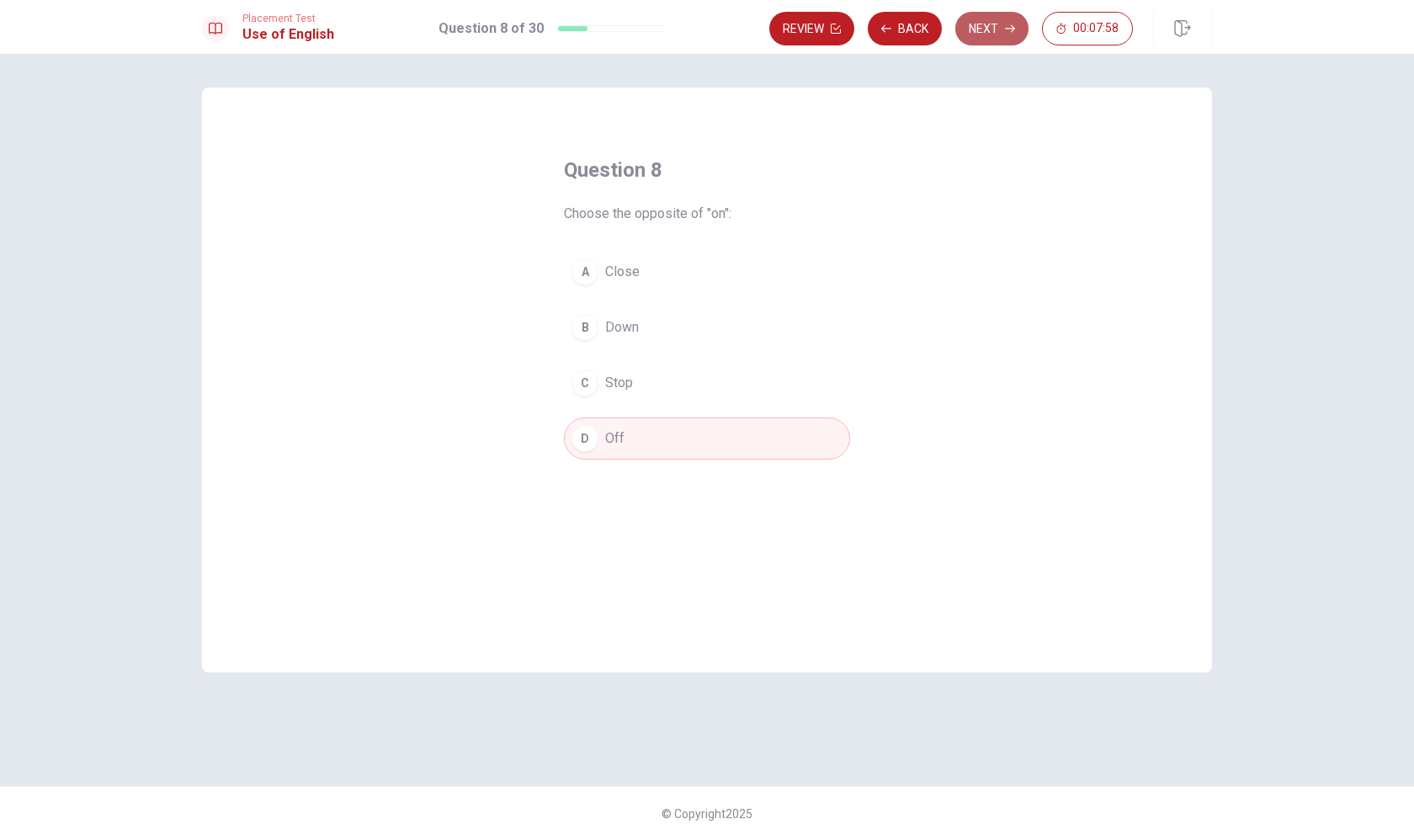 click 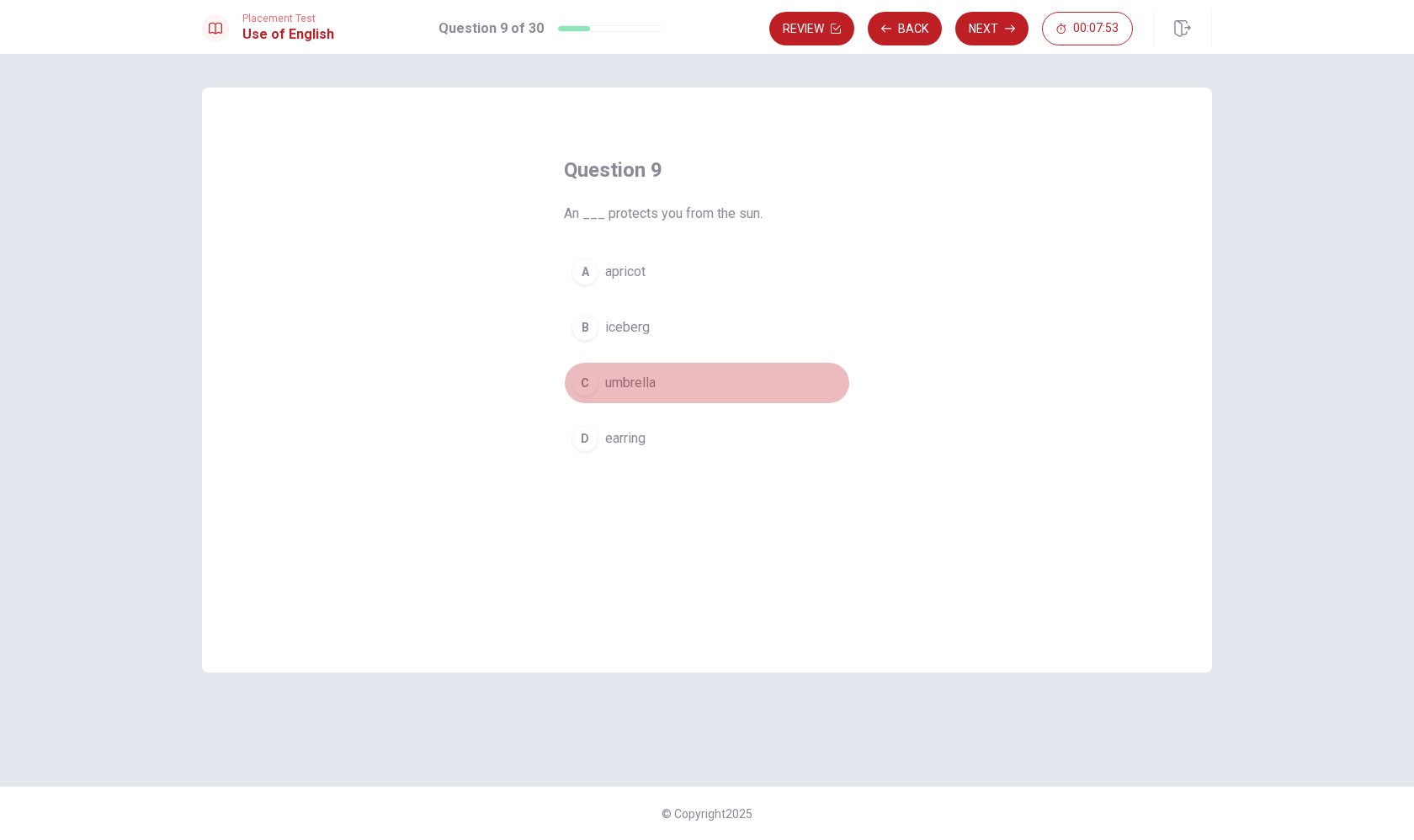 click on "umbrella" at bounding box center (630, 383) 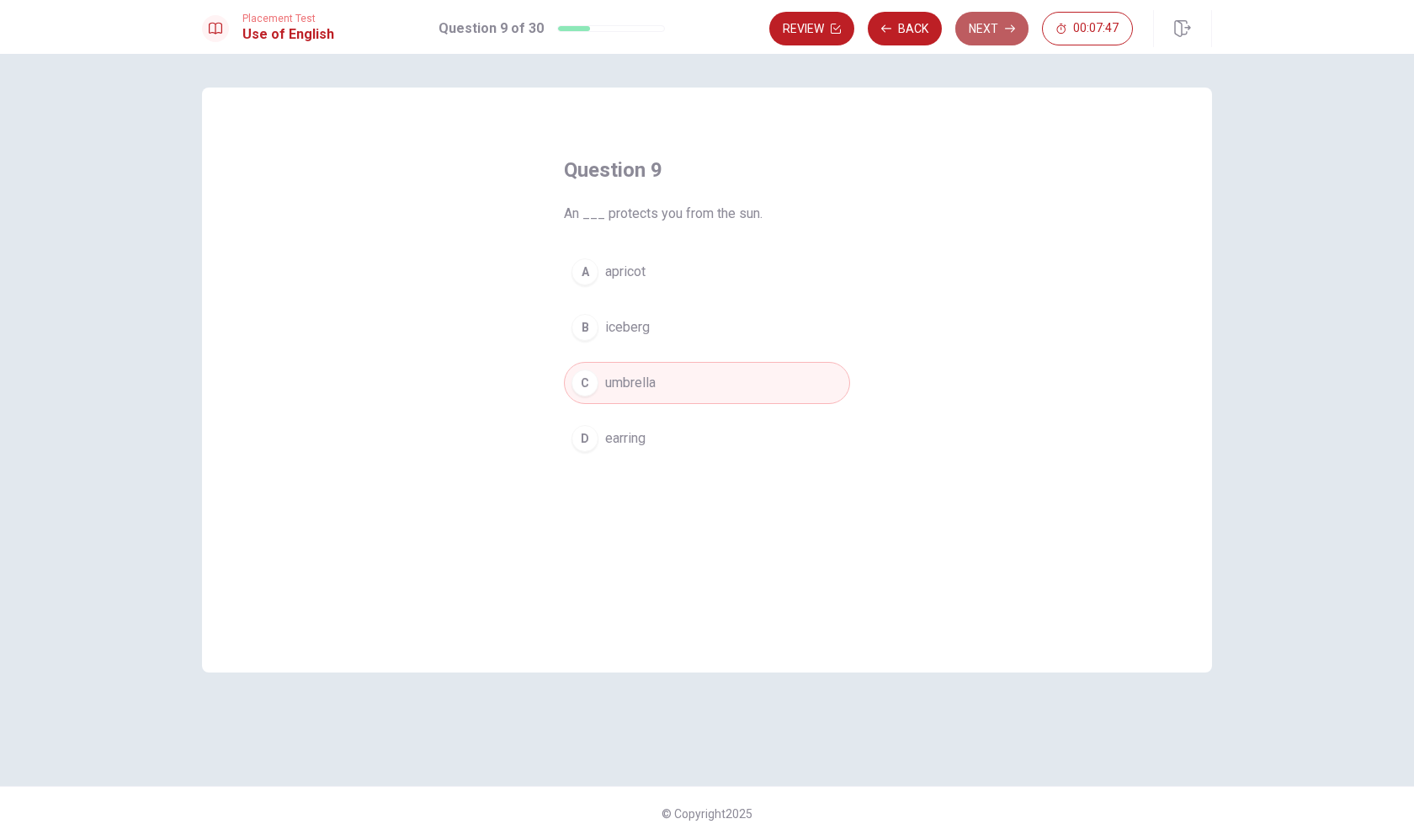 click 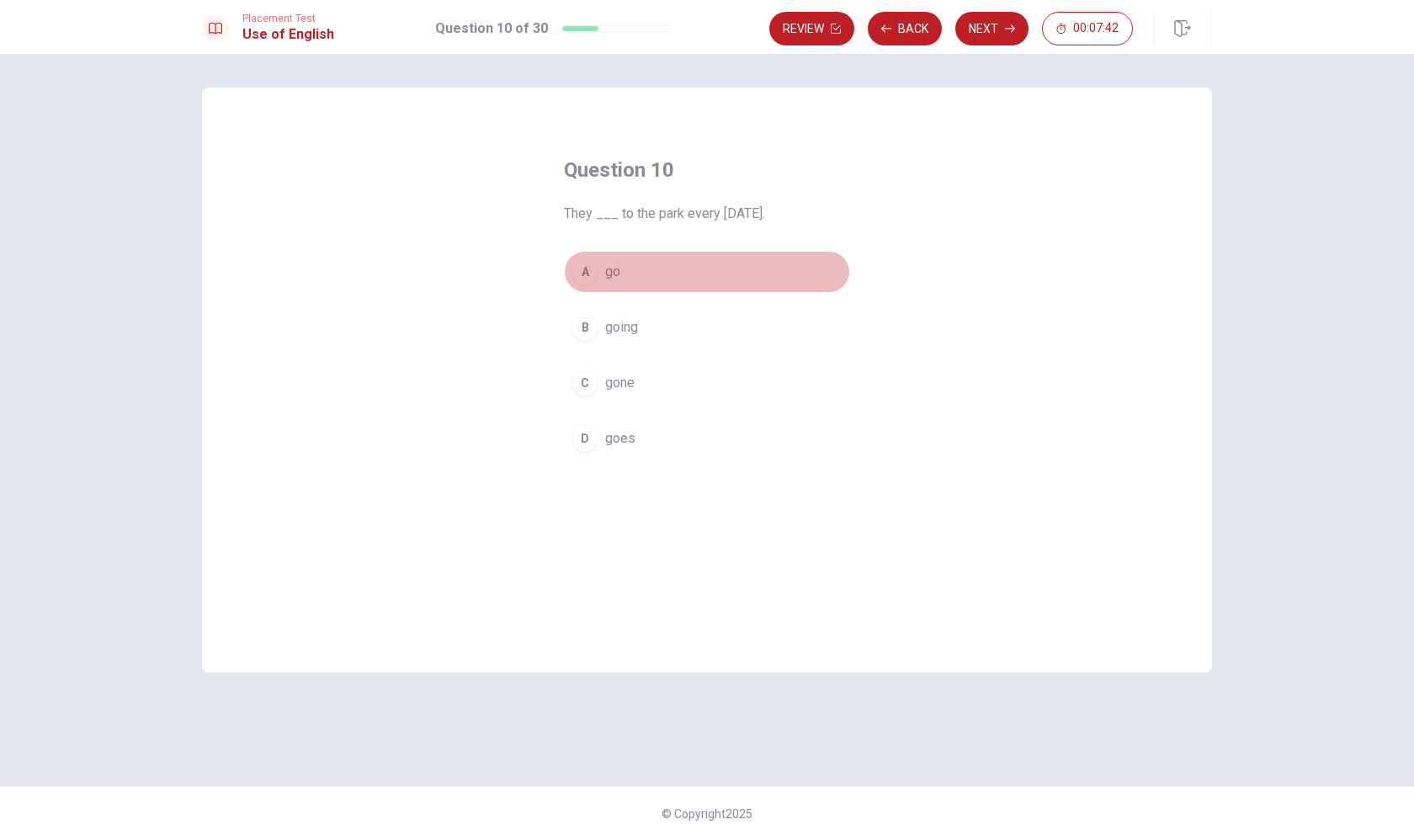 click on "go" at bounding box center [613, 272] 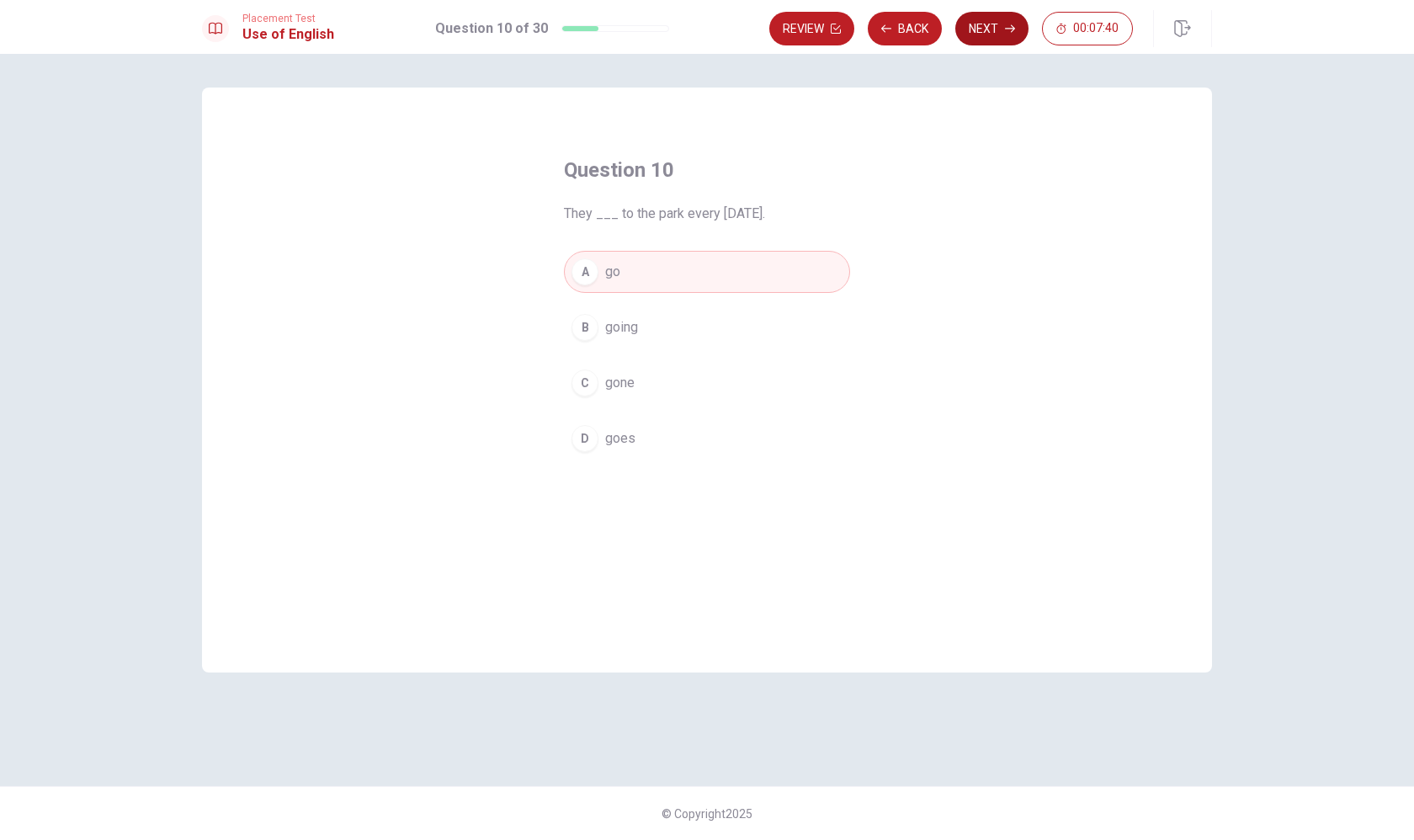 click on "Next" at bounding box center [991, 29] 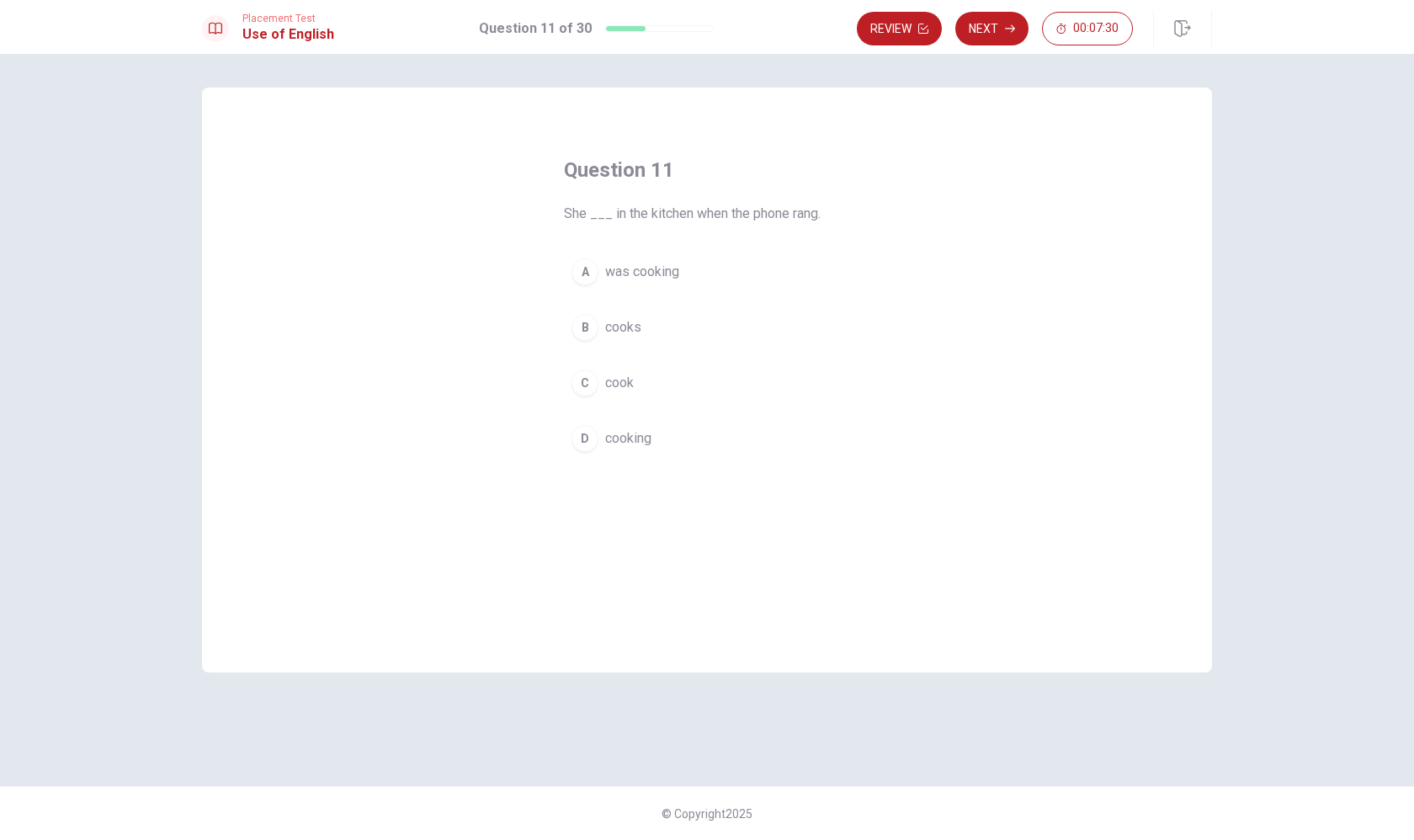 click on "was cooking" at bounding box center (642, 272) 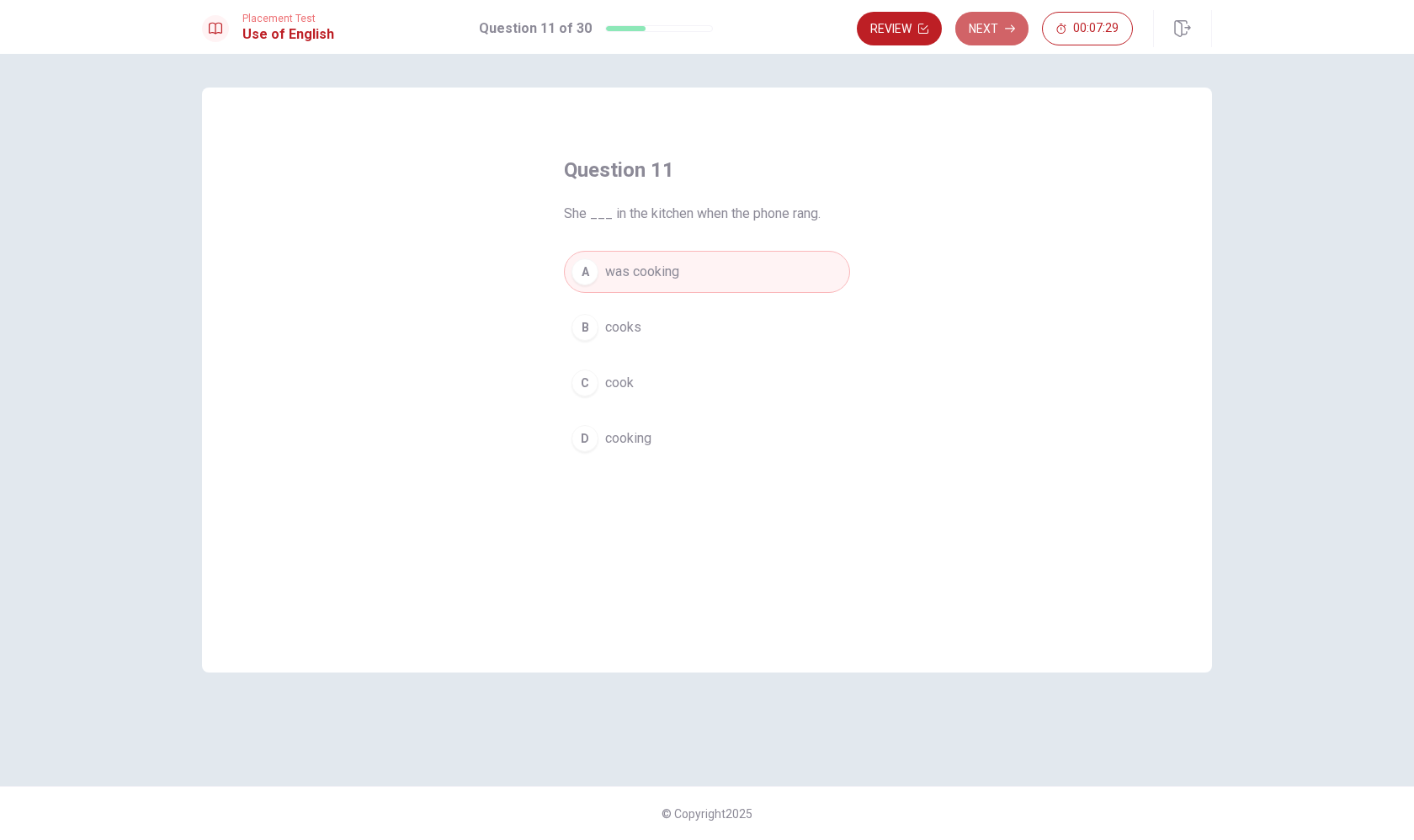 click on "Next" at bounding box center [991, 29] 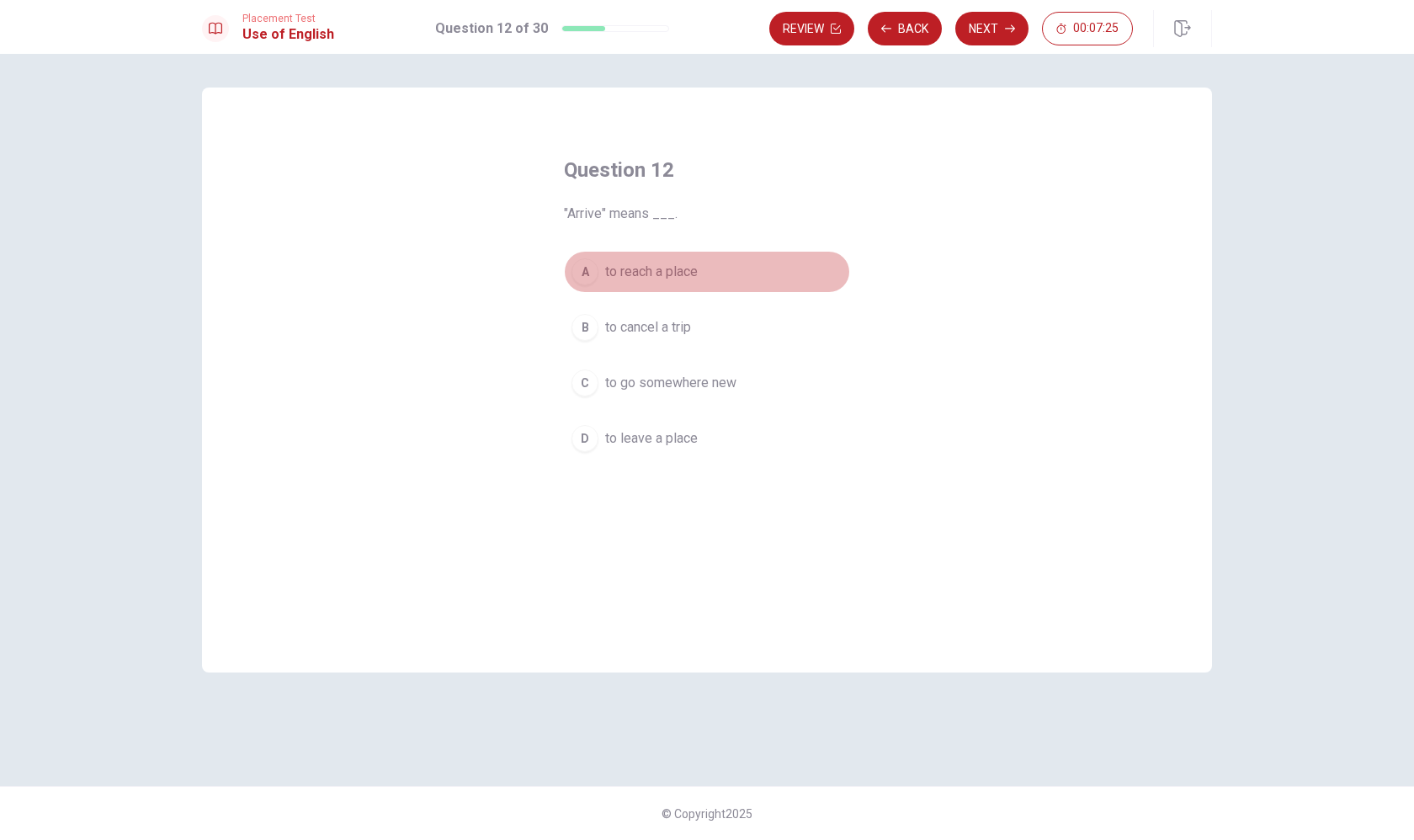 click on "to reach a place" at bounding box center (651, 272) 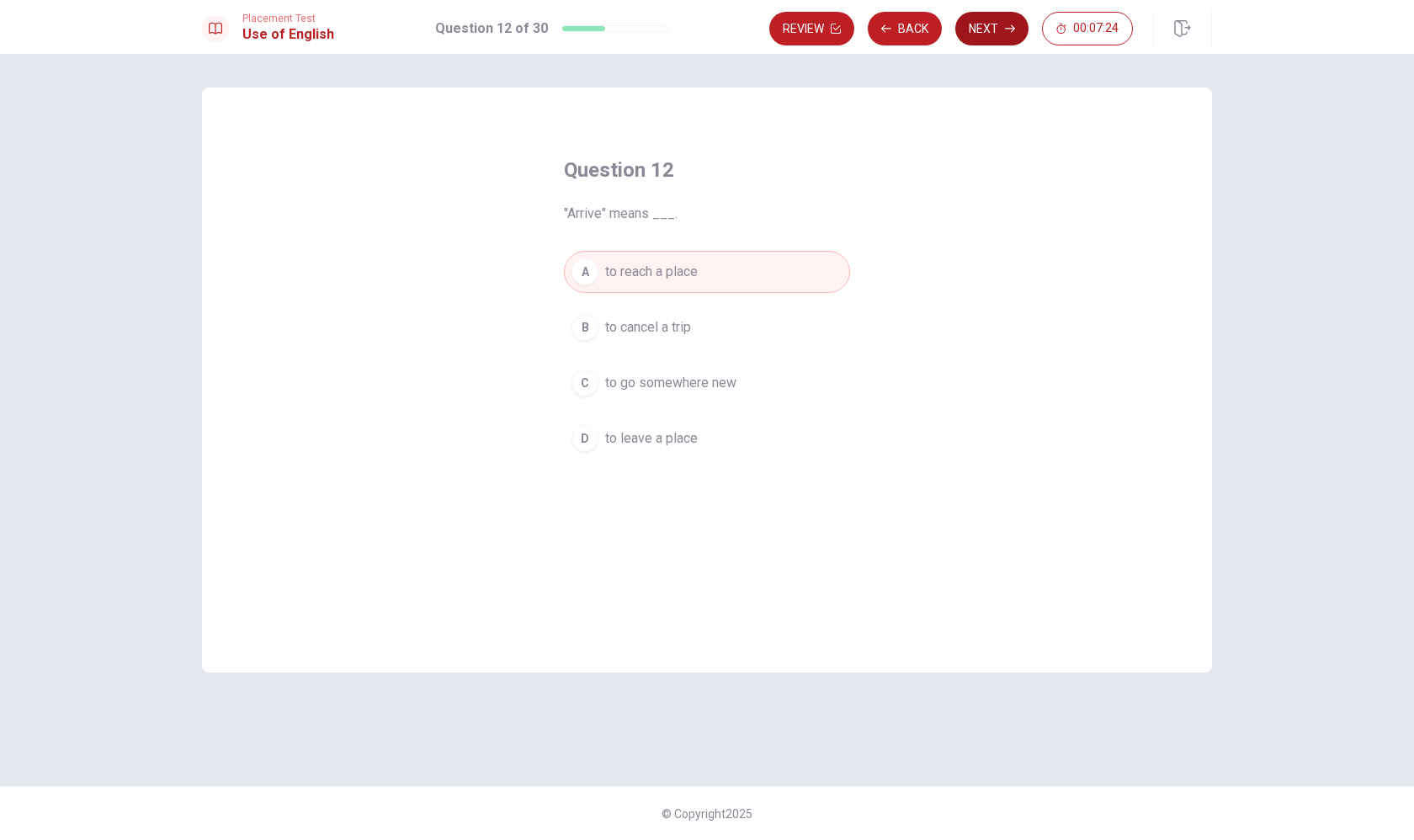click on "Next" at bounding box center [991, 29] 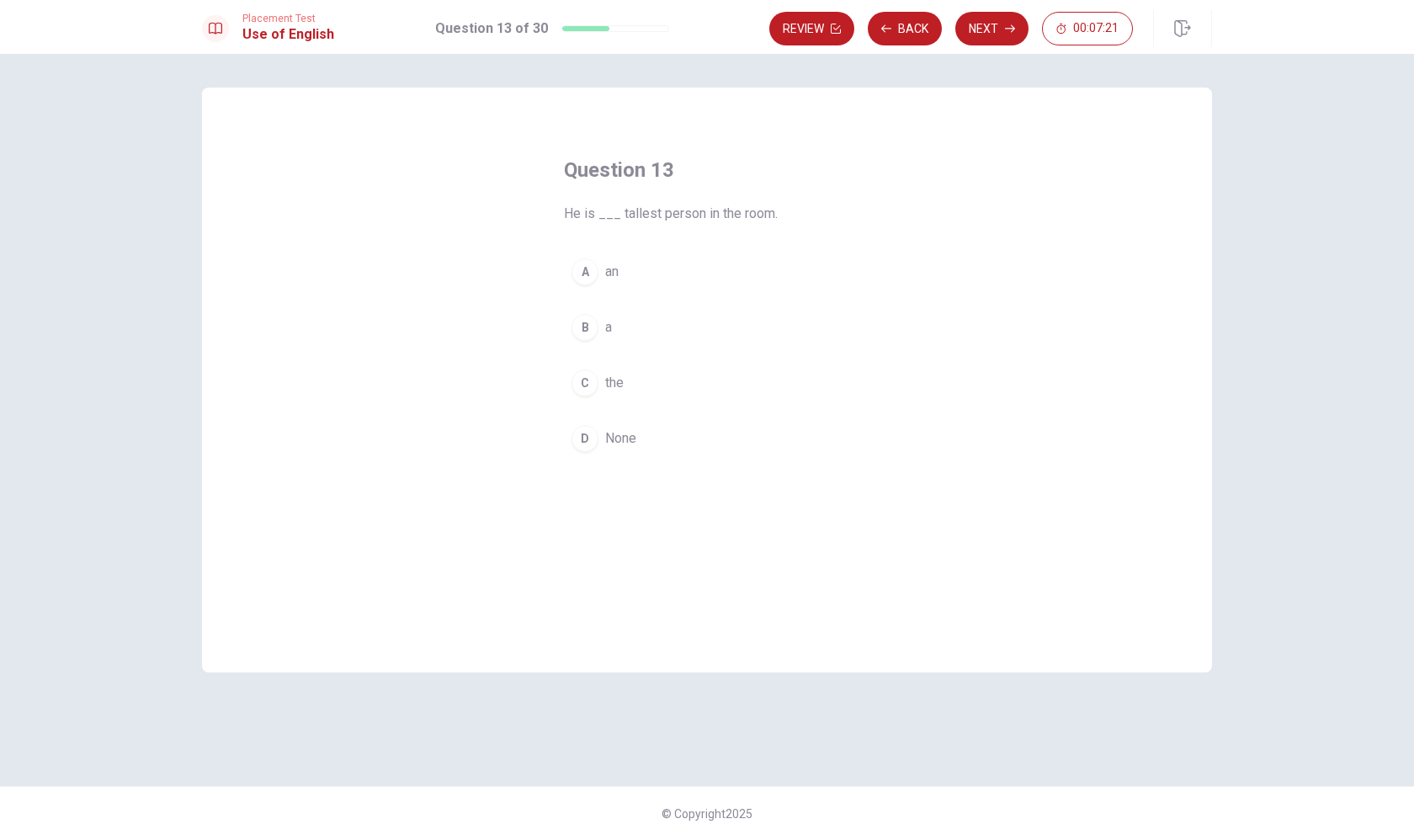 click on "C the" at bounding box center [707, 383] 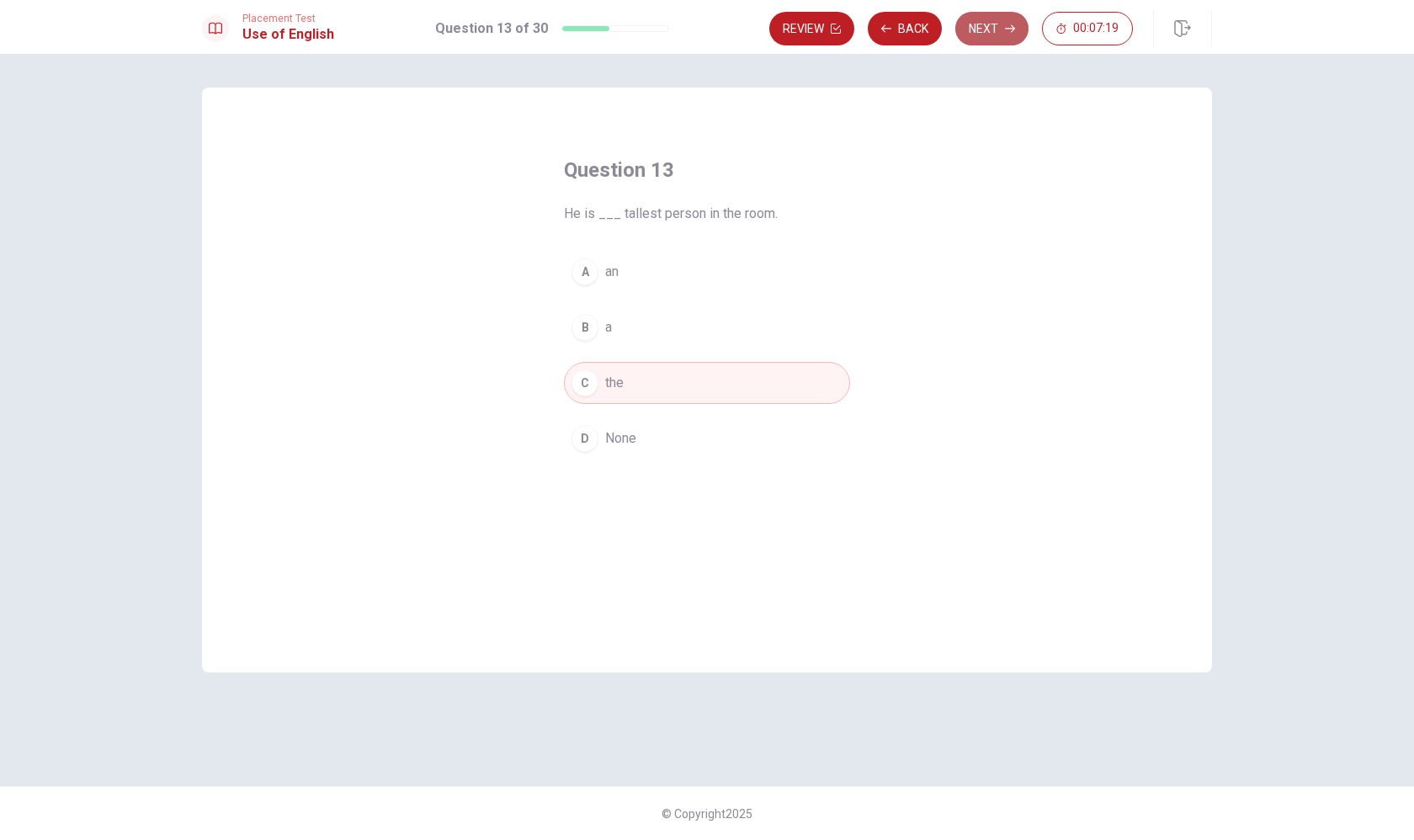 click on "Next" at bounding box center [991, 29] 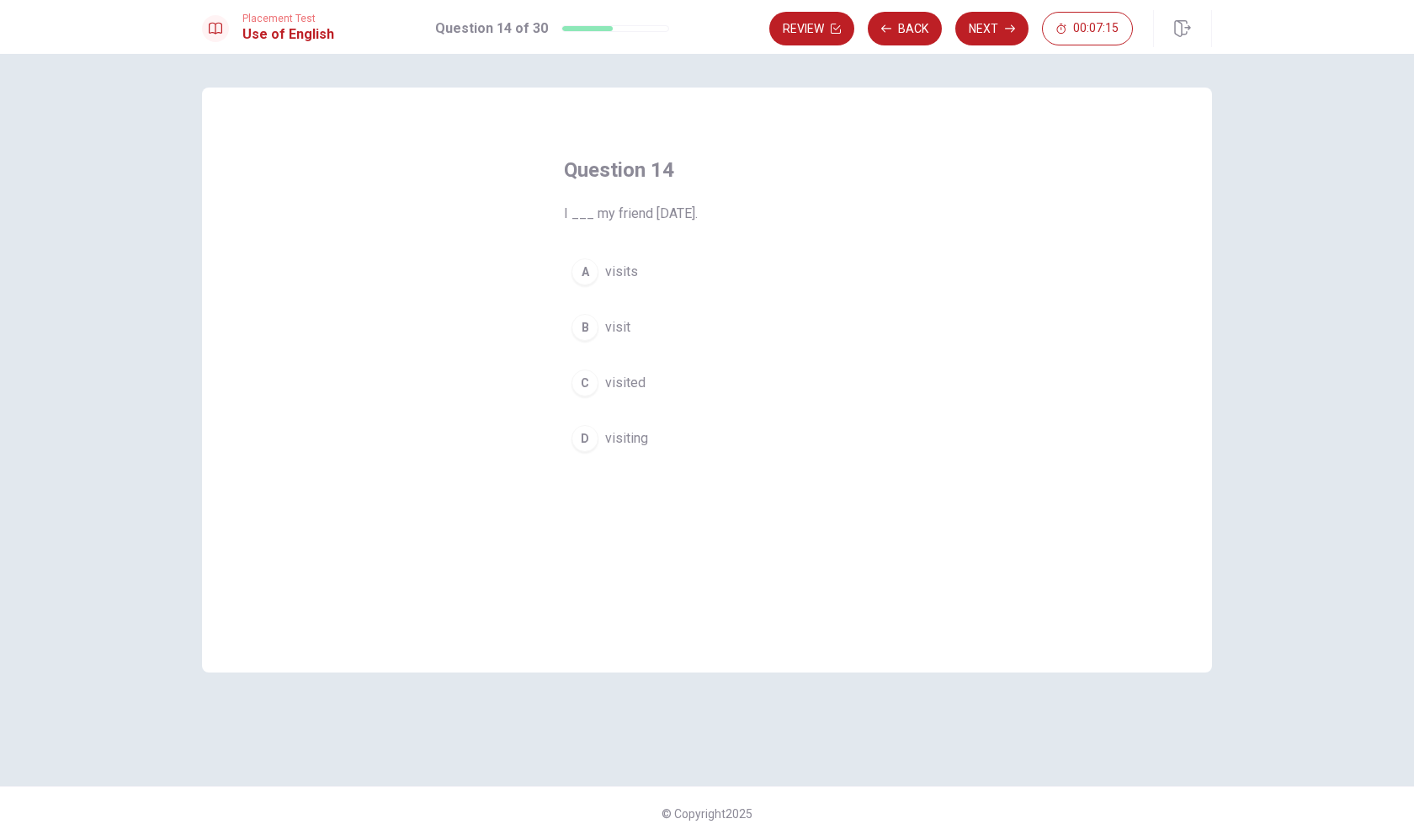 click on "visited" at bounding box center (625, 383) 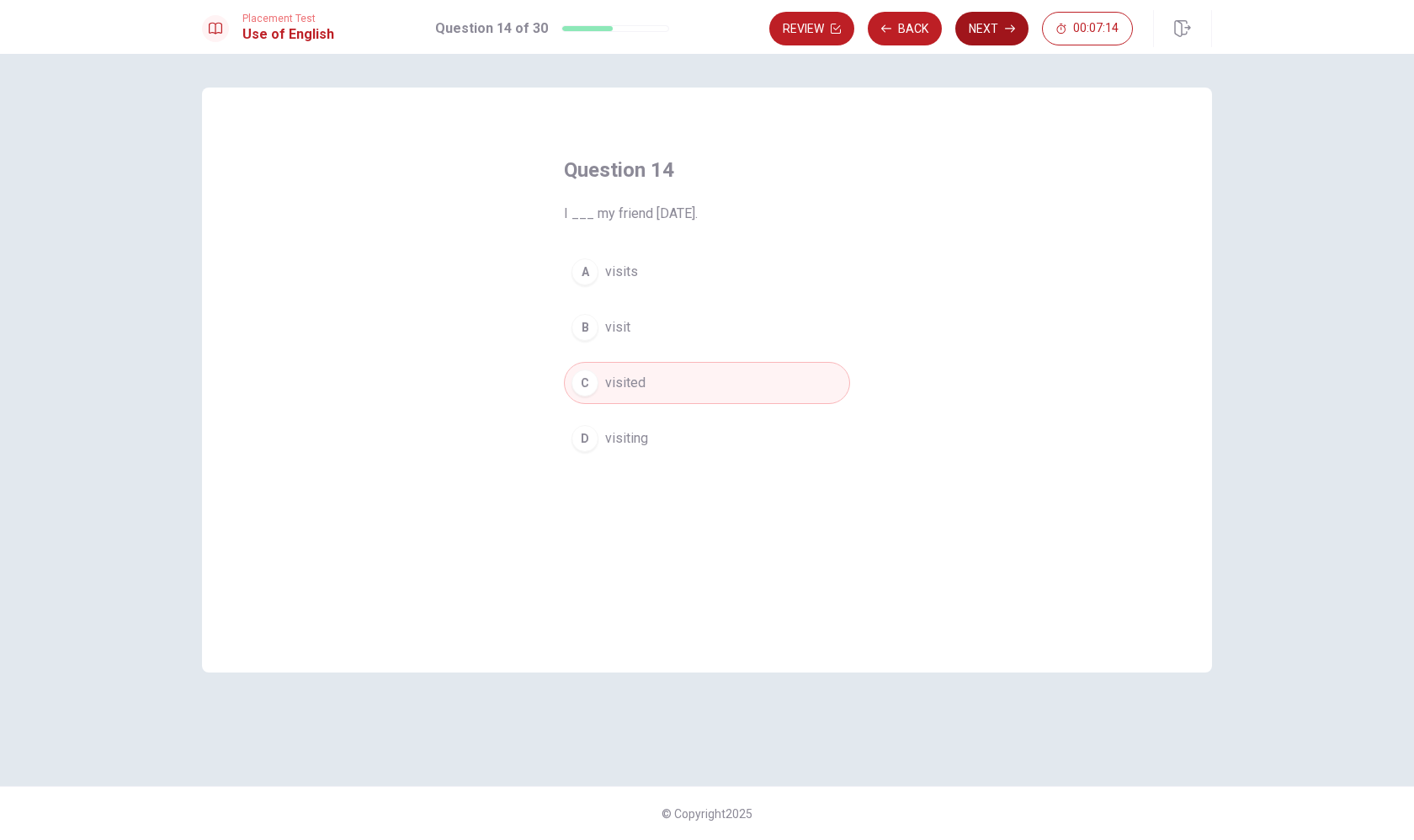 click on "Next" at bounding box center [991, 29] 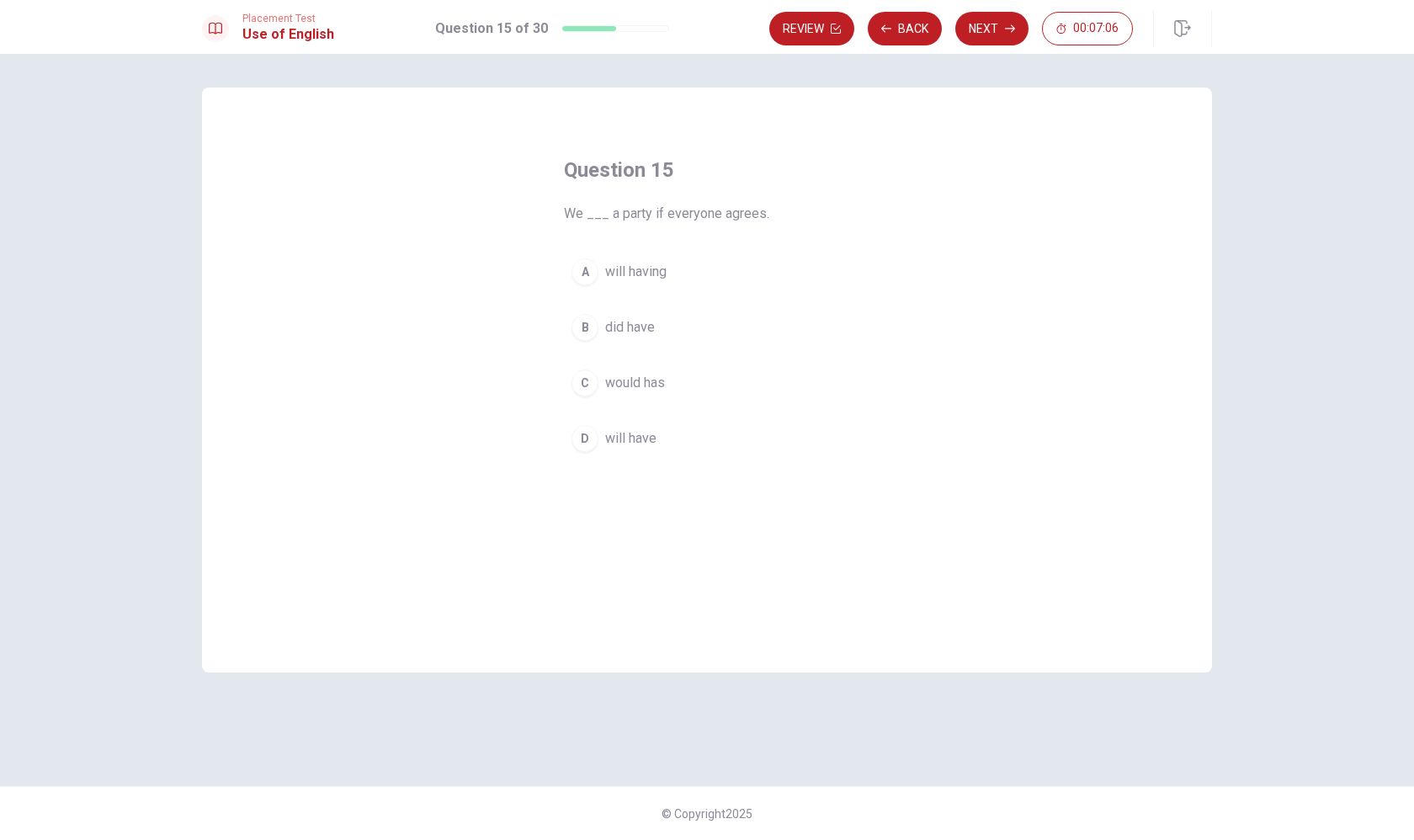 click on "will have" at bounding box center (630, 439) 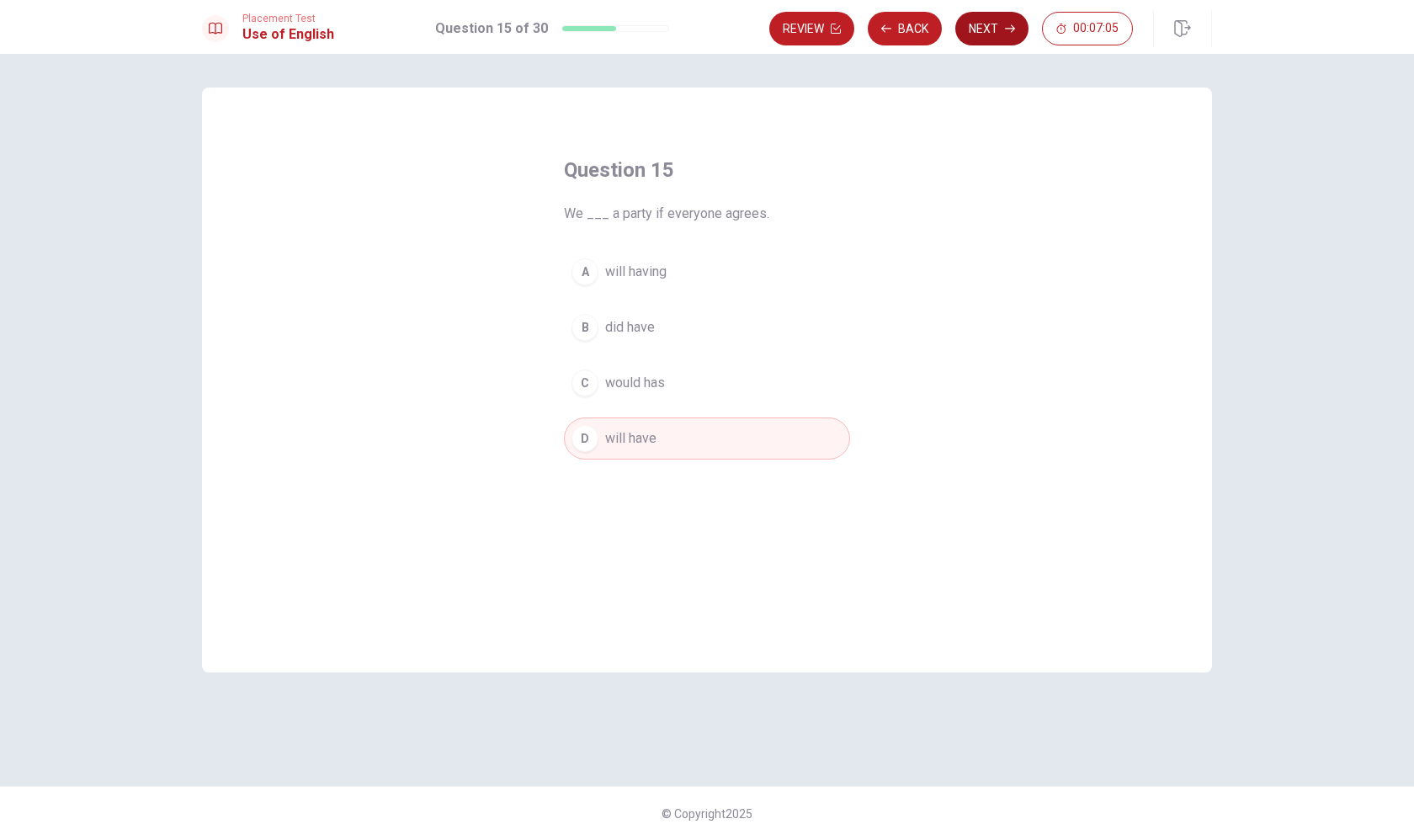 click on "Next" at bounding box center [991, 29] 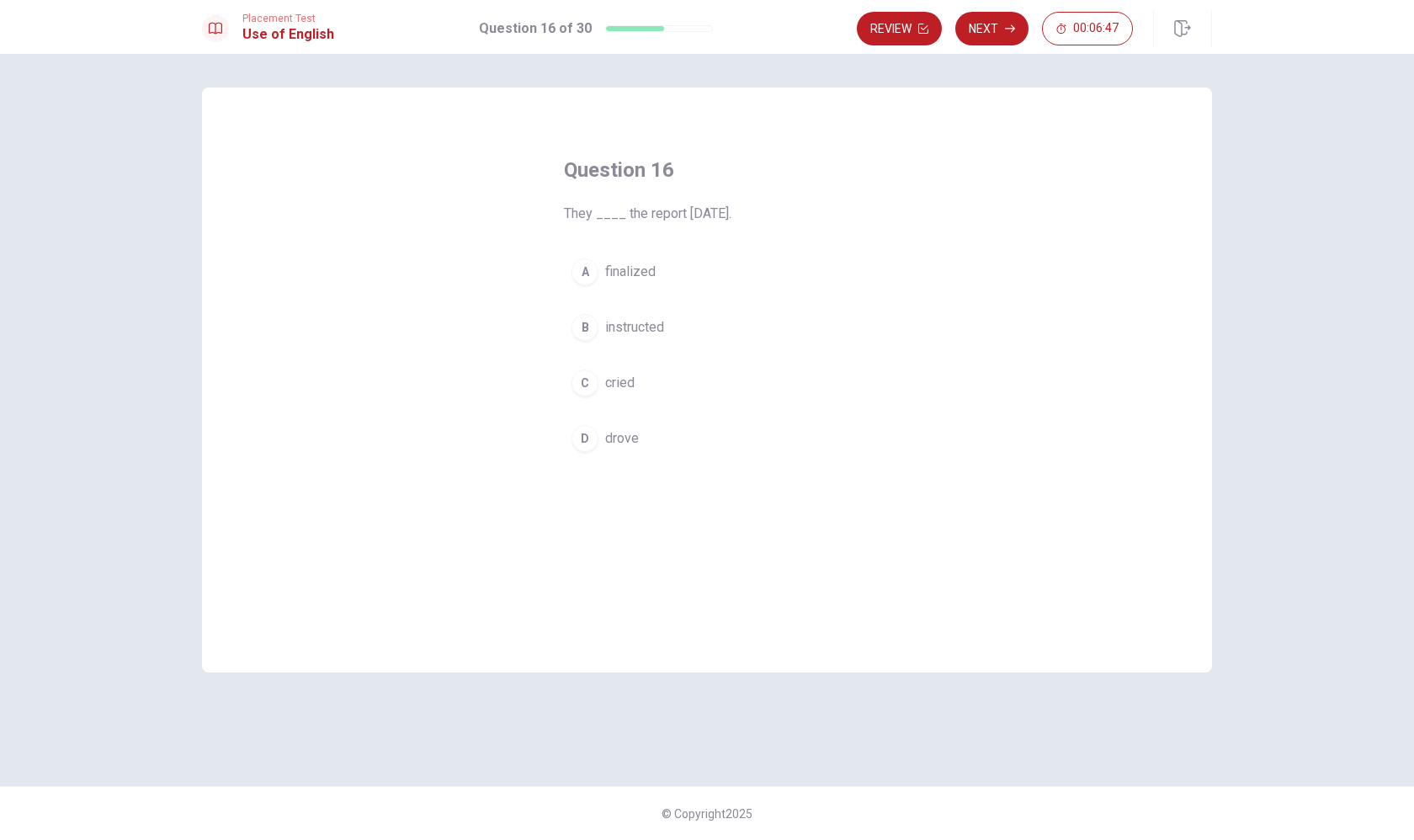 click on "finalized" at bounding box center (630, 272) 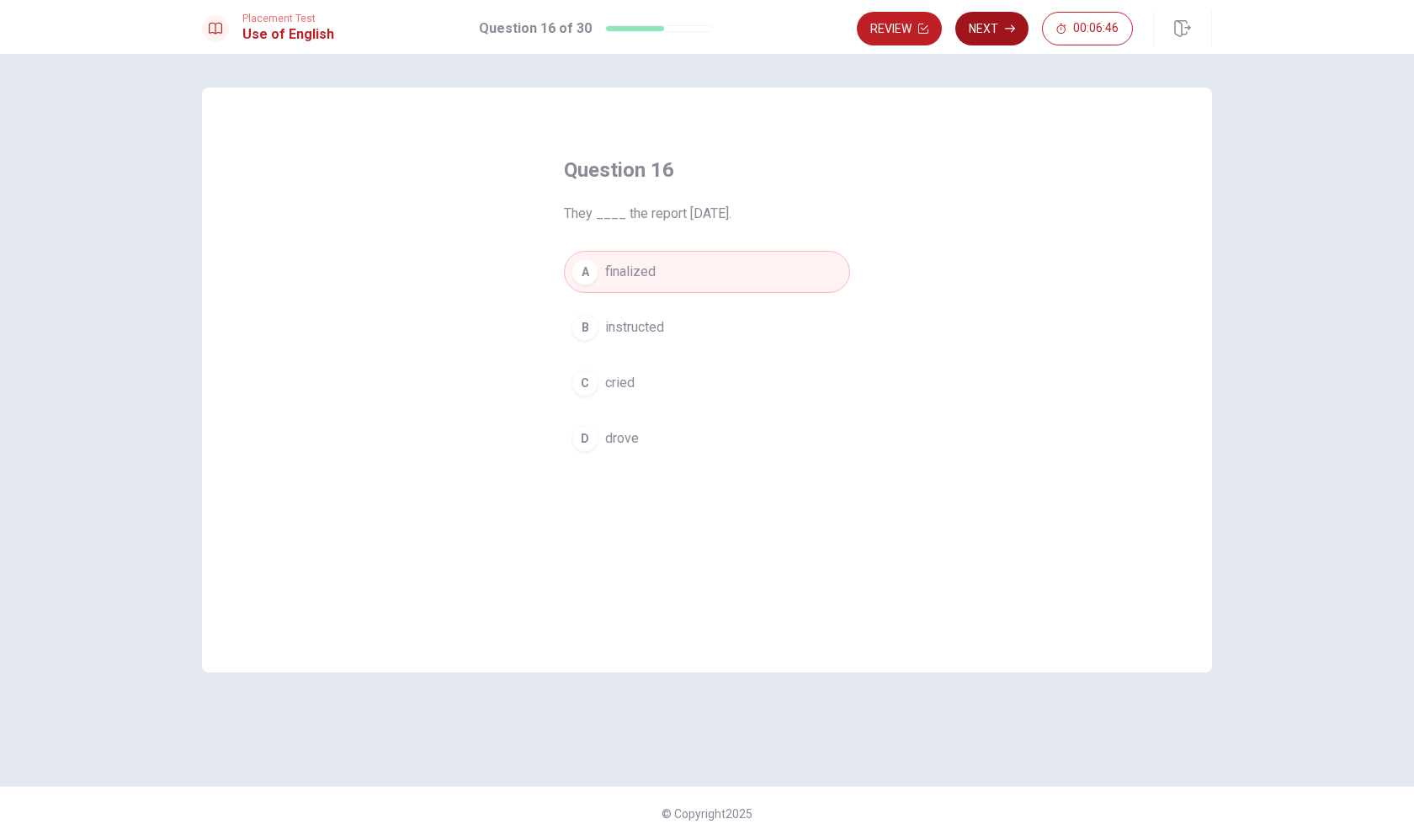 click 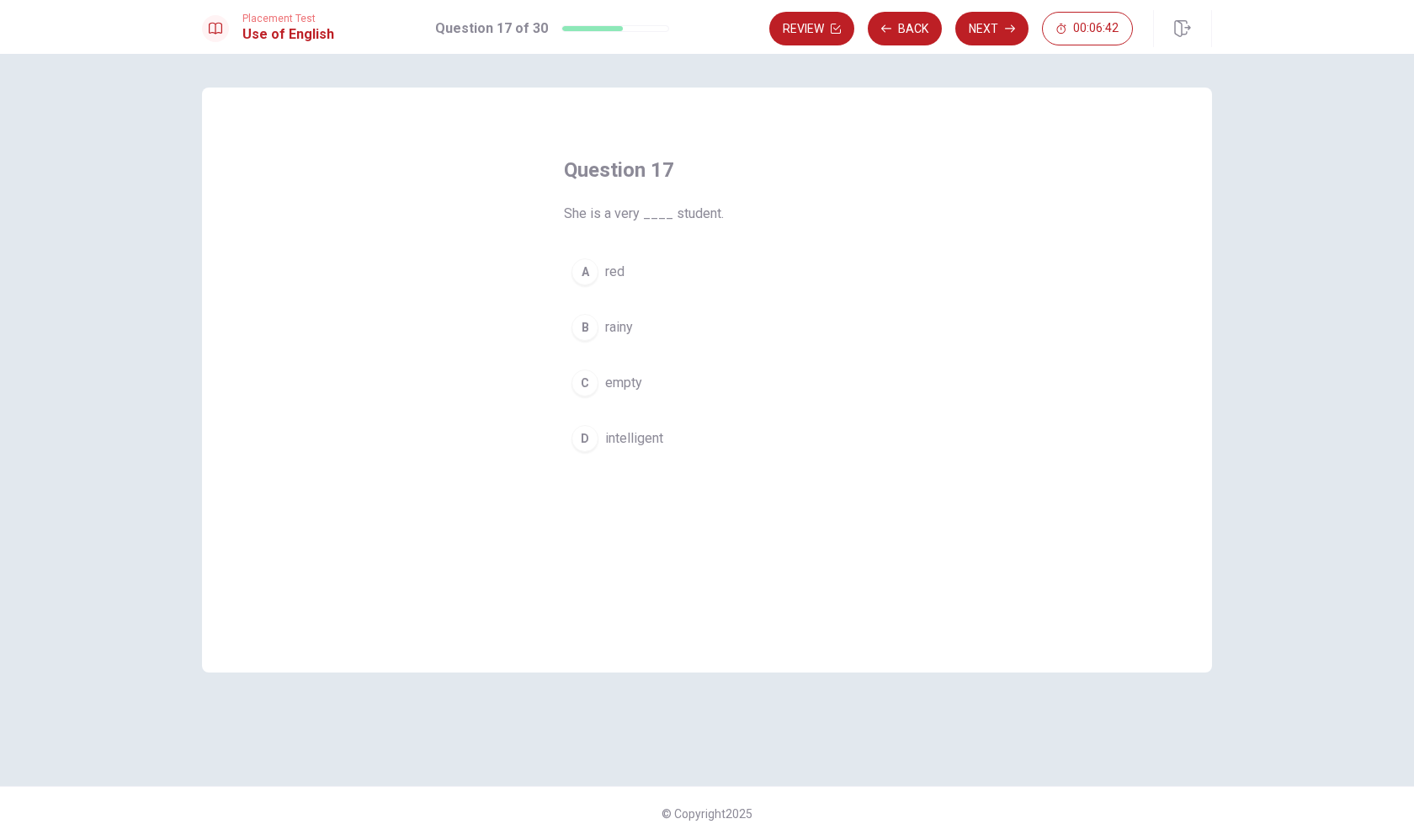 click on "intelligent" at bounding box center (634, 439) 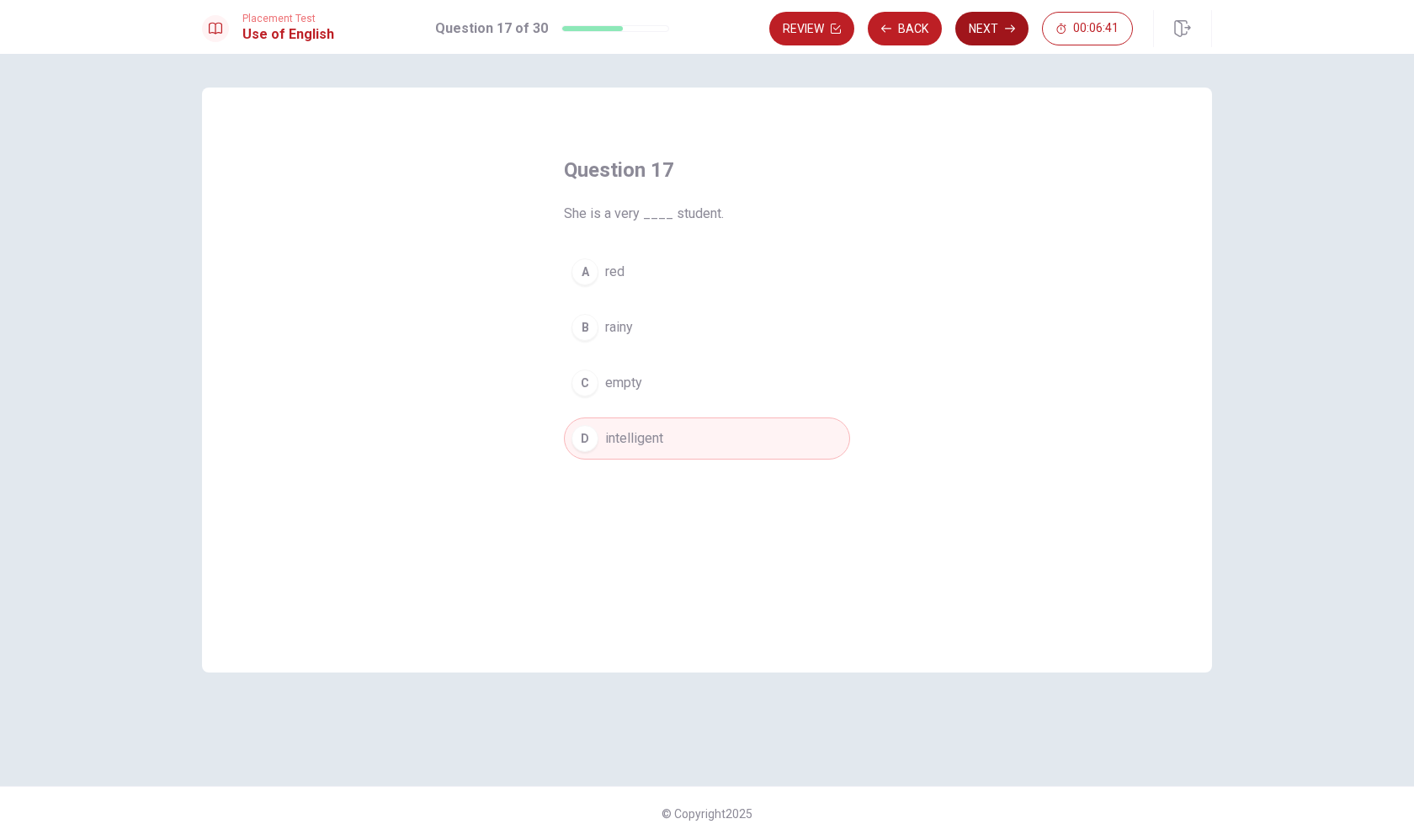 click on "Next" at bounding box center (991, 29) 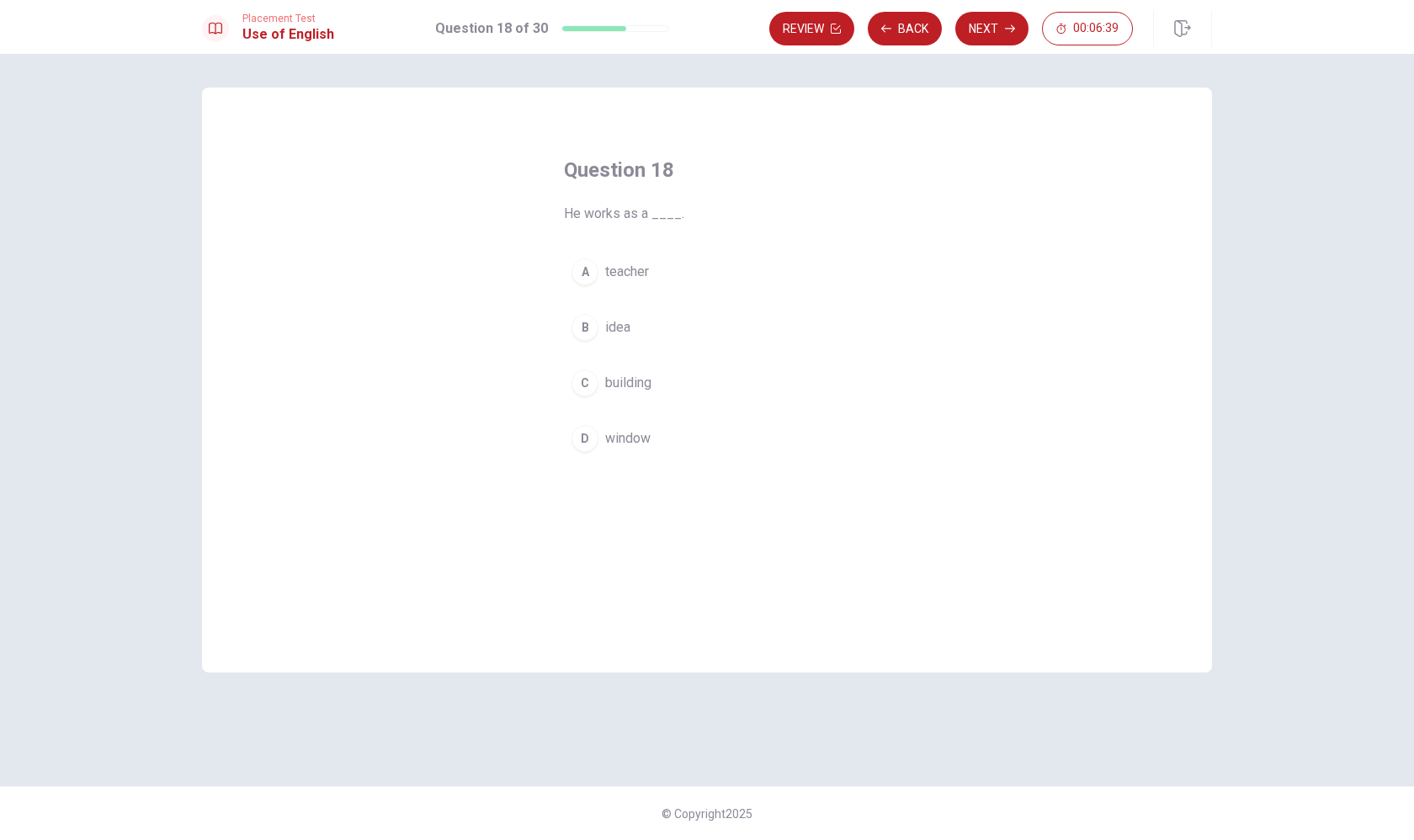 click on "teacher" at bounding box center [627, 272] 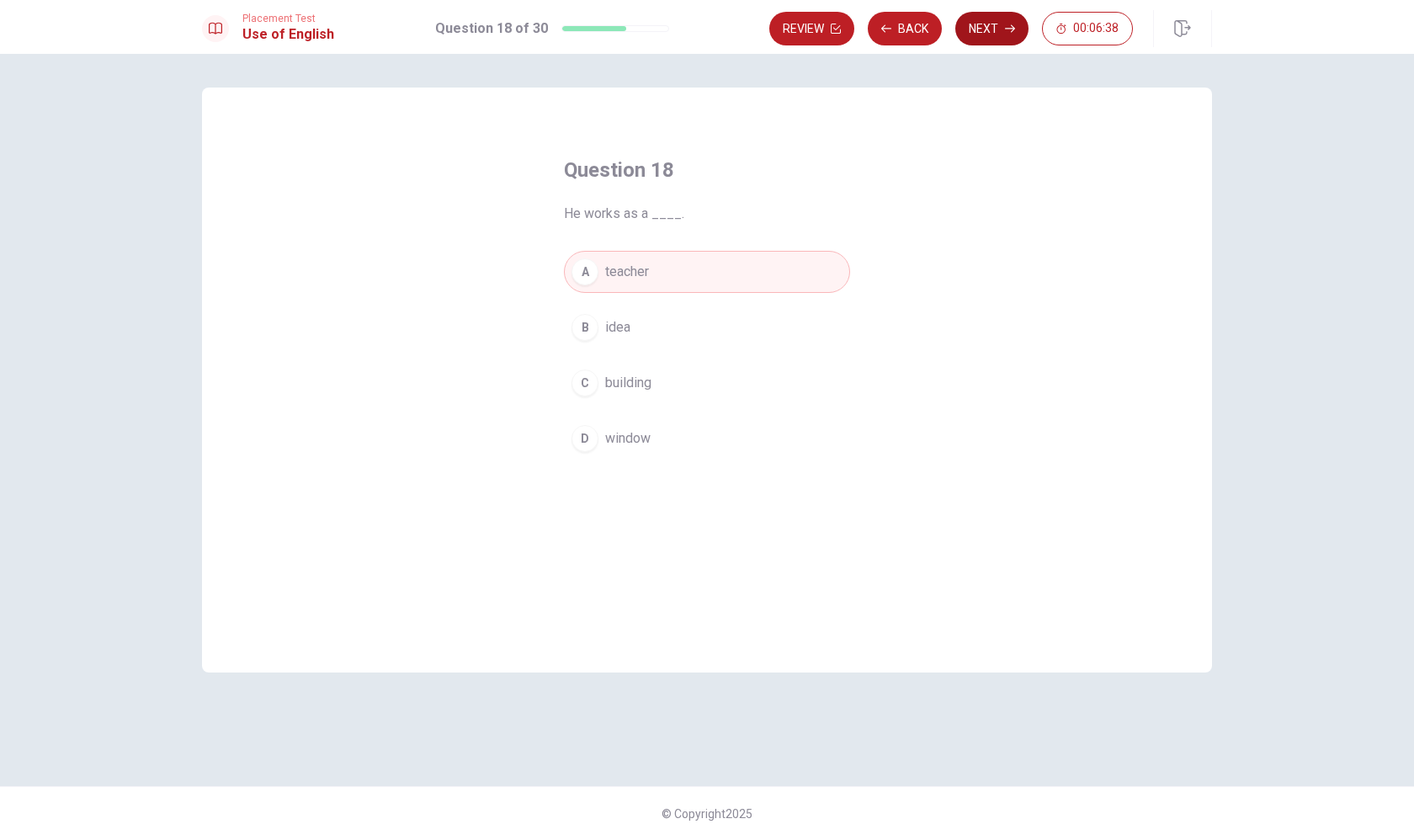 click on "Next" at bounding box center (991, 29) 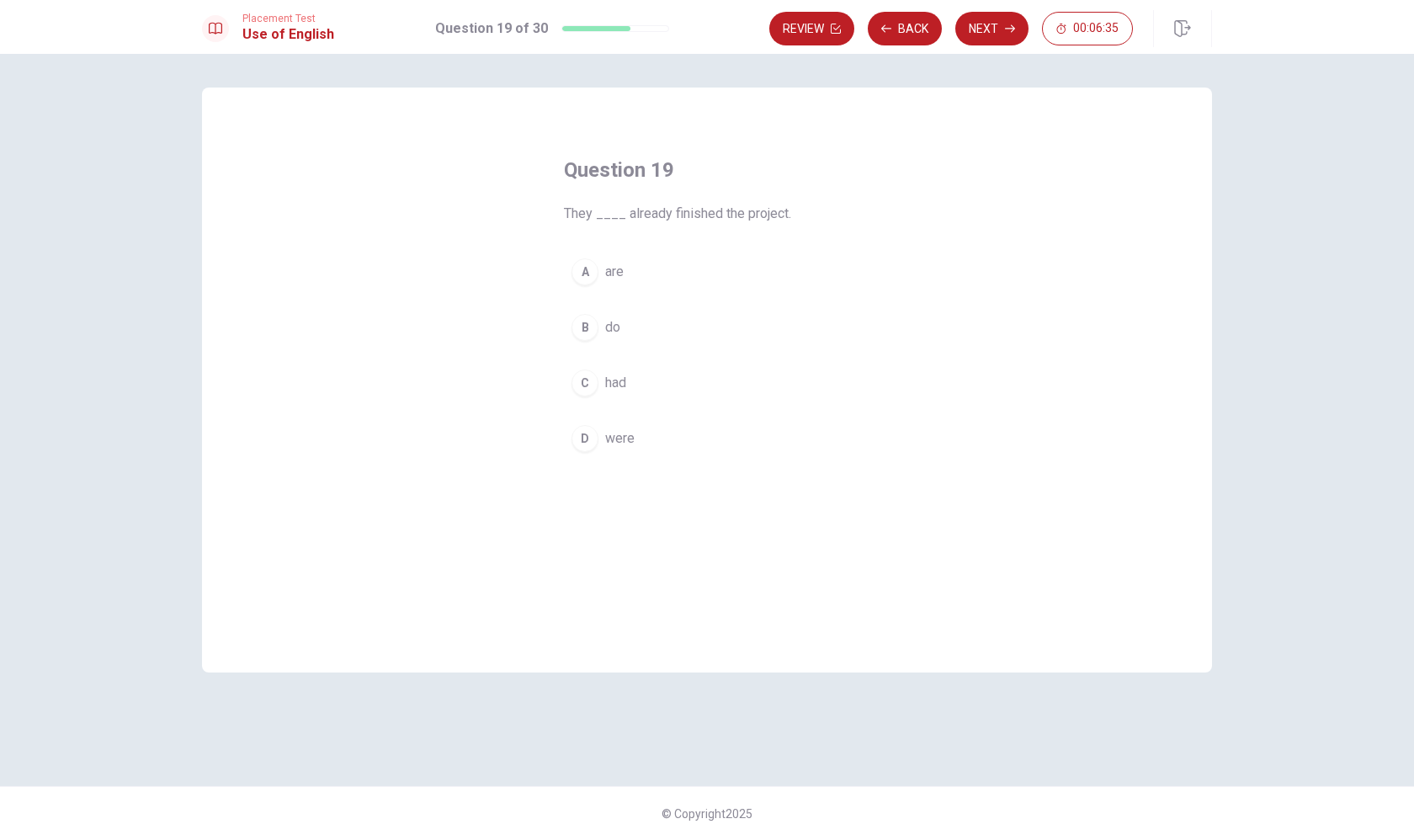 click on "A are" at bounding box center (707, 272) 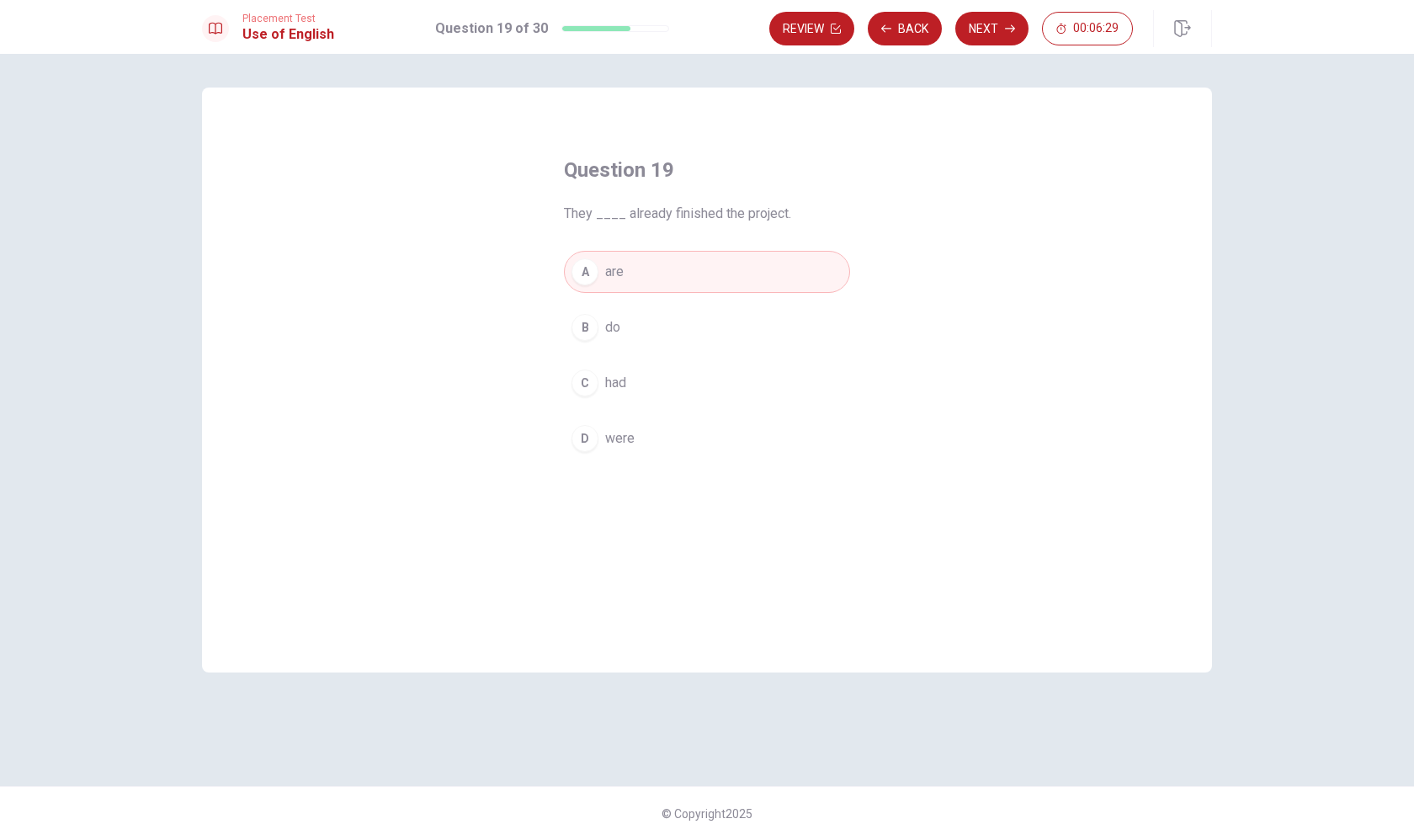 click on "had" at bounding box center [615, 383] 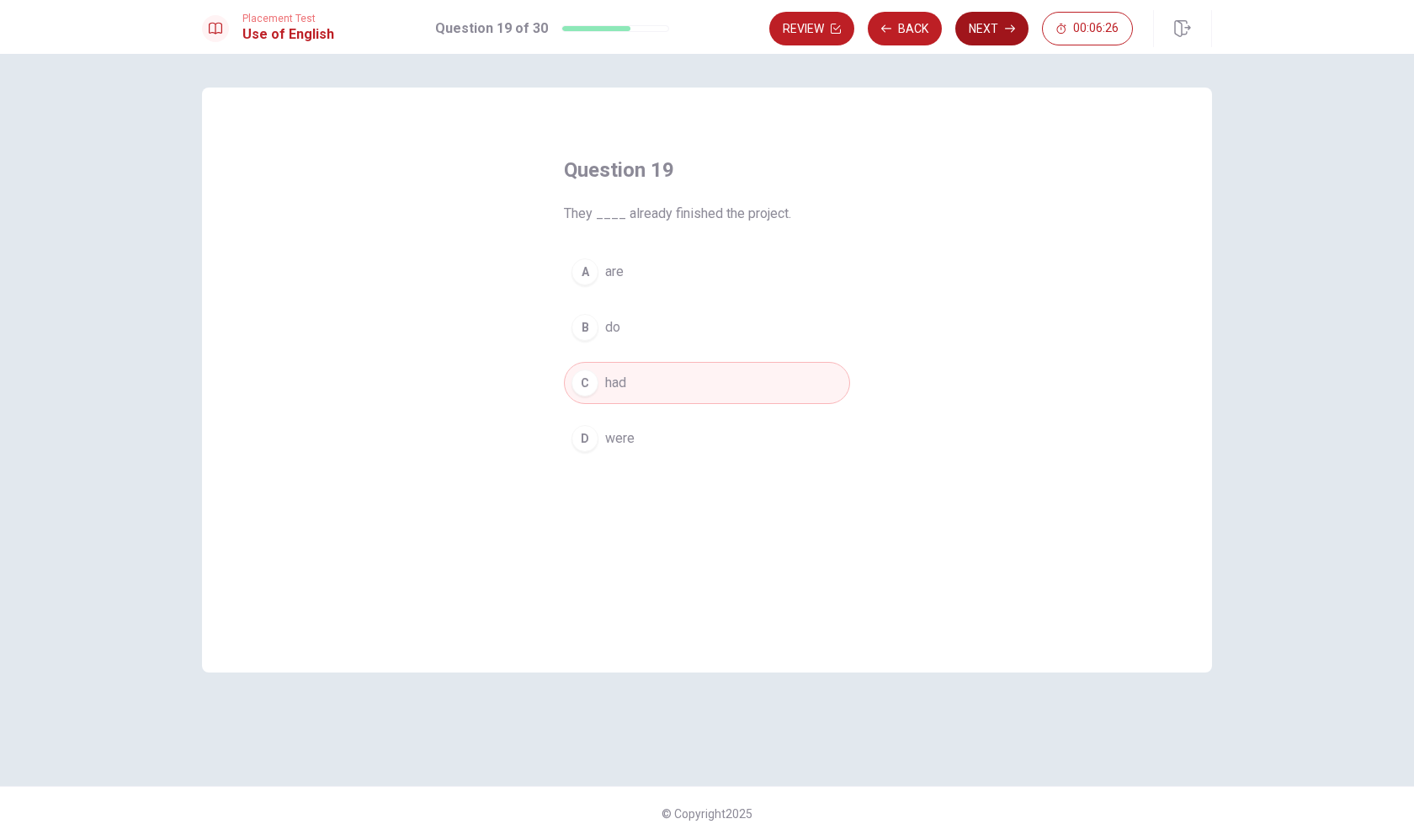 click 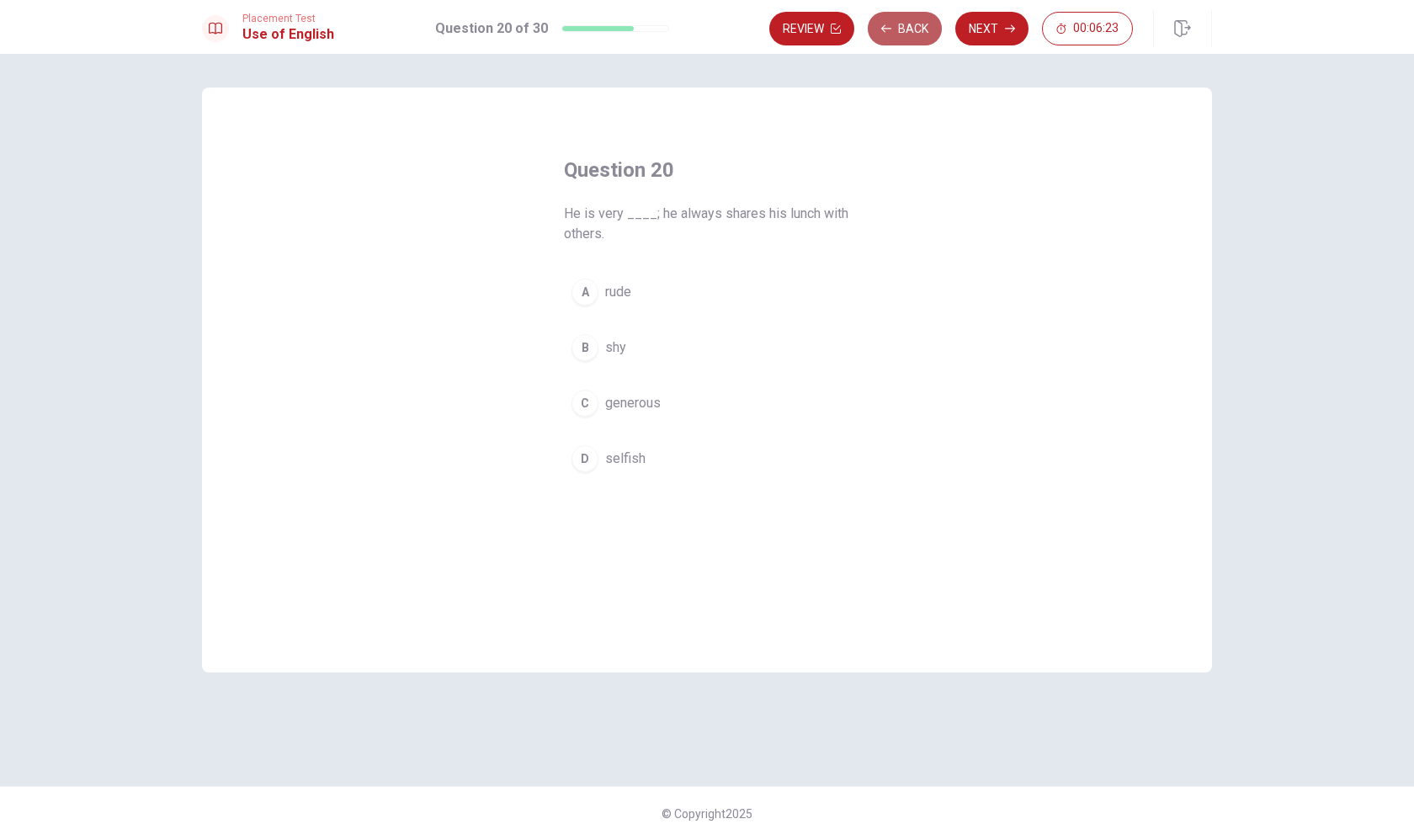 click on "Back" at bounding box center (905, 29) 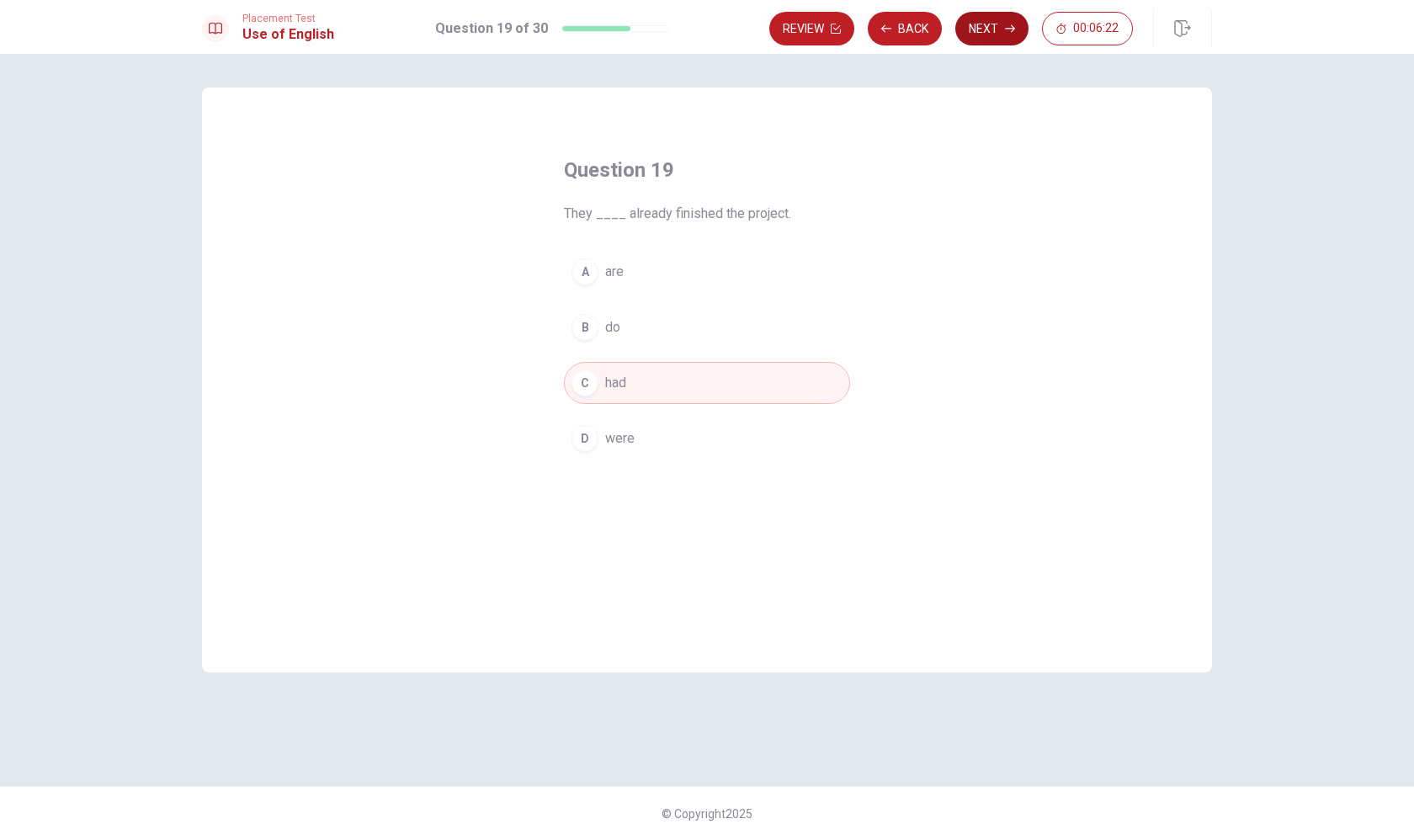 click on "Next" at bounding box center [991, 29] 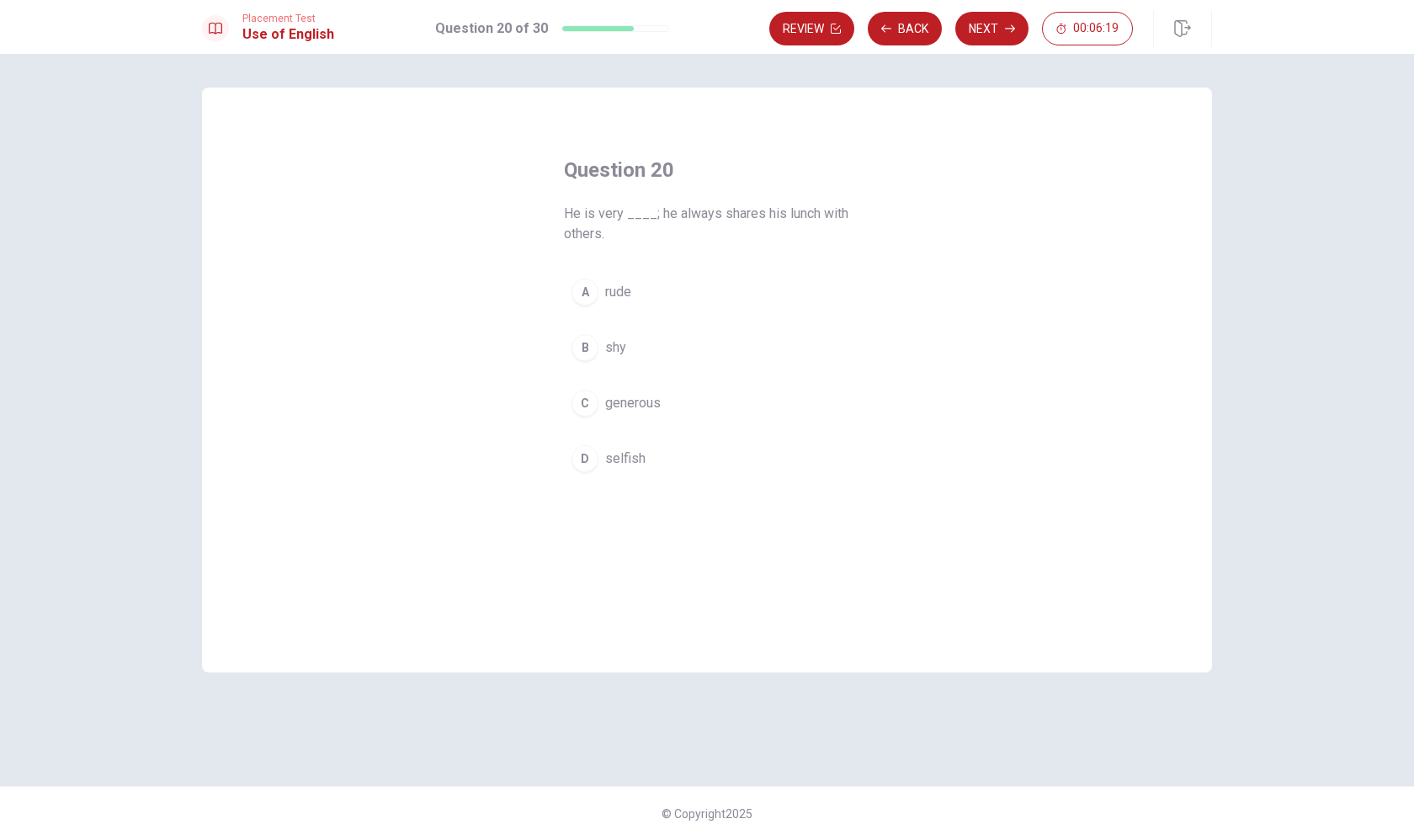drag, startPoint x: 742, startPoint y: 210, endPoint x: 800, endPoint y: 210, distance: 58 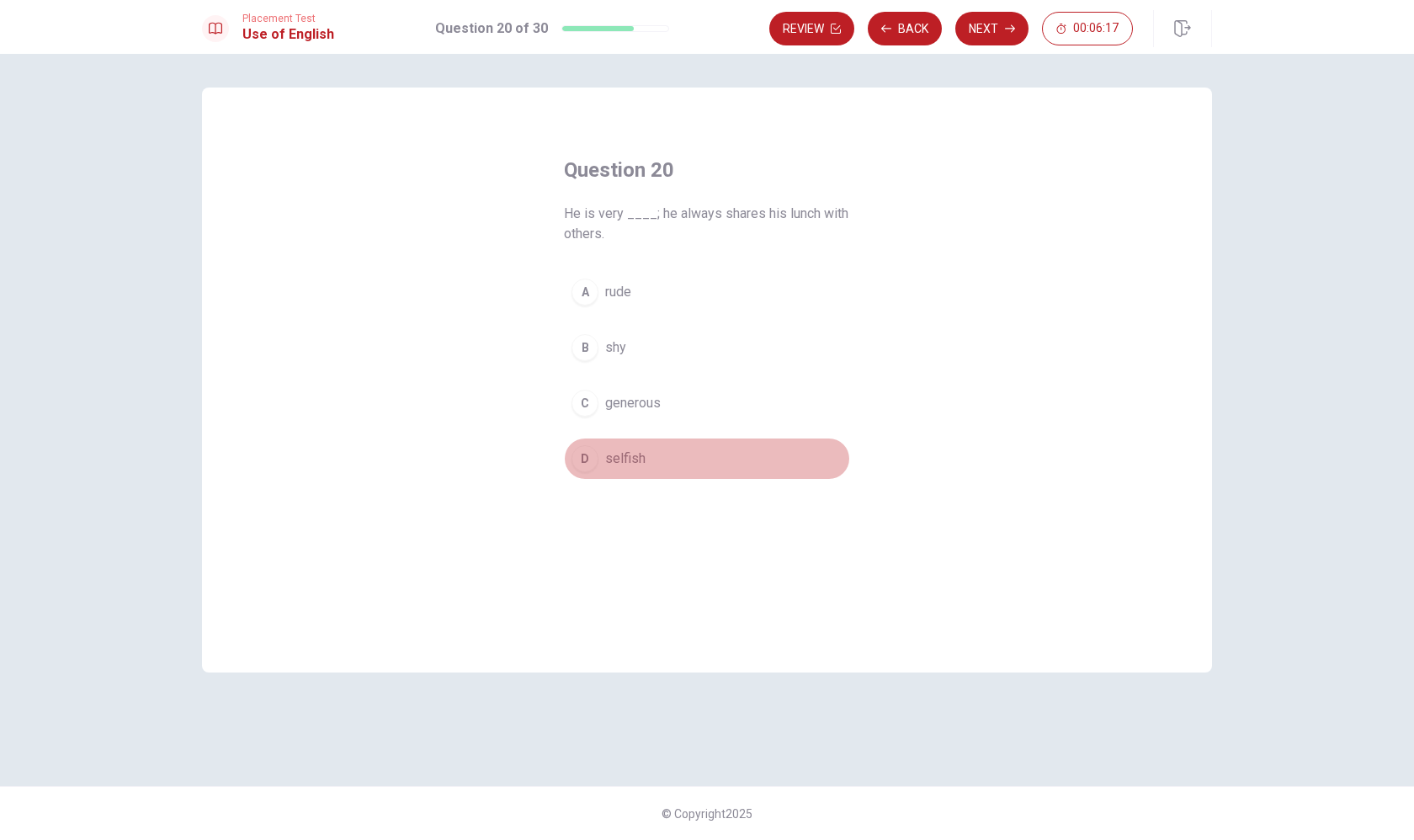 click on "selfish" at bounding box center [625, 459] 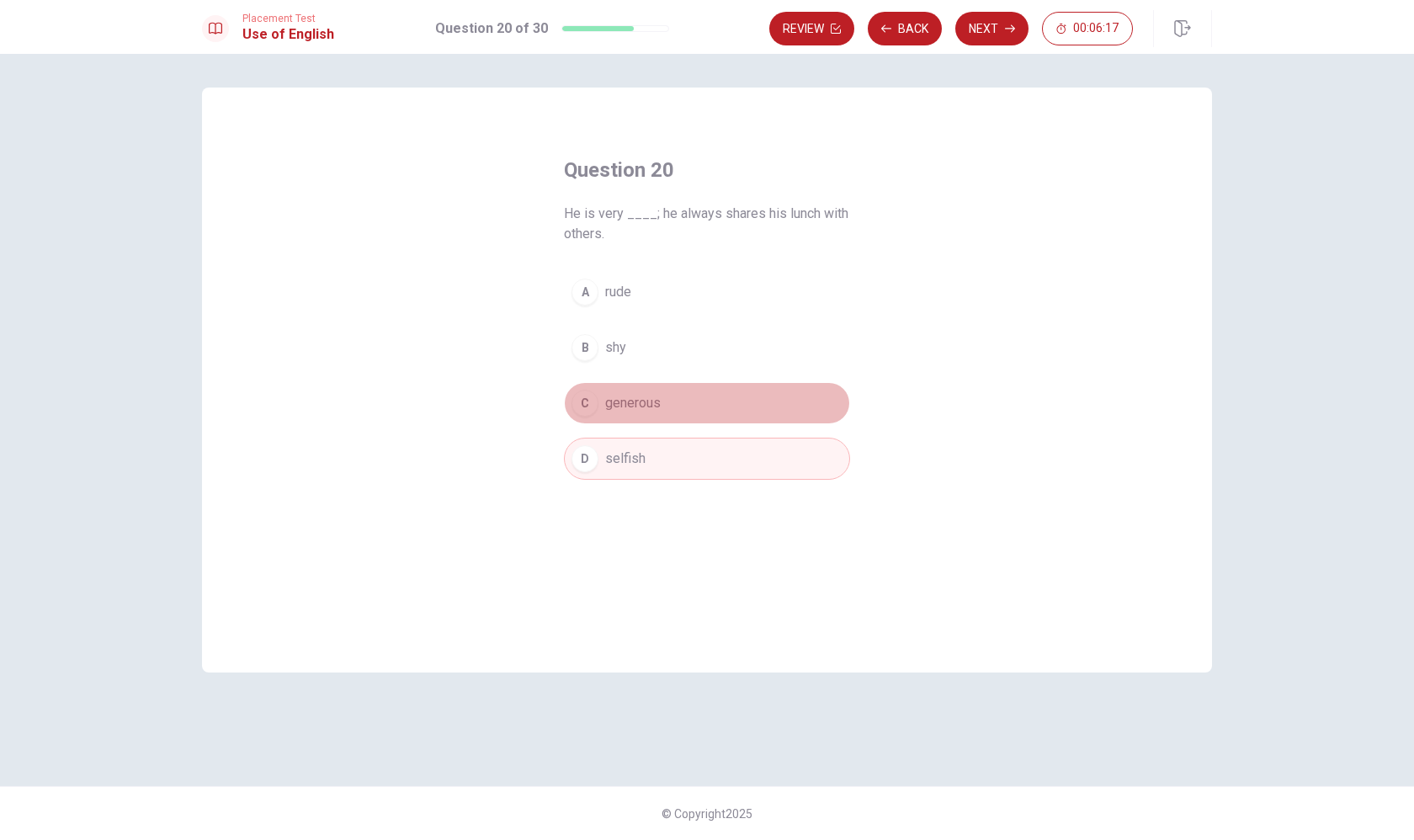 click on "C generous" at bounding box center [707, 403] 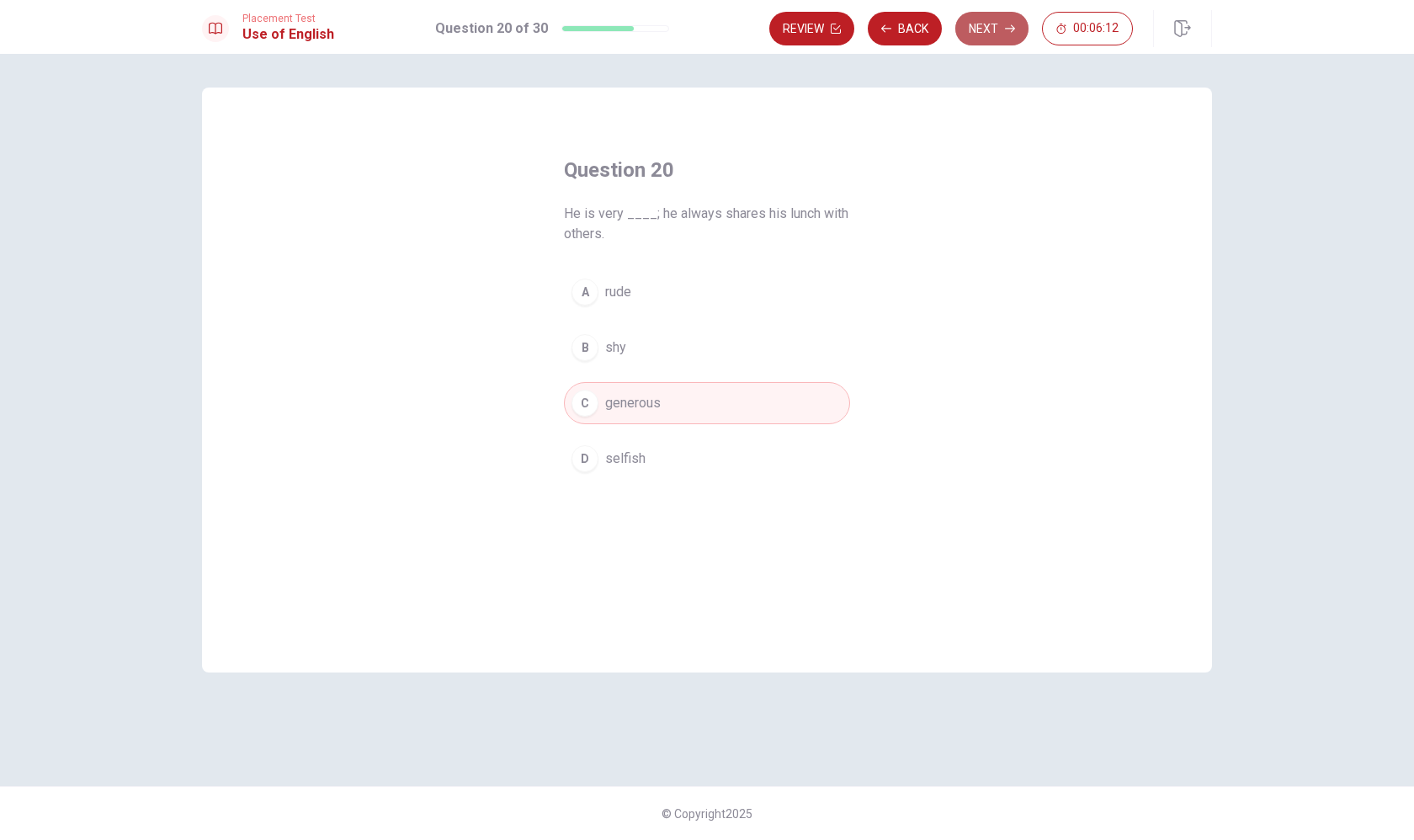 click on "Next" at bounding box center [991, 29] 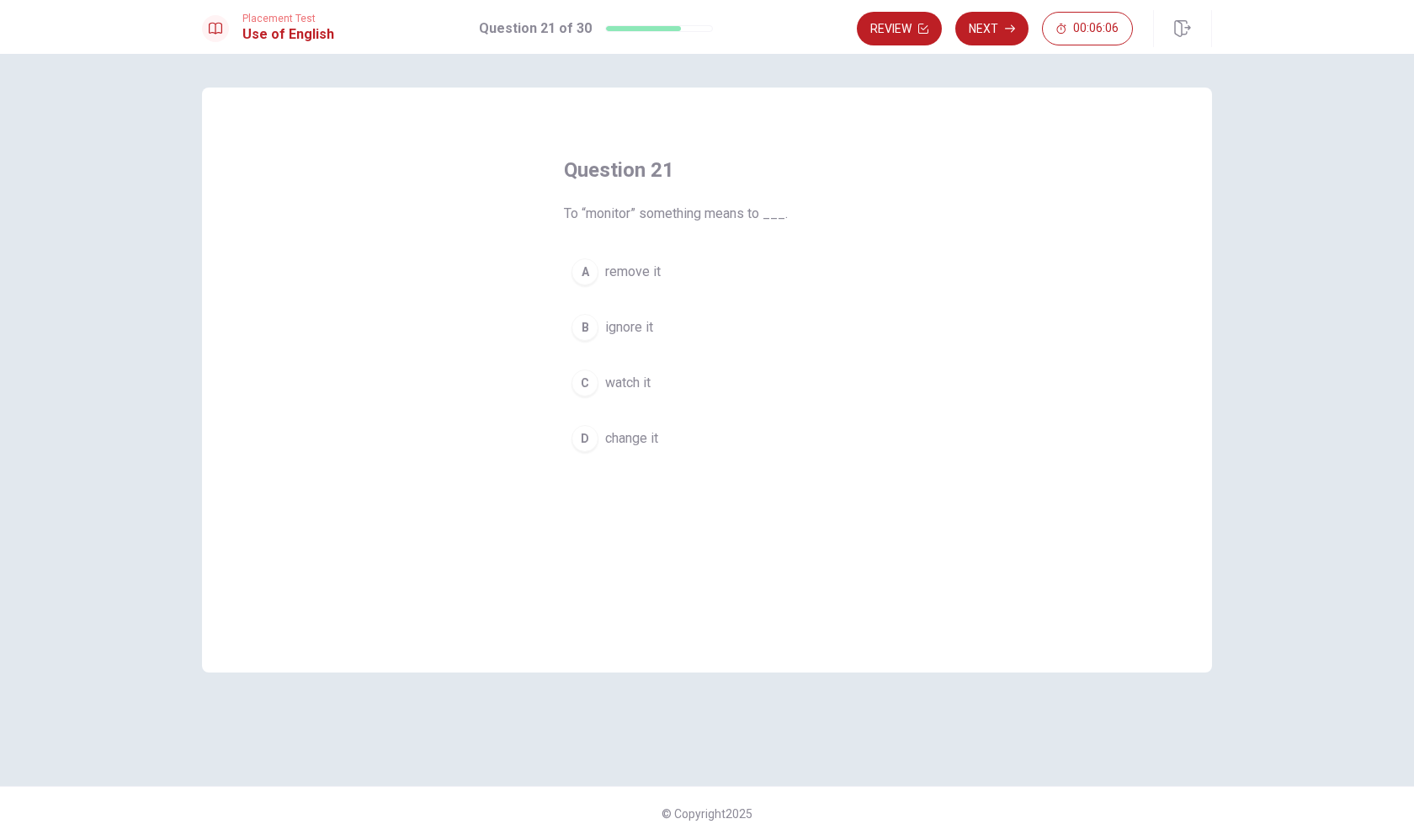 click on "watch it" at bounding box center [628, 383] 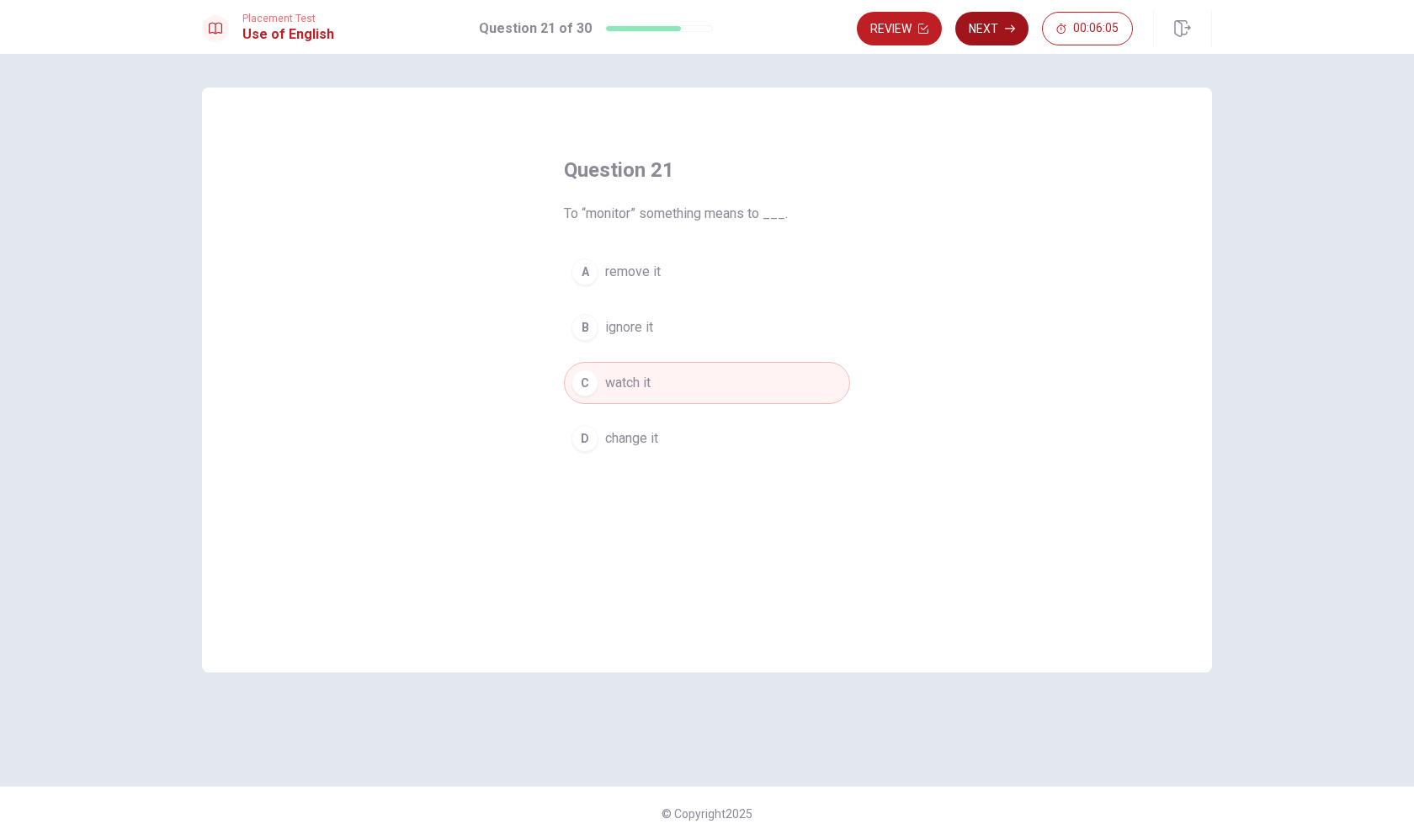 click on "Next" at bounding box center [991, 29] 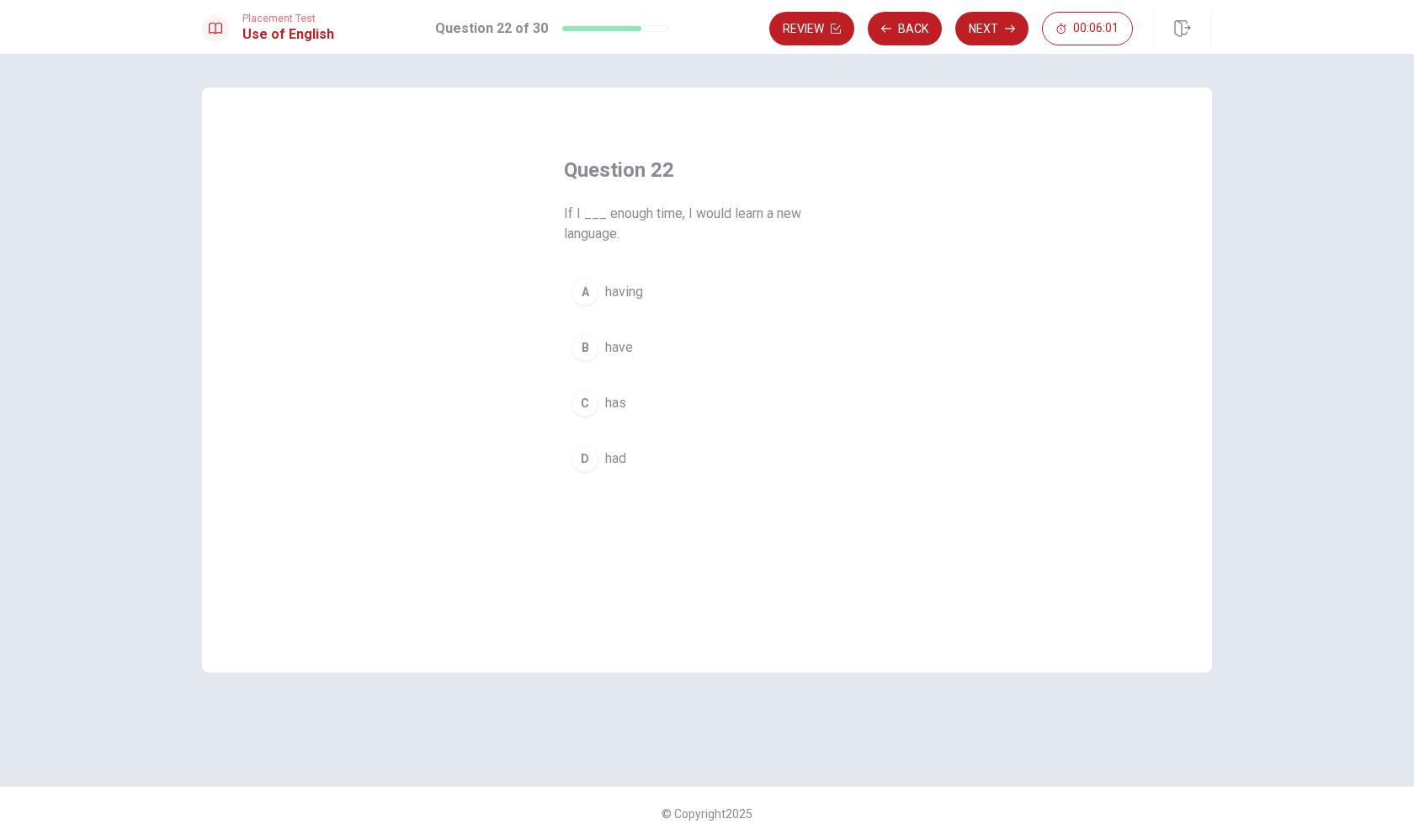 click on "had" at bounding box center (615, 459) 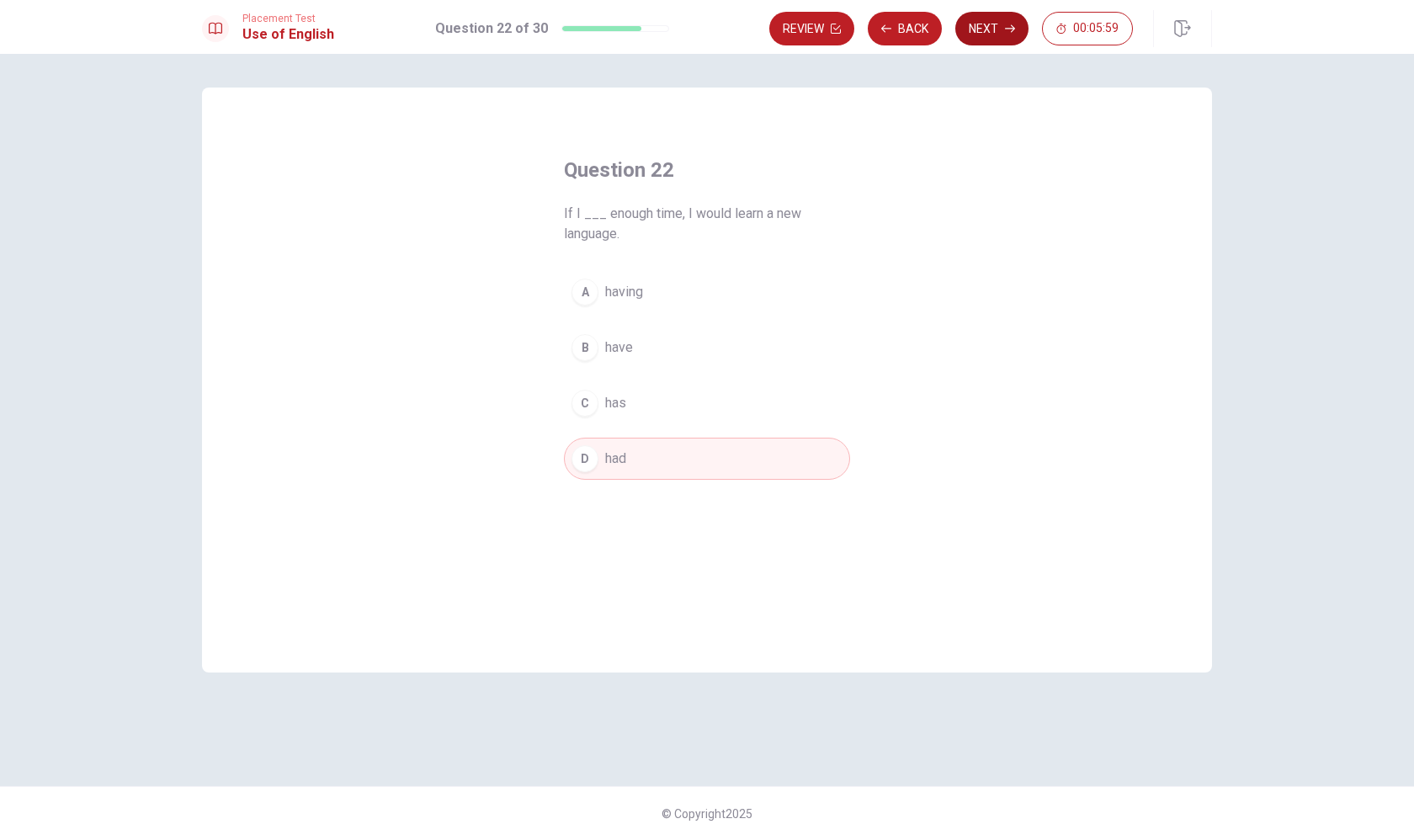 click on "Next" at bounding box center [991, 29] 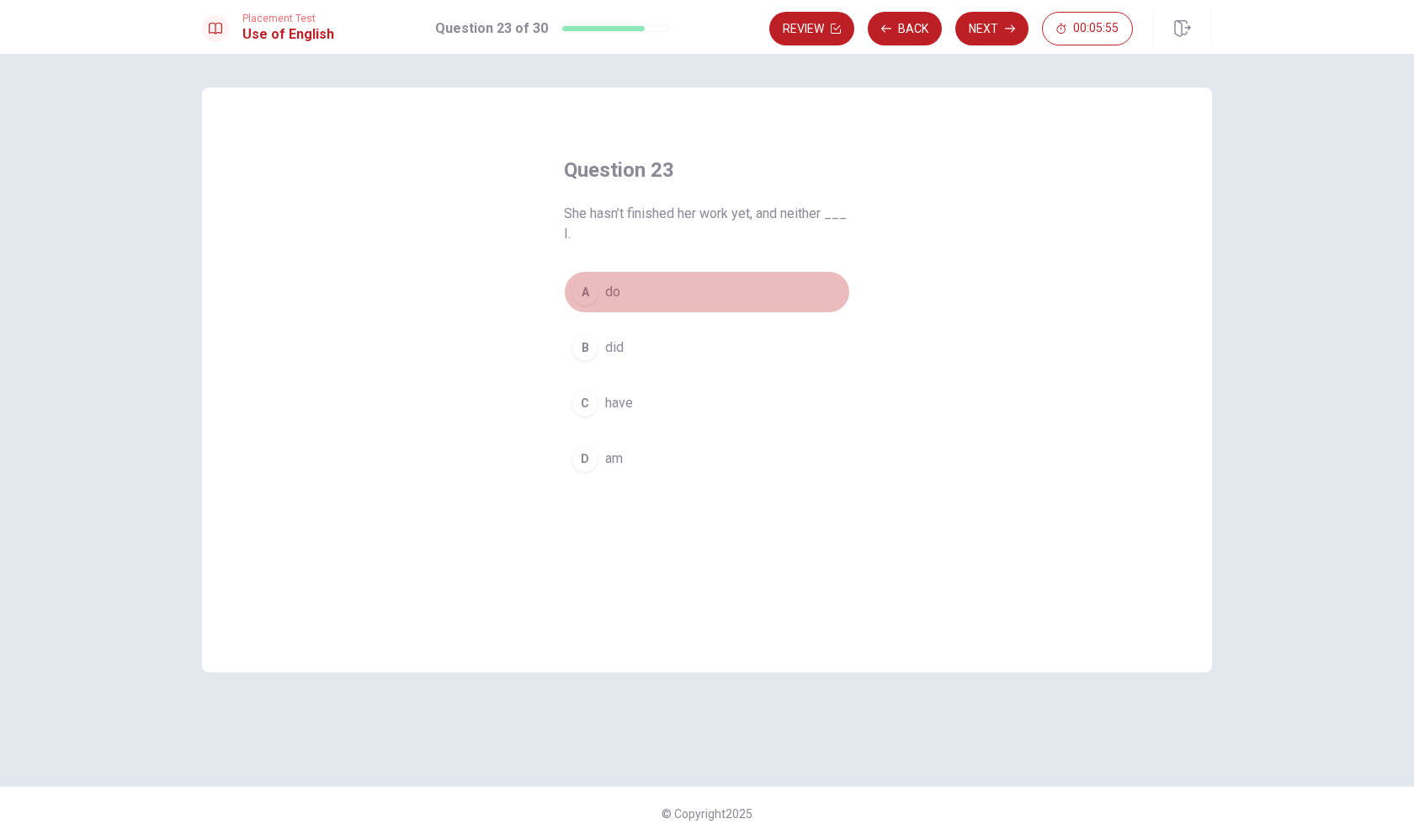 click on "A do" at bounding box center [707, 292] 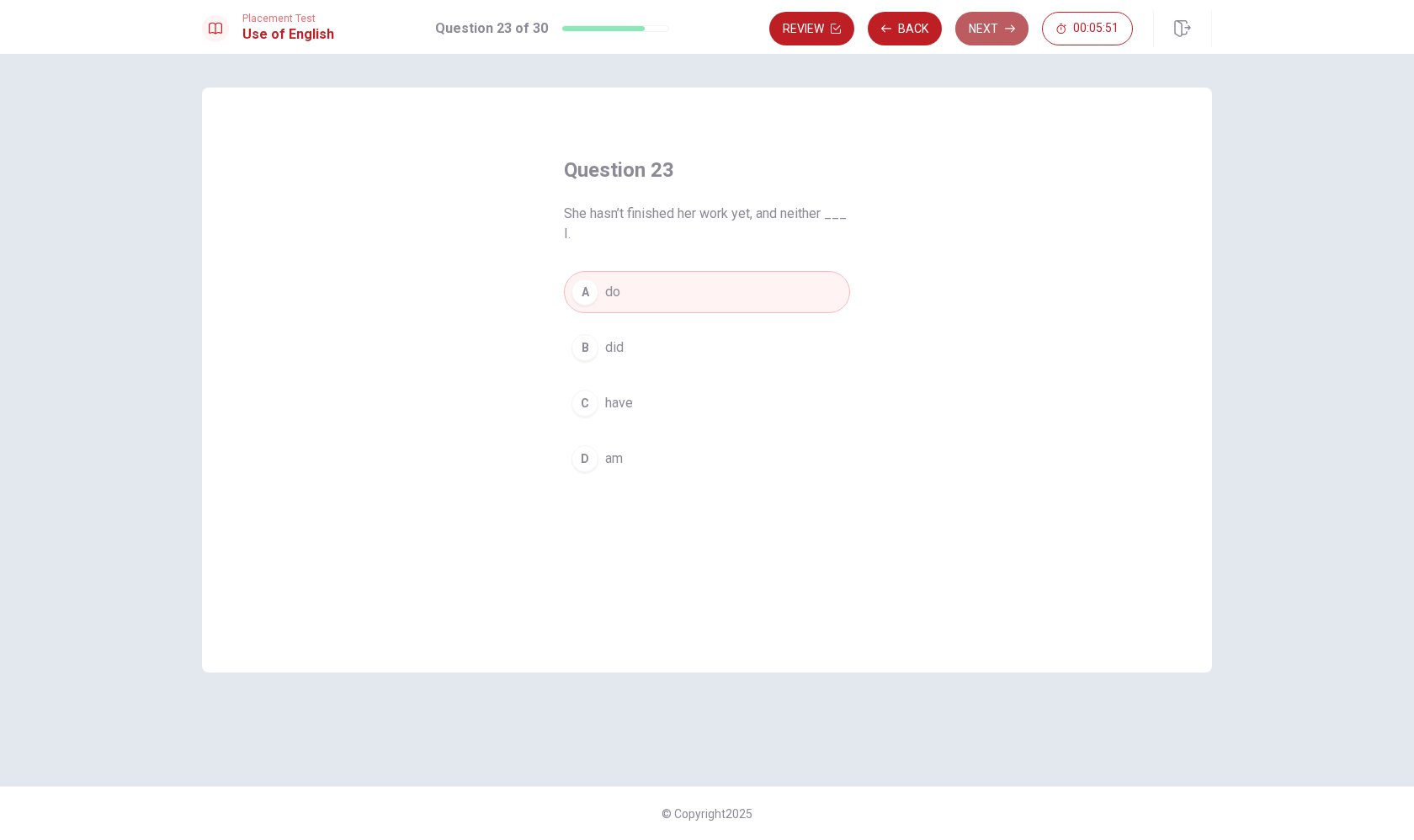 click 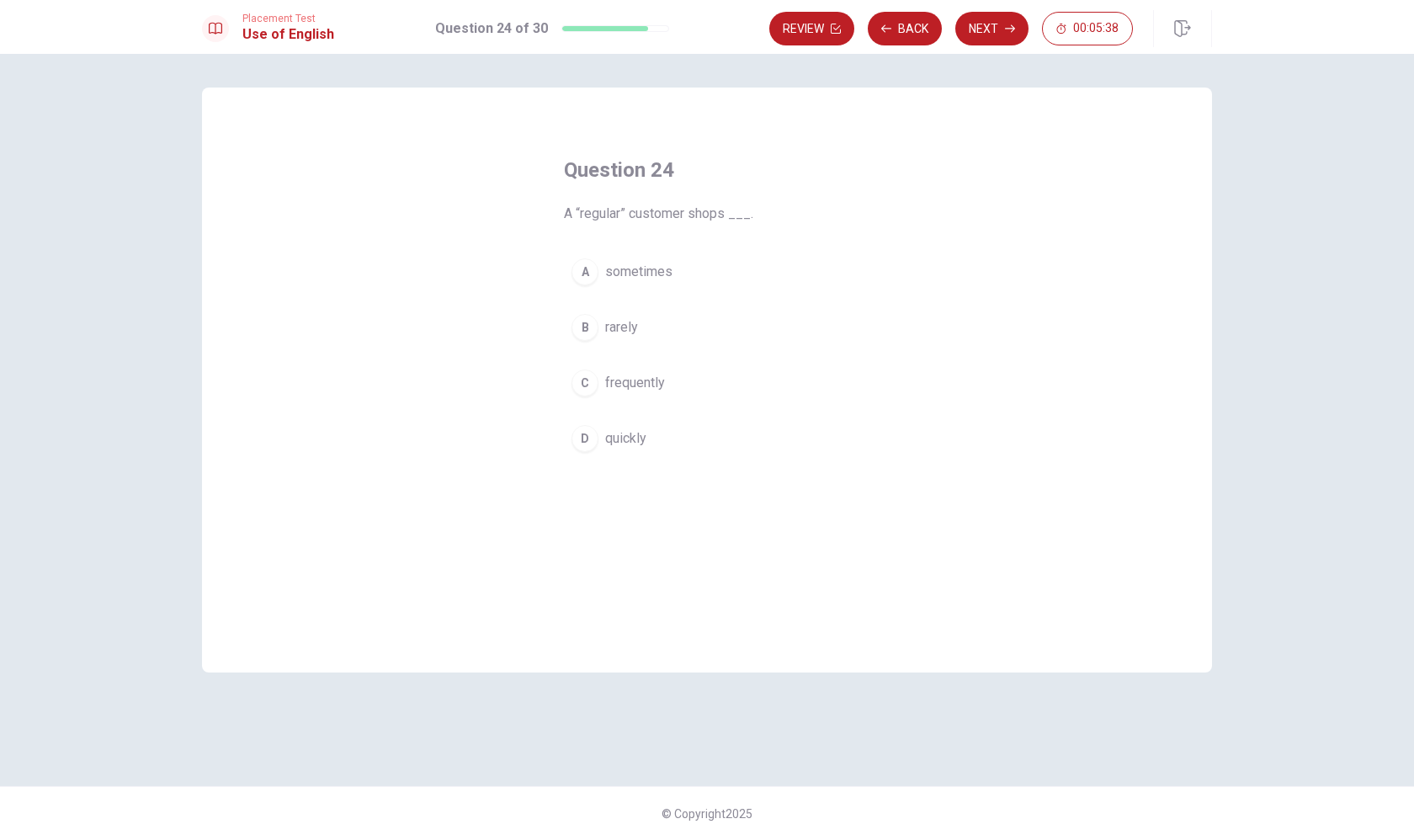 click on "frequently" at bounding box center [635, 383] 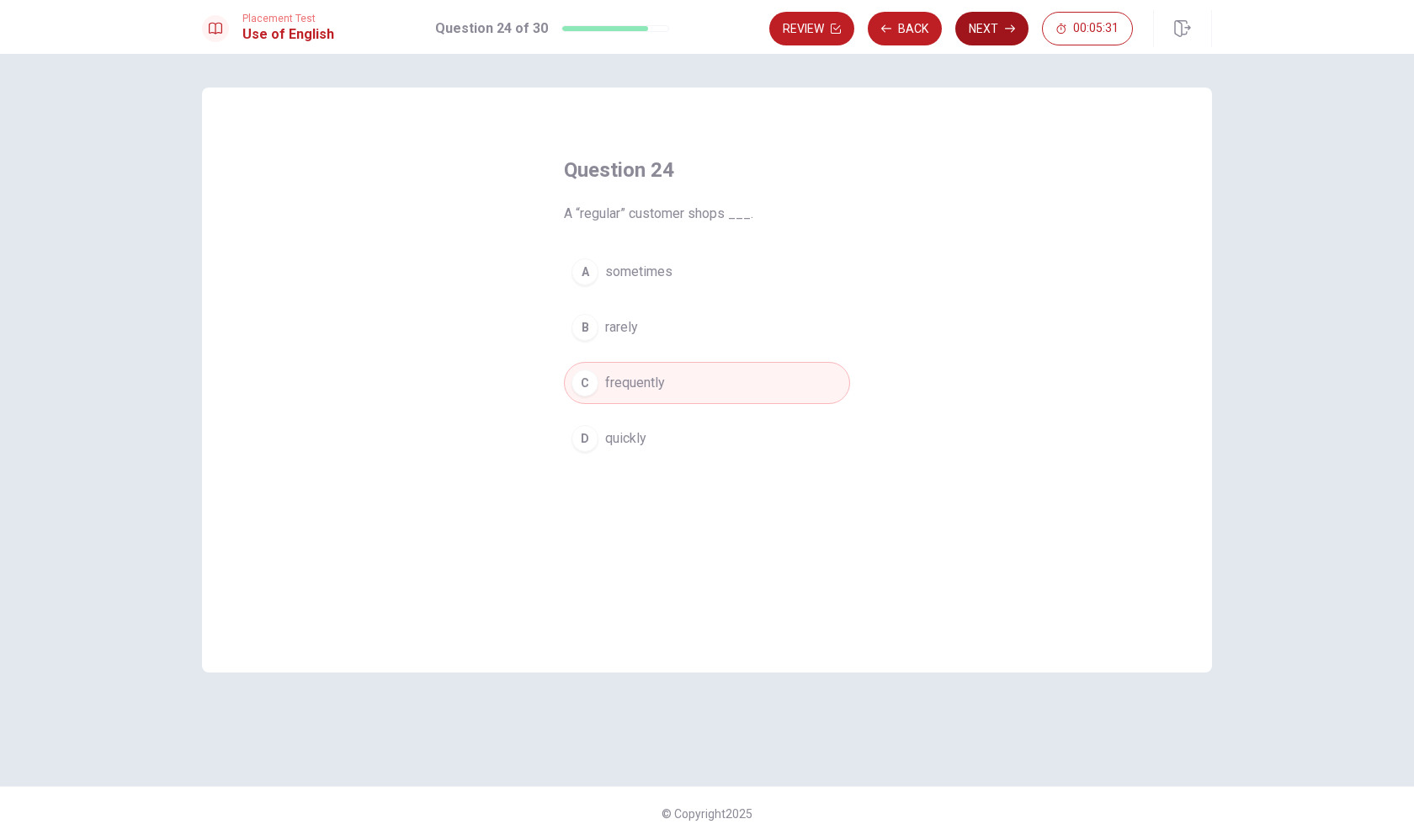 click on "Next" at bounding box center [991, 29] 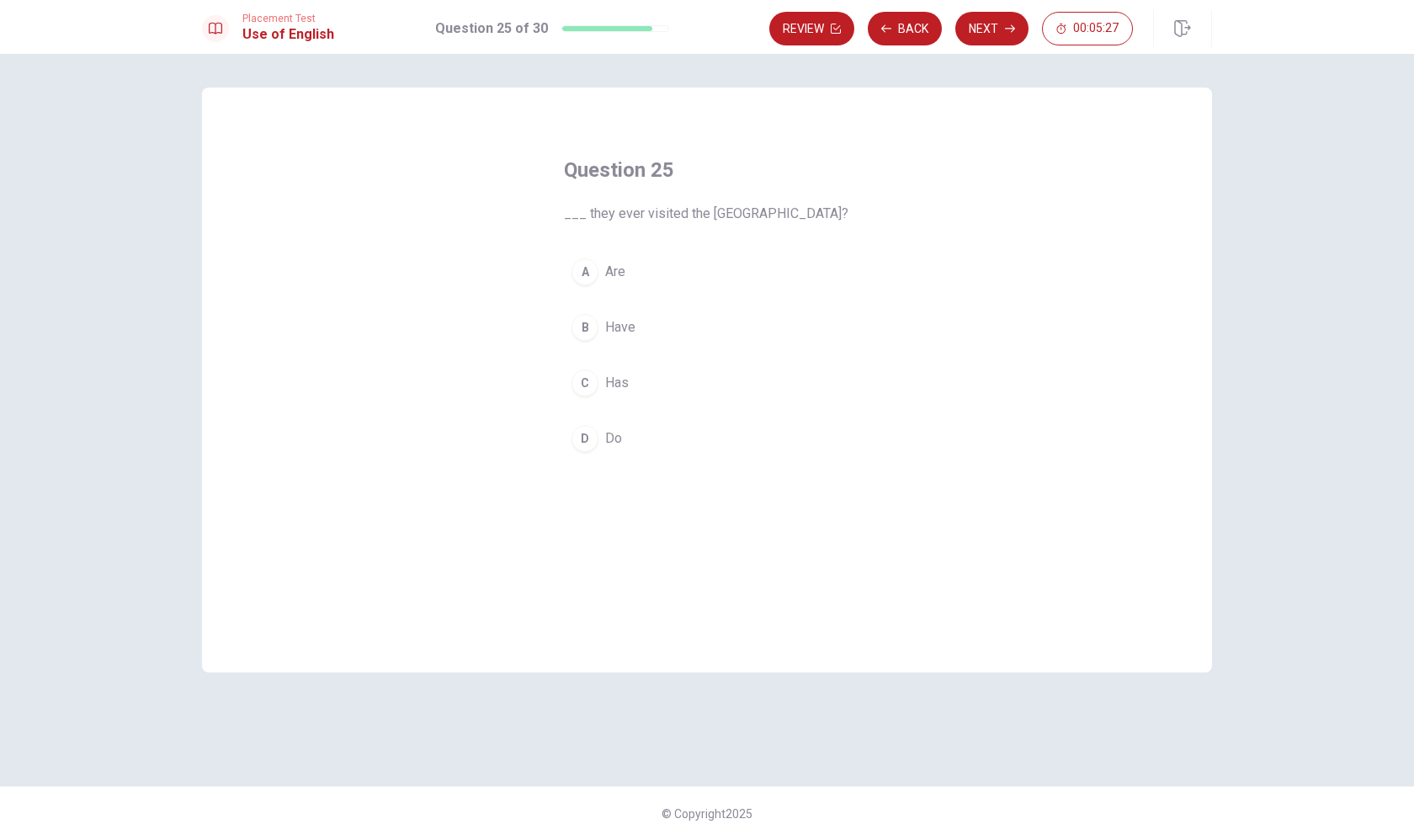 click on "Have" at bounding box center [620, 327] 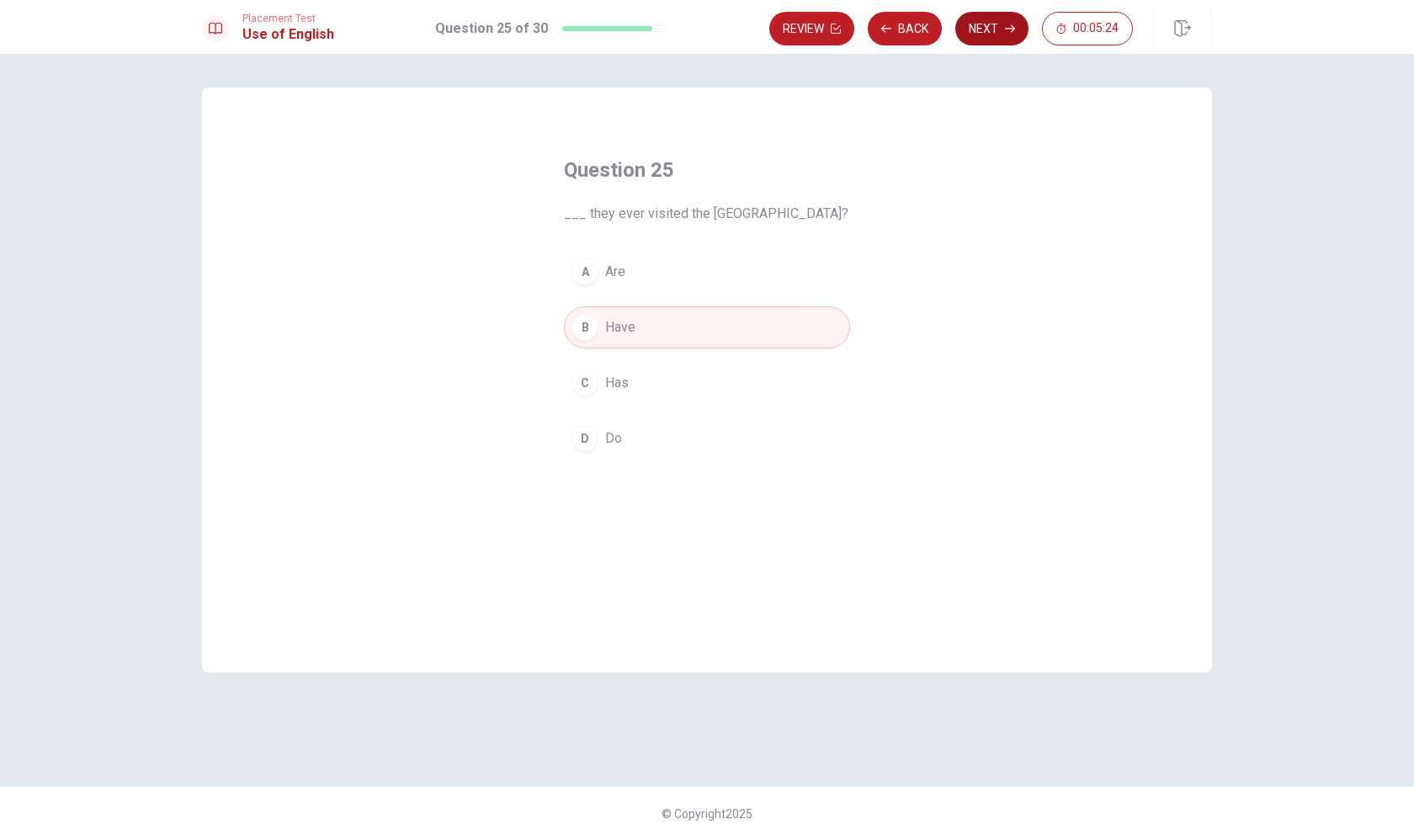 click on "Next" at bounding box center [991, 29] 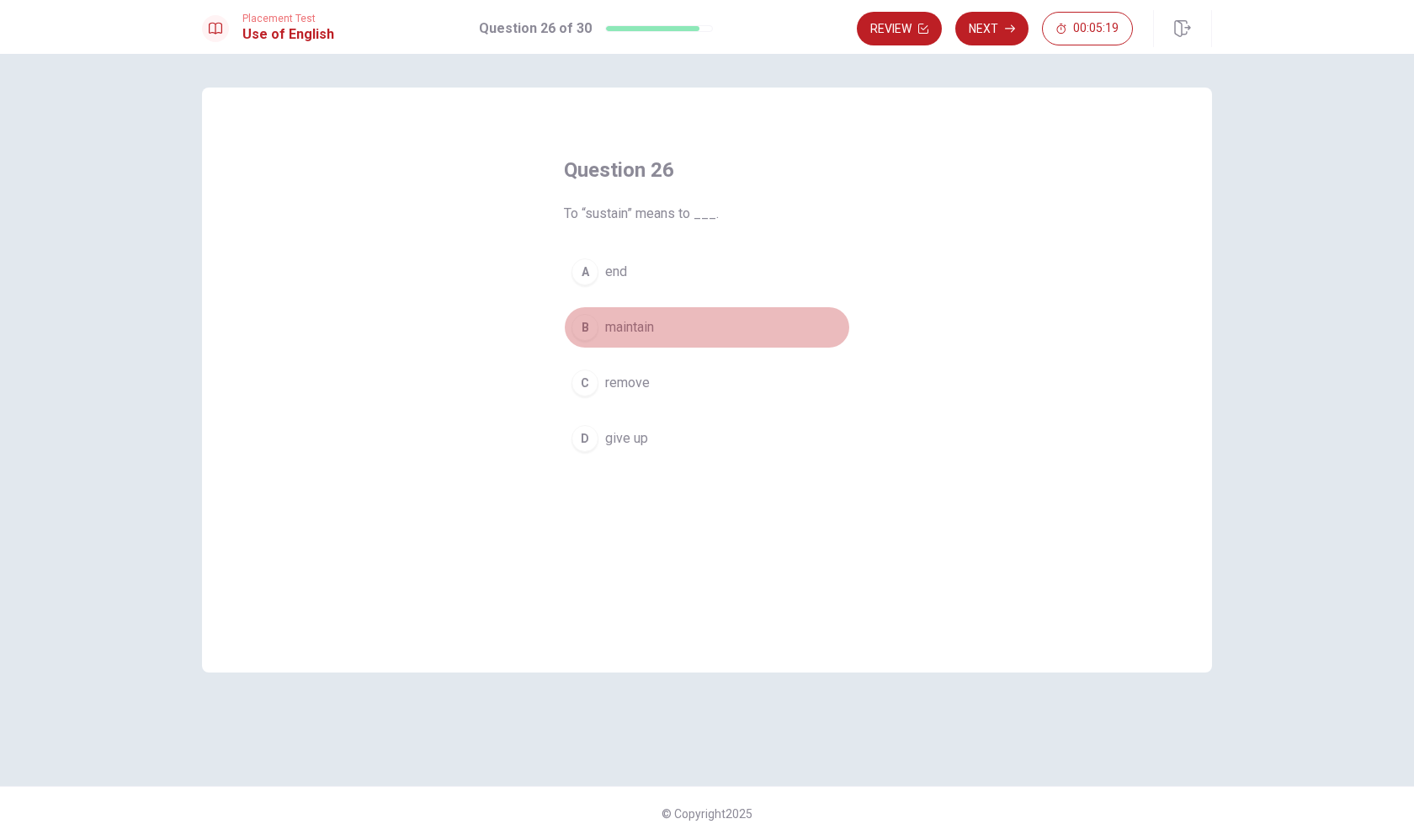 click on "maintain" at bounding box center (630, 327) 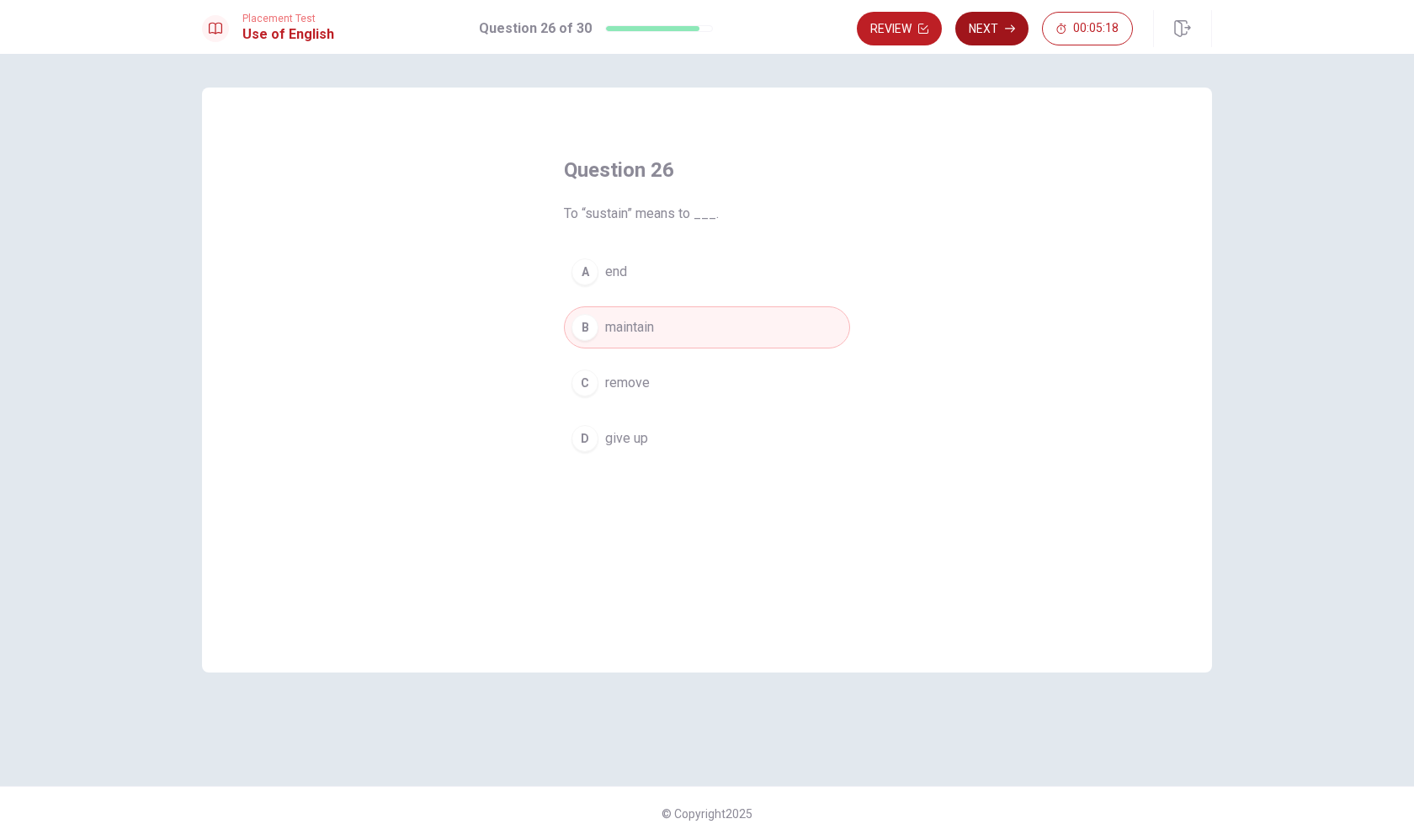 click on "Next" at bounding box center [991, 29] 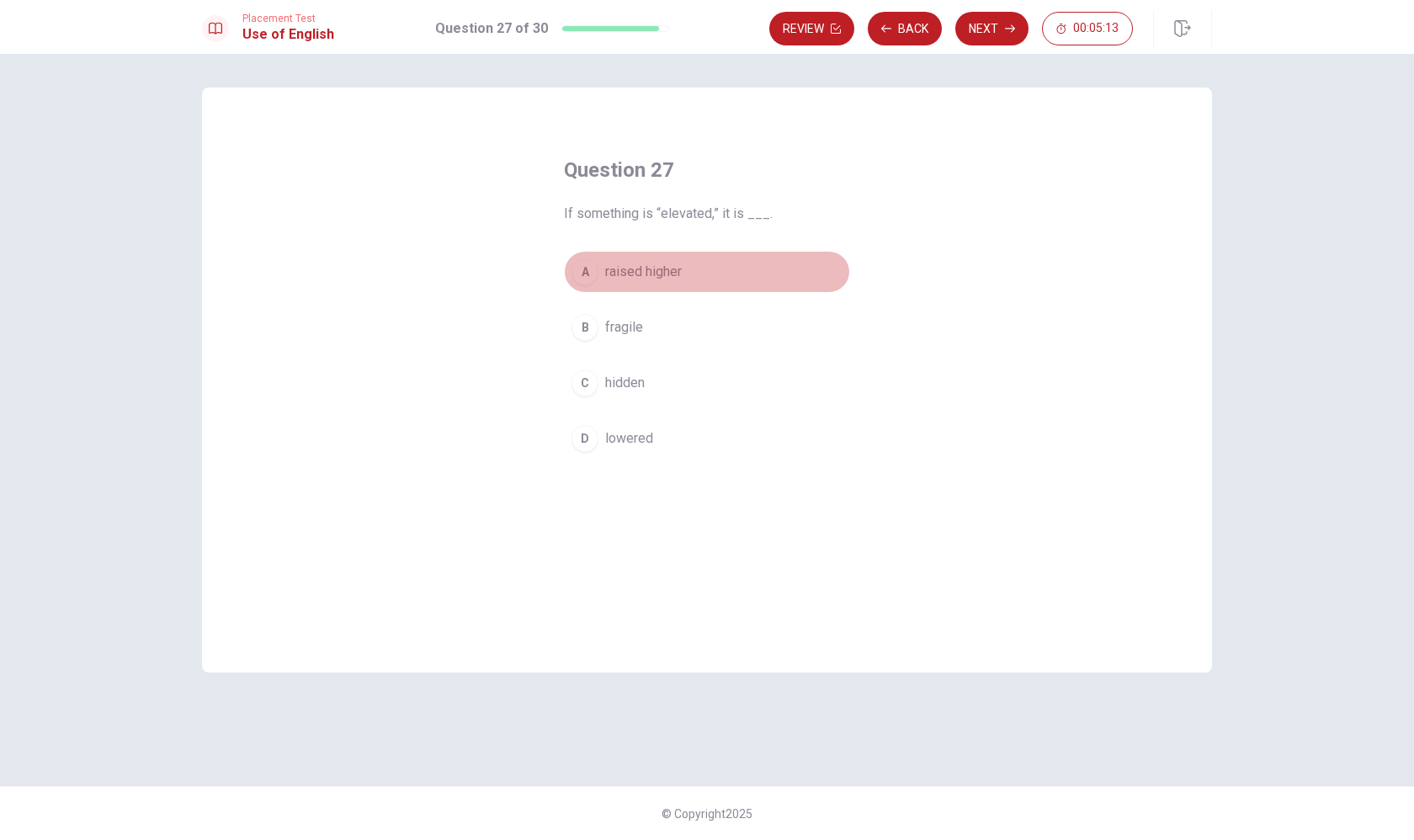 click on "raised higher" at bounding box center [643, 272] 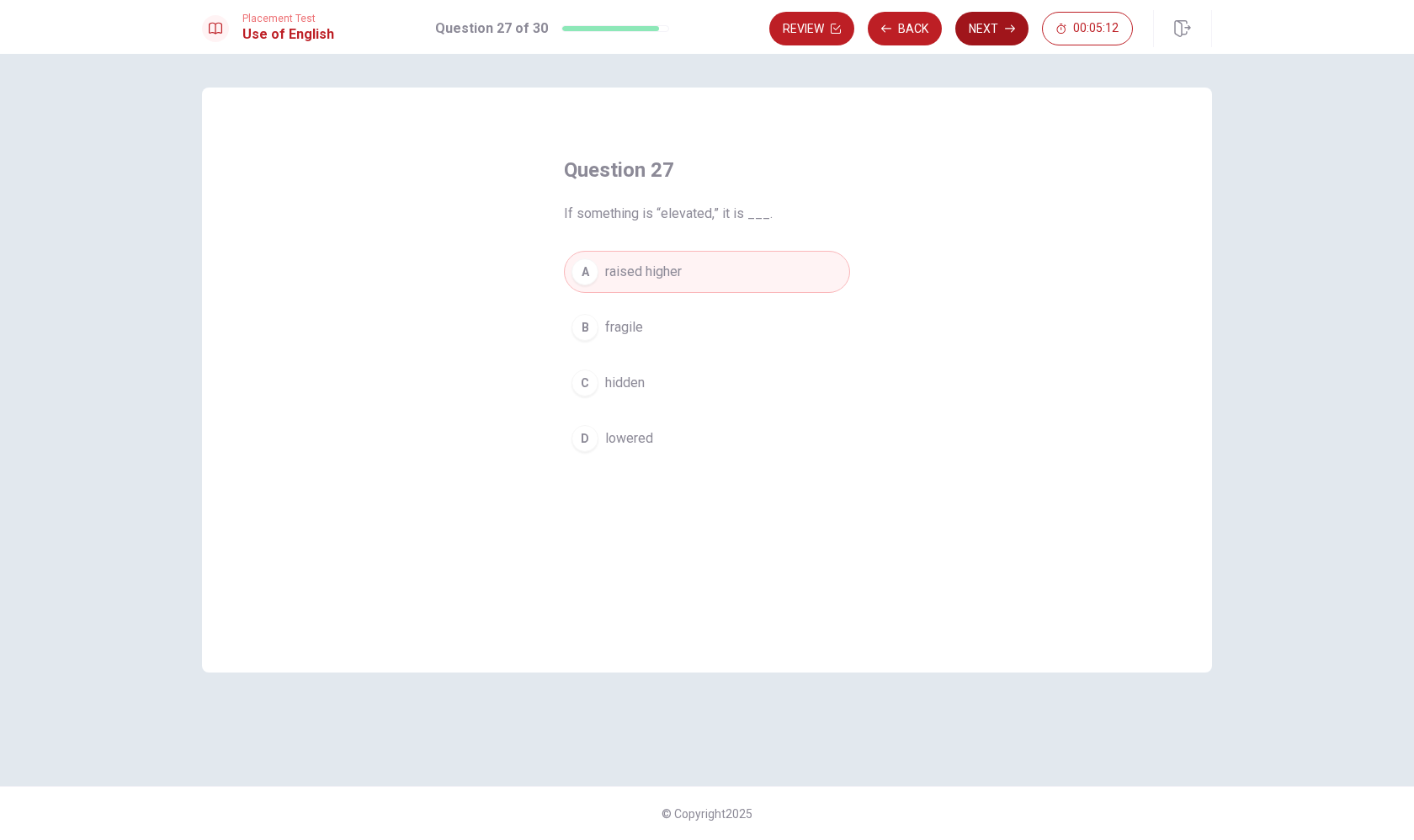 click on "Next" at bounding box center [991, 29] 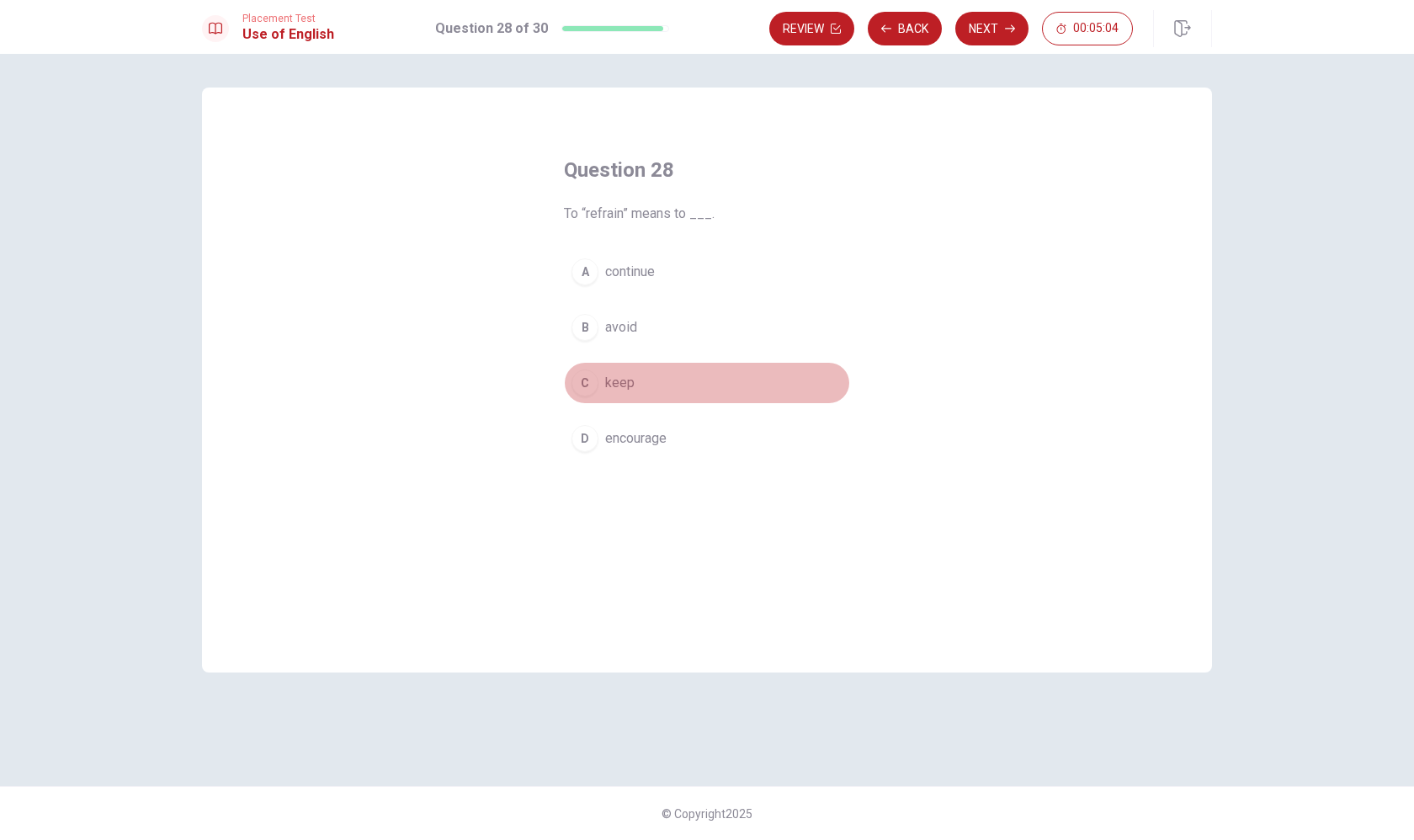 click on "C" at bounding box center [585, 383] 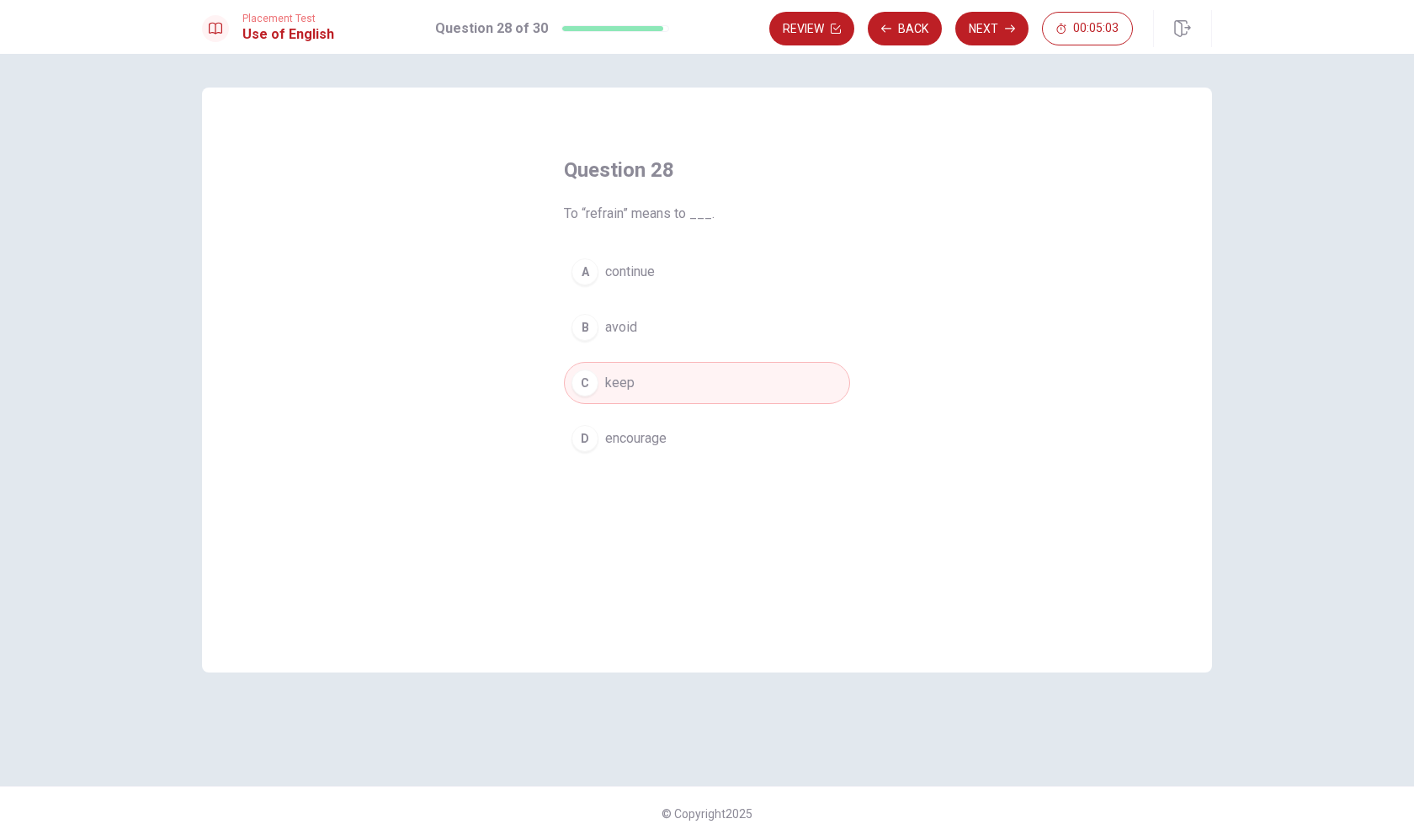 click on "Review Back Next 00:05:03" at bounding box center [991, 29] 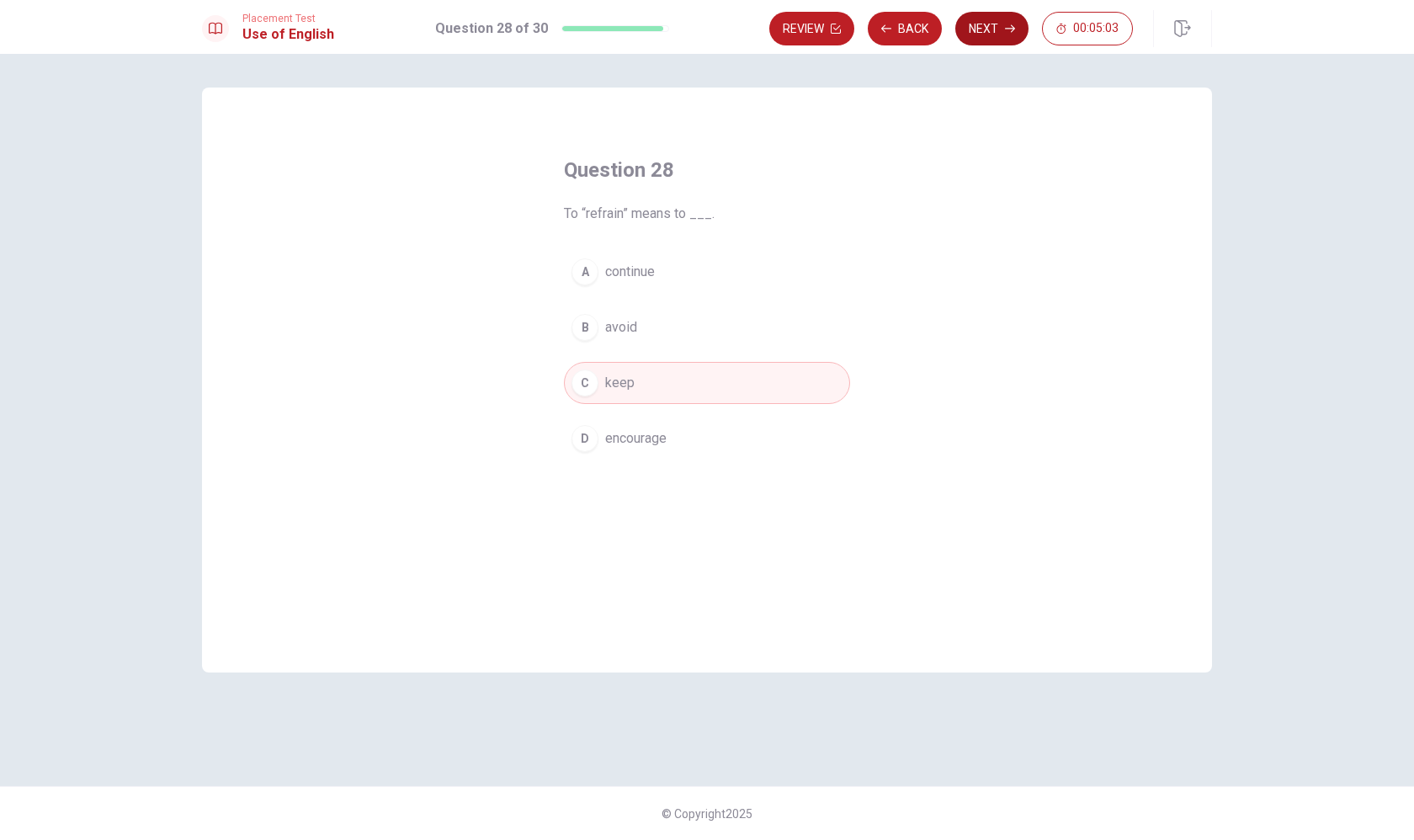 click 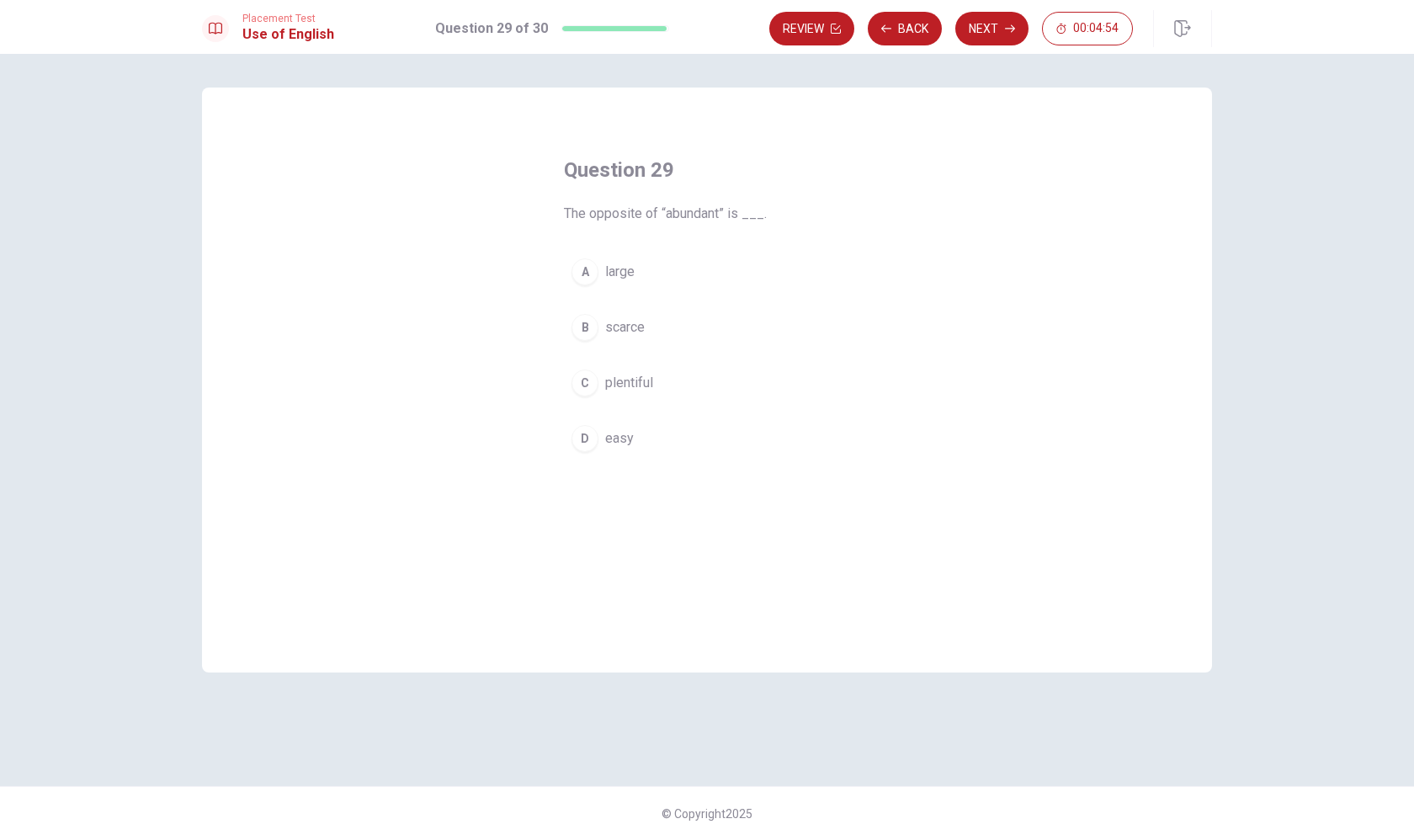 click on "A large" at bounding box center [707, 272] 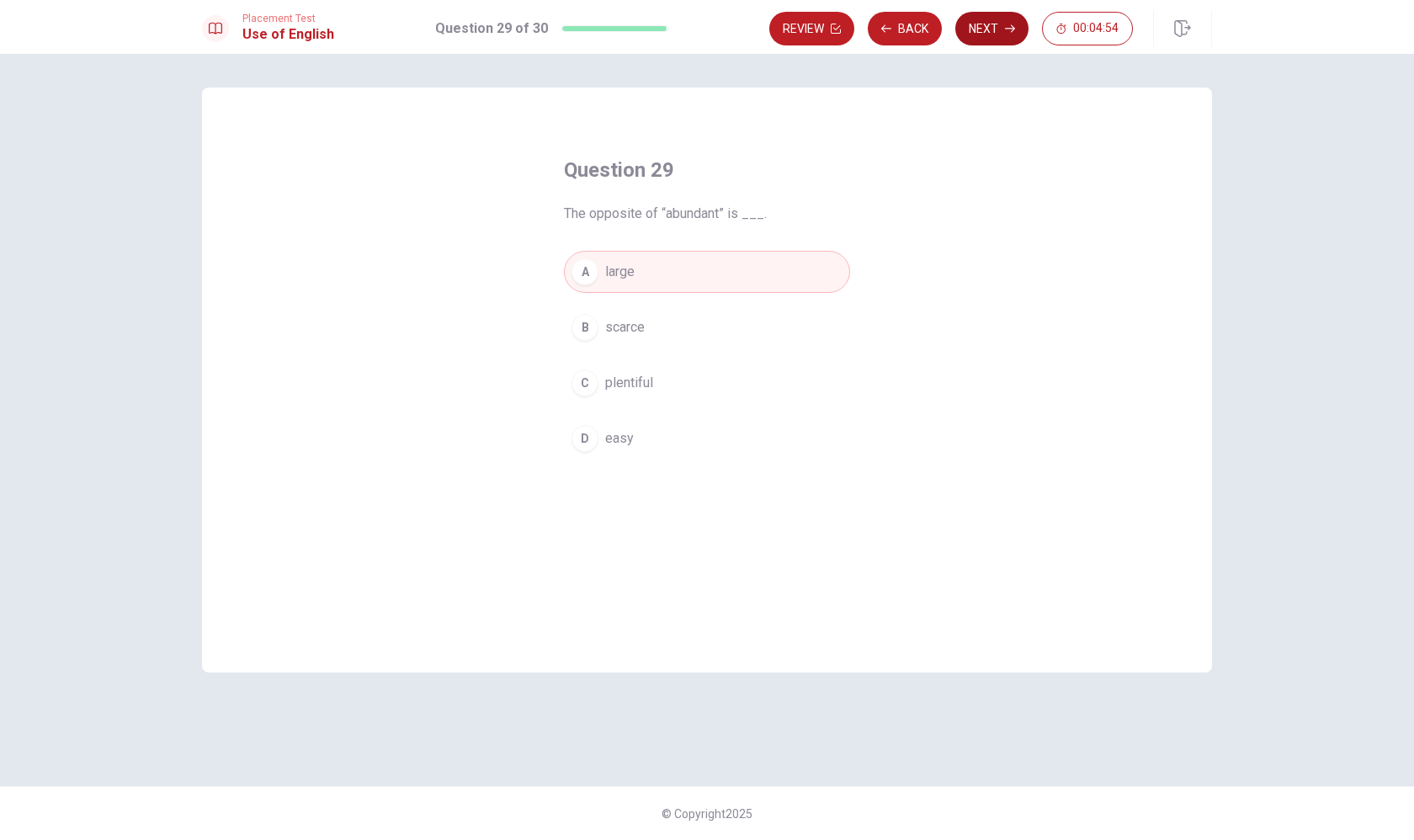 click on "Next" at bounding box center (991, 29) 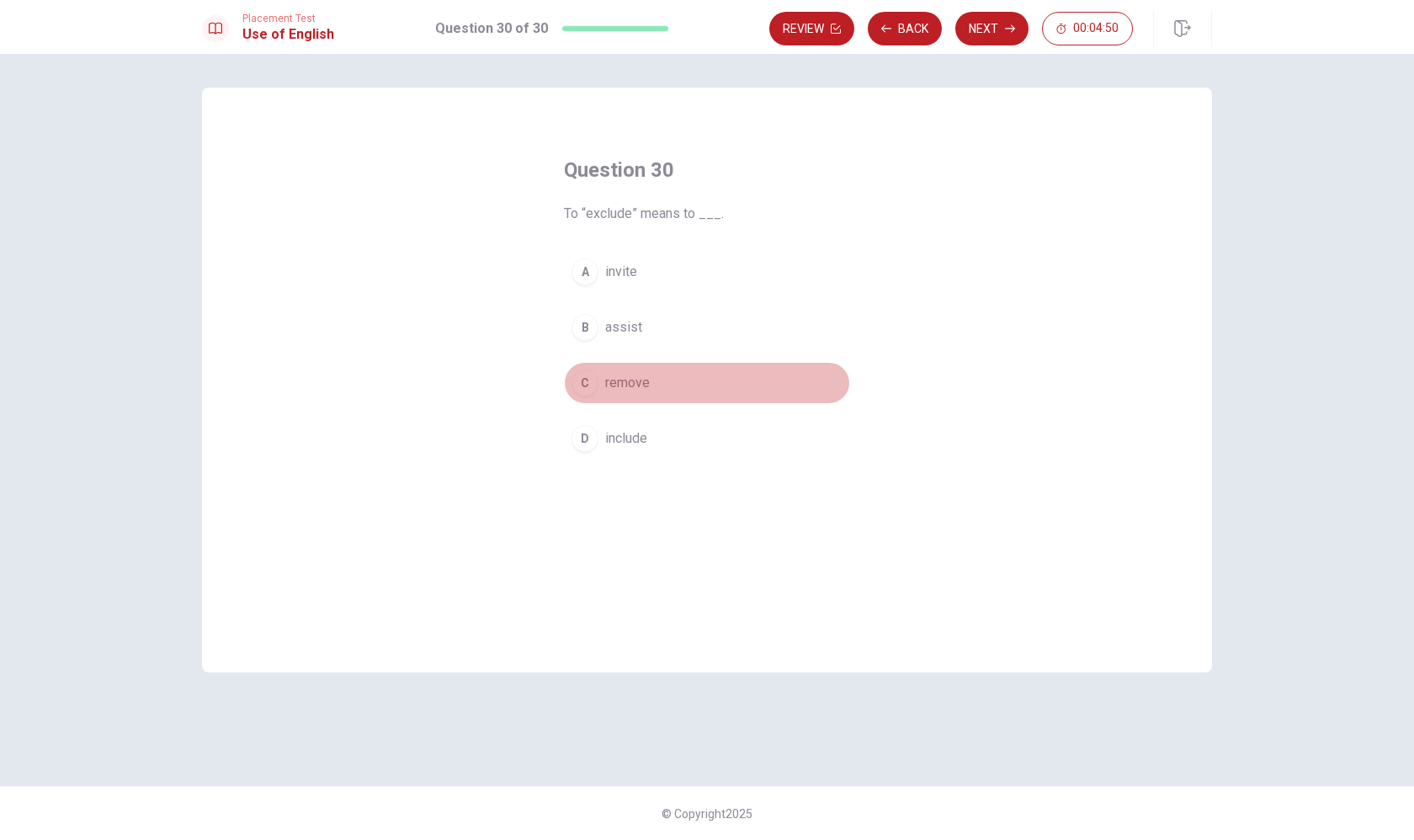click on "remove" at bounding box center [627, 383] 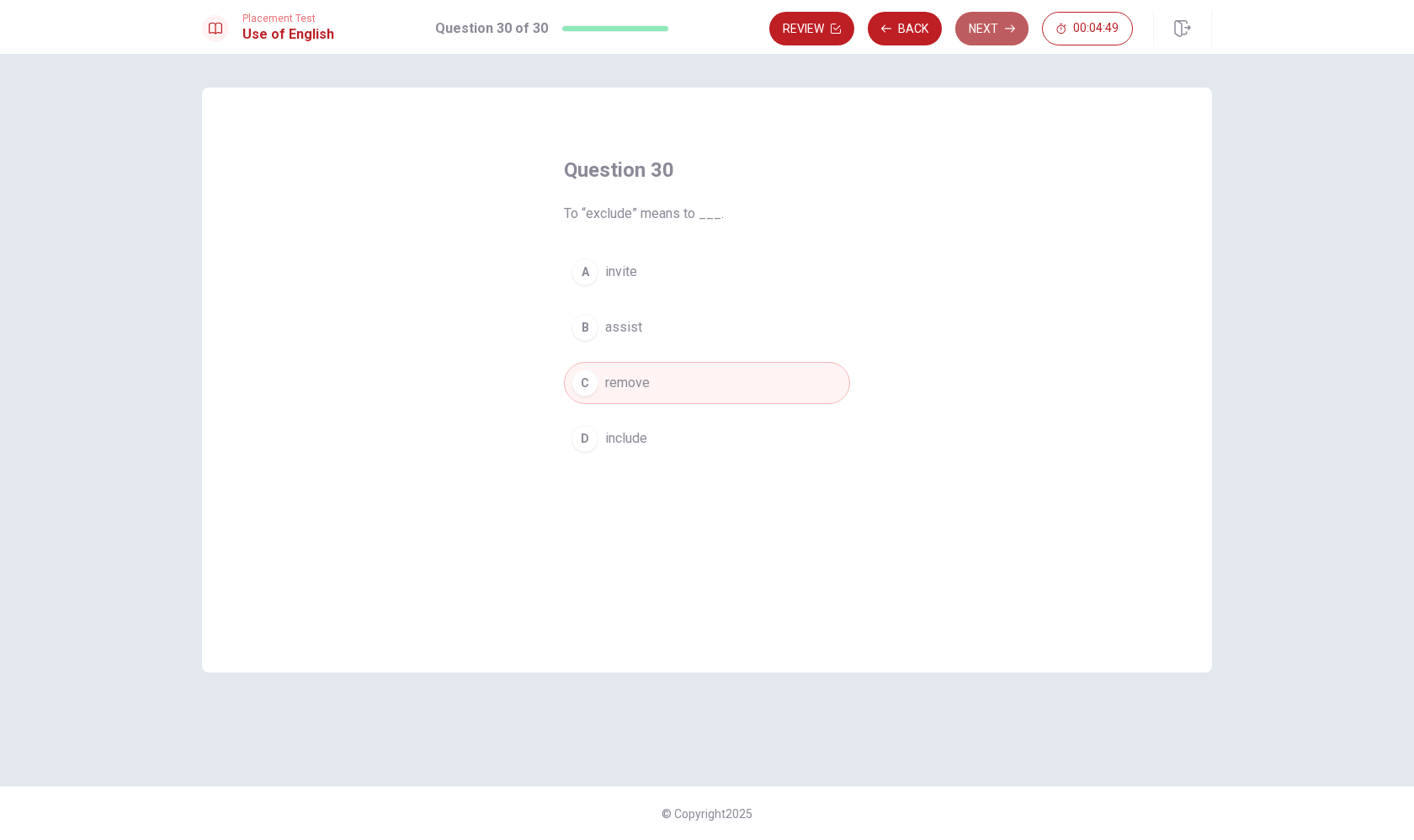 click on "Next" at bounding box center [991, 29] 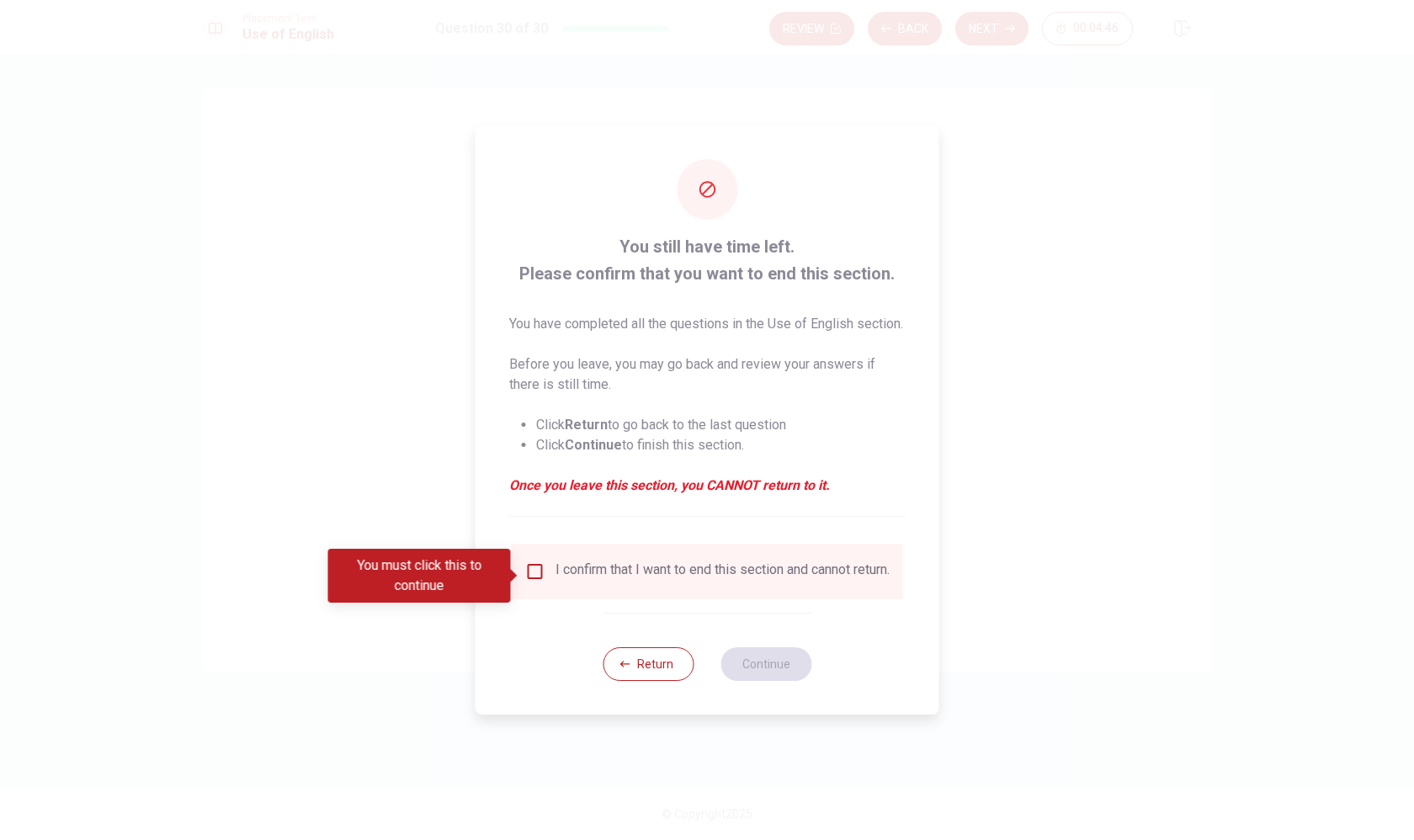 click on "I confirm that I want to end this section and cannot return." at bounding box center (707, 572) 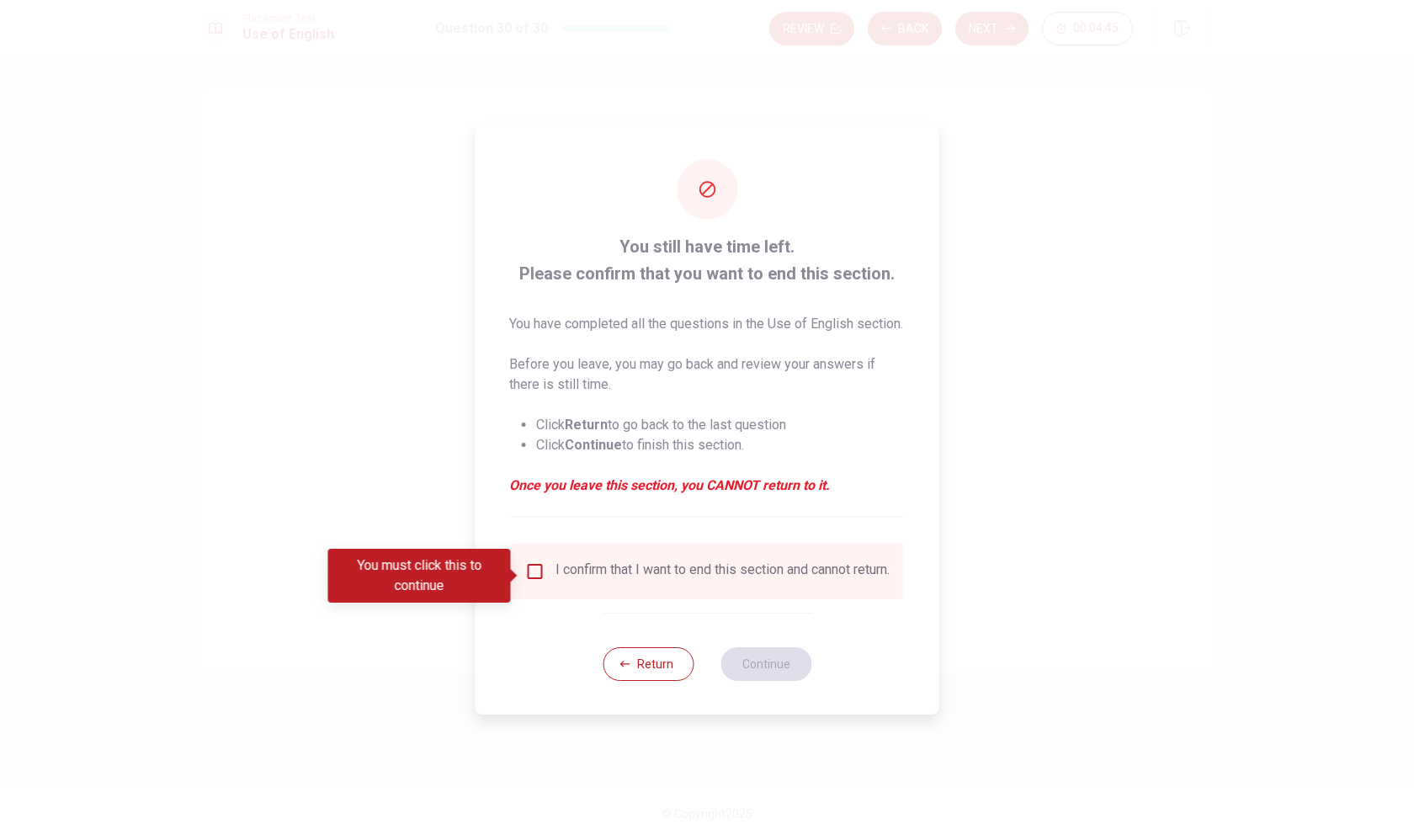 click on "I confirm that I want to end this section and cannot return." at bounding box center [722, 572] 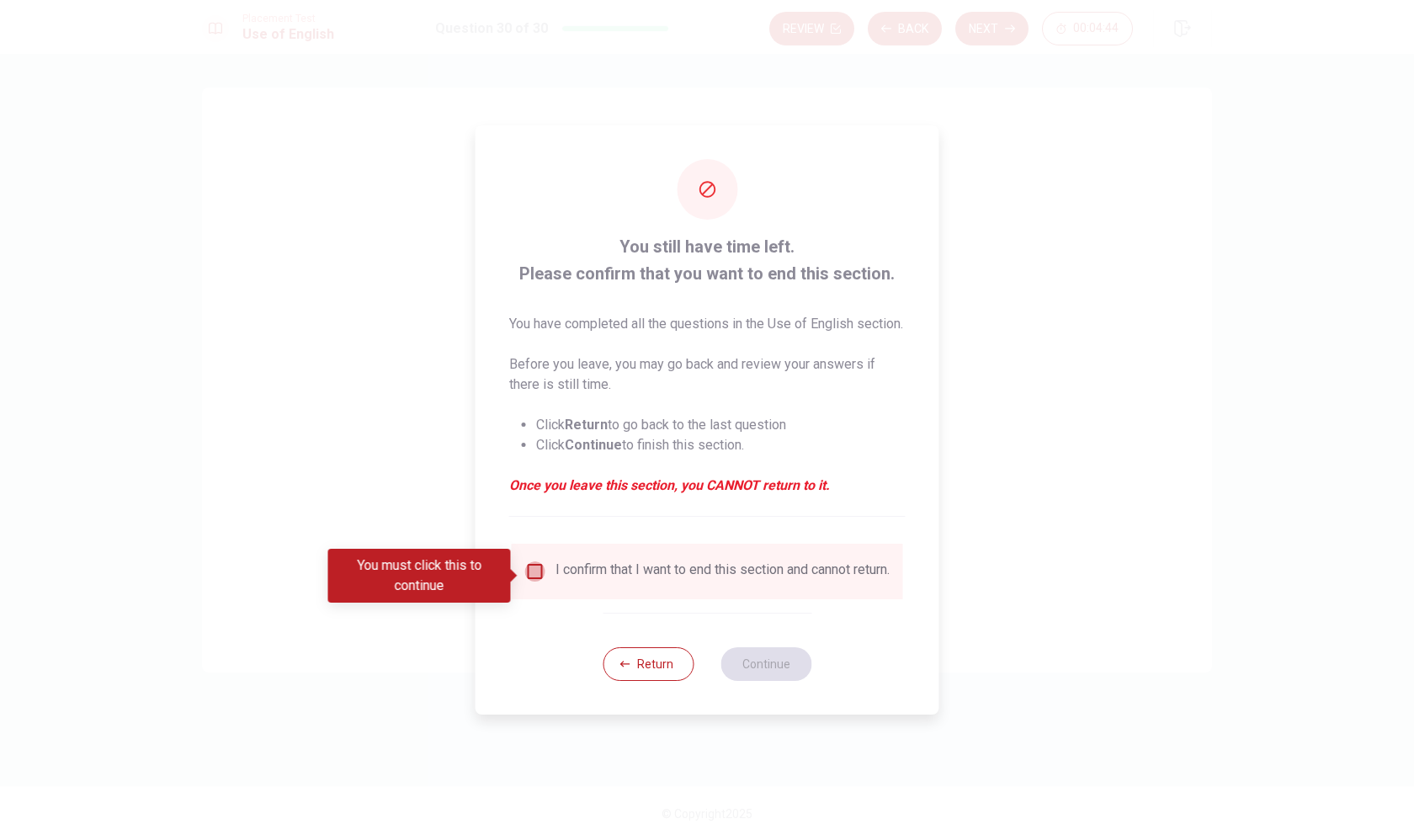 click at bounding box center (535, 572) 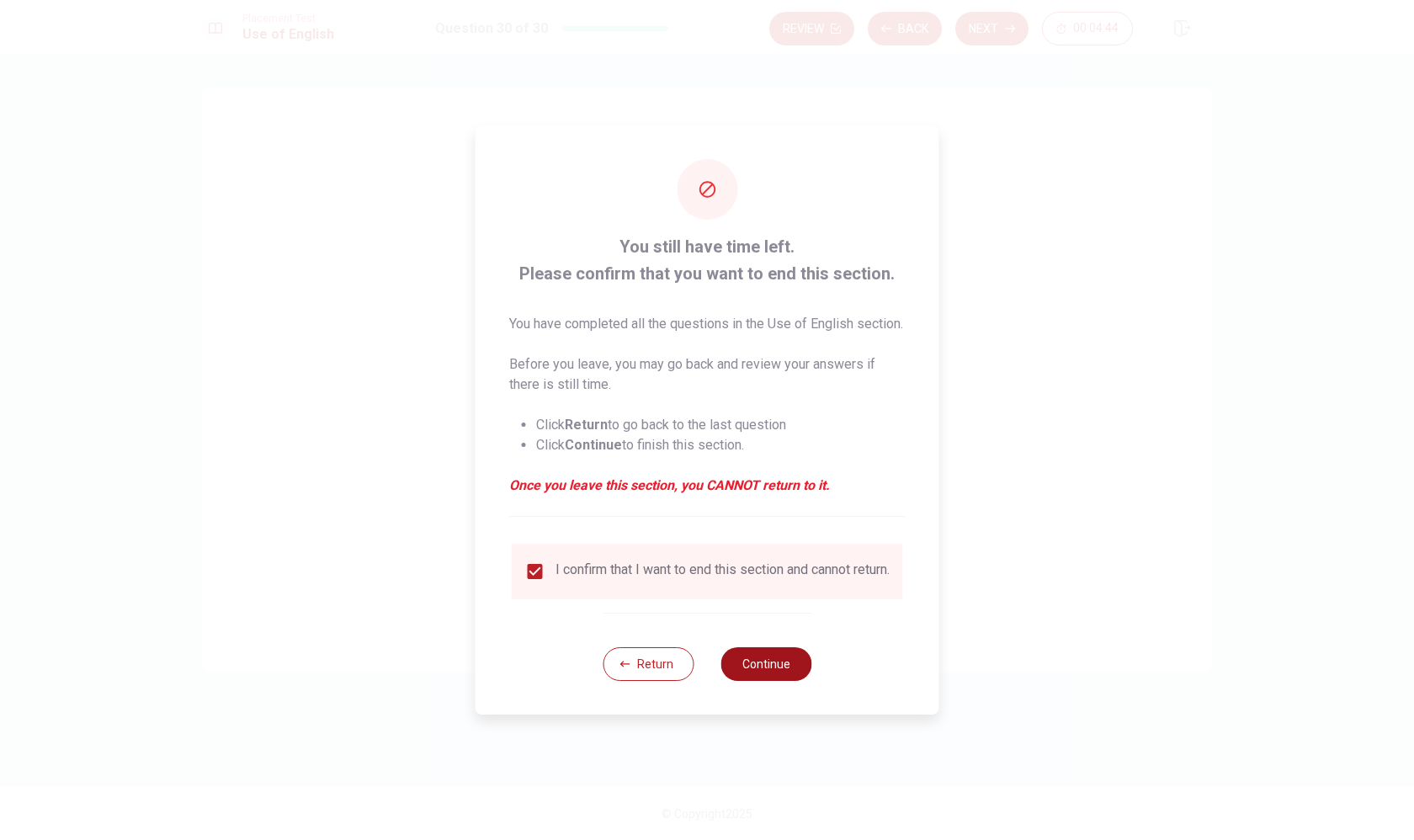 click on "Continue" at bounding box center (766, 664) 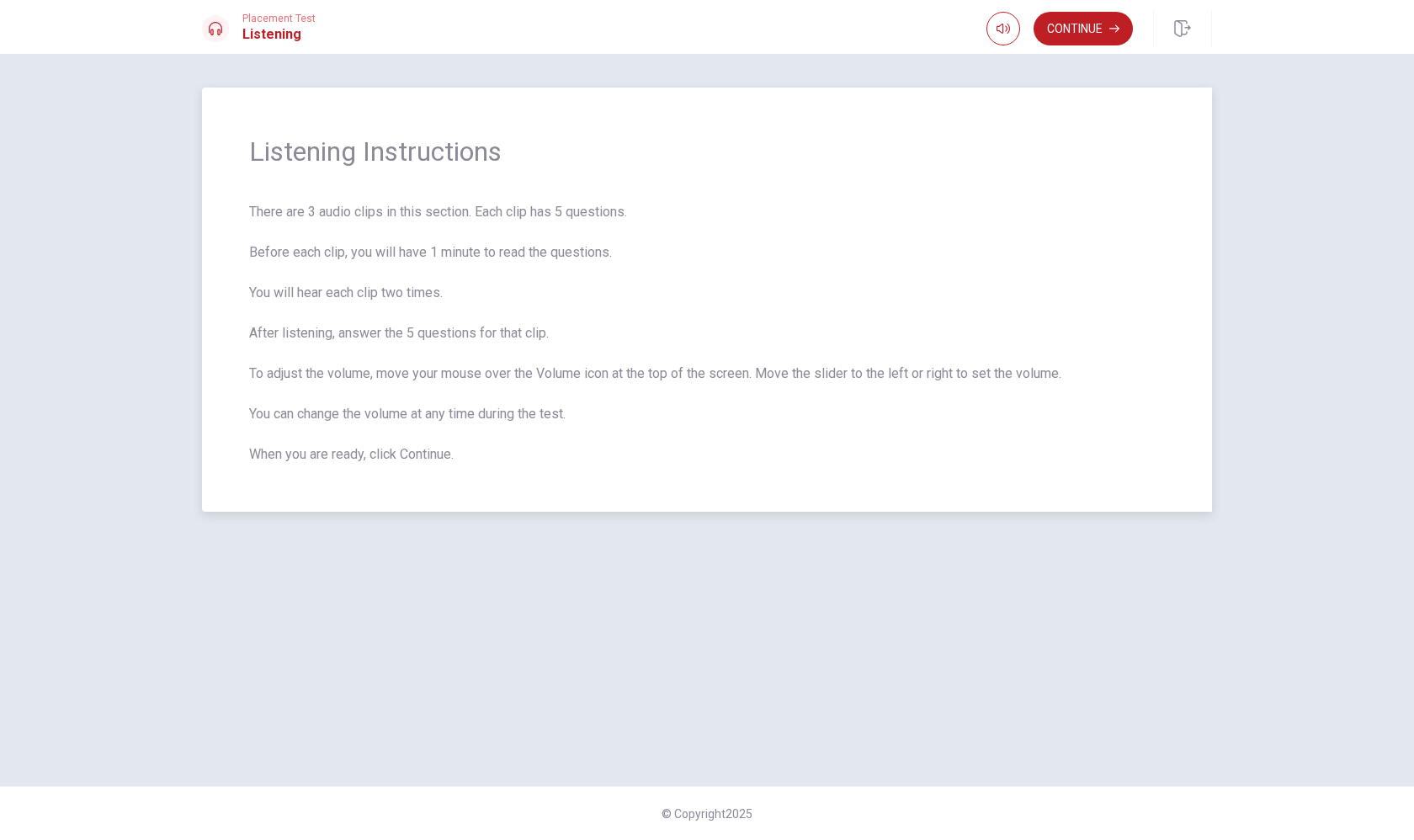 drag, startPoint x: 396, startPoint y: 221, endPoint x: 505, endPoint y: 223, distance: 109.01835 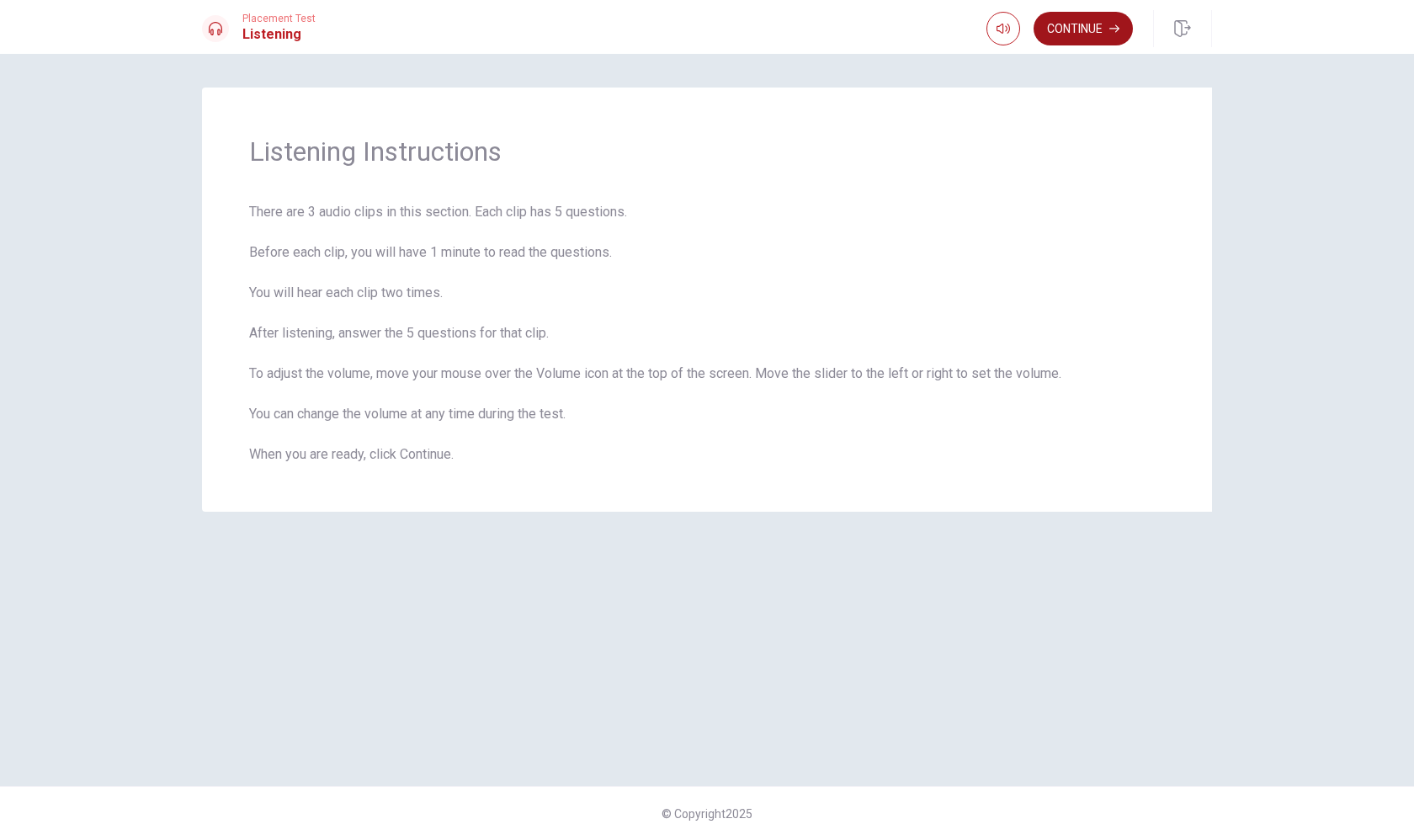 click on "Continue" at bounding box center [1083, 29] 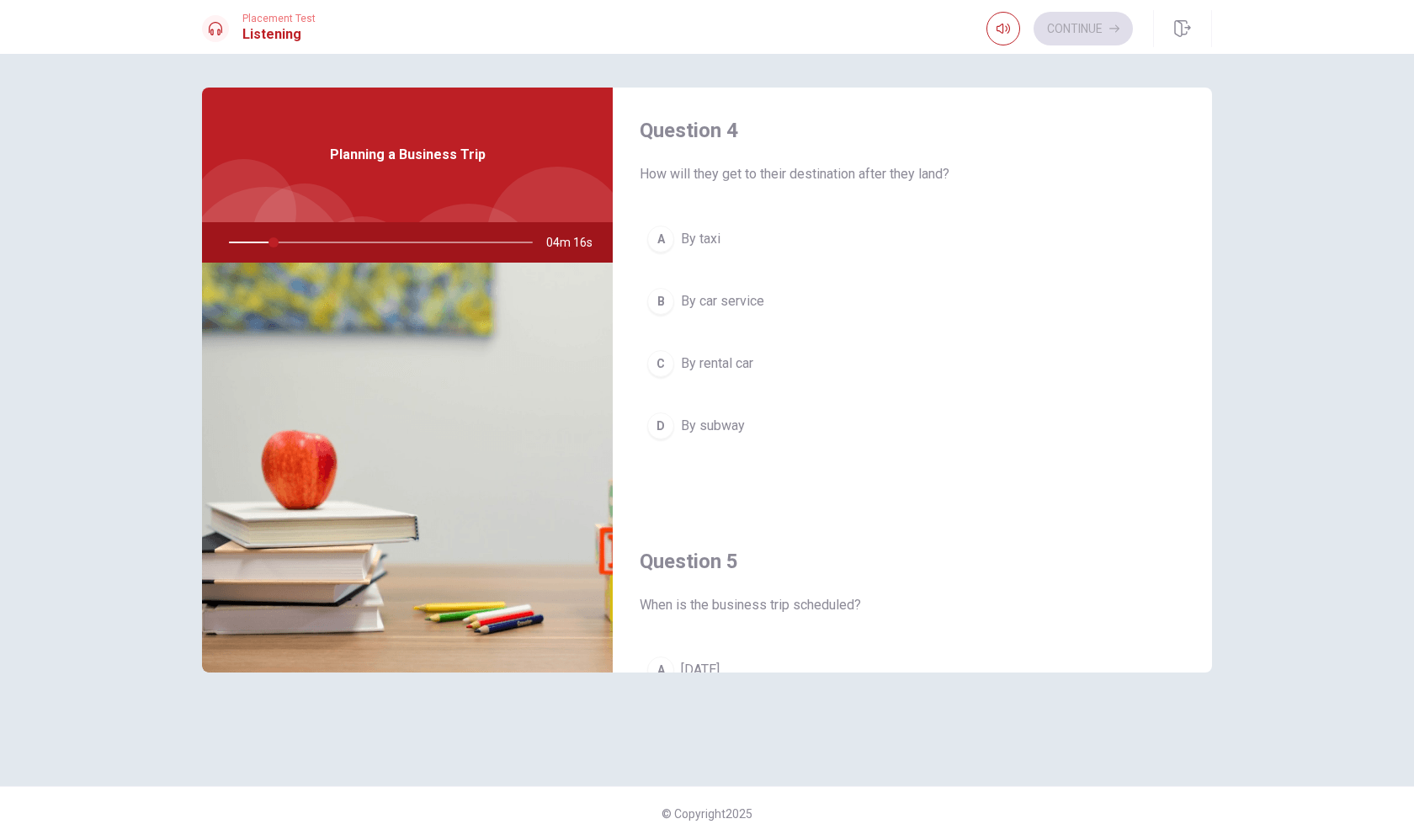 scroll, scrollTop: 1570, scrollLeft: 0, axis: vertical 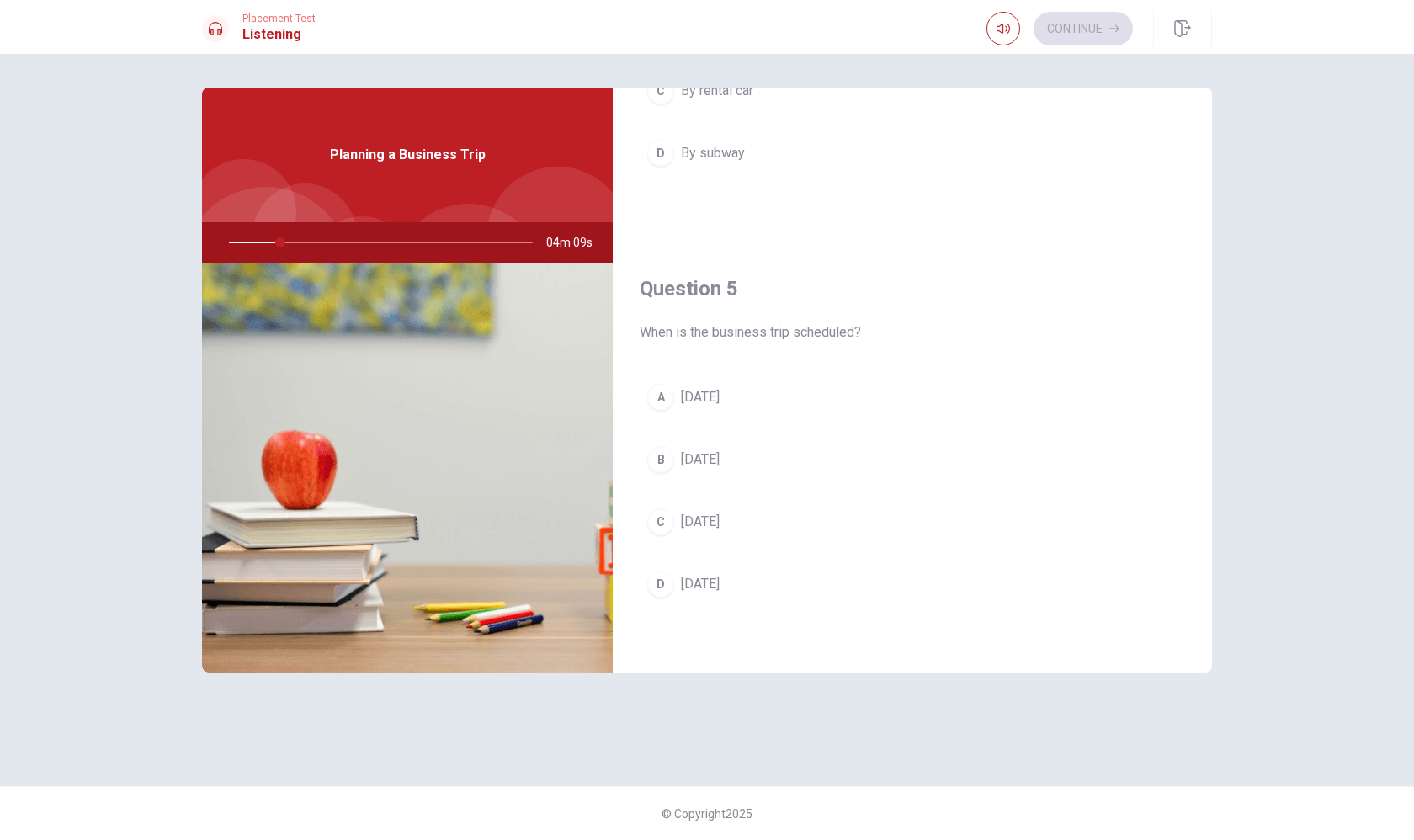 drag, startPoint x: 704, startPoint y: 335, endPoint x: 819, endPoint y: 335, distance: 115 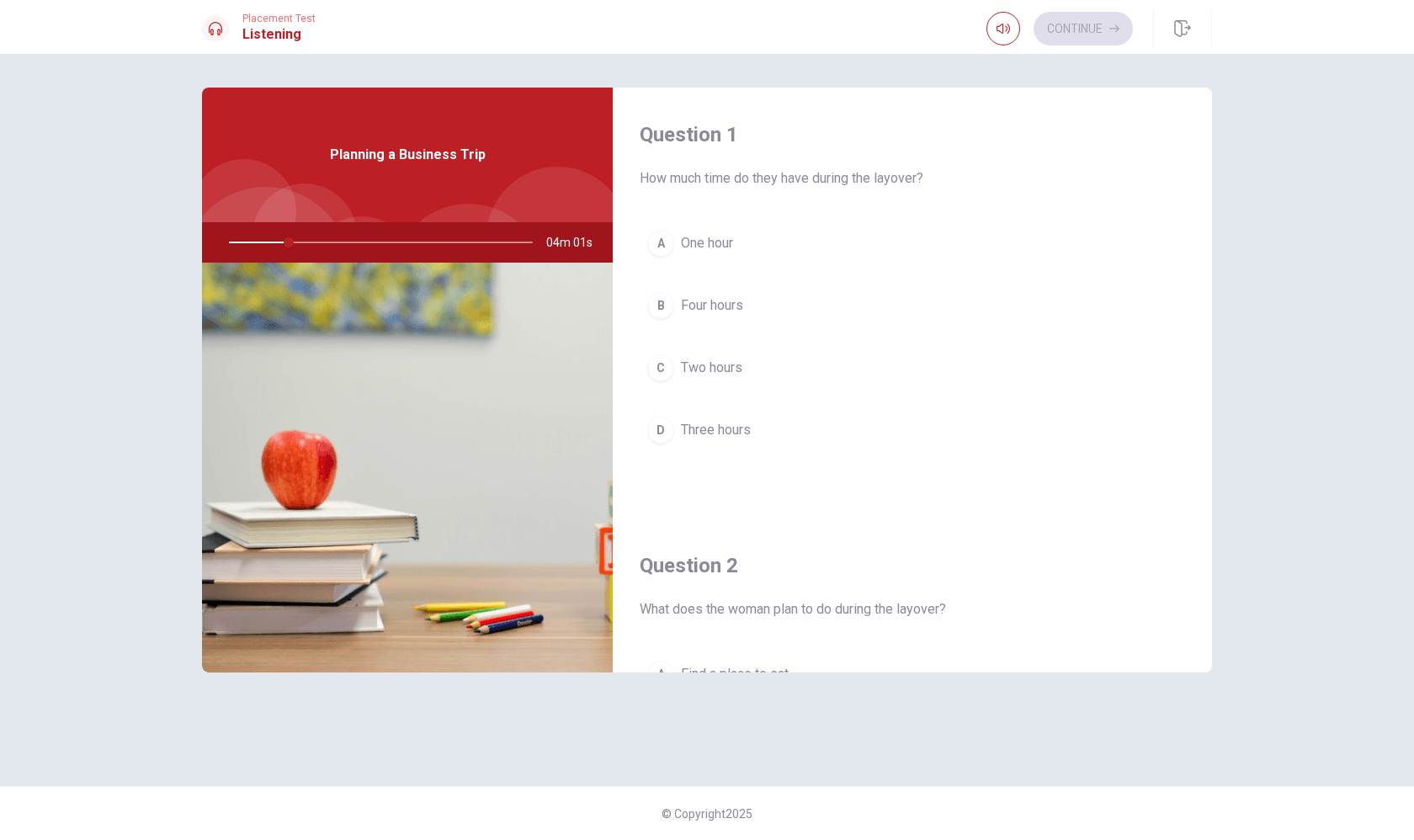 scroll, scrollTop: 3, scrollLeft: 0, axis: vertical 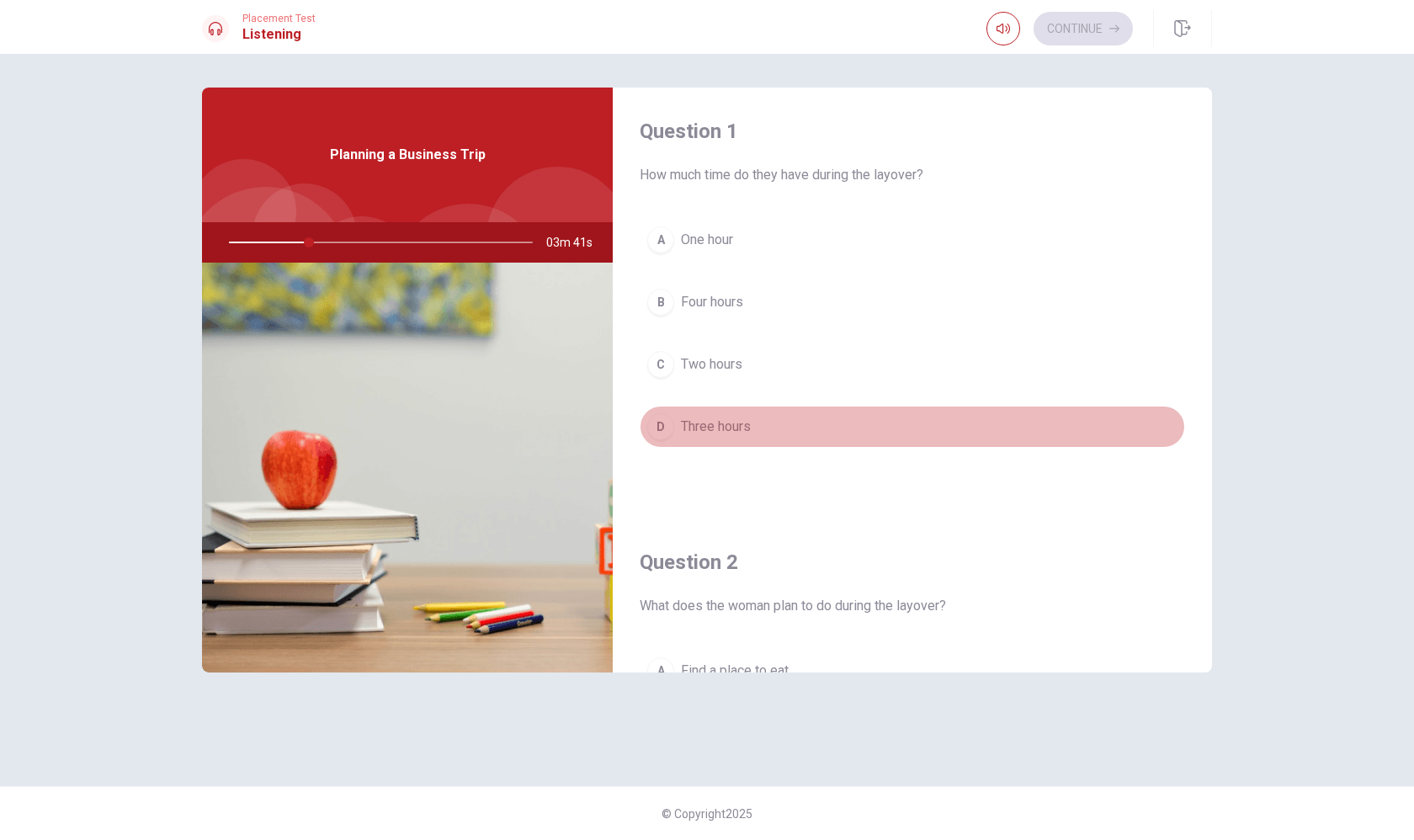 click on "D Three hours" at bounding box center [912, 427] 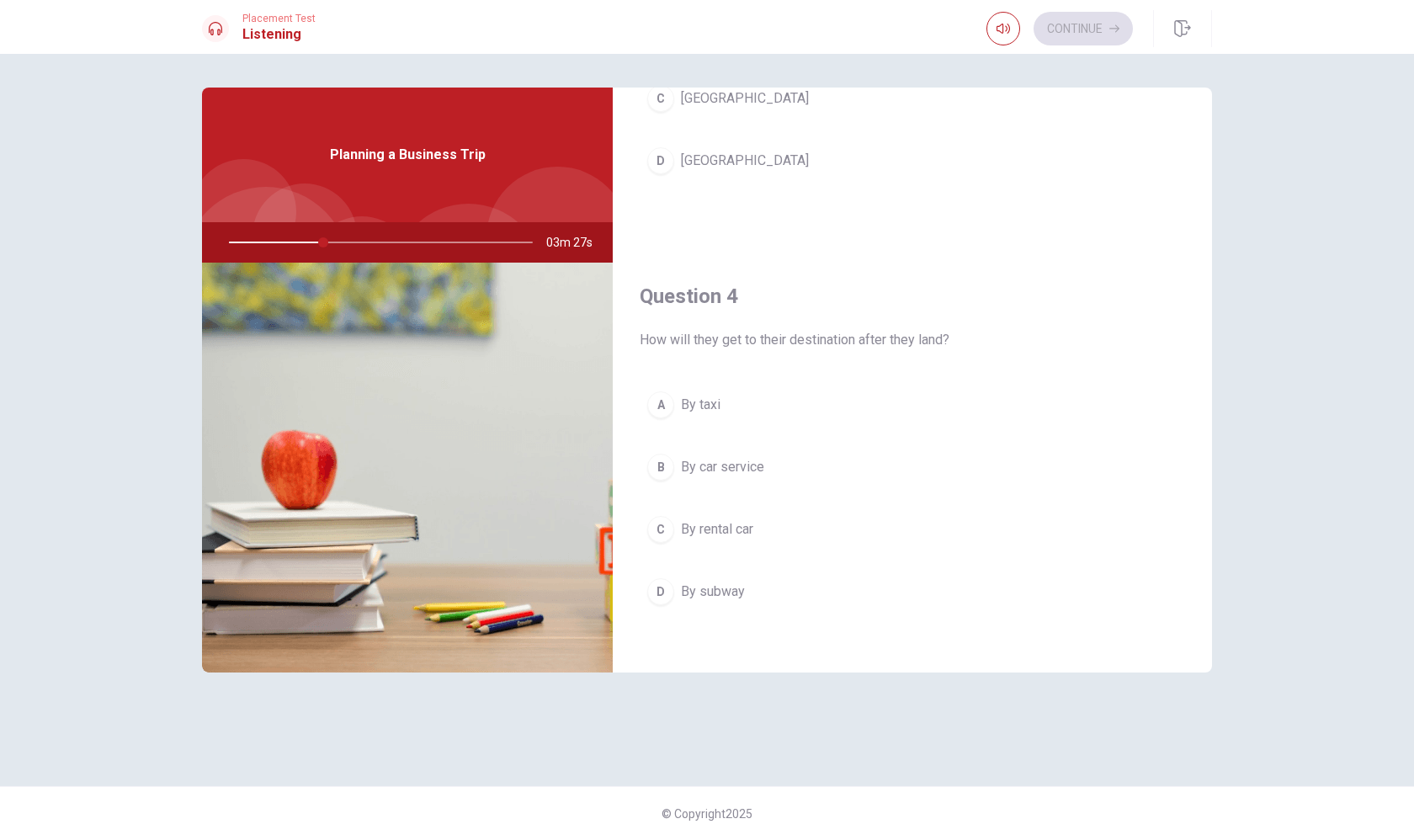 scroll, scrollTop: 1570, scrollLeft: 0, axis: vertical 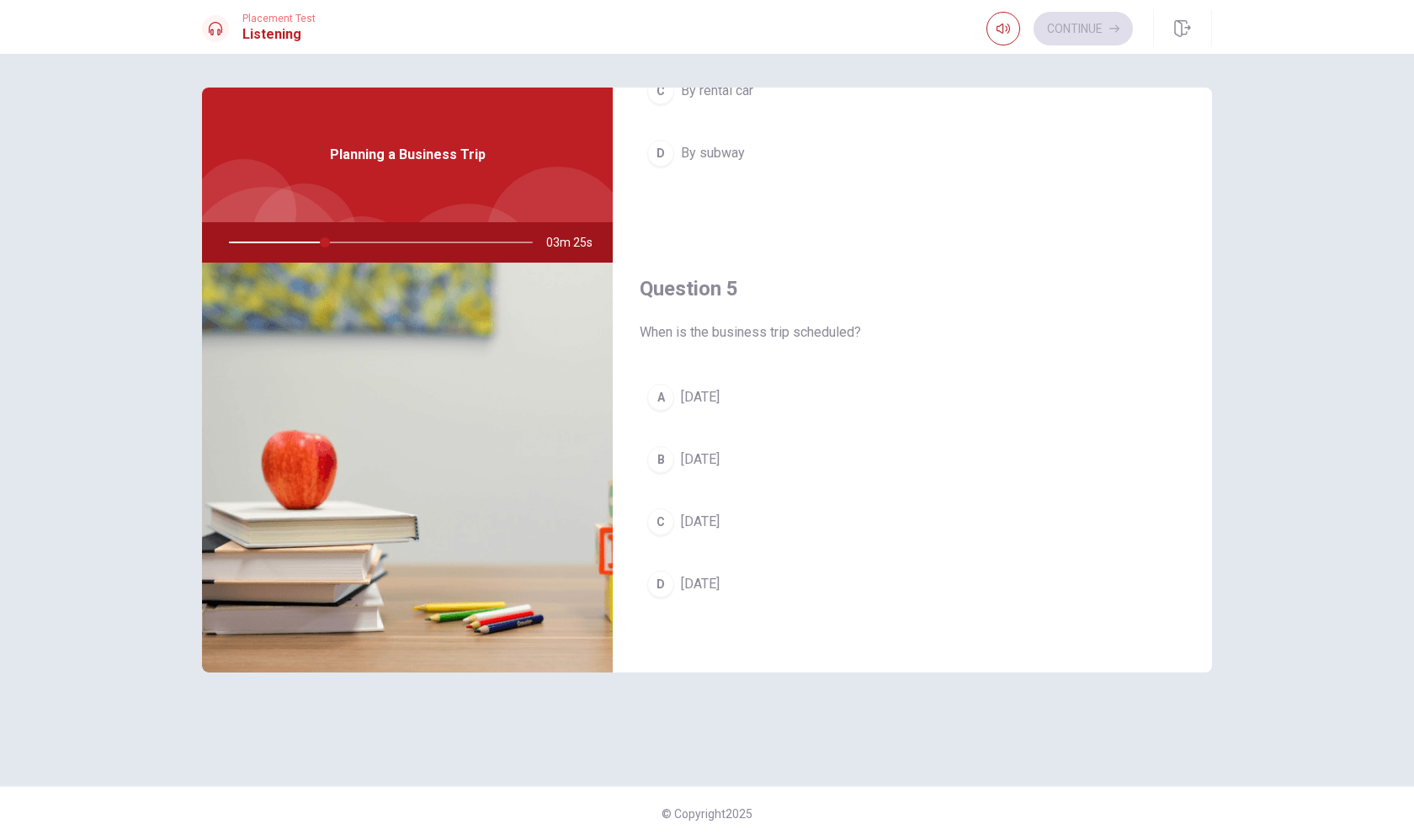click on "[DATE]" at bounding box center (700, 460) 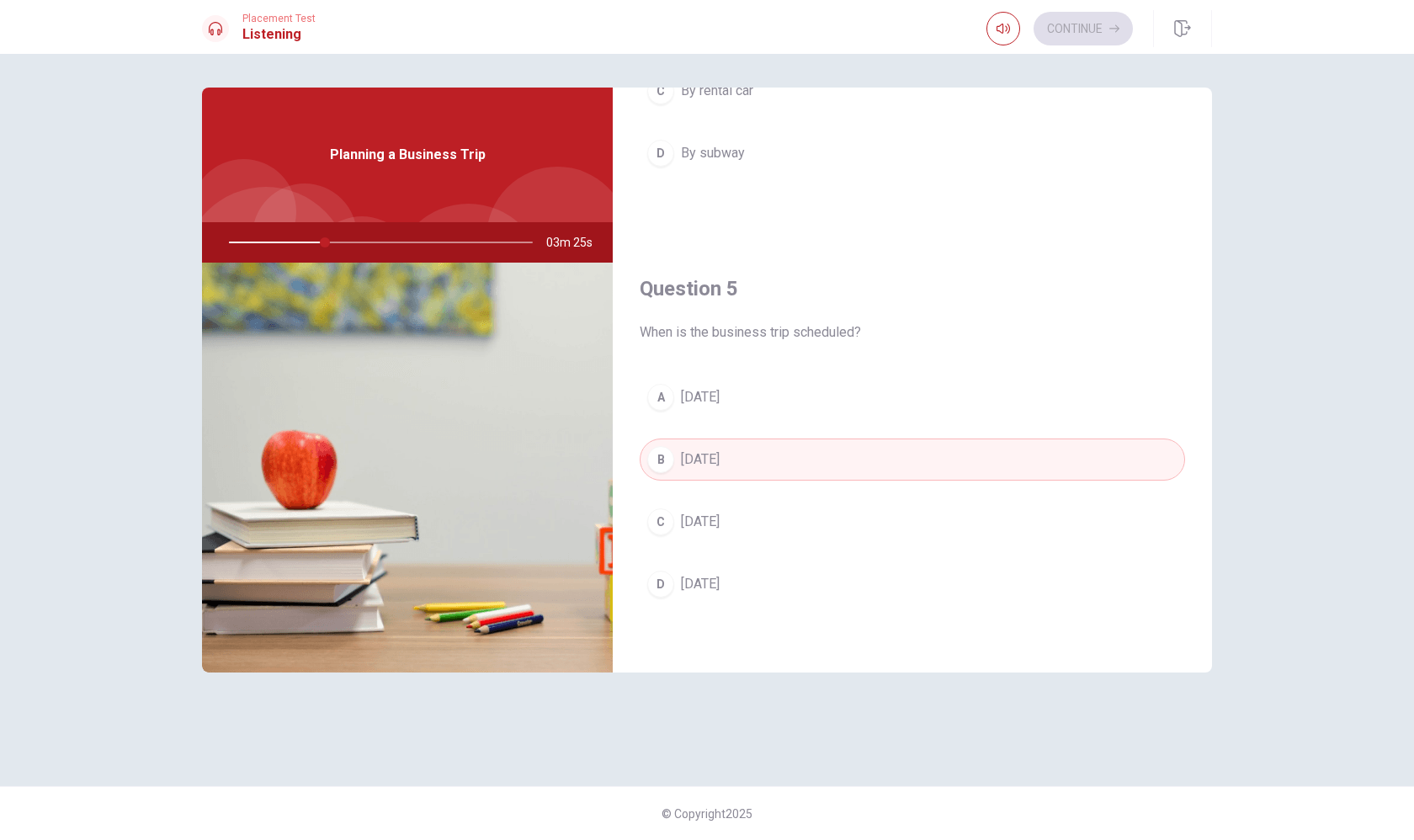 click on "[DATE]" at bounding box center (700, 584) 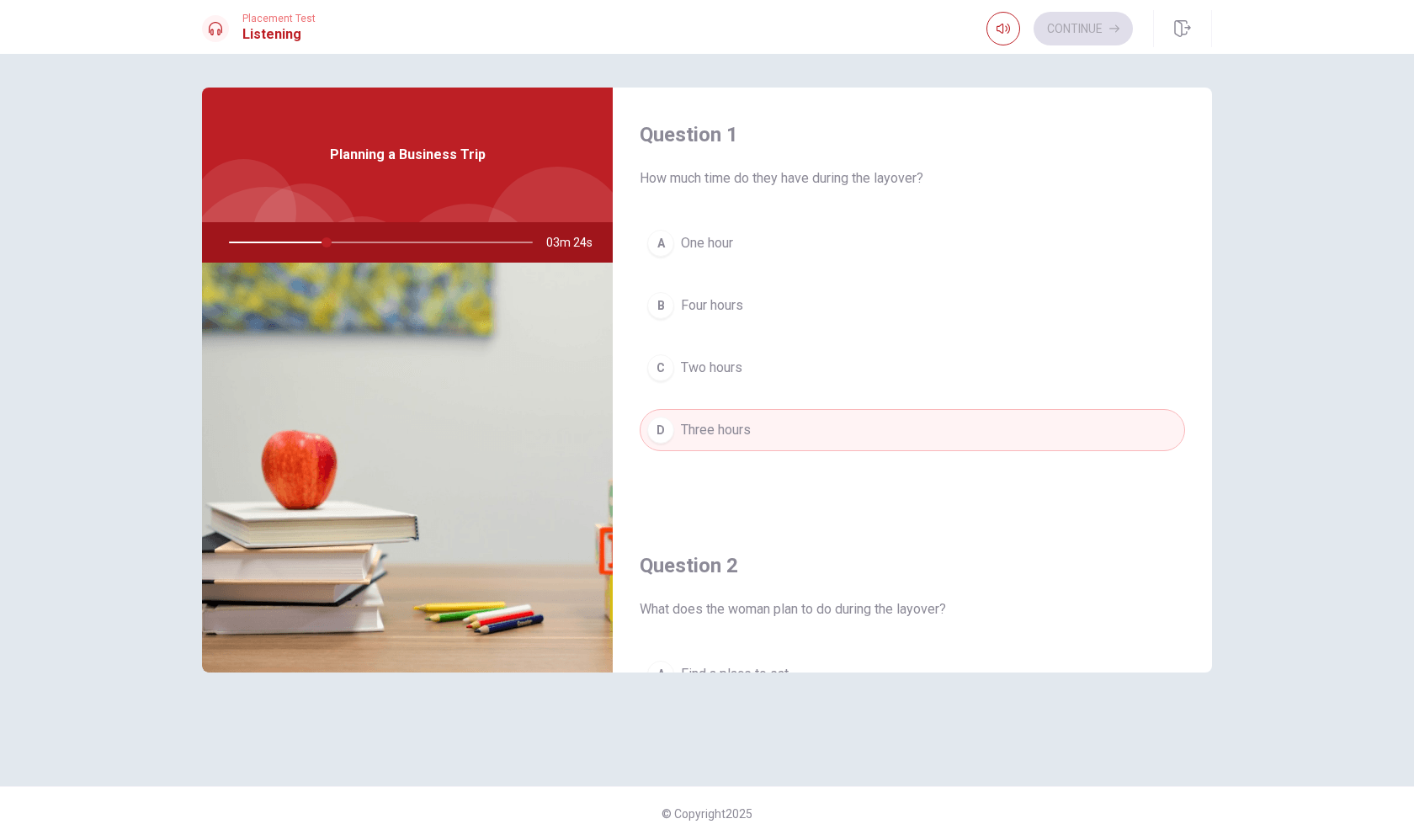 scroll, scrollTop: 845, scrollLeft: 0, axis: vertical 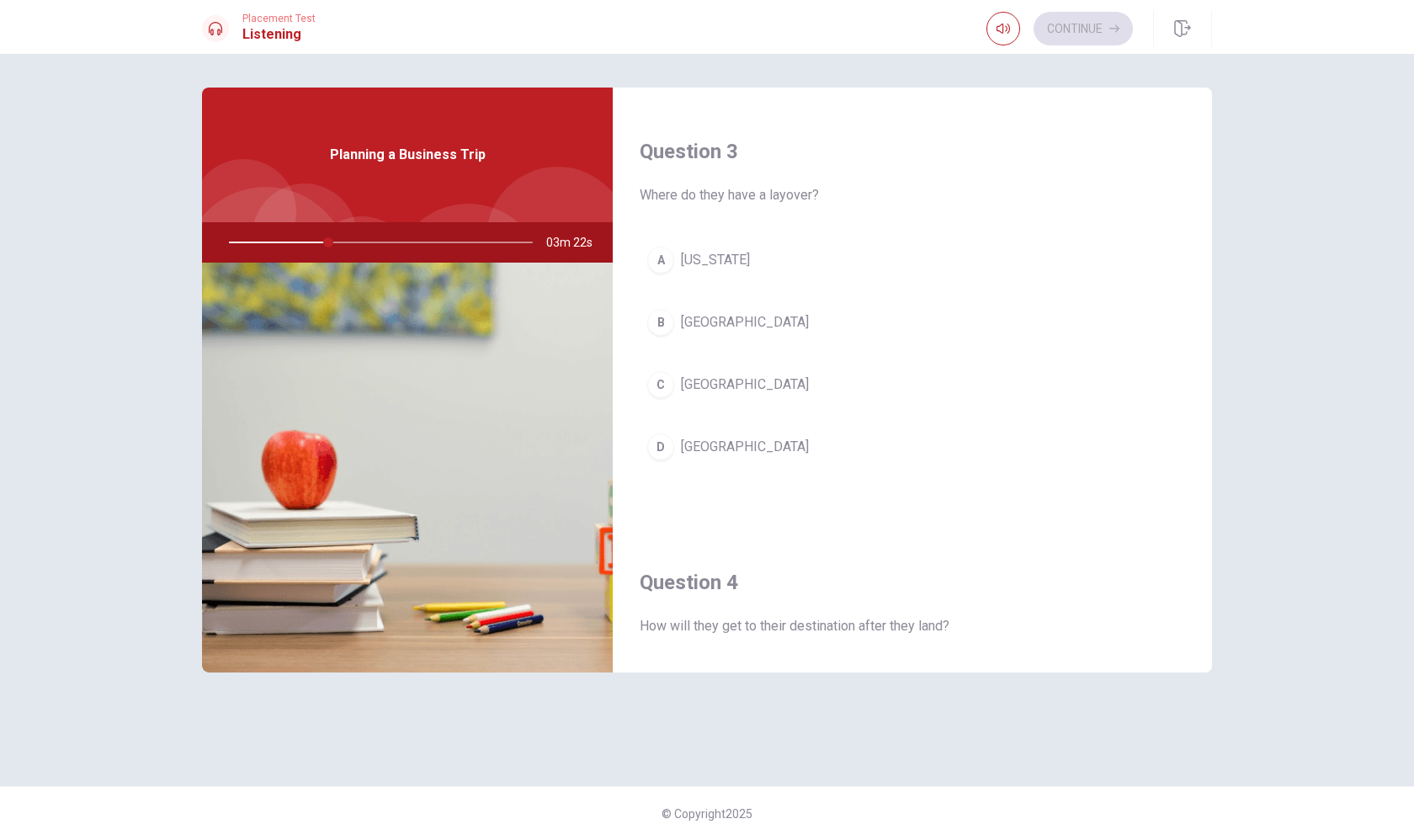 click on "[GEOGRAPHIC_DATA]" at bounding box center [745, 322] 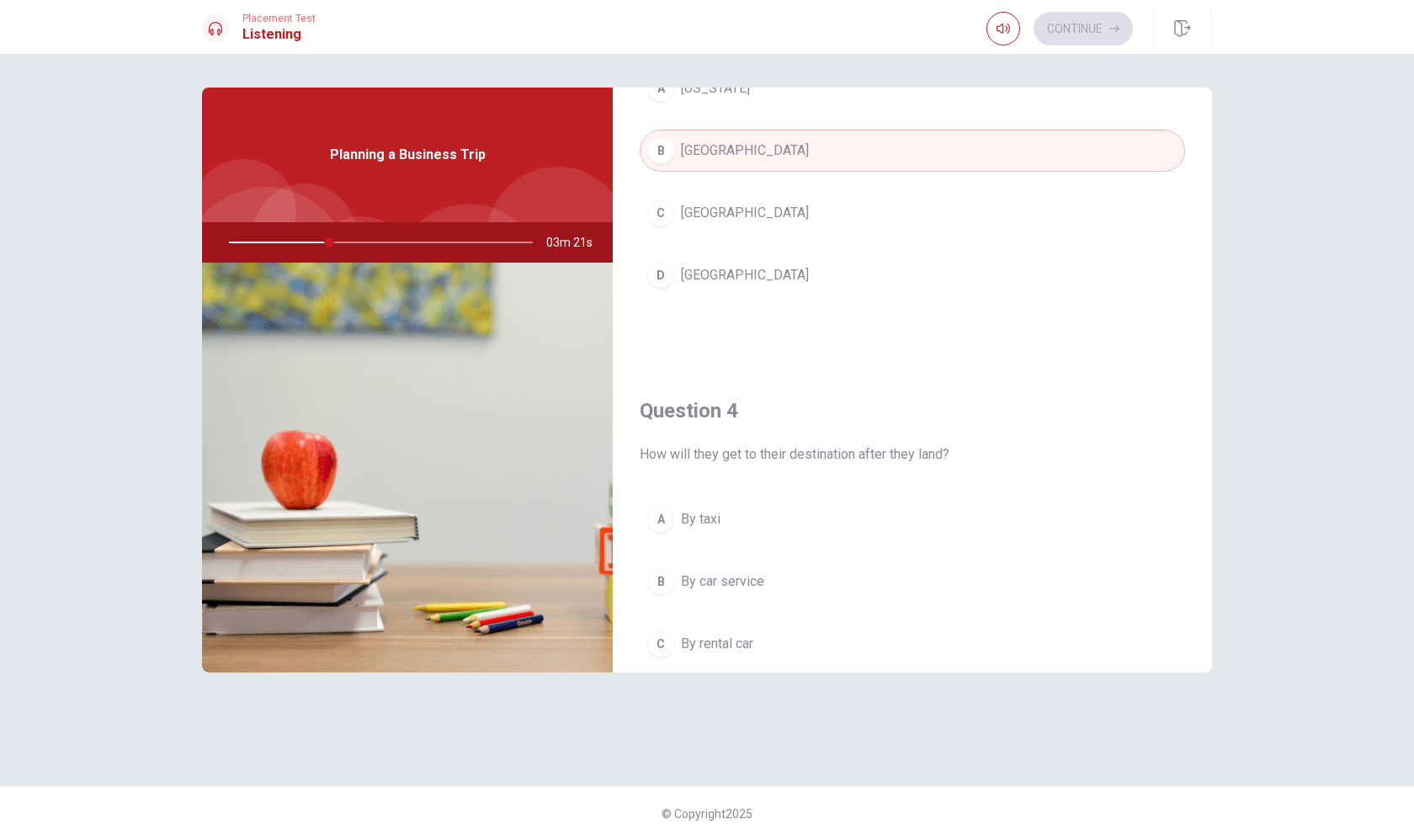 scroll, scrollTop: 0, scrollLeft: 0, axis: both 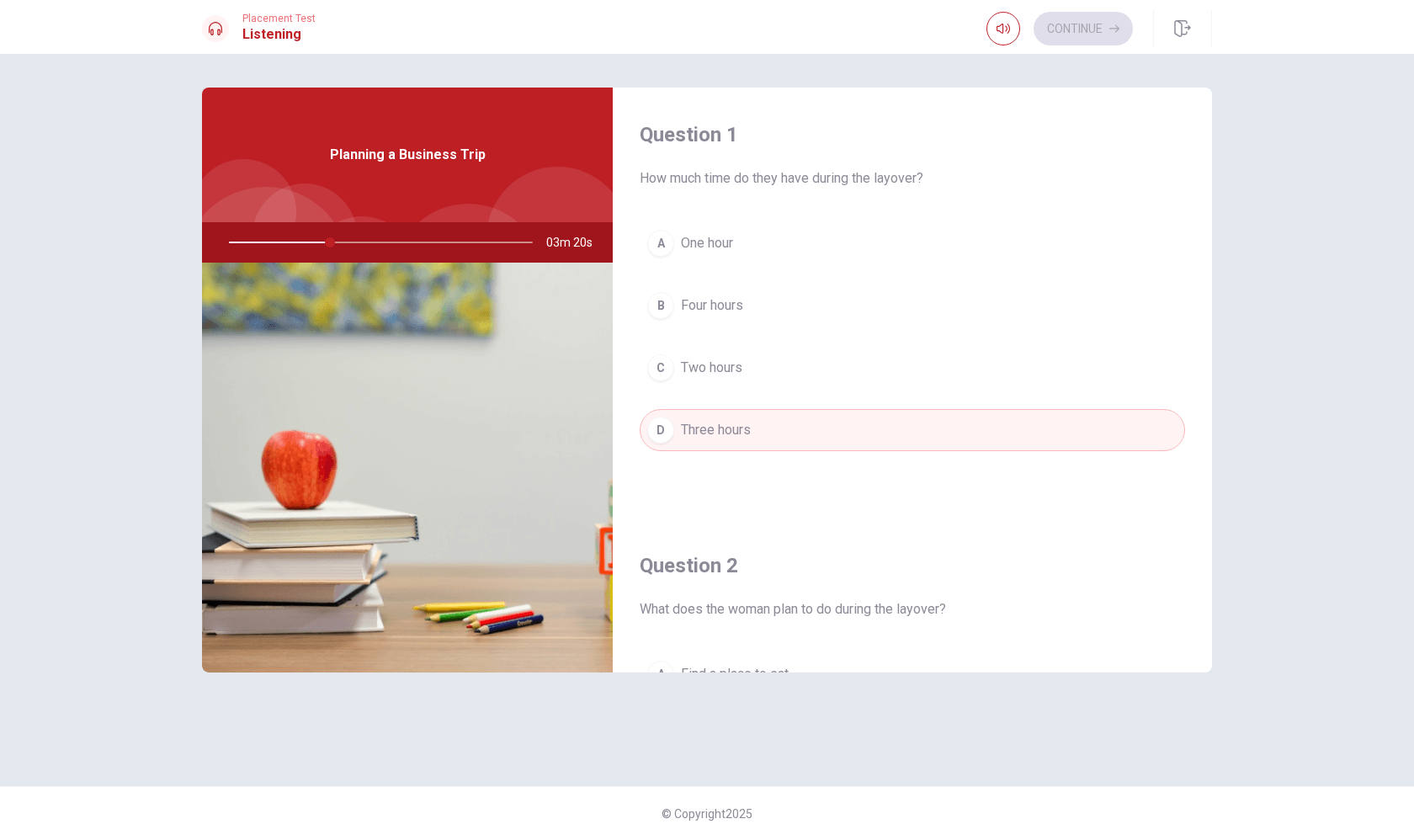 click on "C Two hours" at bounding box center [912, 368] 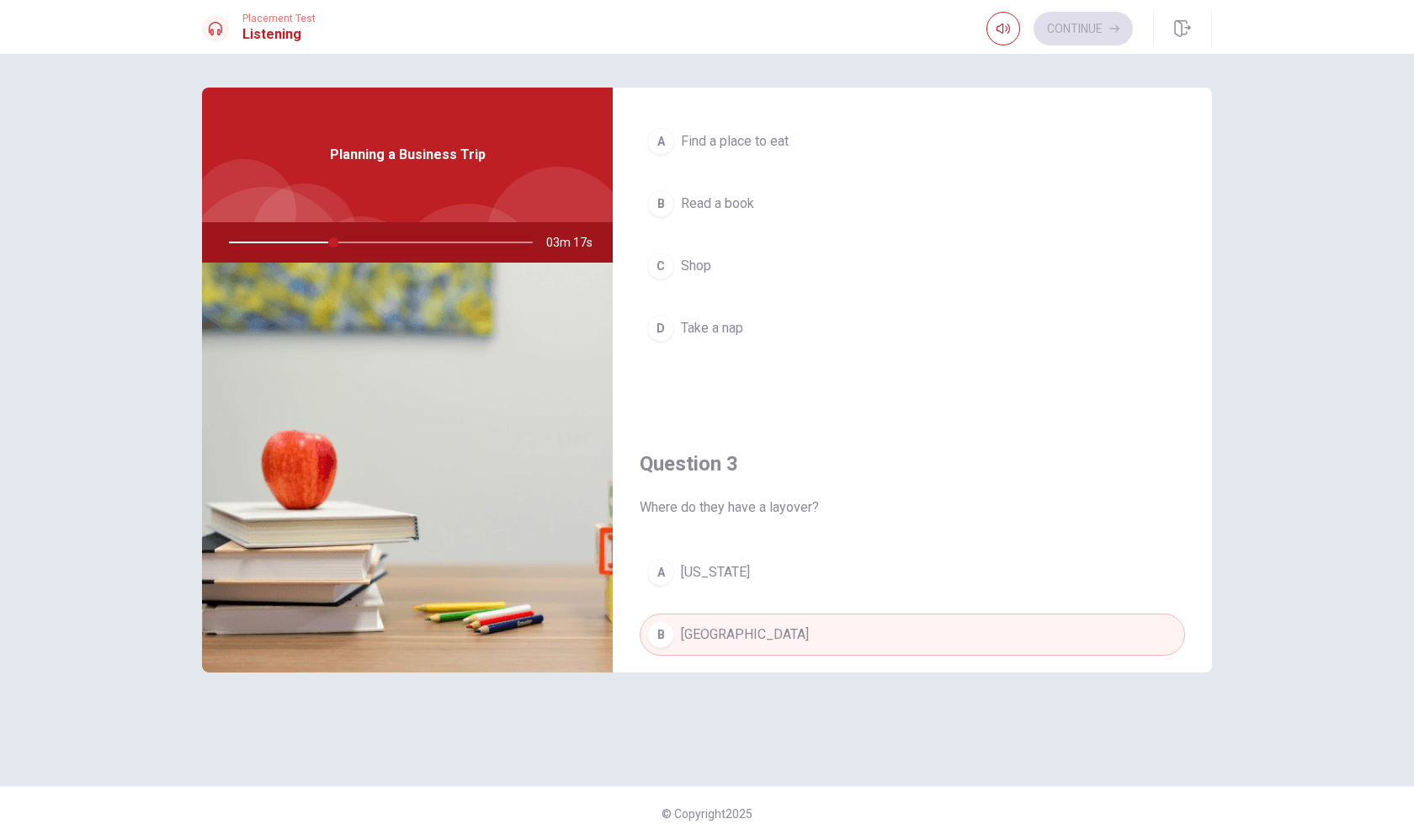 scroll, scrollTop: 389, scrollLeft: 0, axis: vertical 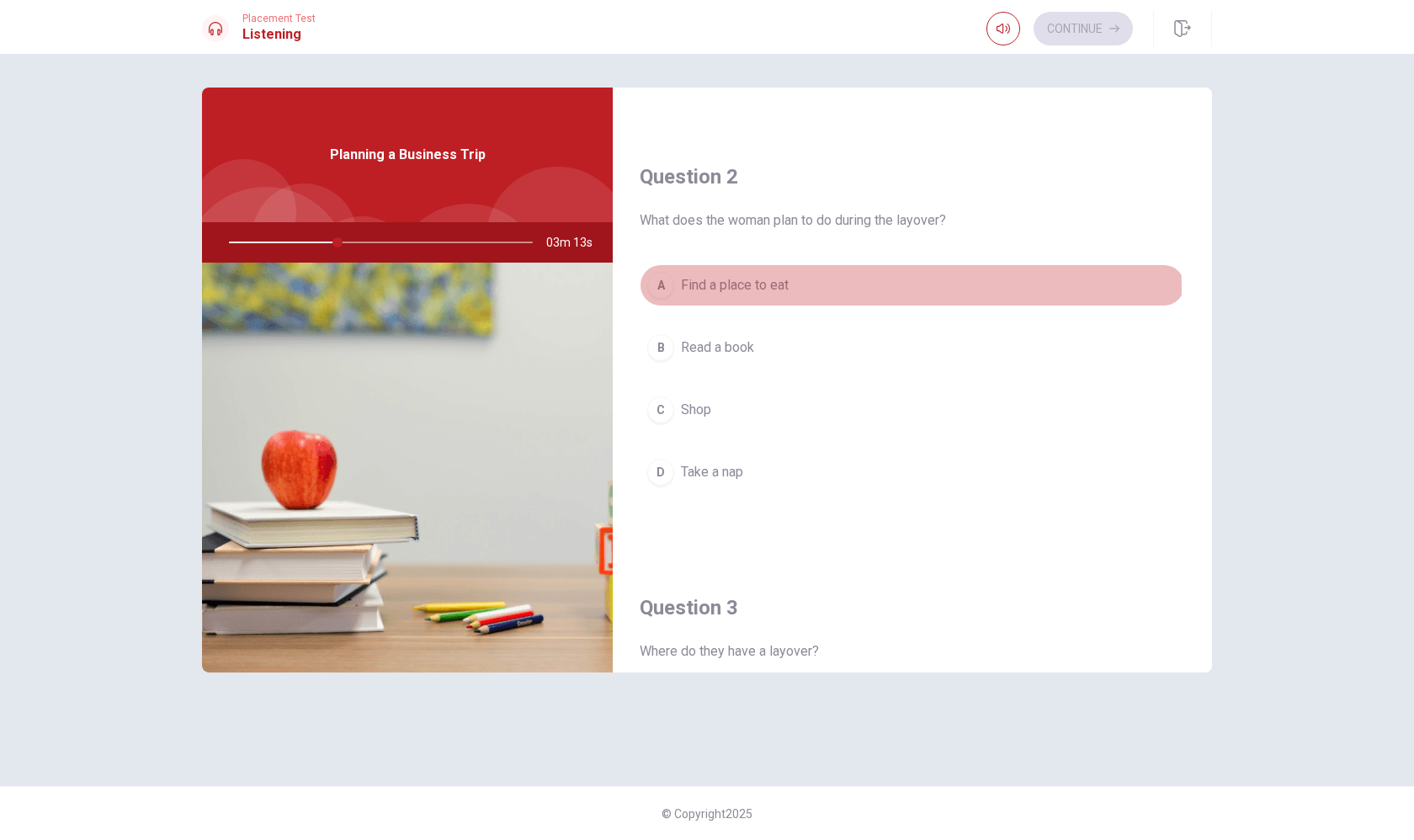 click on "Find a place to eat" at bounding box center [735, 285] 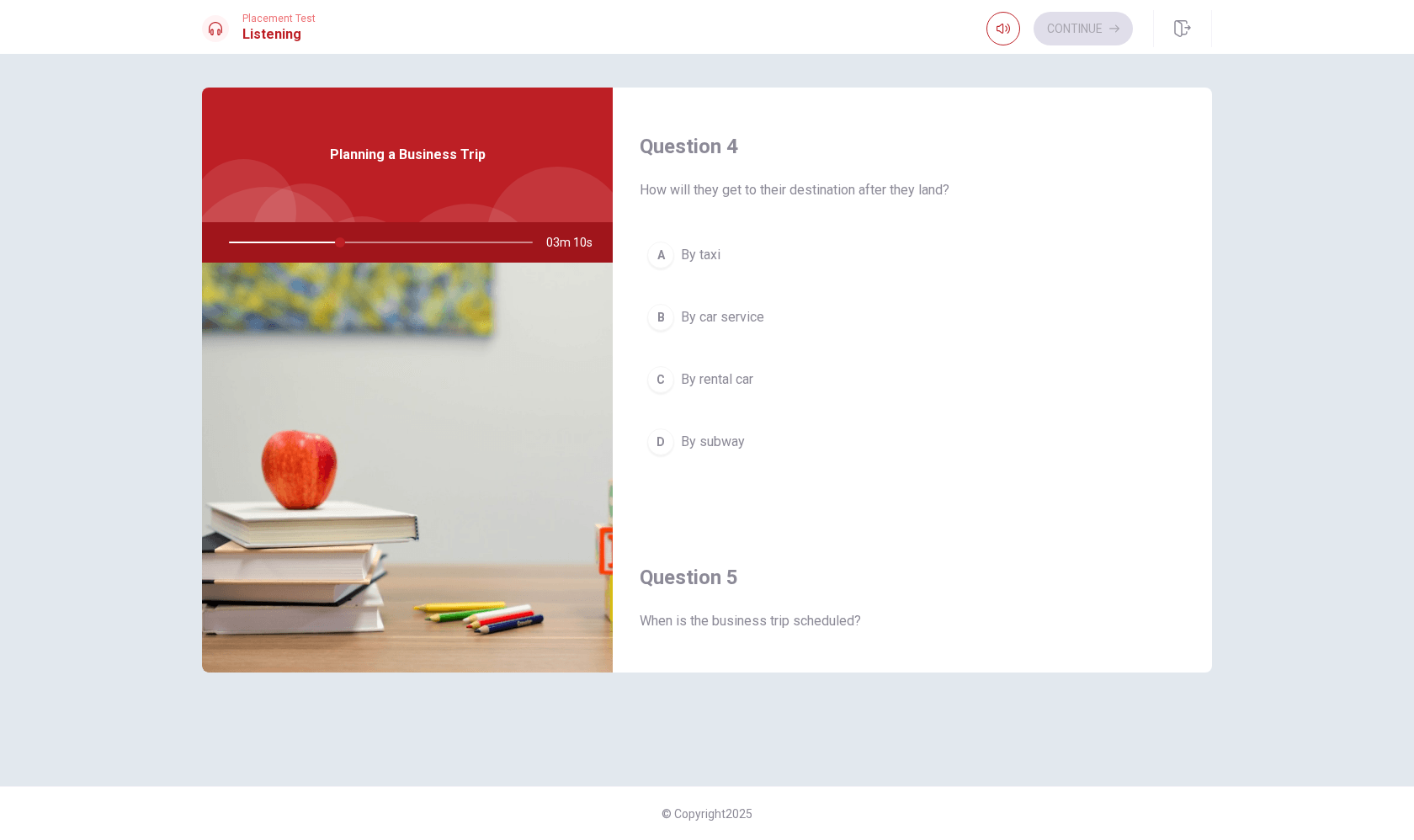 scroll, scrollTop: 1284, scrollLeft: 0, axis: vertical 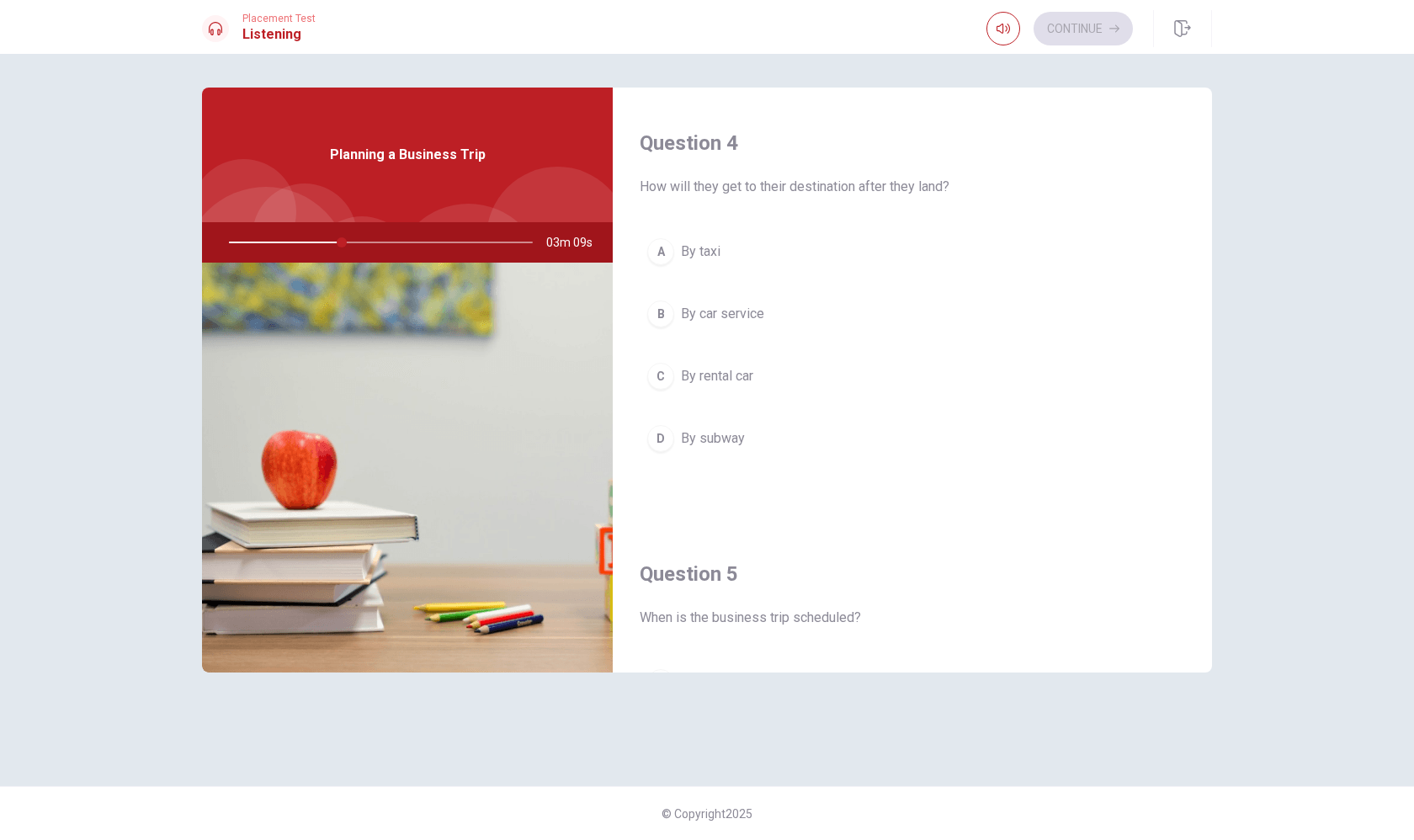 click on "By car service" at bounding box center (722, 314) 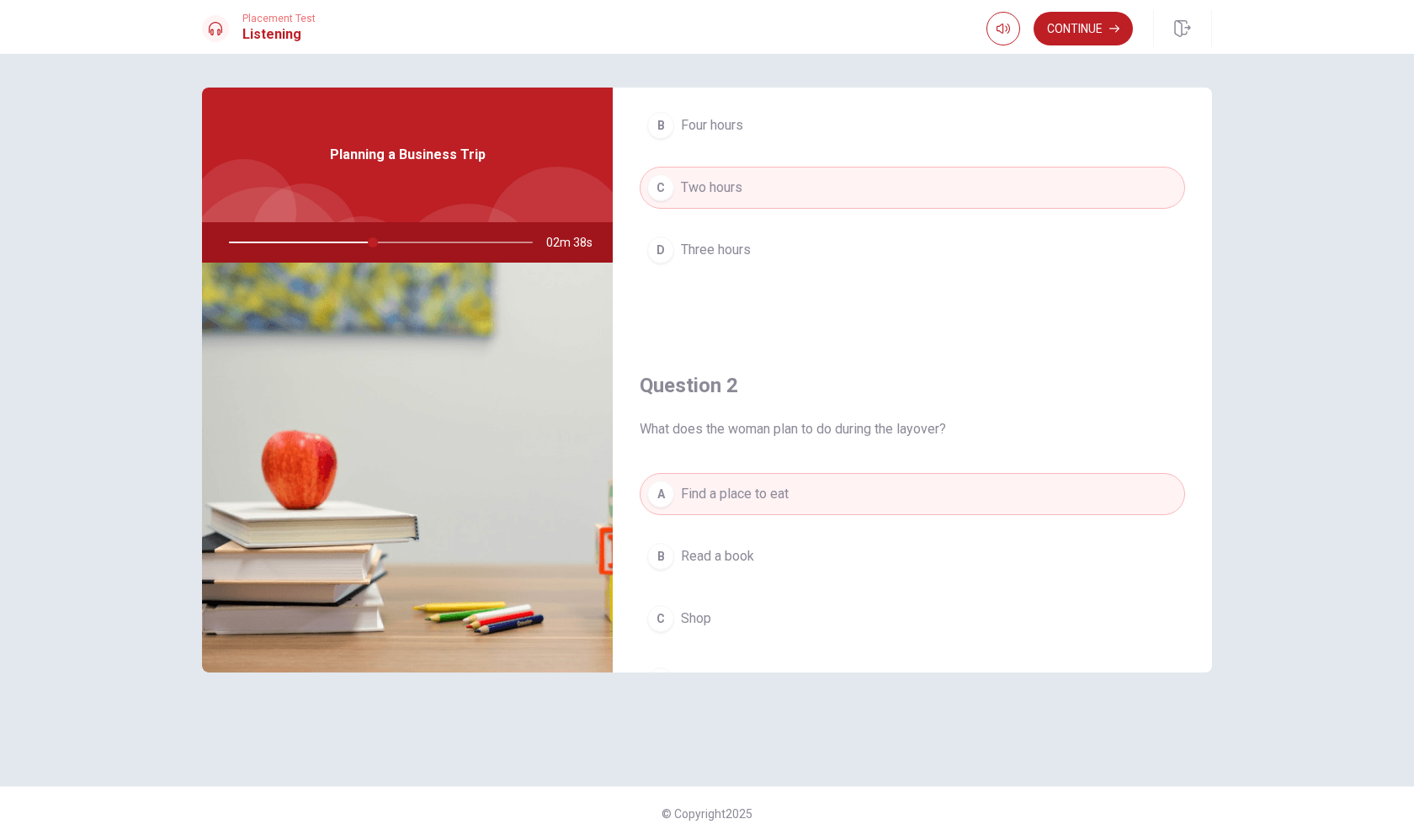 scroll, scrollTop: 498, scrollLeft: 0, axis: vertical 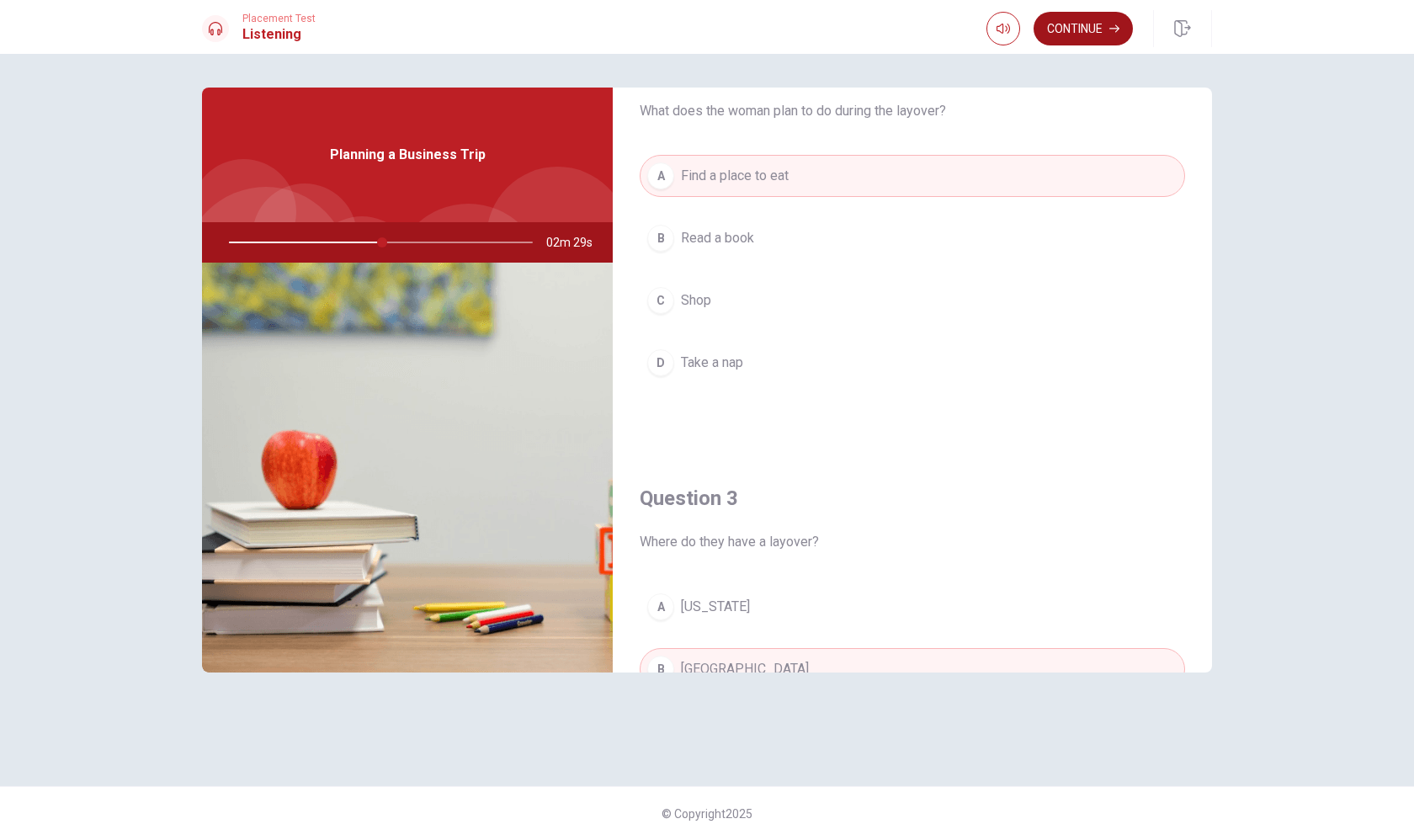 click on "Continue" at bounding box center [1083, 29] 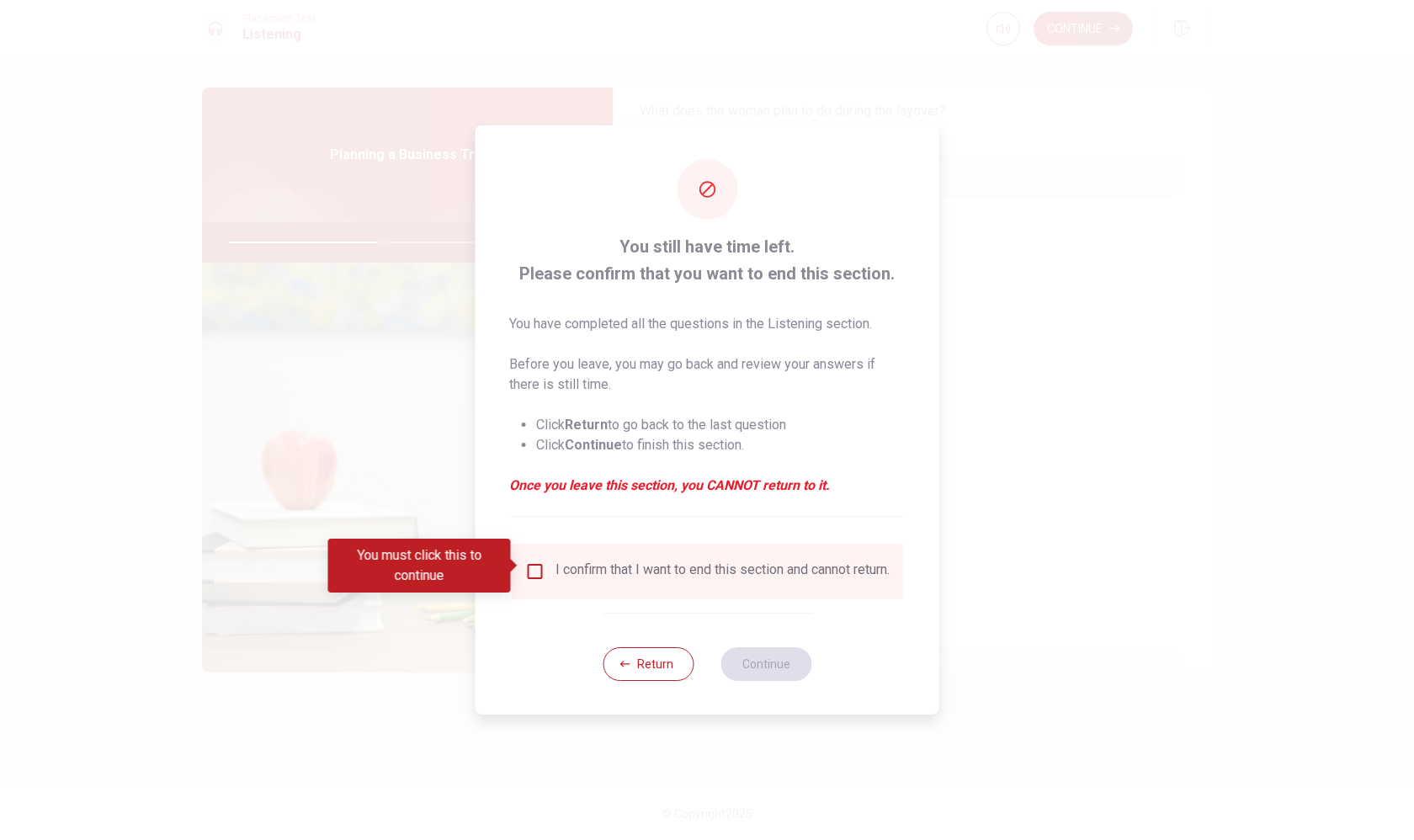 click on "I confirm that I want to end this section and cannot return." at bounding box center (722, 572) 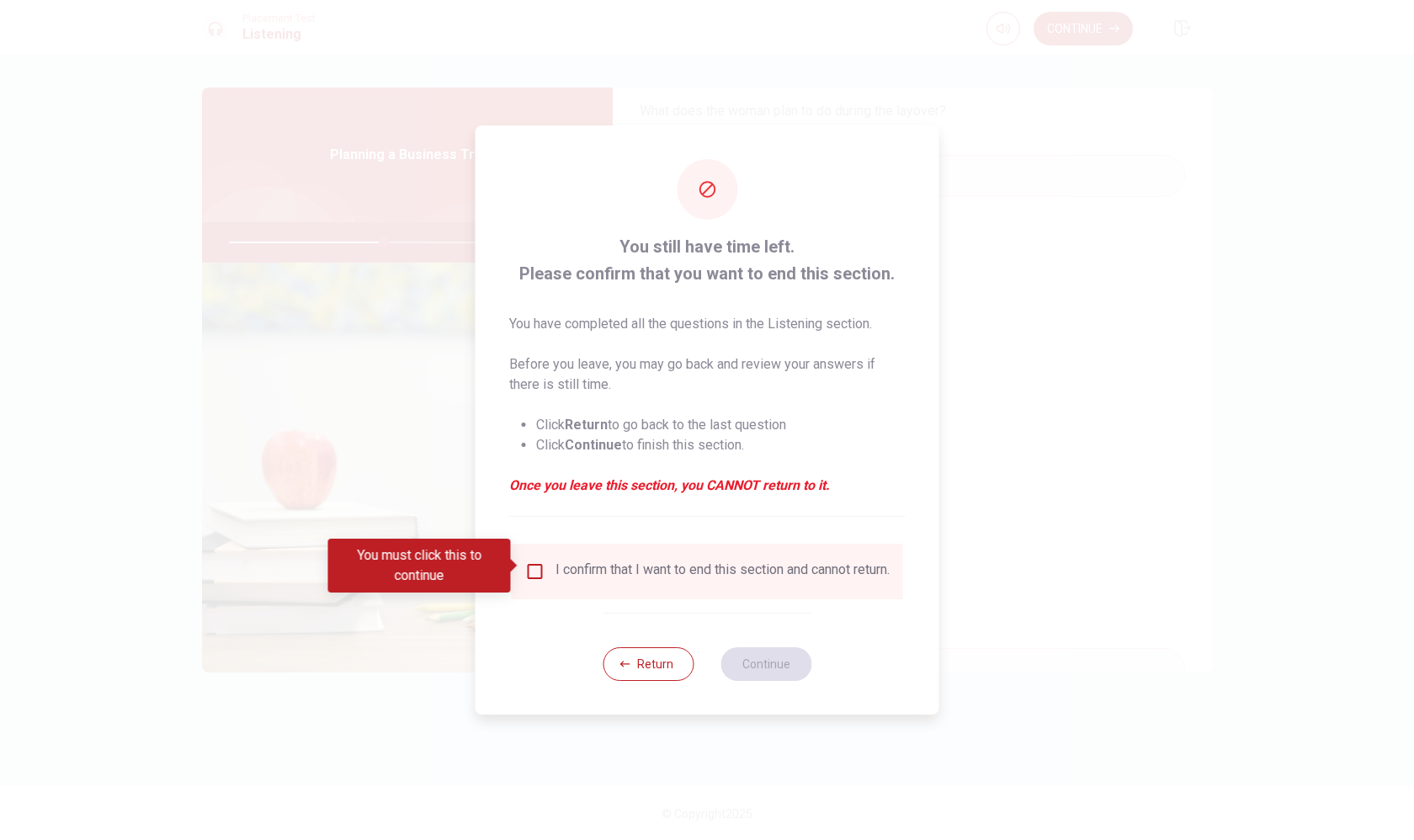 click at bounding box center [535, 572] 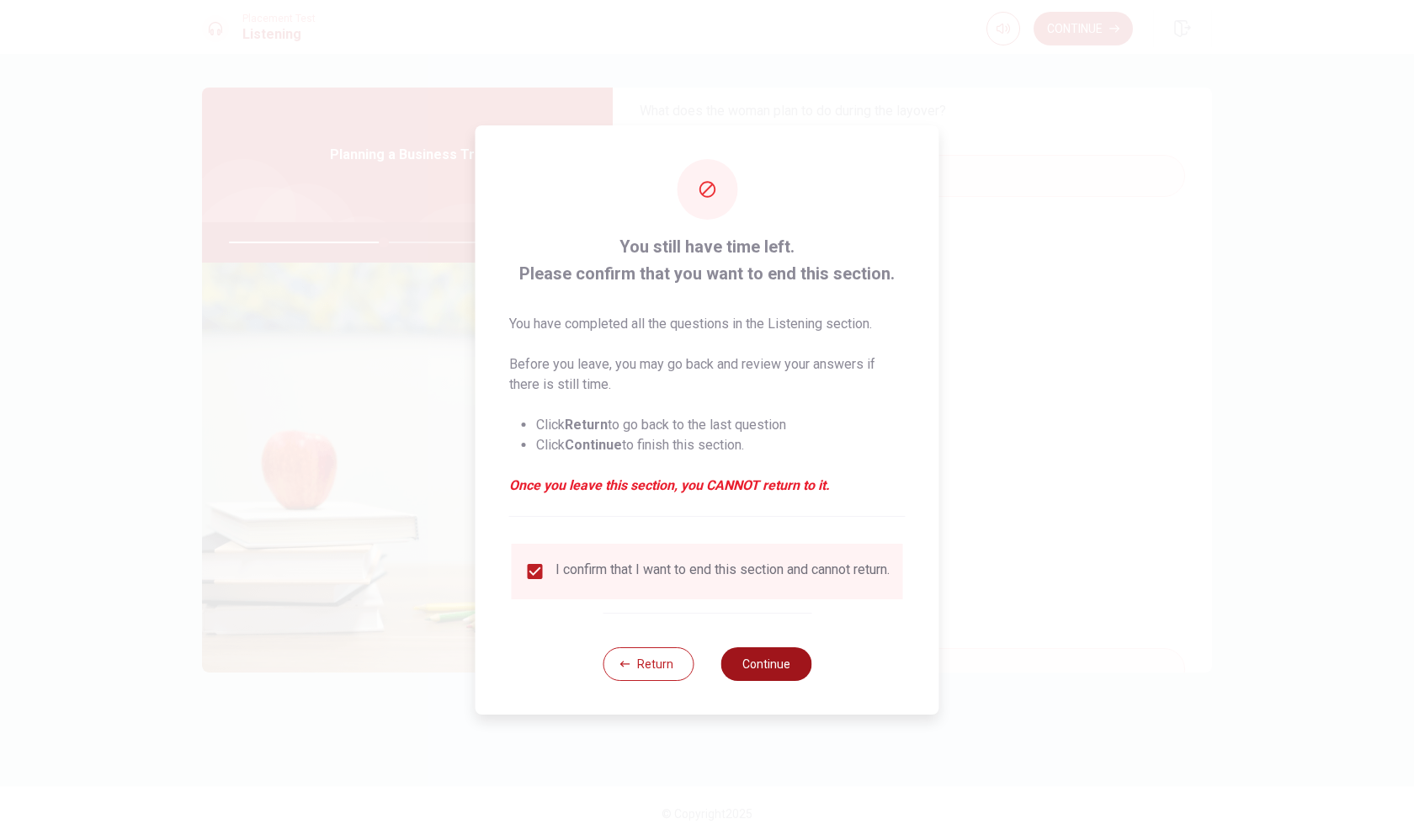 click on "Continue" at bounding box center (766, 664) 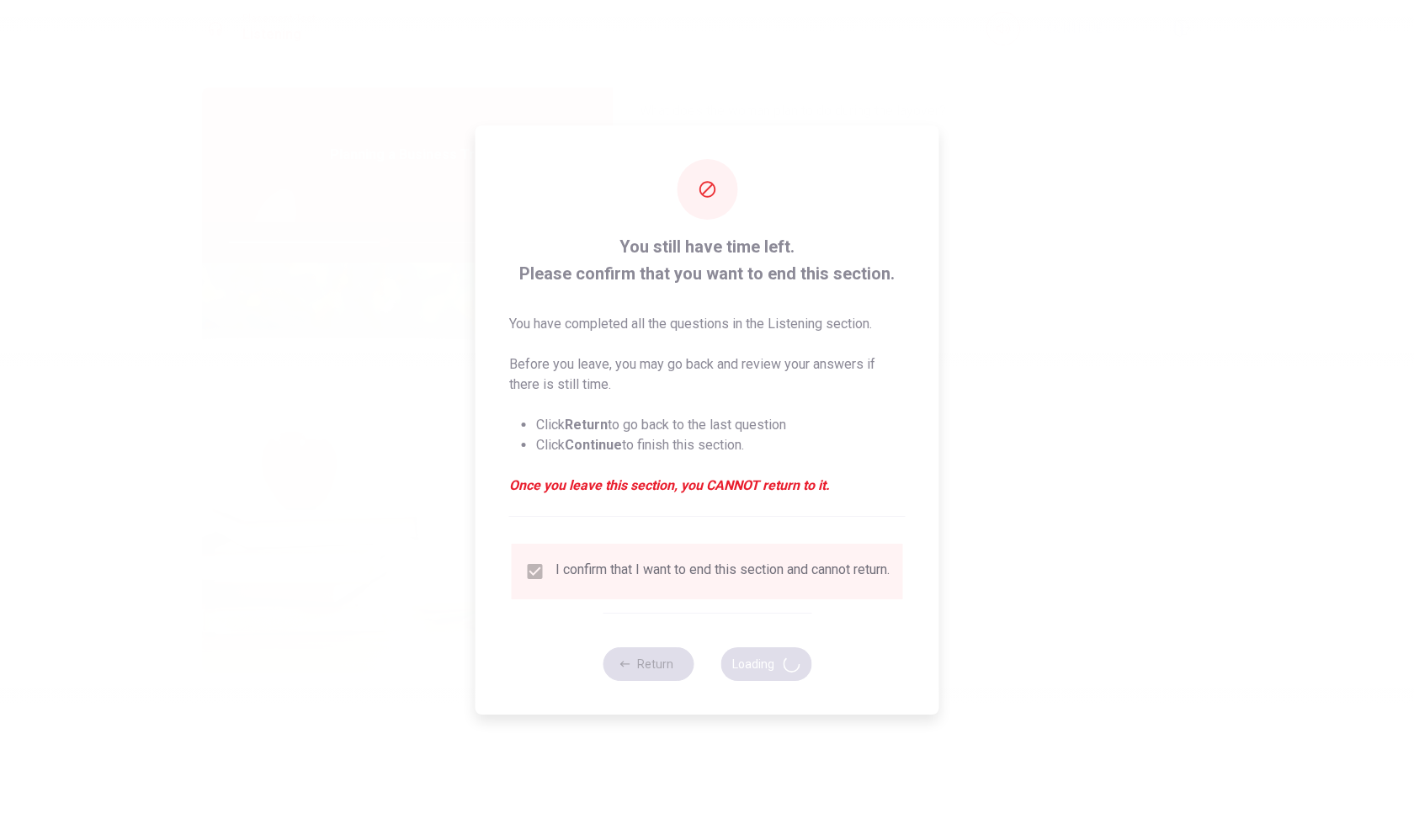 type on "52" 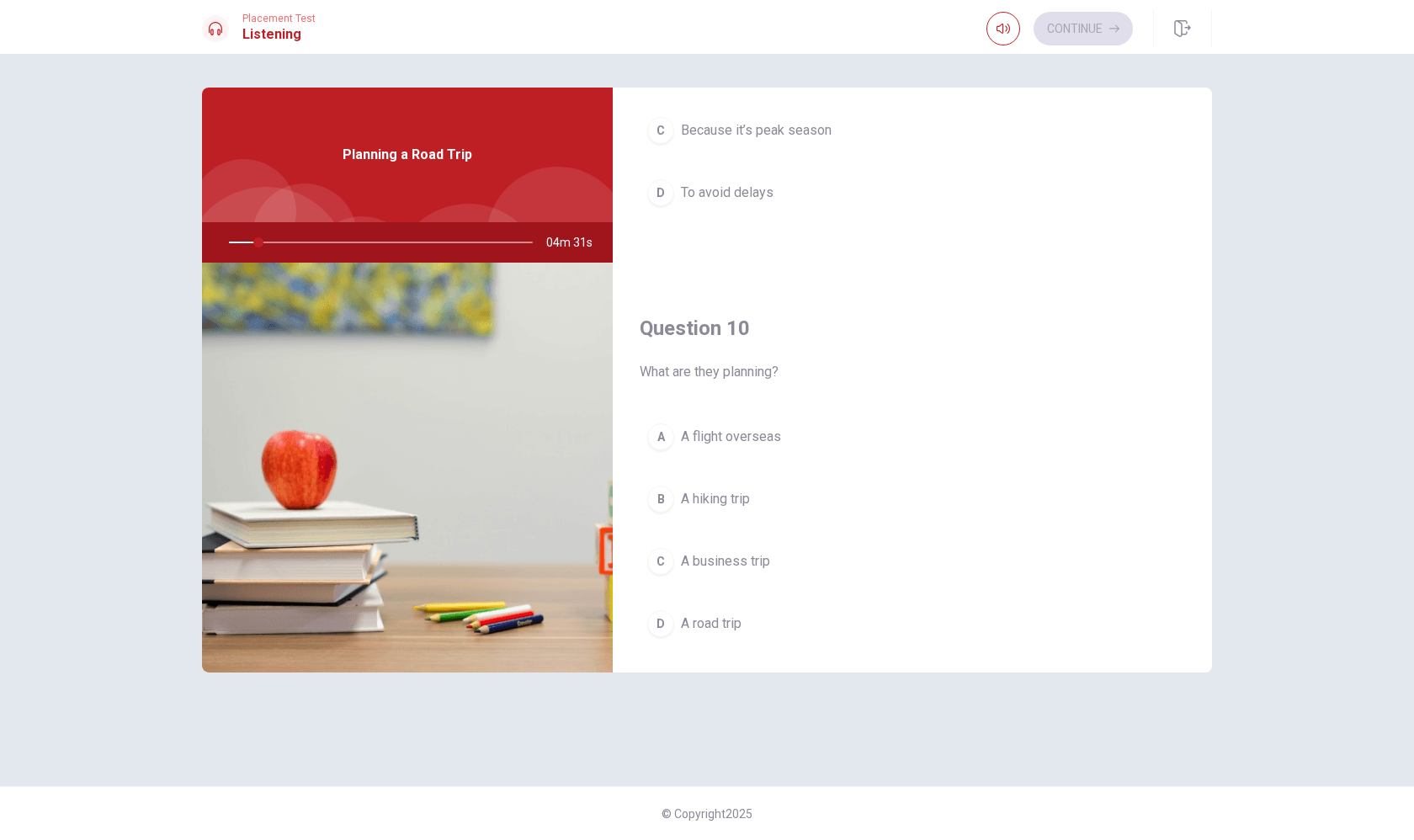 scroll, scrollTop: 1563, scrollLeft: 0, axis: vertical 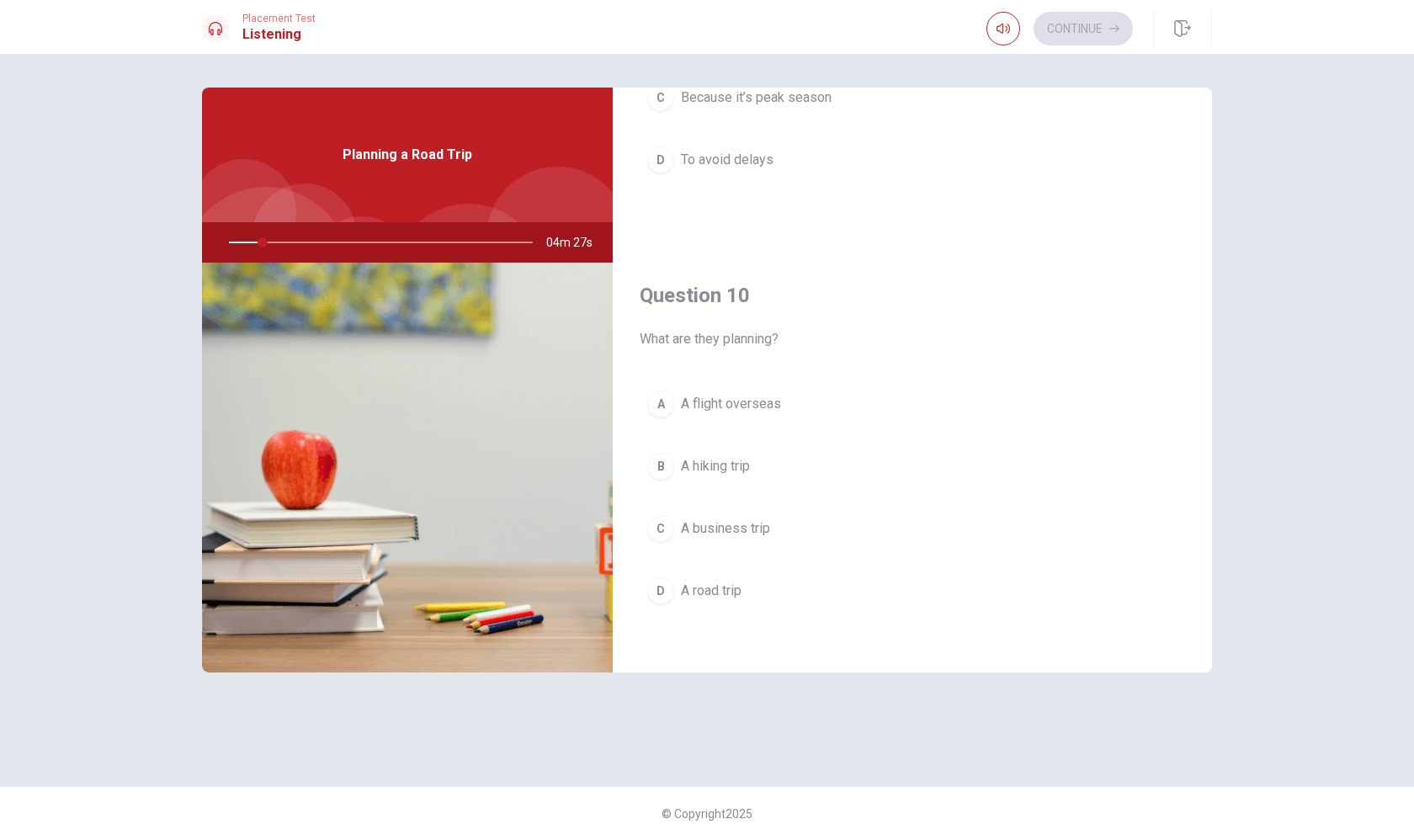 click on "Question 6 What kind of route did the woman plan? A A coastal route B A scenic mountain route C The fastest route D A city route Question 7 How long will the drive take with stops? A Eight hours B Ten to eleven hours C Fourteen hours D Six hours Question 8 What else do they plan to do before the trip? A Buy a map B Make a checklist C Invite more people D Research gas stations Question 9 Why does the woman want to book hotels in advance? A To get a better view B To save money C Because it’s peak season D To avoid delays Question 10 What are they planning? A A flight overseas B A hiking trip C A business trip D A road trip" at bounding box center (912, -398) 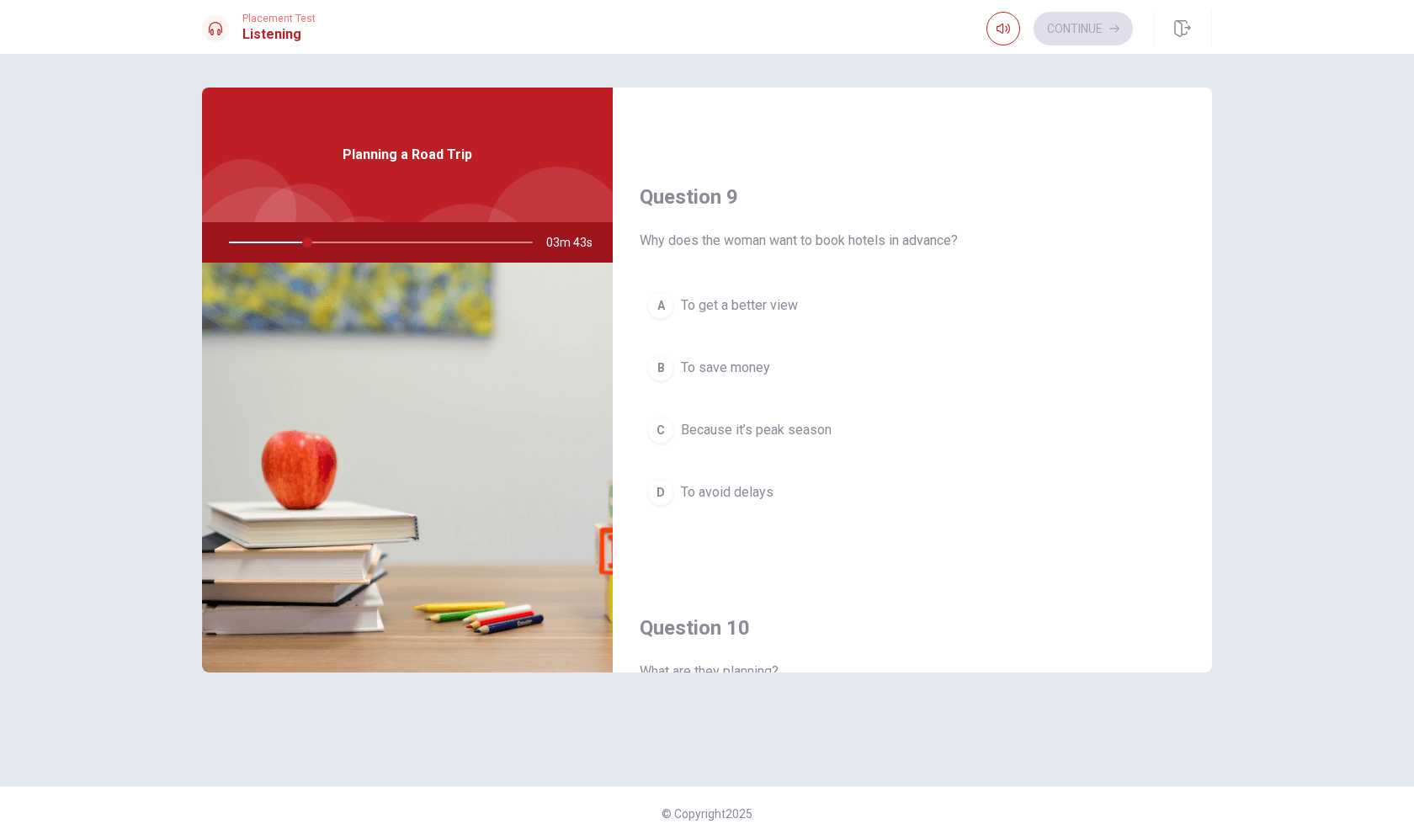 scroll, scrollTop: 1570, scrollLeft: 0, axis: vertical 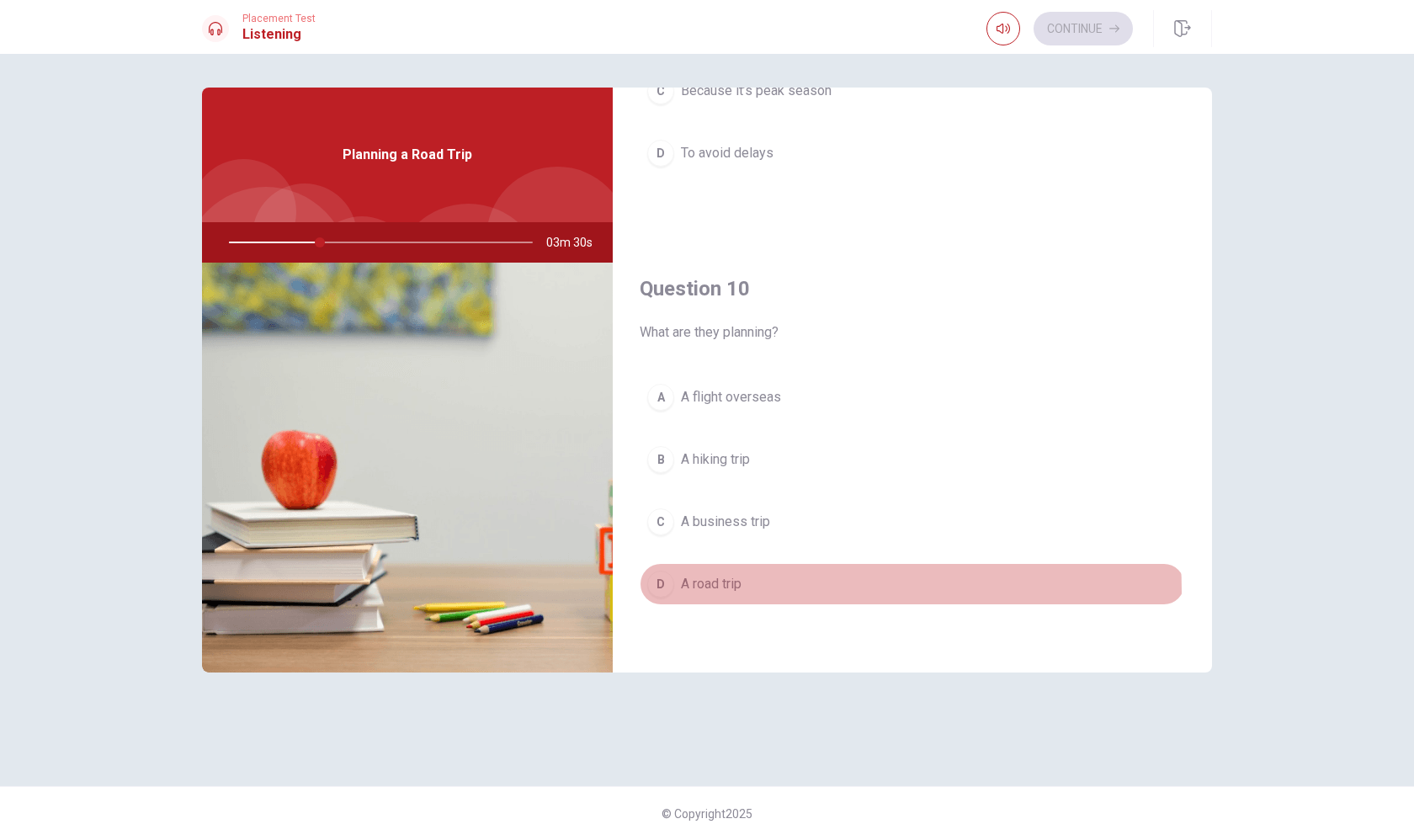 click on "A road trip" at bounding box center [711, 584] 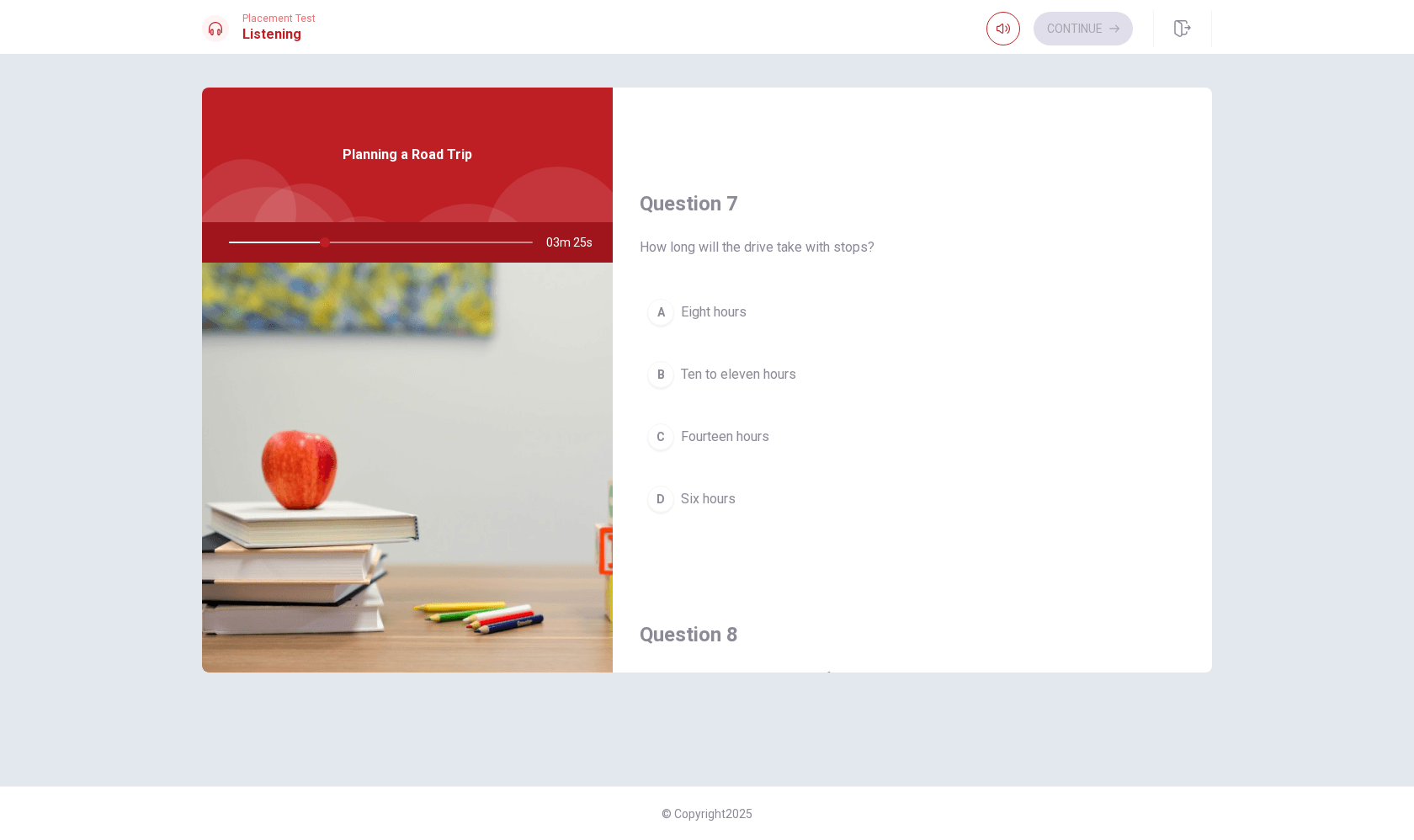 scroll, scrollTop: 0, scrollLeft: 0, axis: both 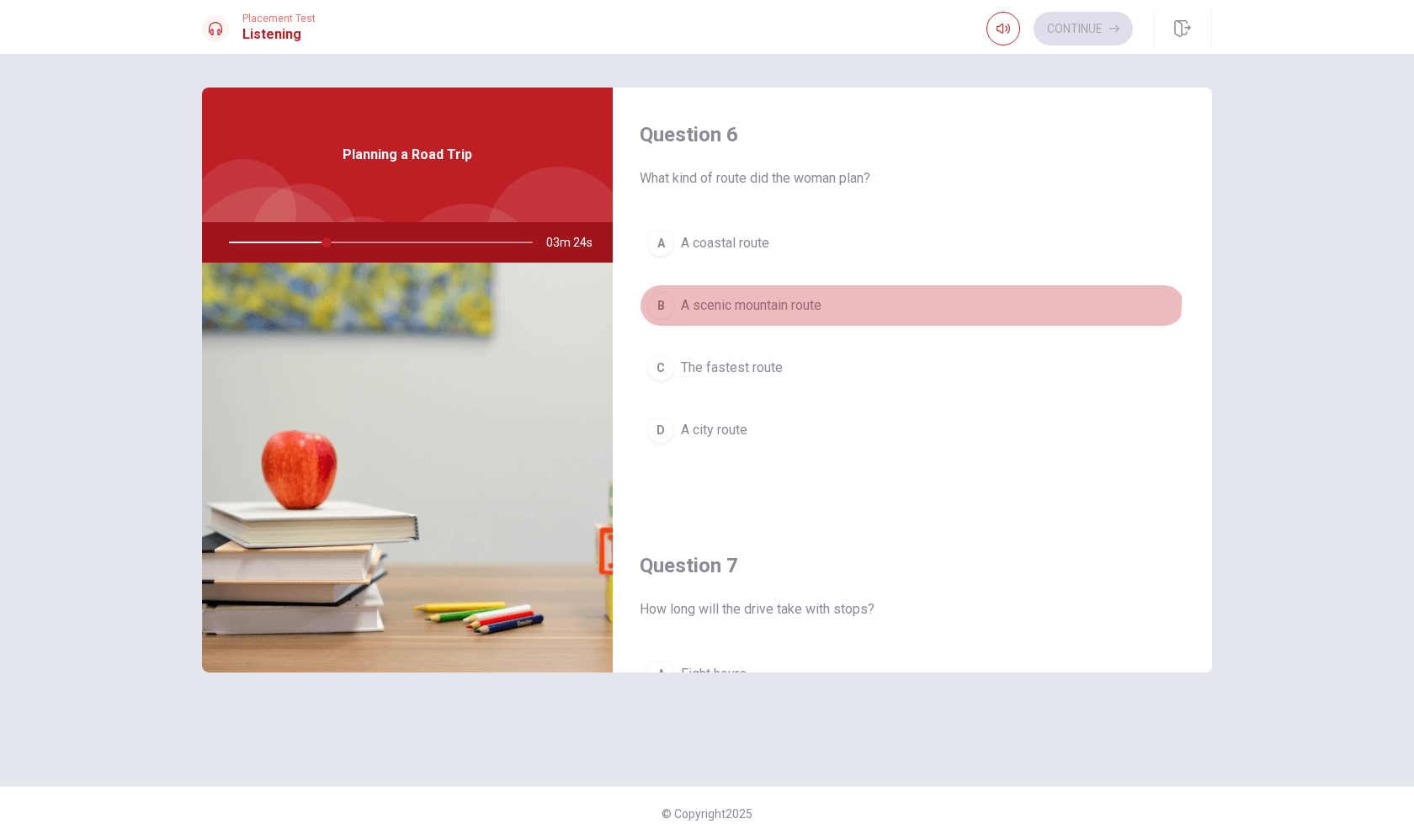 click on "A scenic mountain route" at bounding box center (751, 306) 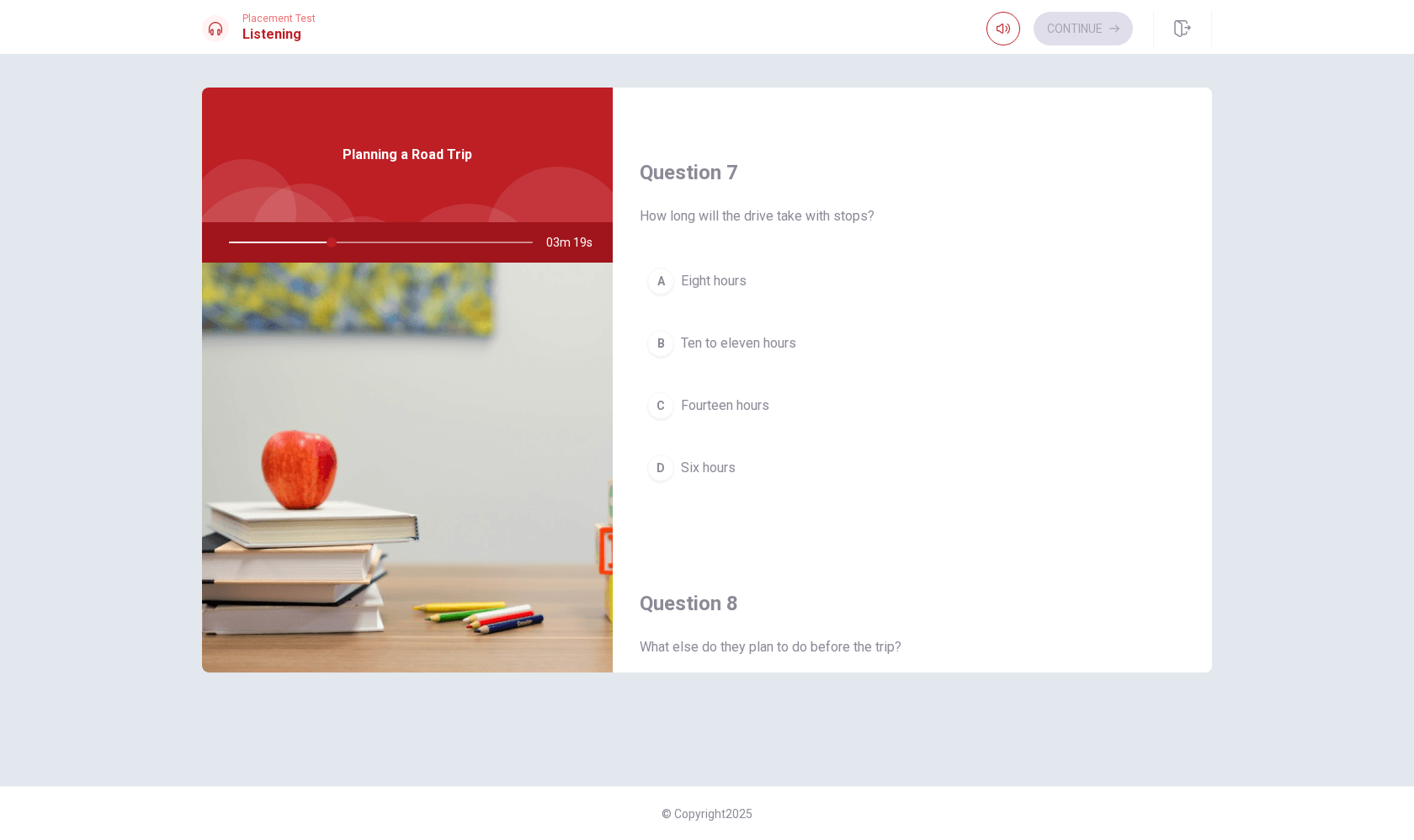 scroll, scrollTop: 390, scrollLeft: 0, axis: vertical 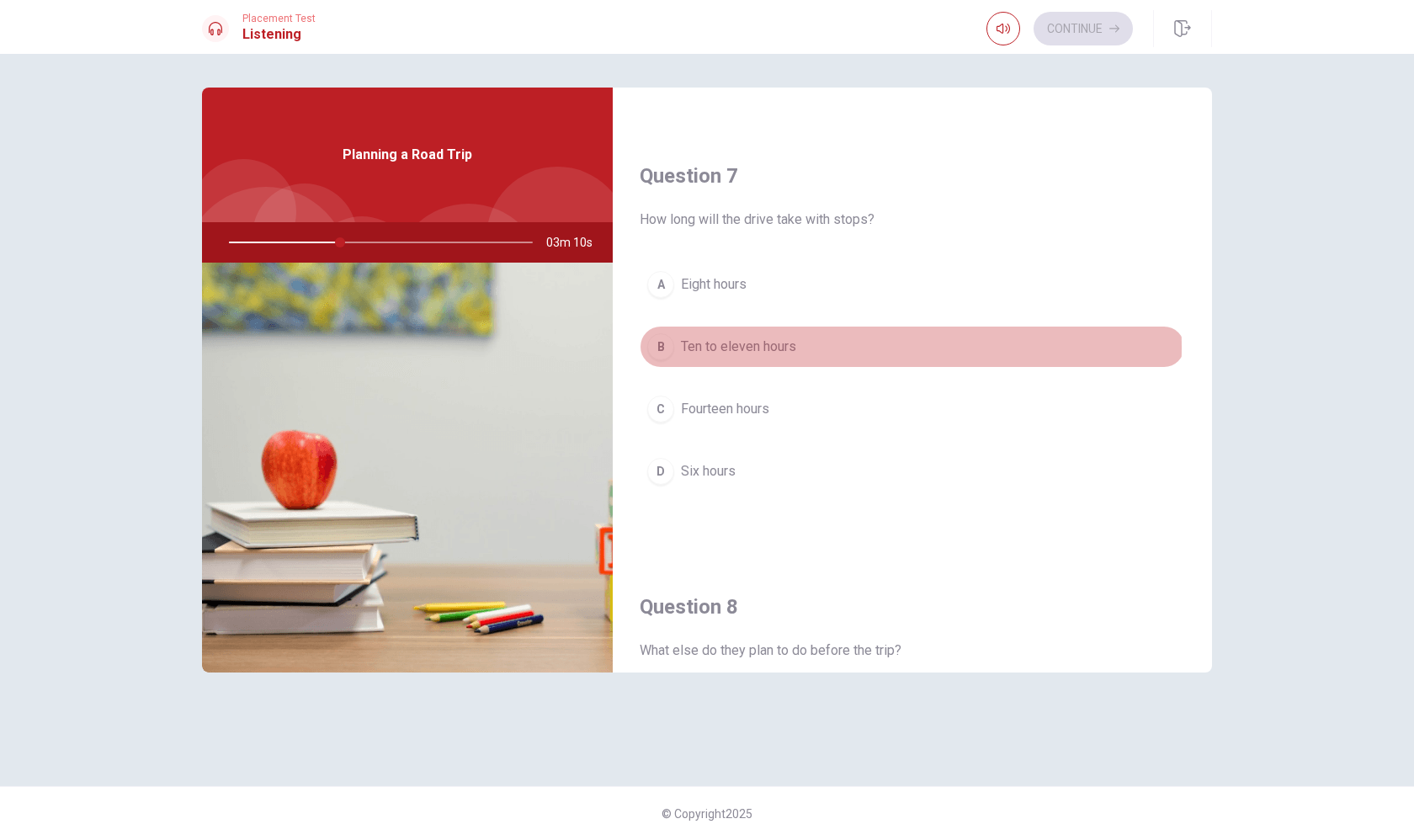click on "Ten to eleven hours" at bounding box center [738, 347] 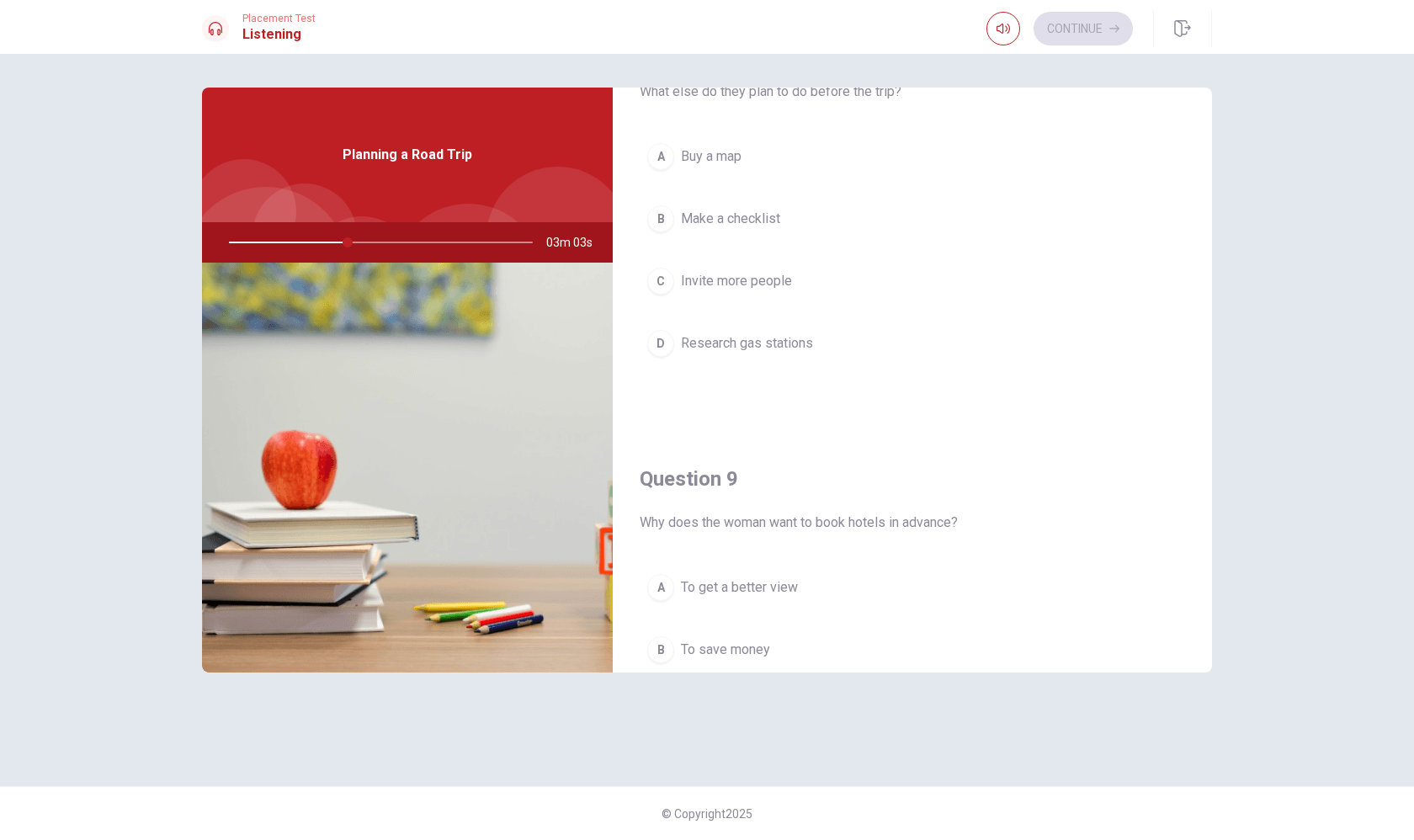 scroll, scrollTop: 1247, scrollLeft: 0, axis: vertical 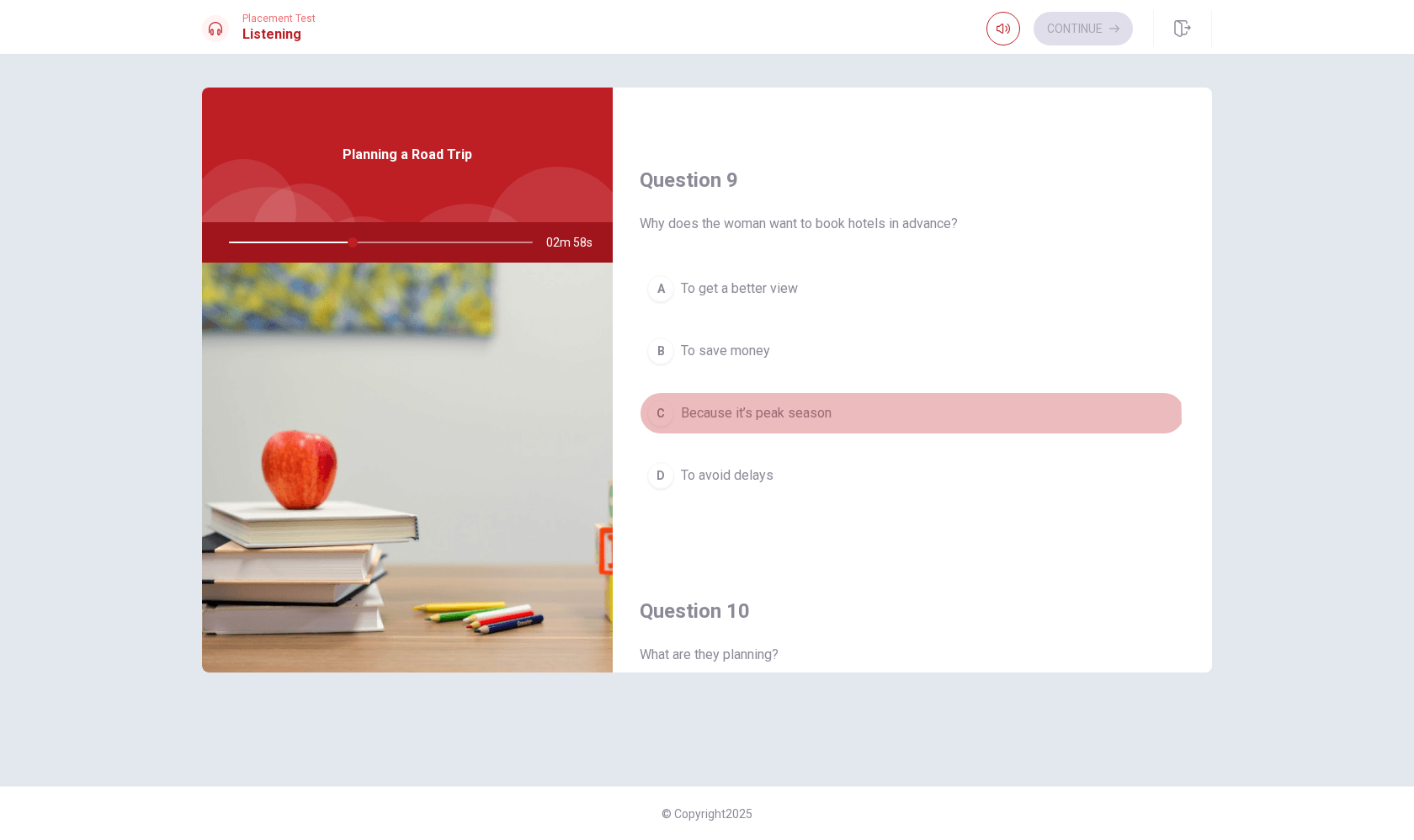 click on "C Because it’s peak season" at bounding box center [912, 413] 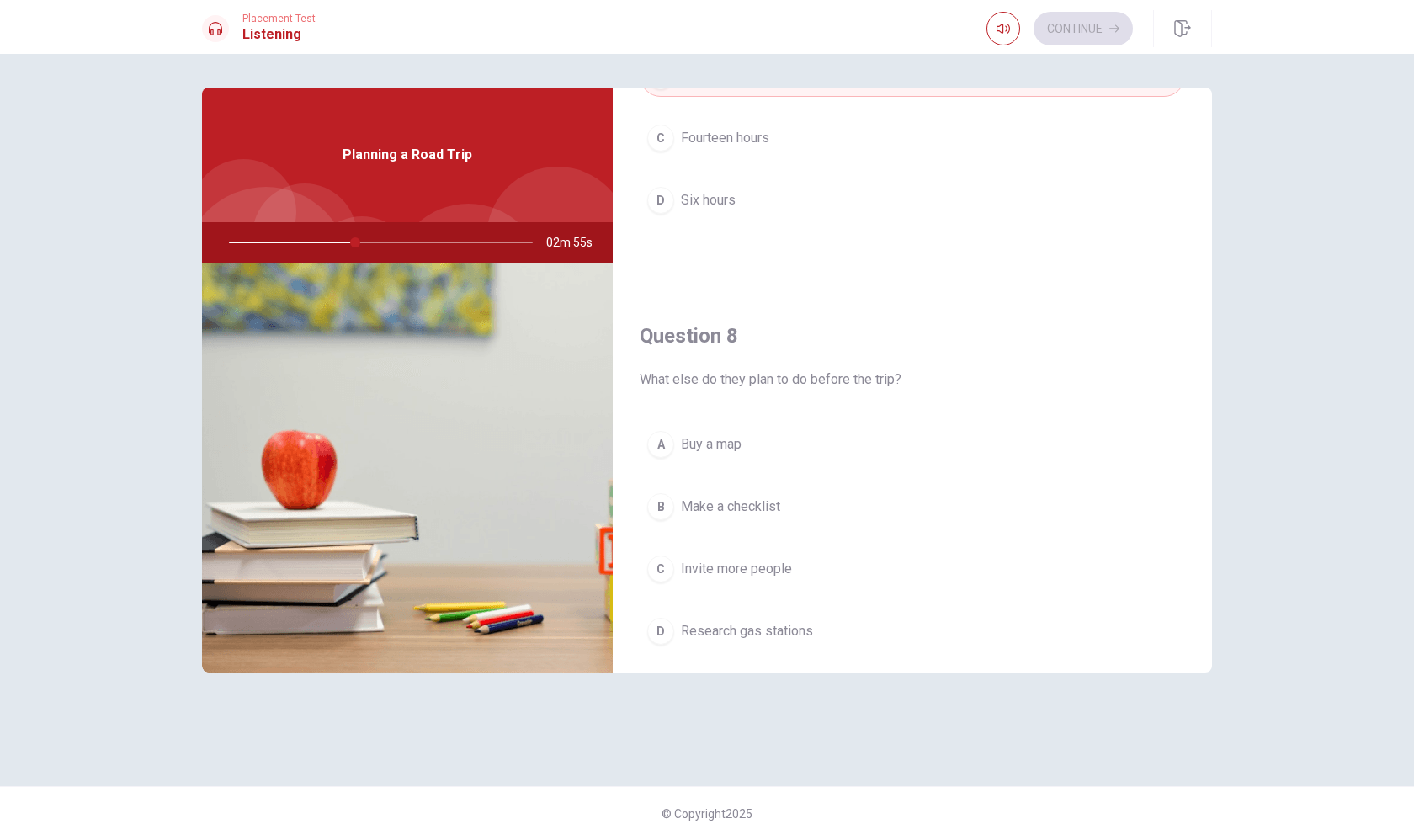 scroll, scrollTop: 803, scrollLeft: 0, axis: vertical 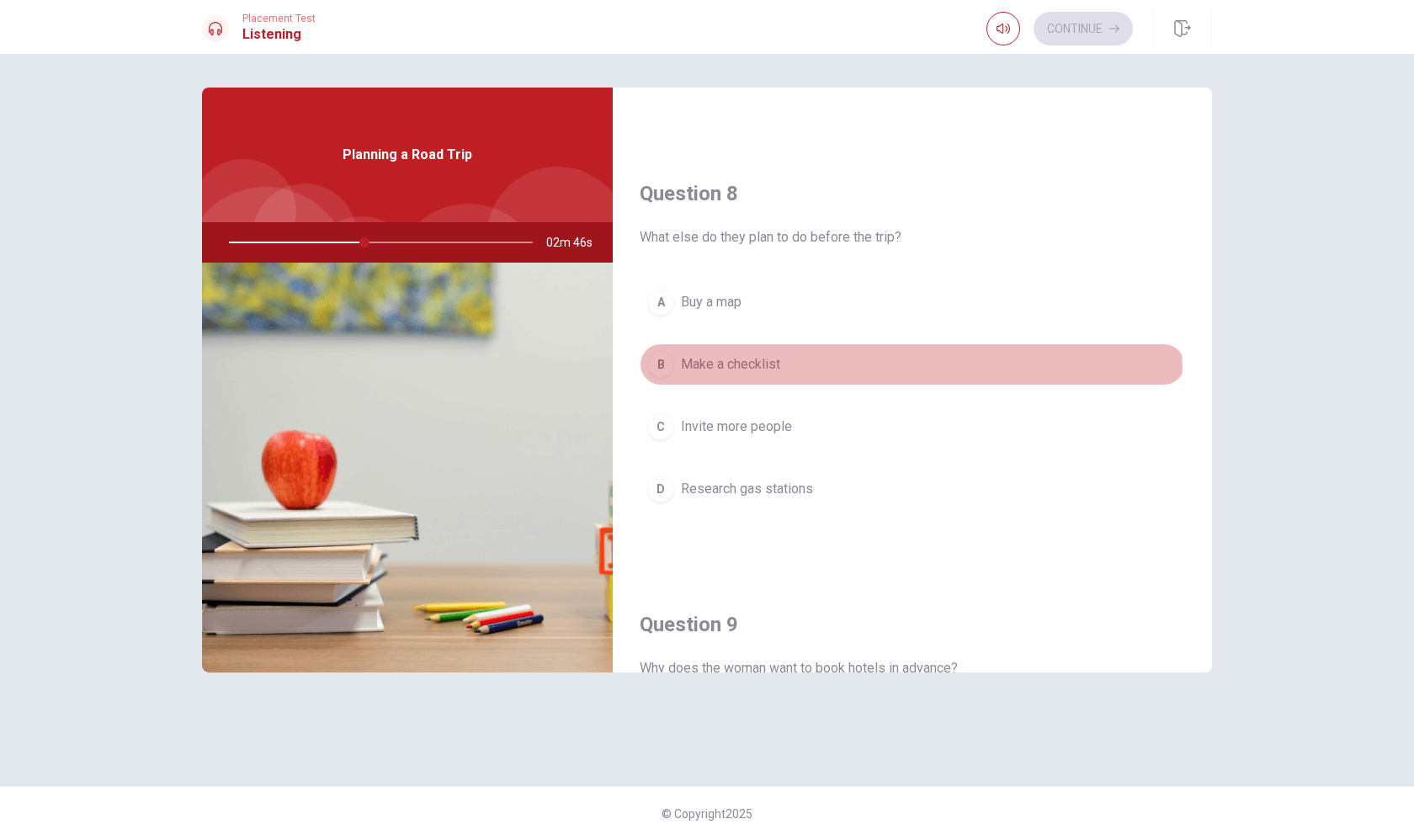 click on "B Make a checklist" at bounding box center (912, 364) 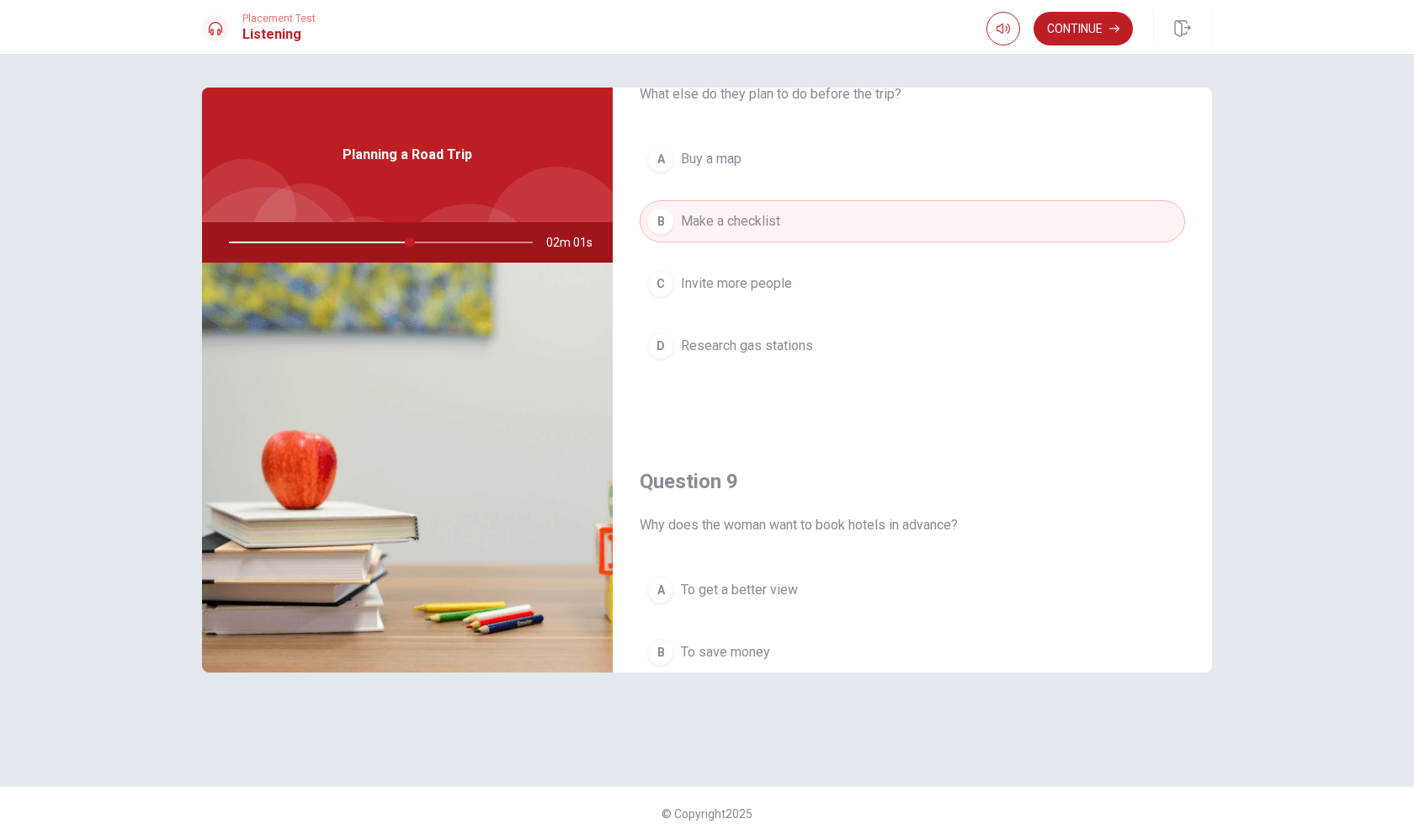 scroll, scrollTop: 800, scrollLeft: 0, axis: vertical 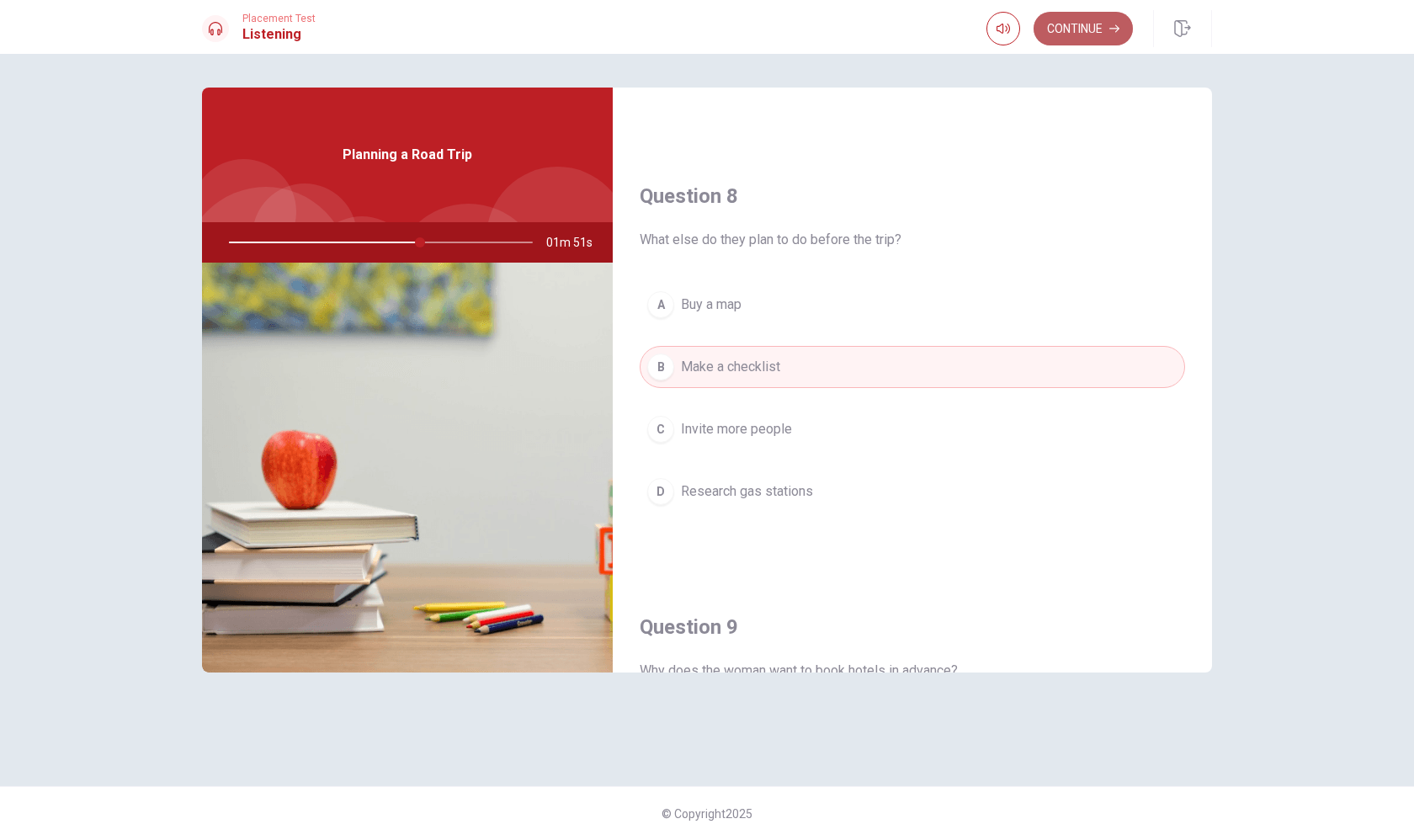 click on "Continue" at bounding box center (1083, 29) 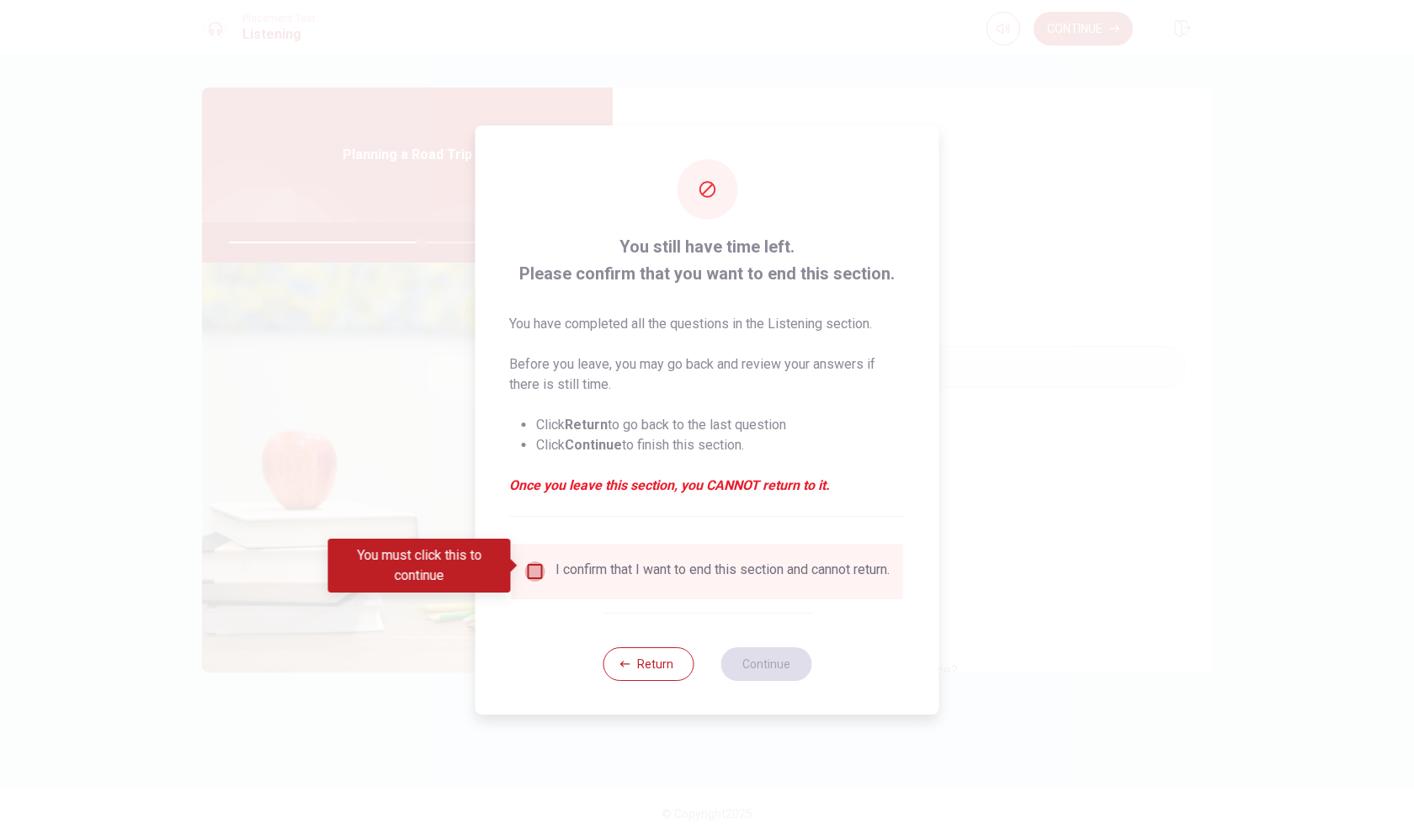 click at bounding box center (535, 572) 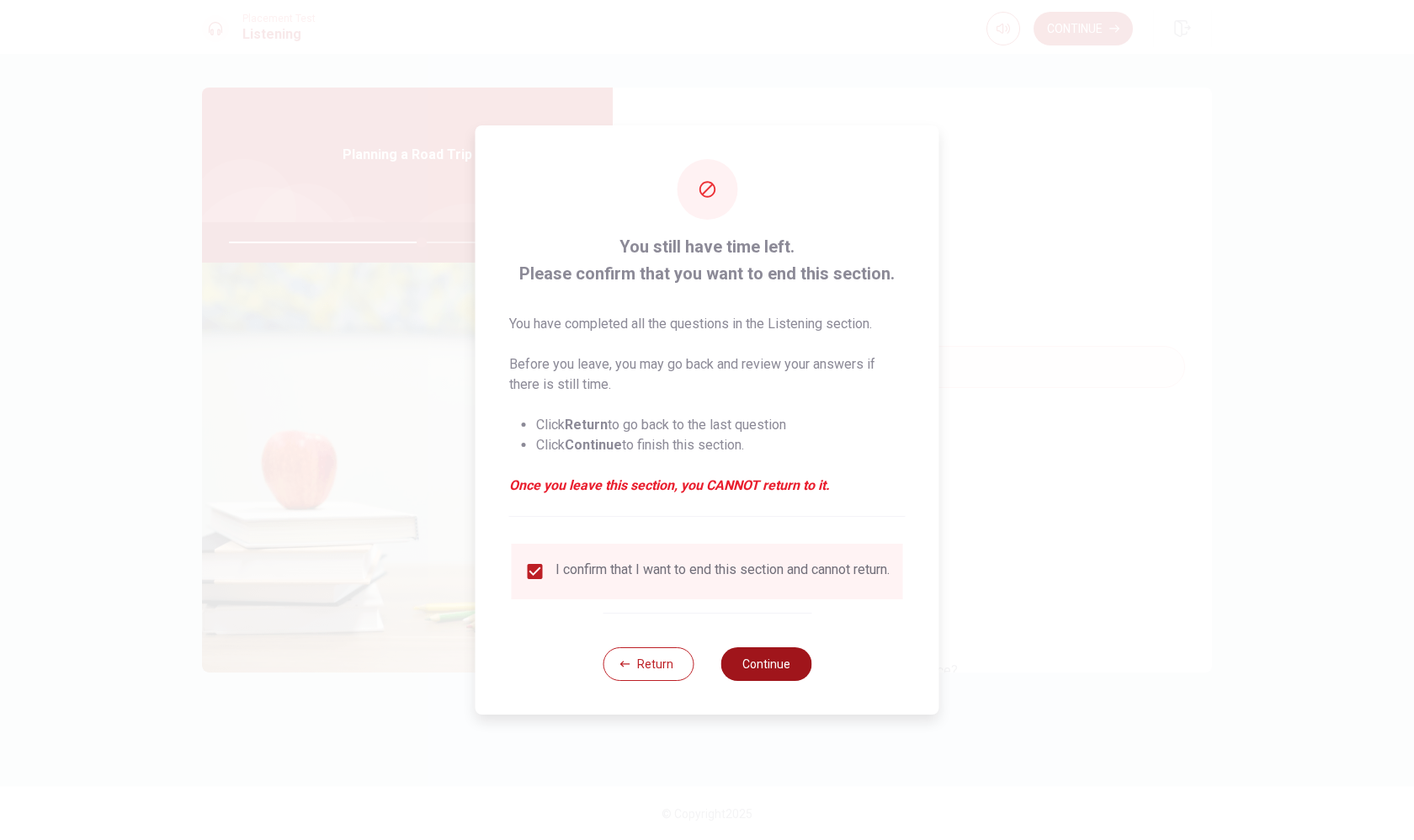 click on "Continue" at bounding box center (766, 664) 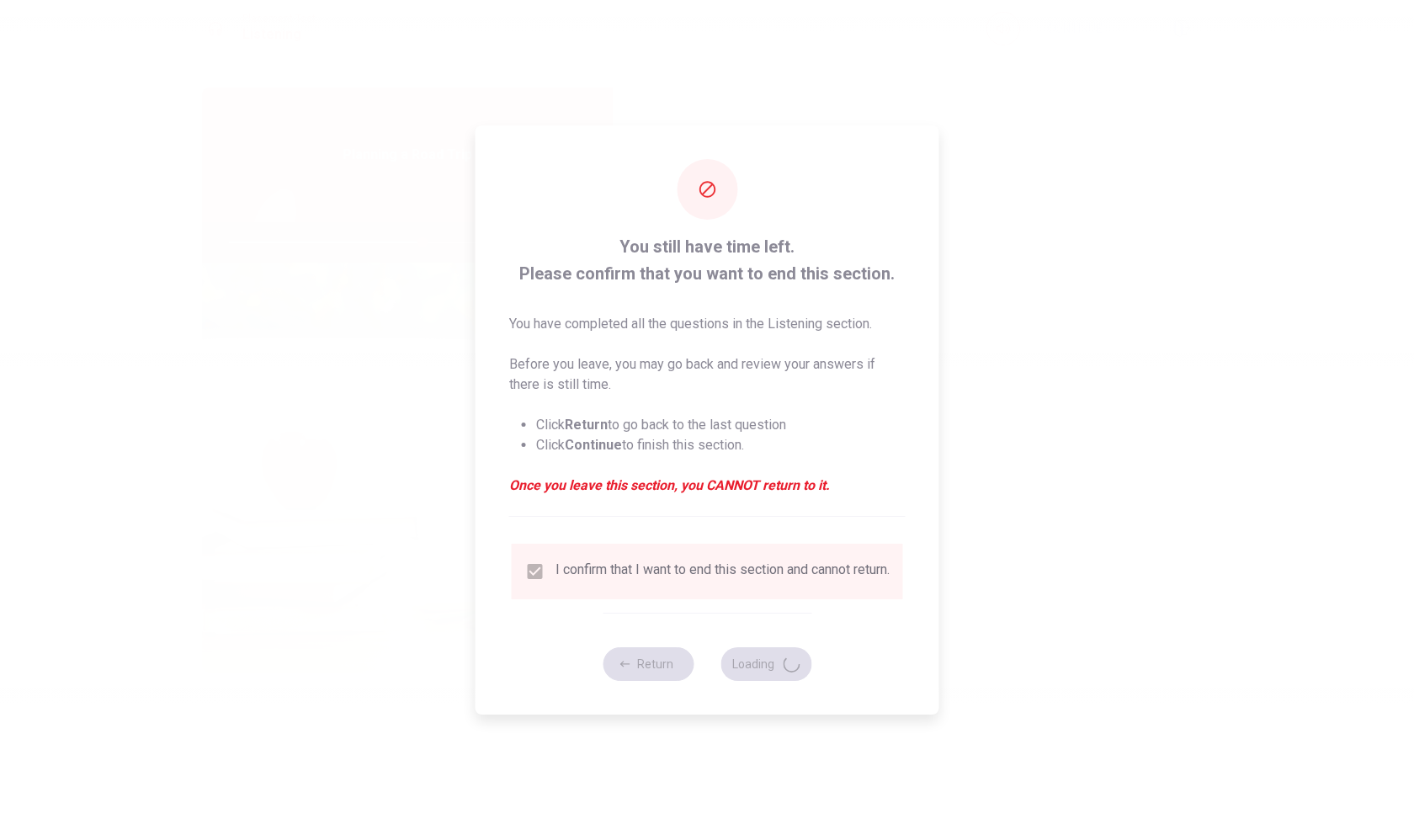 type on "64" 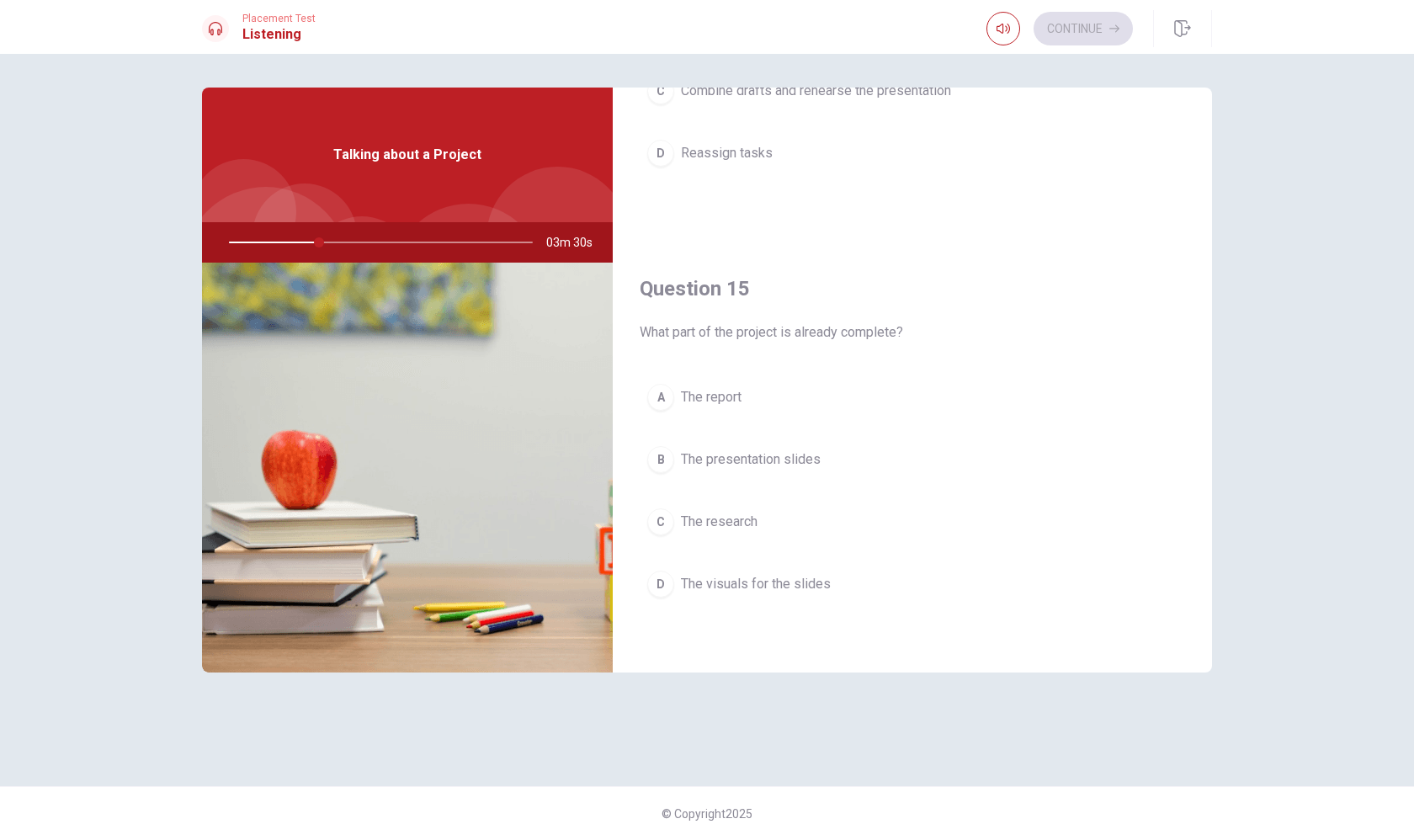 scroll, scrollTop: 738, scrollLeft: 0, axis: vertical 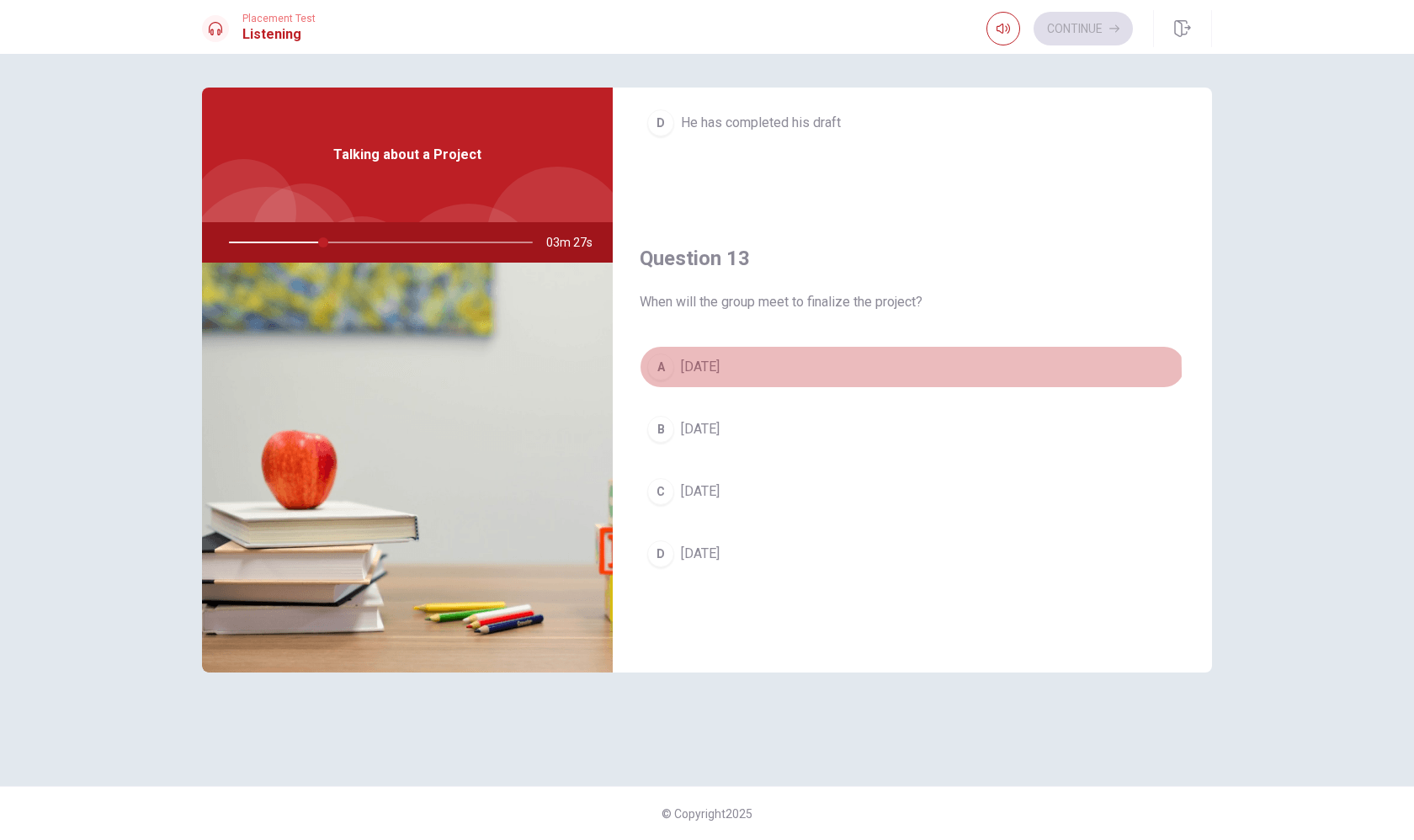 click on "[DATE]" at bounding box center (700, 367) 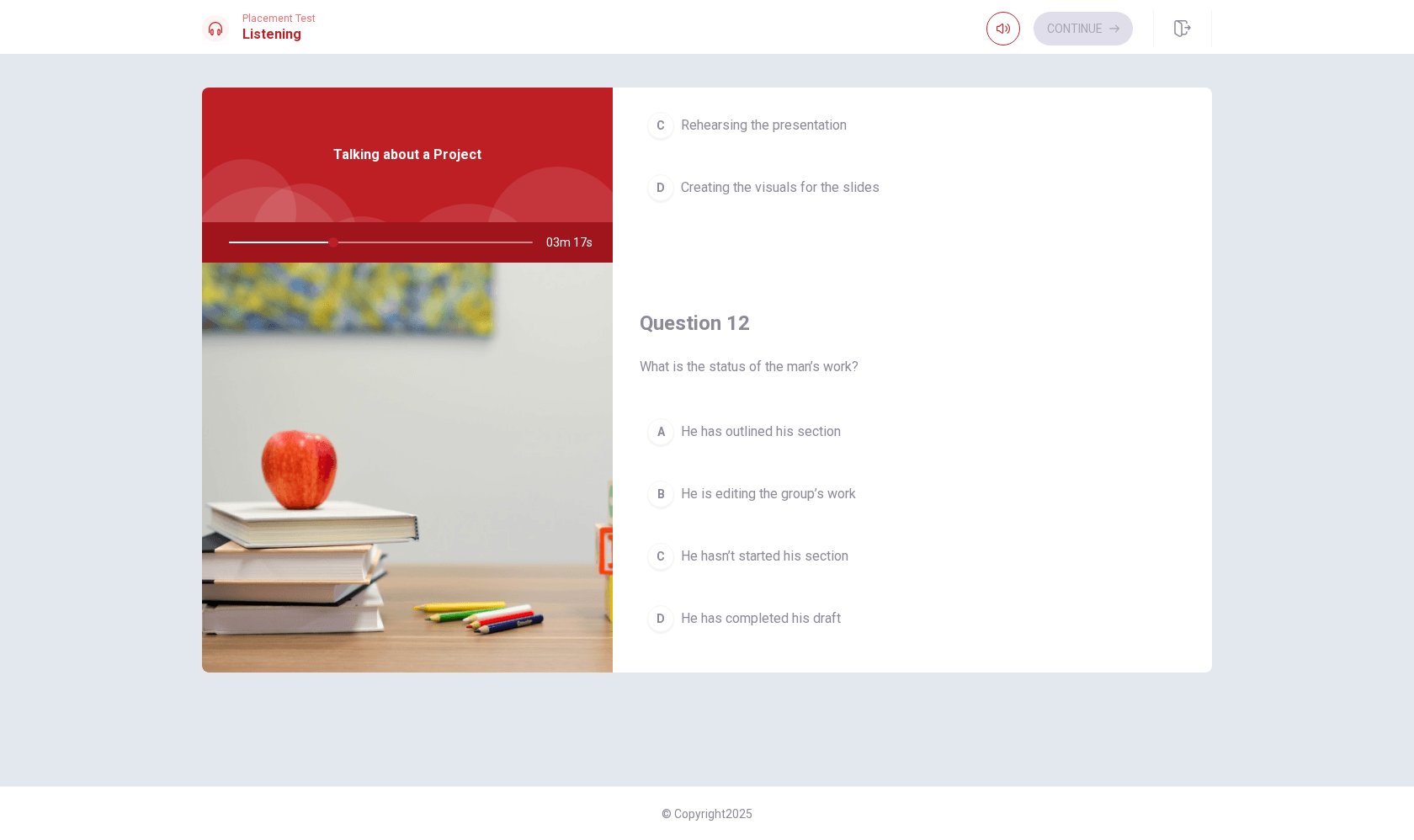 scroll, scrollTop: 381, scrollLeft: 0, axis: vertical 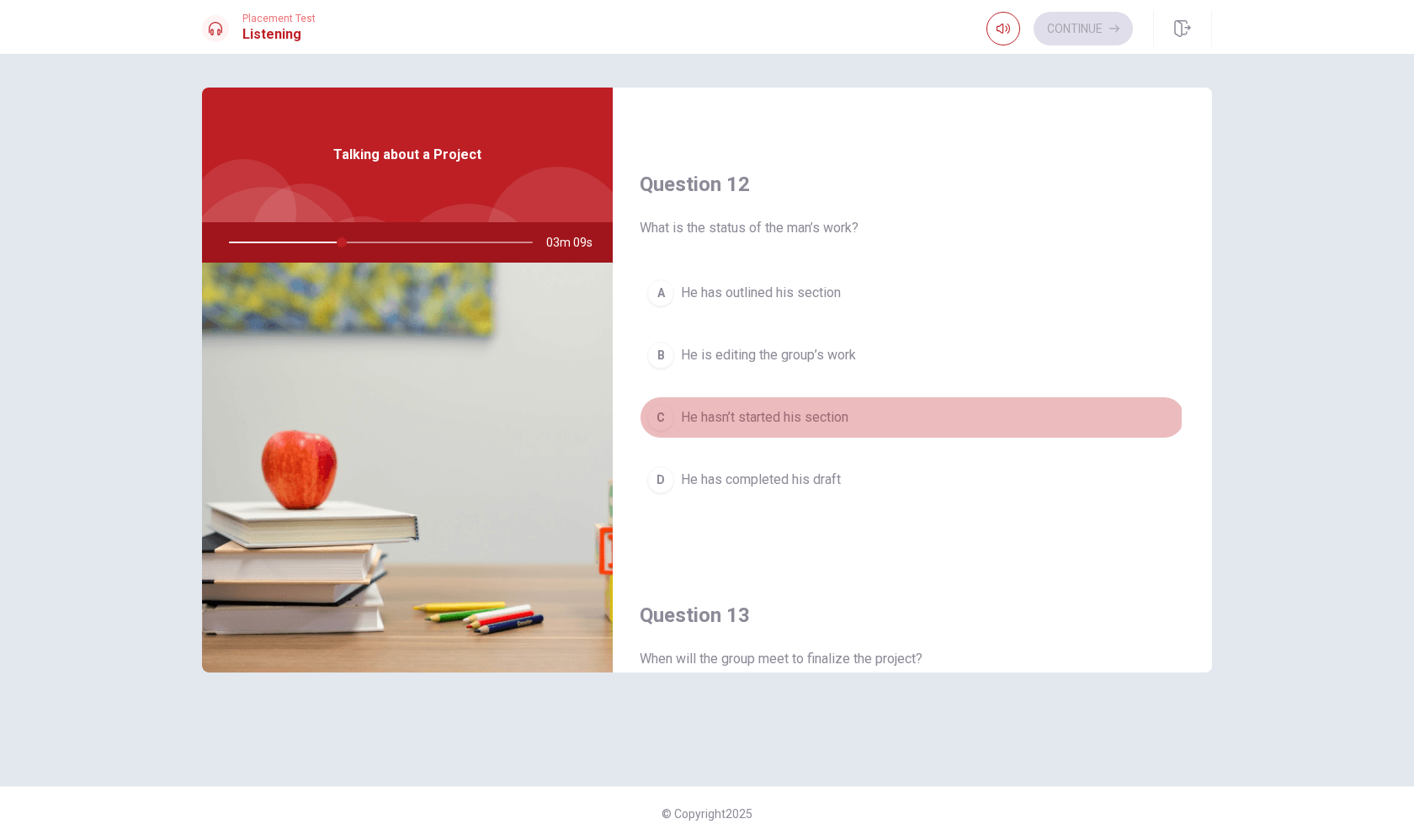 click on "He hasn’t started his section" at bounding box center [764, 417] 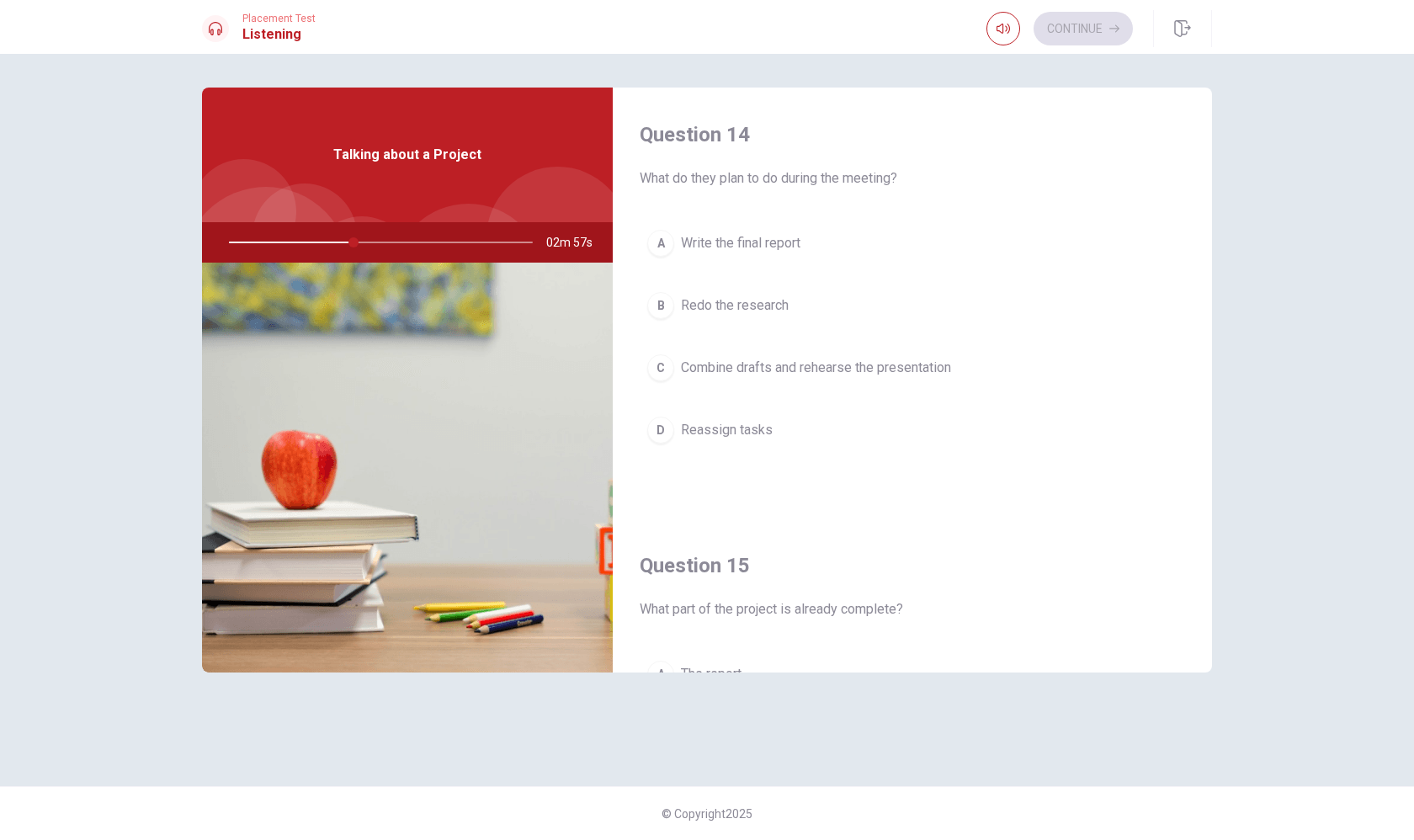 scroll, scrollTop: 1570, scrollLeft: 0, axis: vertical 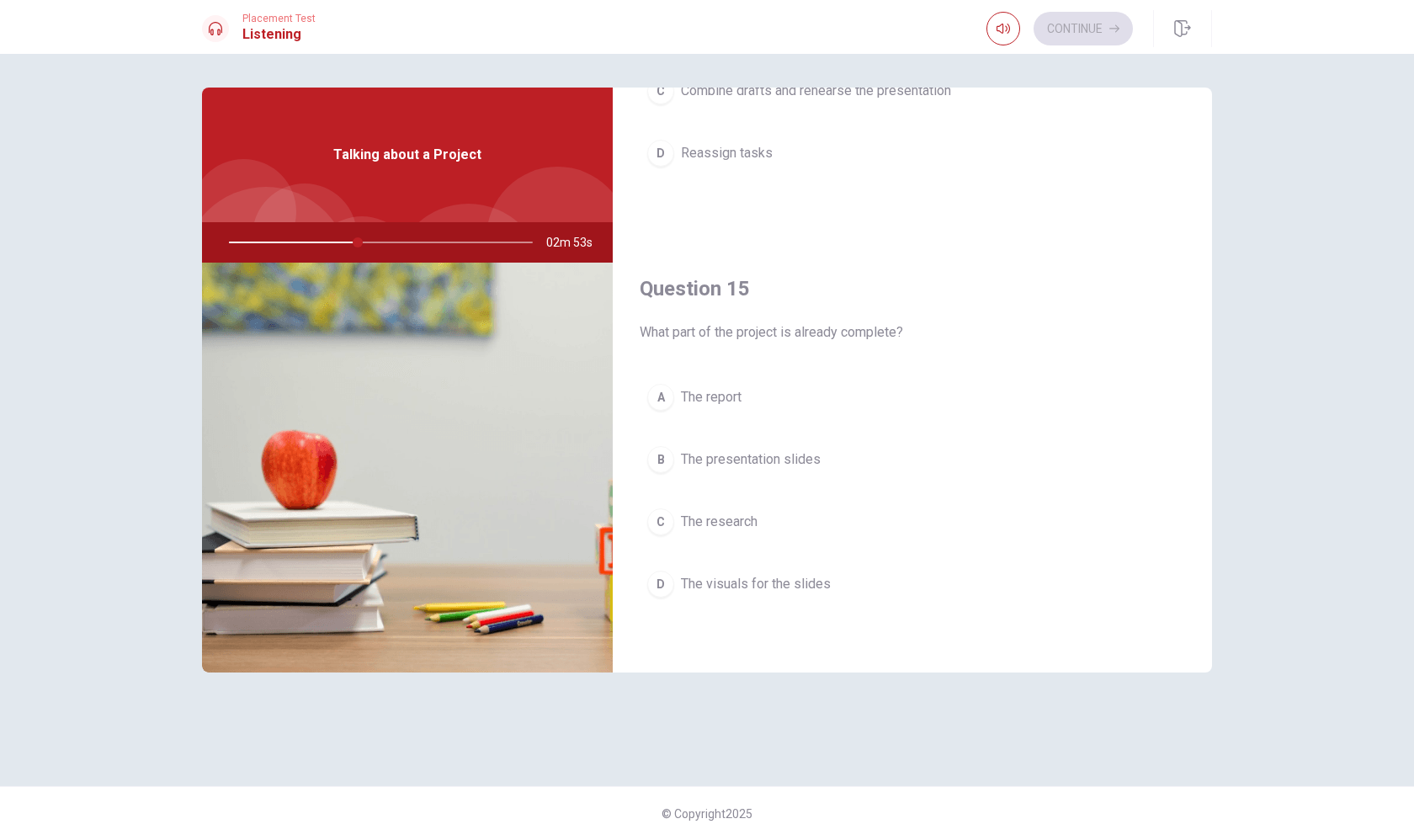 click on "The research" at bounding box center [719, 522] 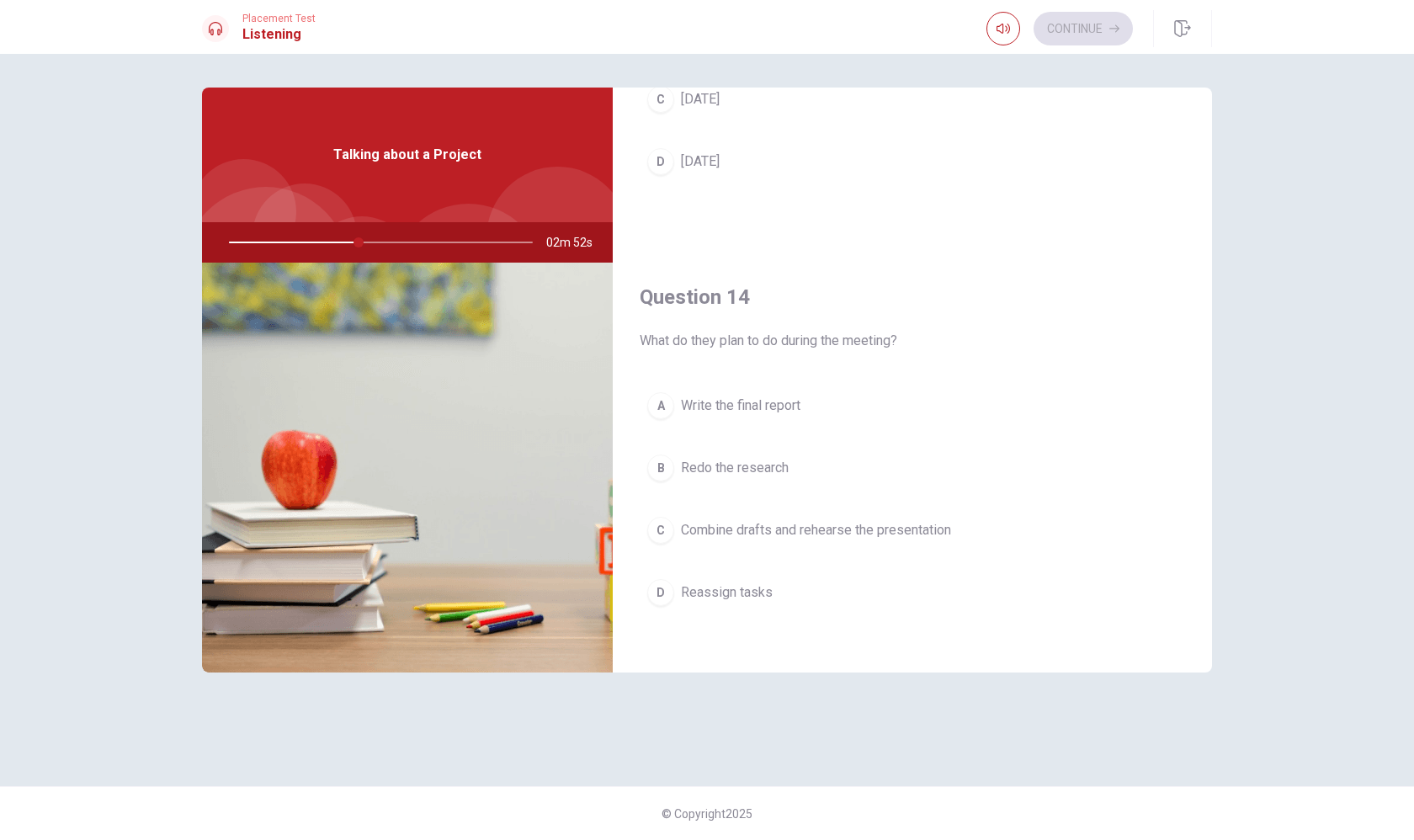 scroll, scrollTop: 1151, scrollLeft: 0, axis: vertical 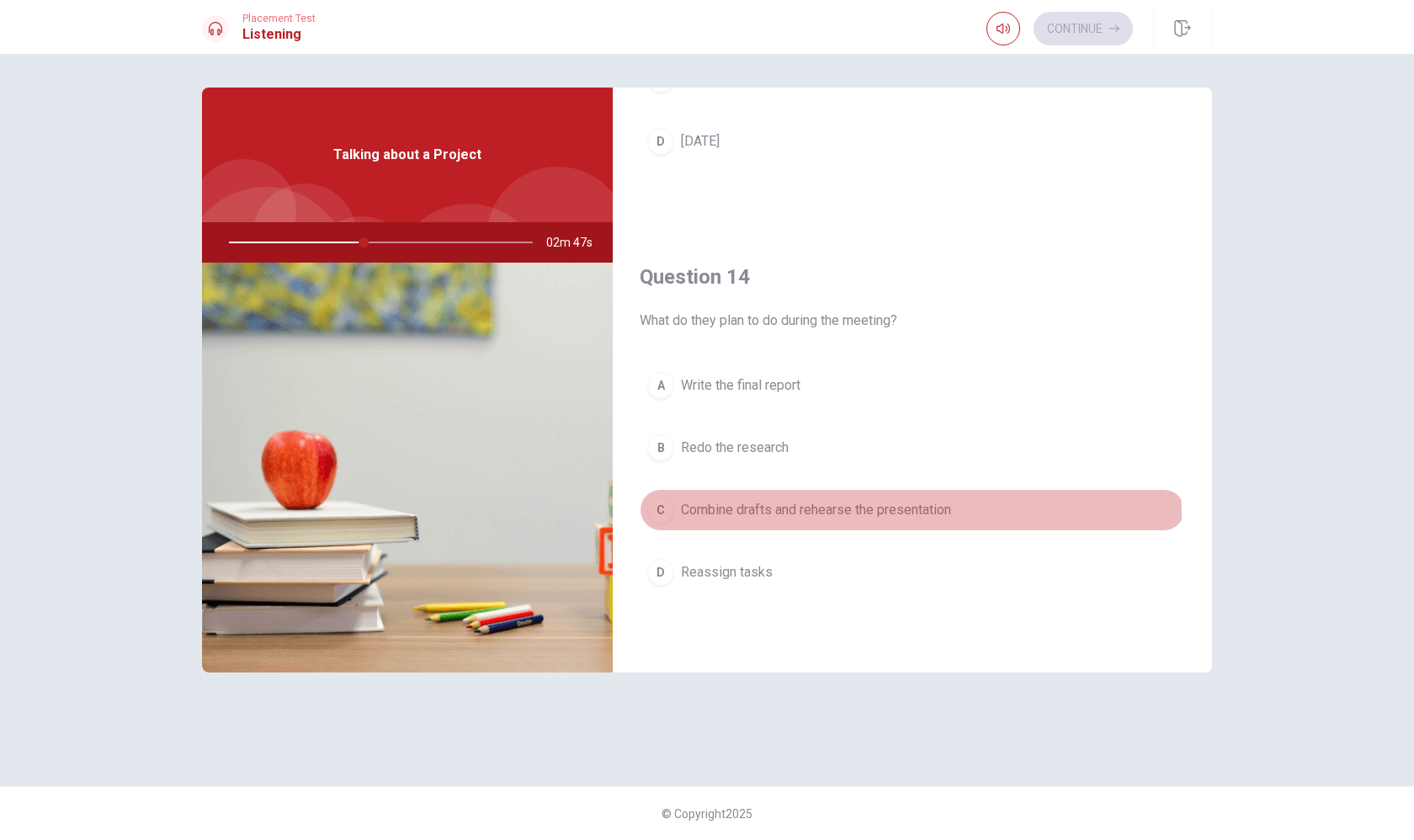 click on "Combine drafts and rehearse the presentation" at bounding box center [816, 510] 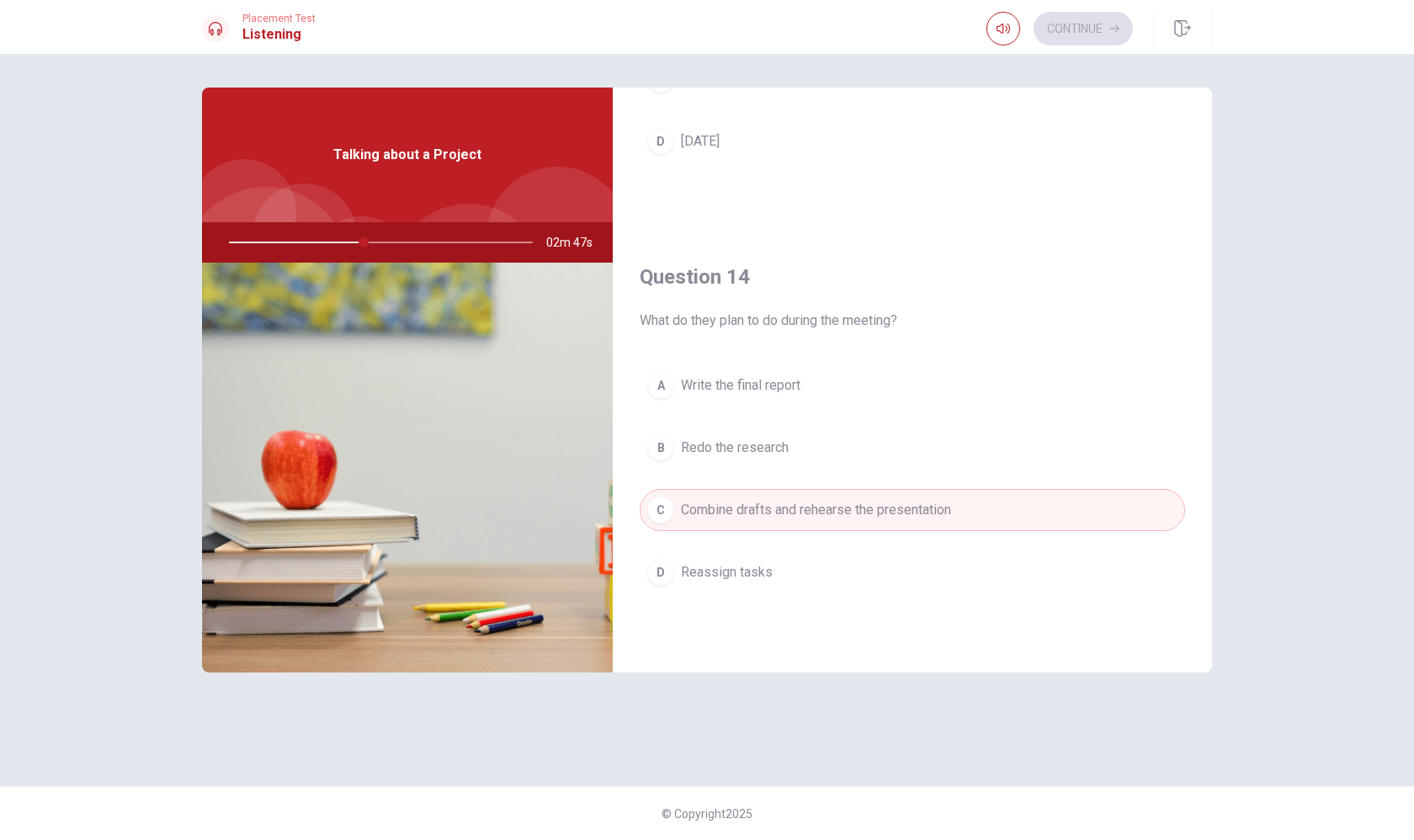 click on "Question 11 What task will the woman handle? A Conducting more research B Writing the report C Rehearsing the presentation D Creating the visuals for the slides Question 12 What is the status of the man’s work? A He has outlined his section B He is editing the group’s work C He hasn’t started his section D He has completed his draft Question 13 When will the group meet to finalize the project? A [DATE] B [DATE] C [DATE] D [DATE] Question 14 What do they plan to do during the meeting? A Write the final report B Redo the research C Combine drafts and rehearse the presentation D Reassign tasks Question 15 What part of the project is already complete? A The report B The presentation slides C The research D The visuals for the slides" at bounding box center [912, 14] 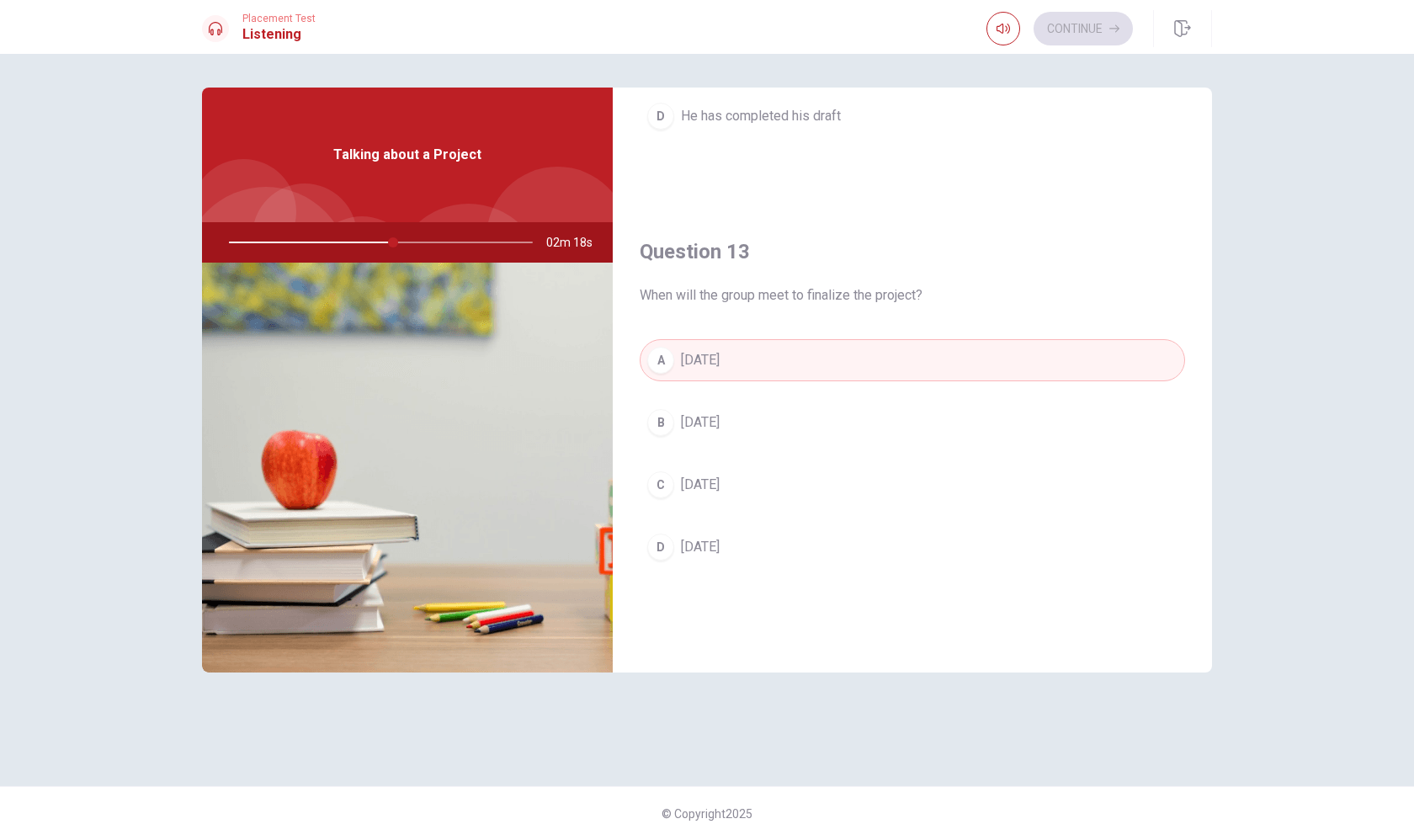 scroll, scrollTop: 0, scrollLeft: 0, axis: both 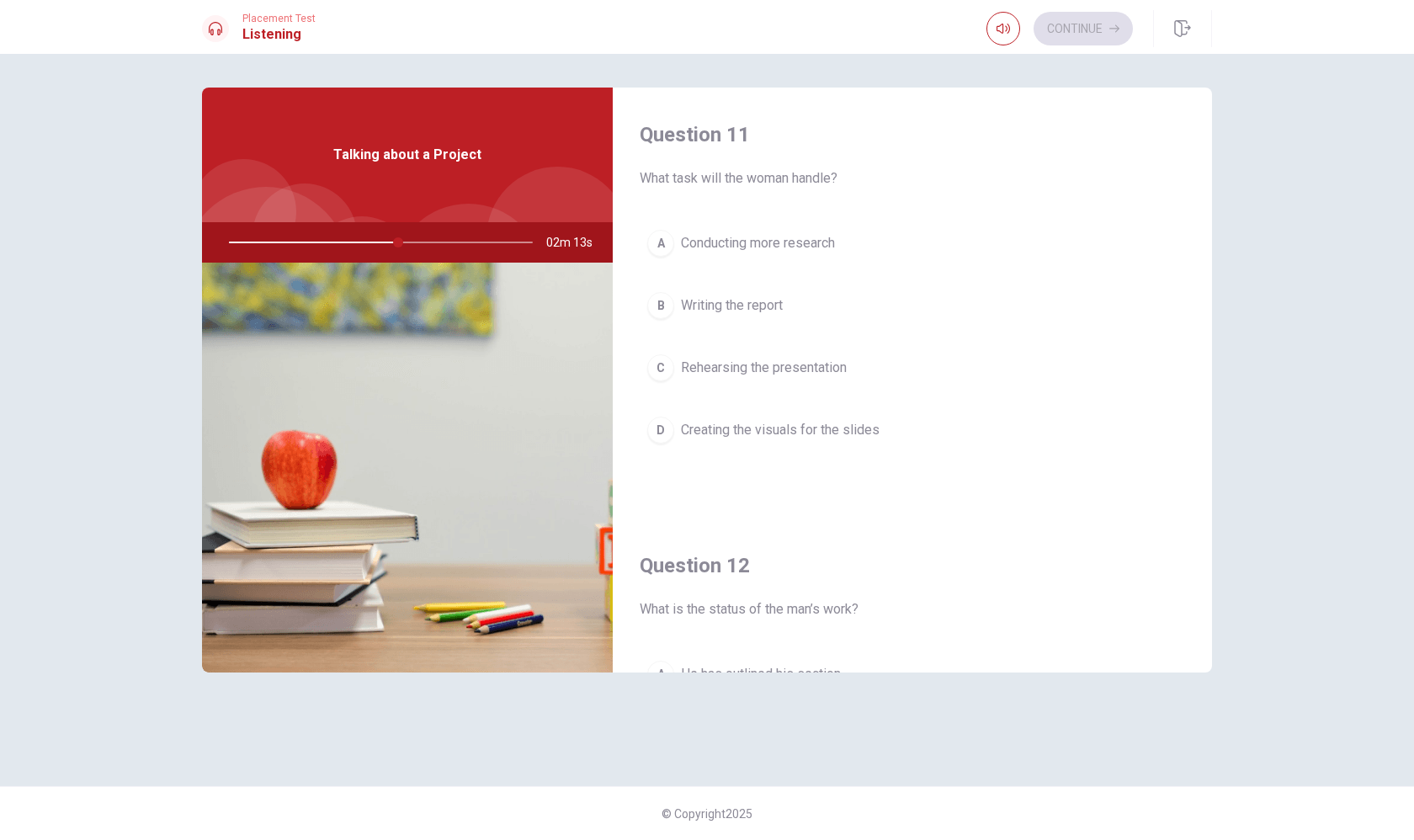 click on "Rehearsing the presentation" at bounding box center (763, 368) 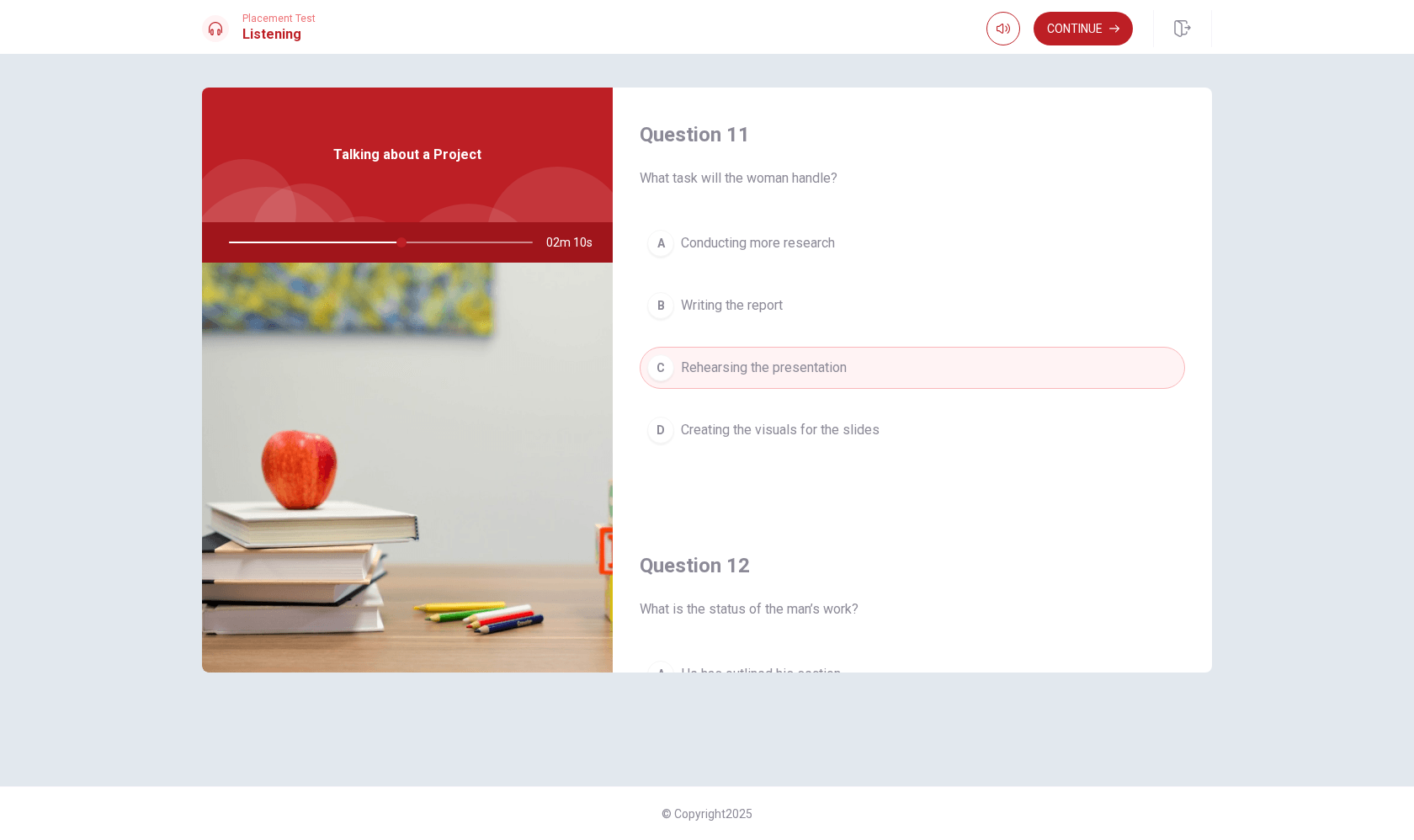 click on "Creating the visuals for the slides" at bounding box center (780, 430) 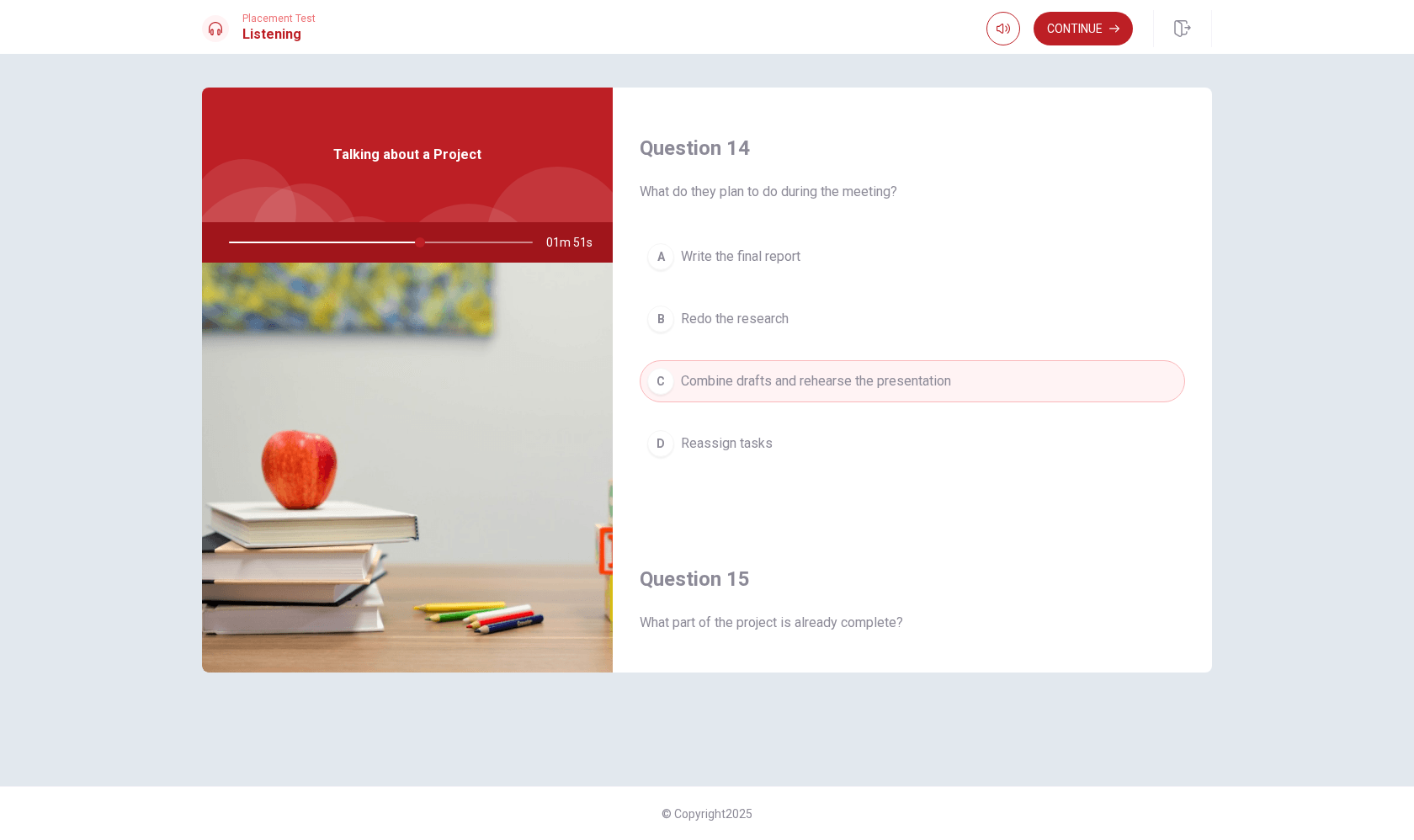scroll, scrollTop: 1570, scrollLeft: 0, axis: vertical 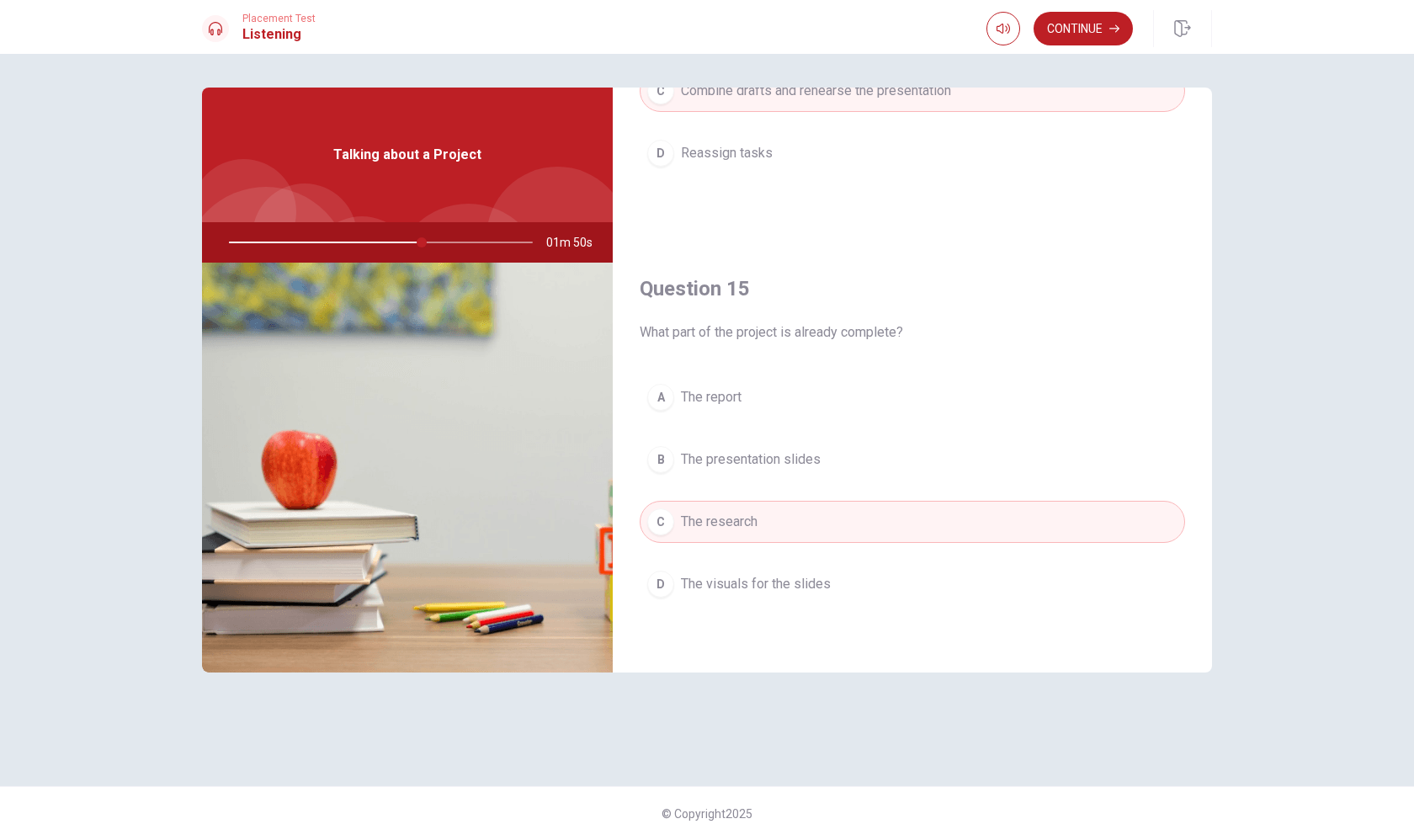 click at bounding box center [377, 242] 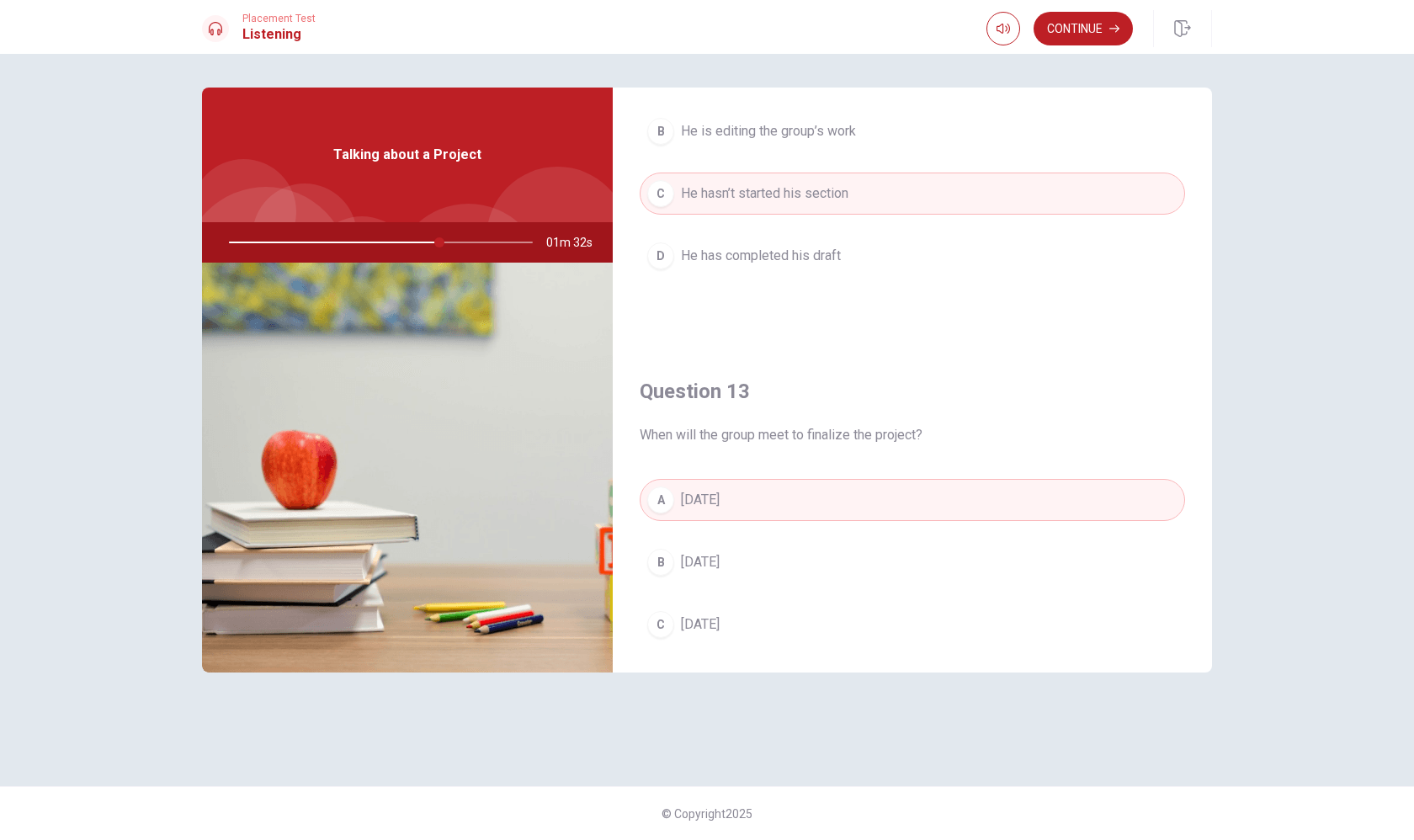 scroll, scrollTop: 640, scrollLeft: 0, axis: vertical 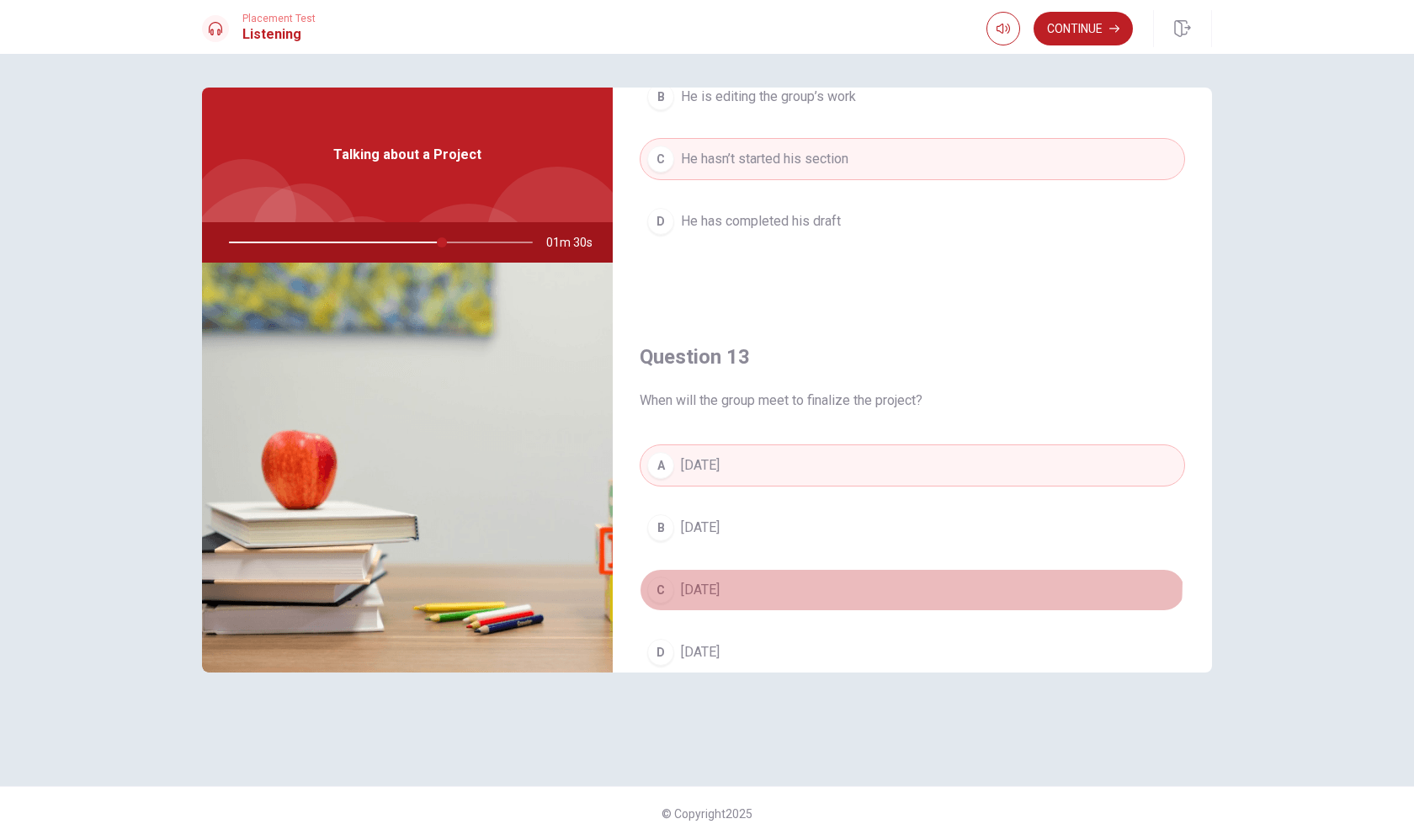 click on "C [DATE]" at bounding box center (912, 590) 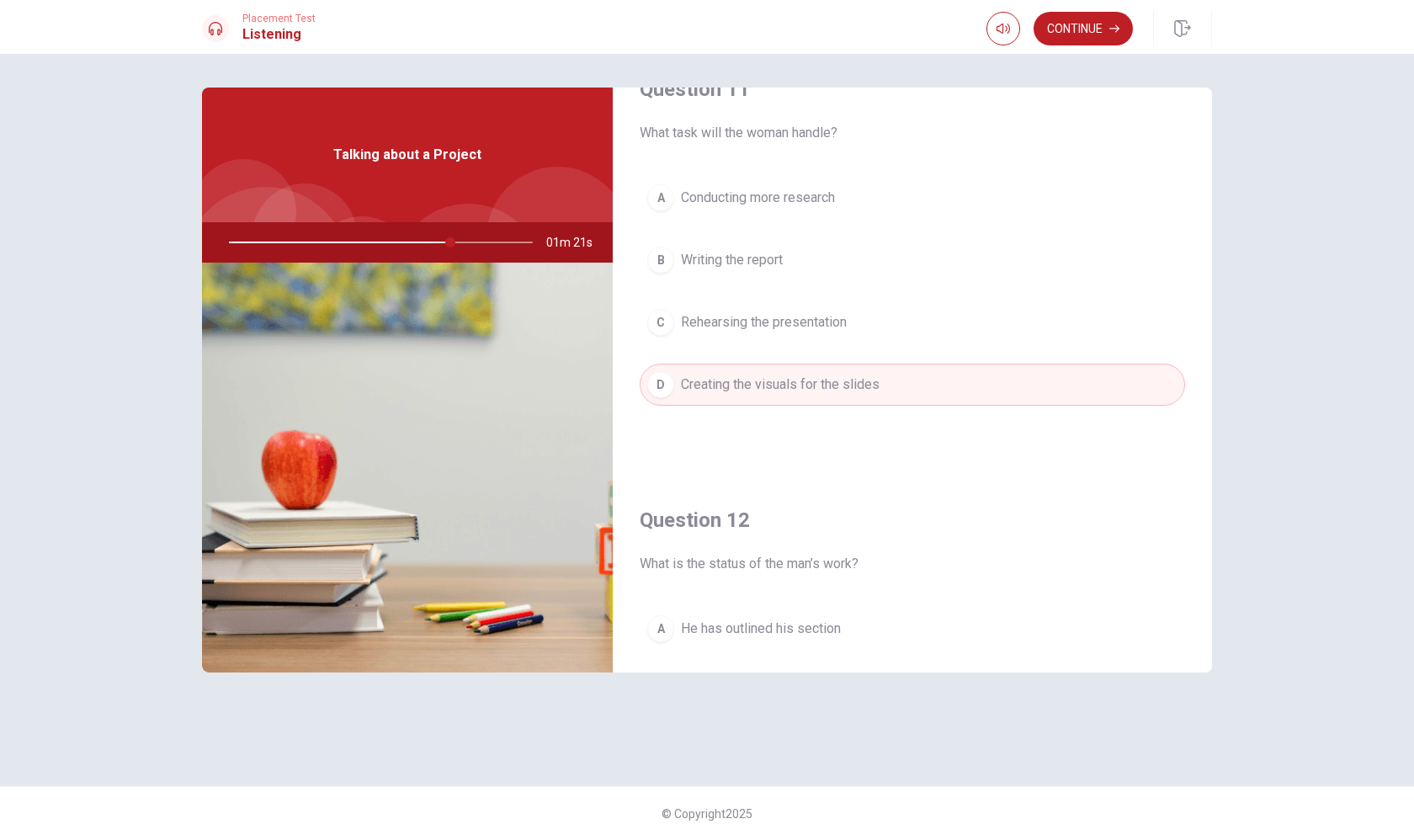 scroll, scrollTop: 0, scrollLeft: 0, axis: both 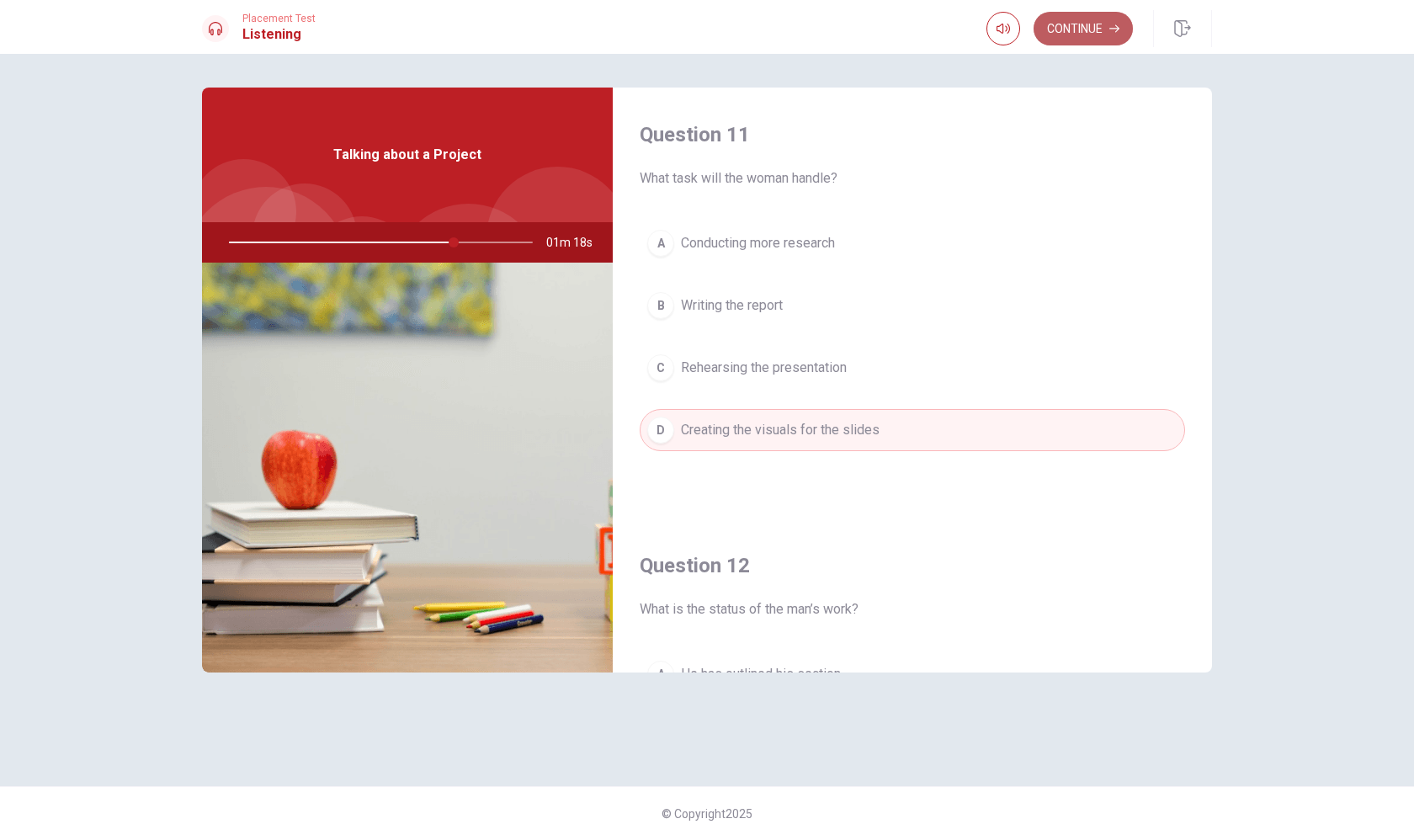 click on "Continue" at bounding box center (1083, 29) 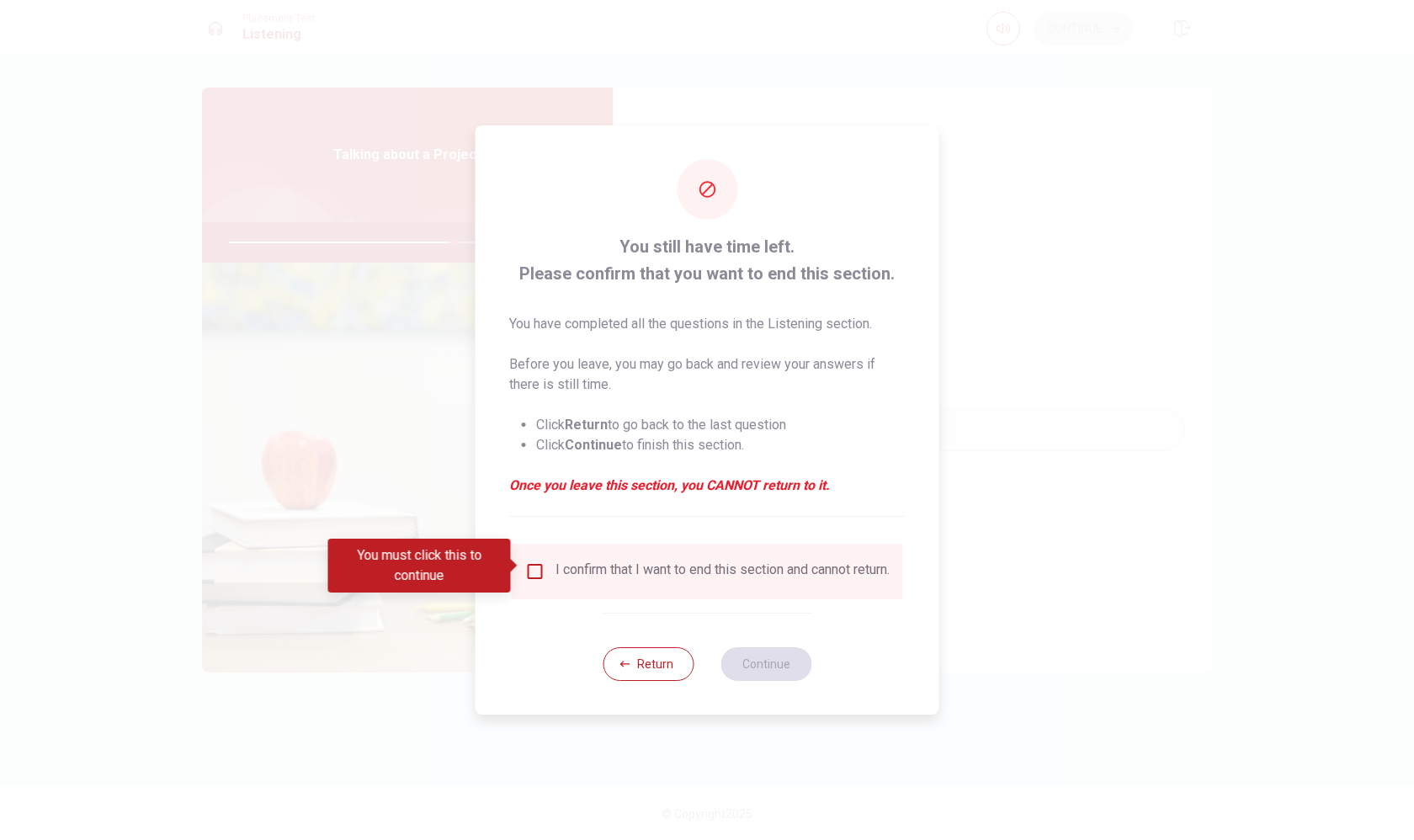 click on "I confirm that I want to end this section and cannot return." at bounding box center (707, 572) 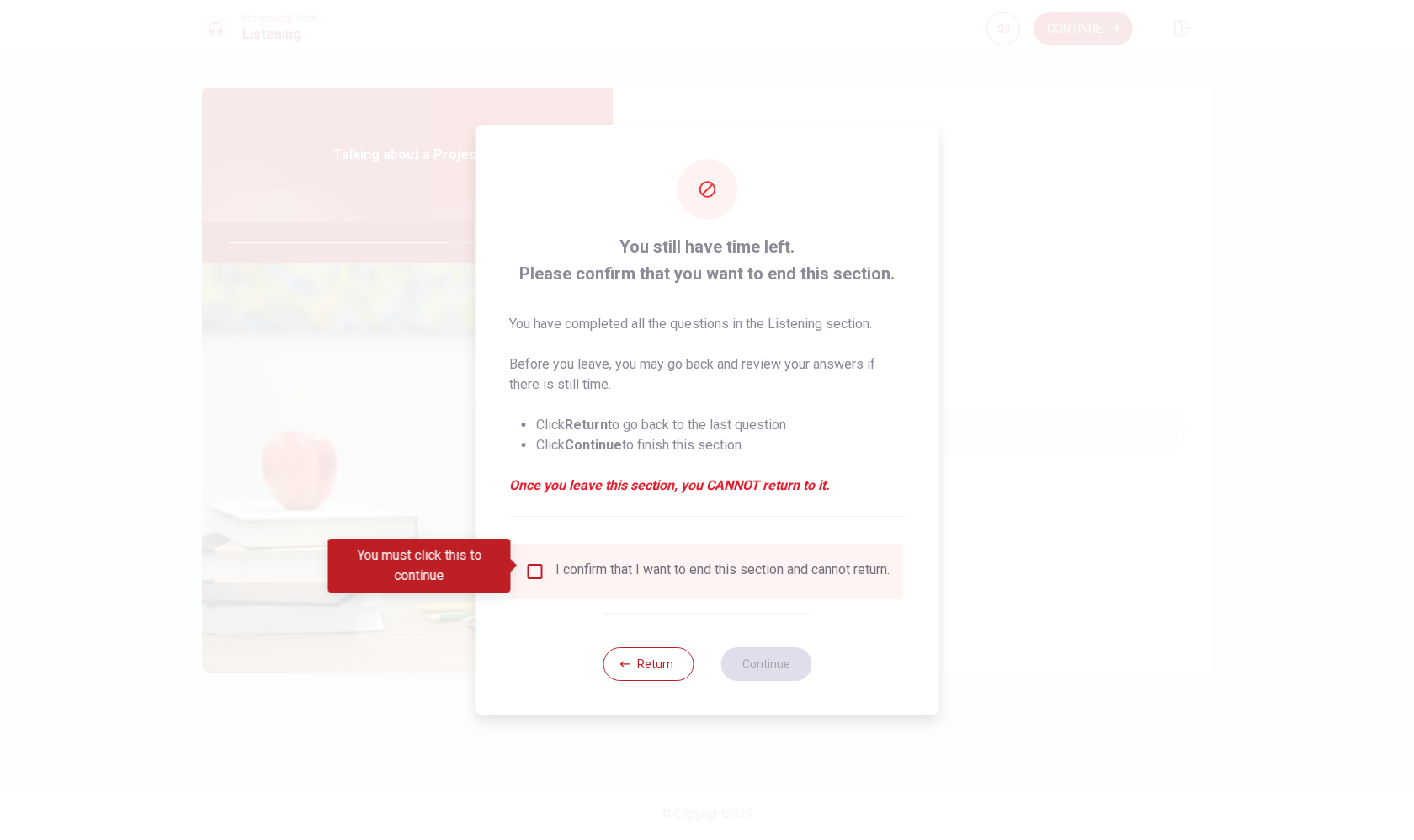 click on "I confirm that I want to end this section and cannot return." at bounding box center [722, 572] 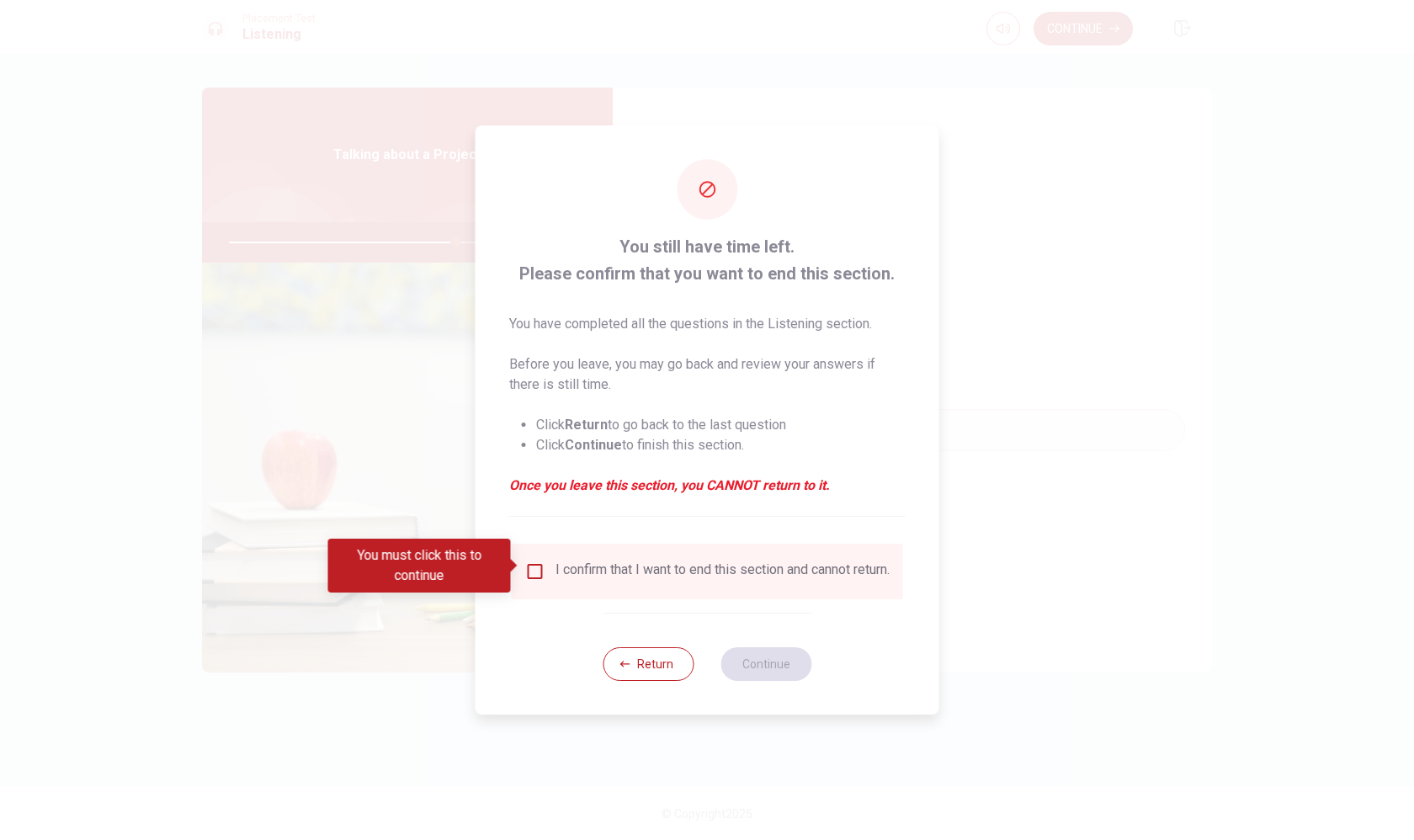 click on "I confirm that I want to end this section and cannot return." at bounding box center [707, 572] 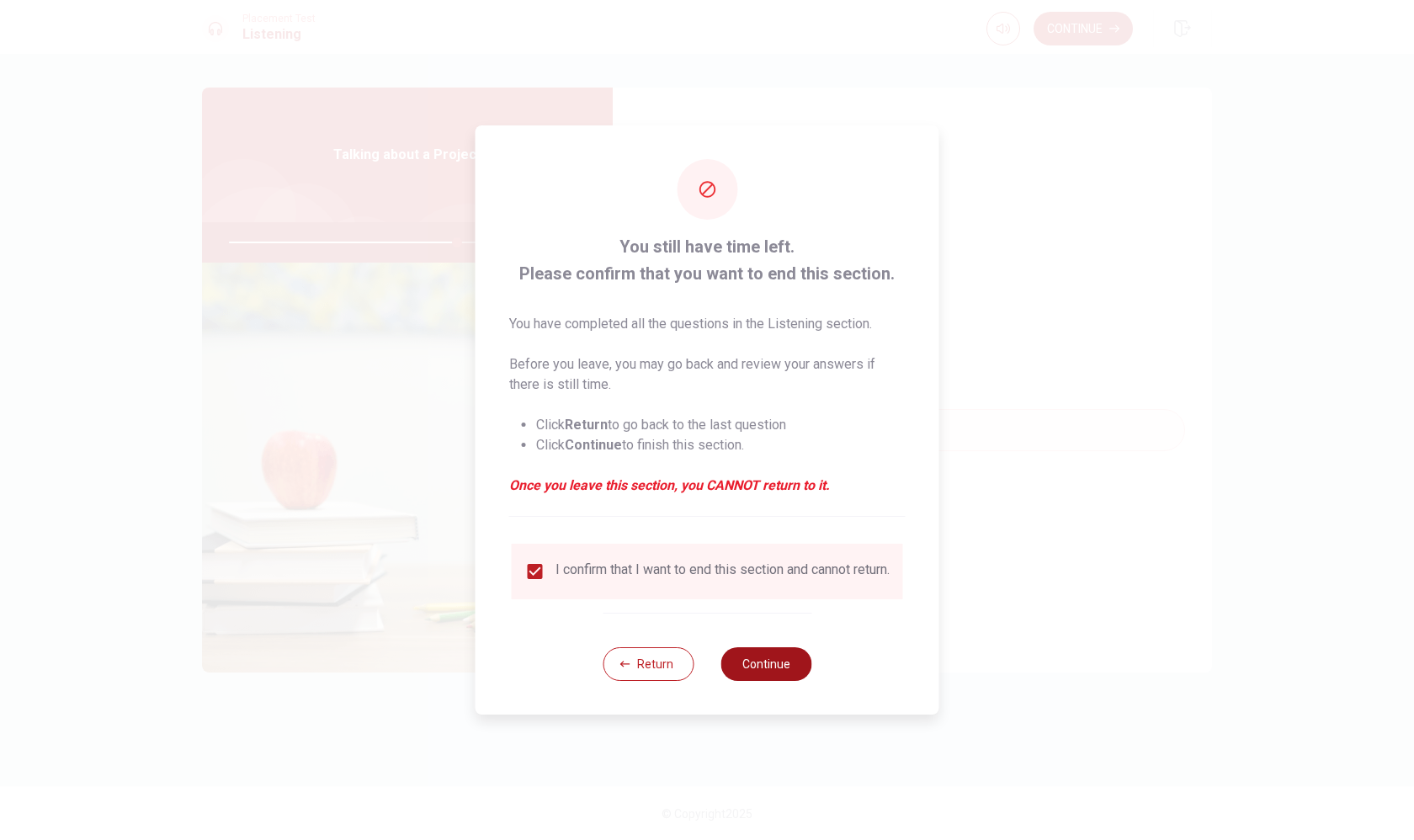 click on "Continue" at bounding box center [766, 664] 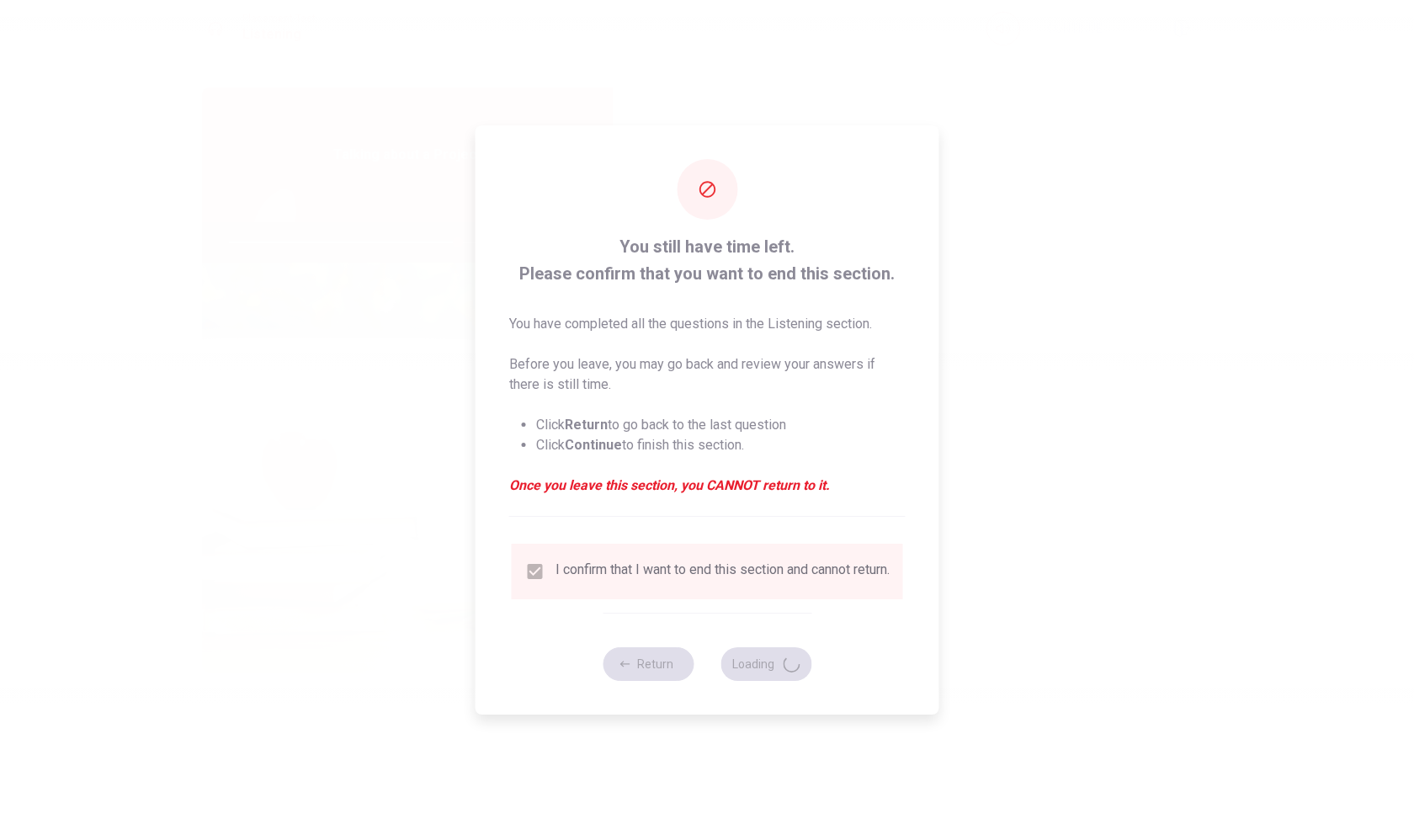 type on "76" 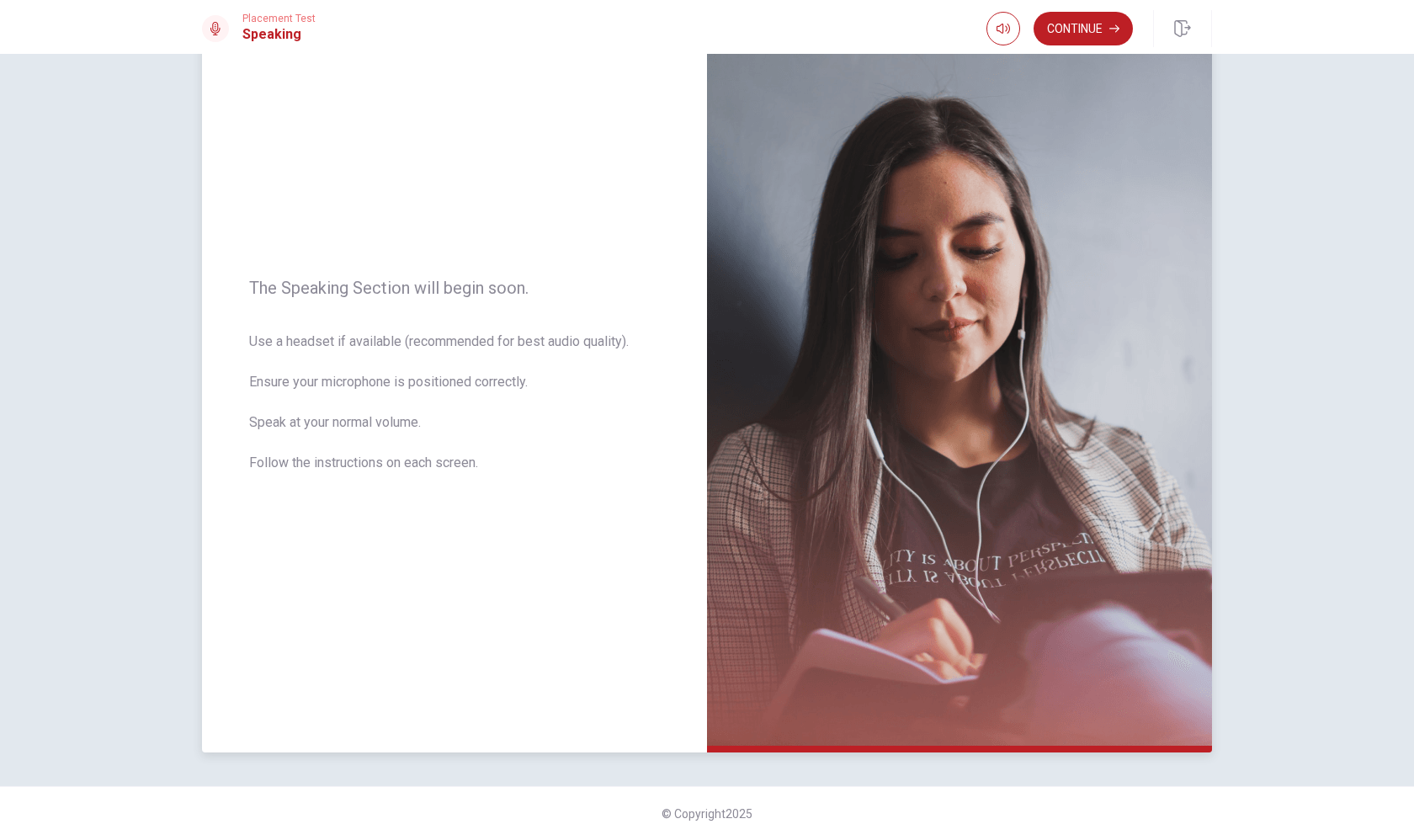 scroll, scrollTop: 0, scrollLeft: 0, axis: both 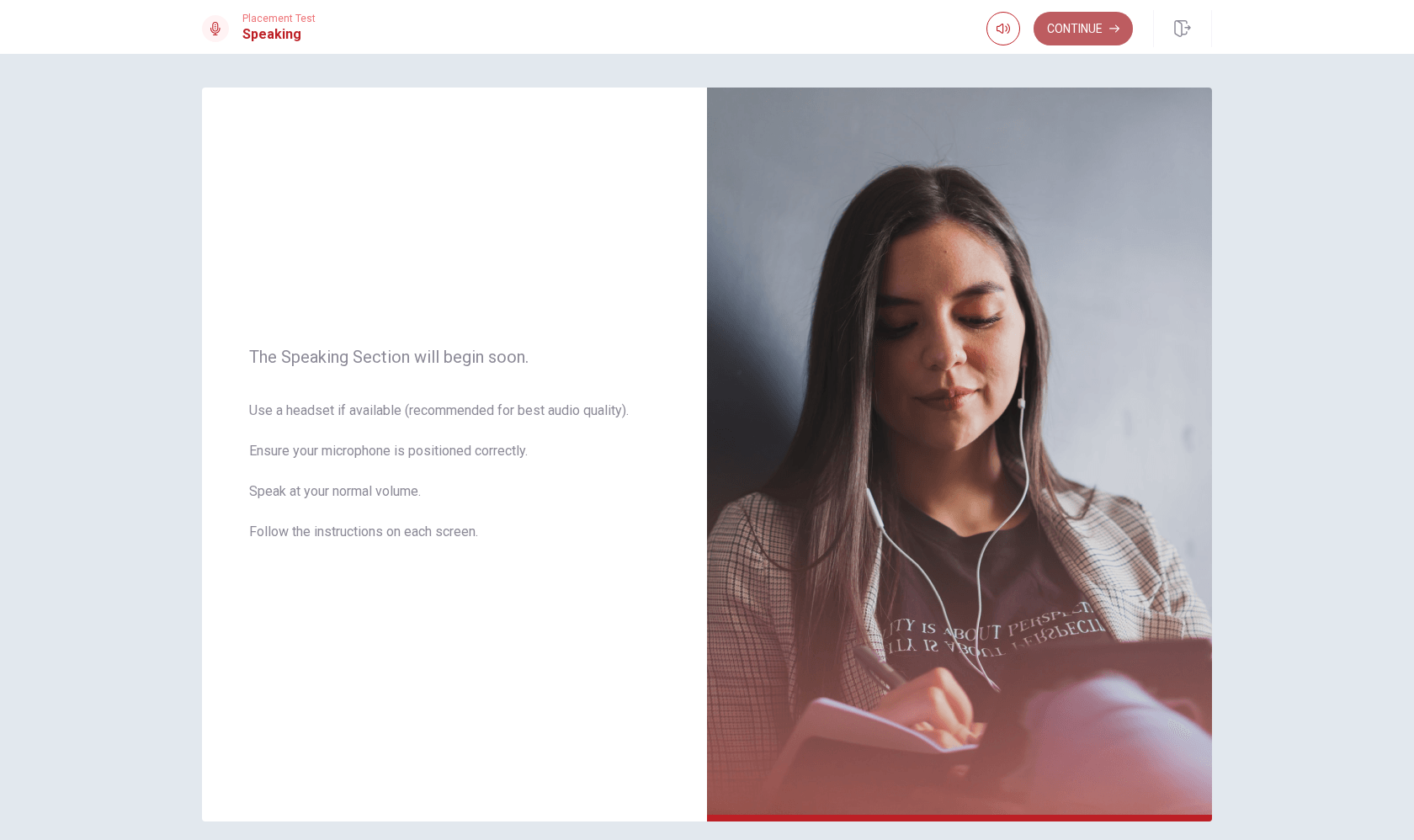 click on "Continue" at bounding box center [1083, 29] 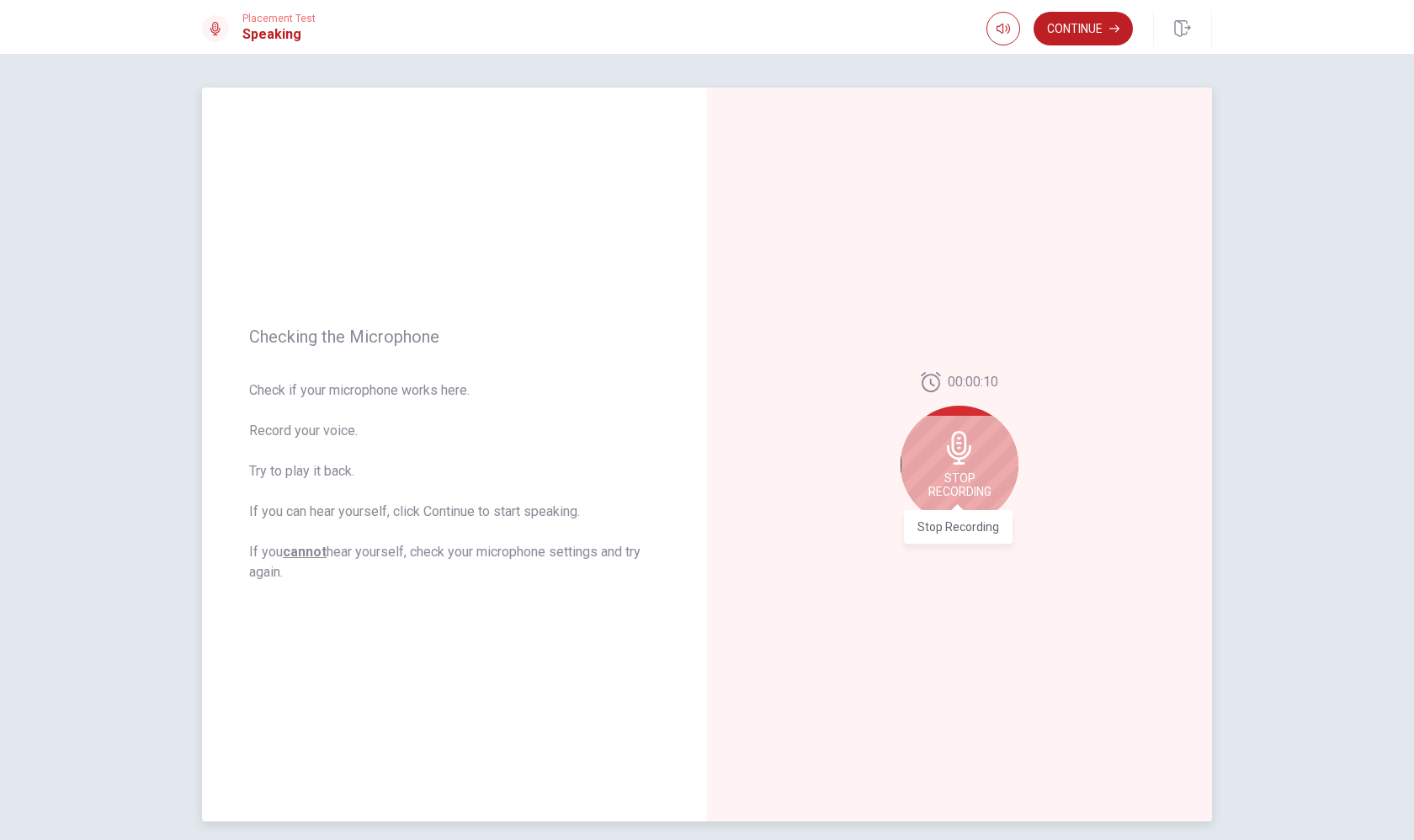 click on "Stop   Recording" at bounding box center (960, 485) 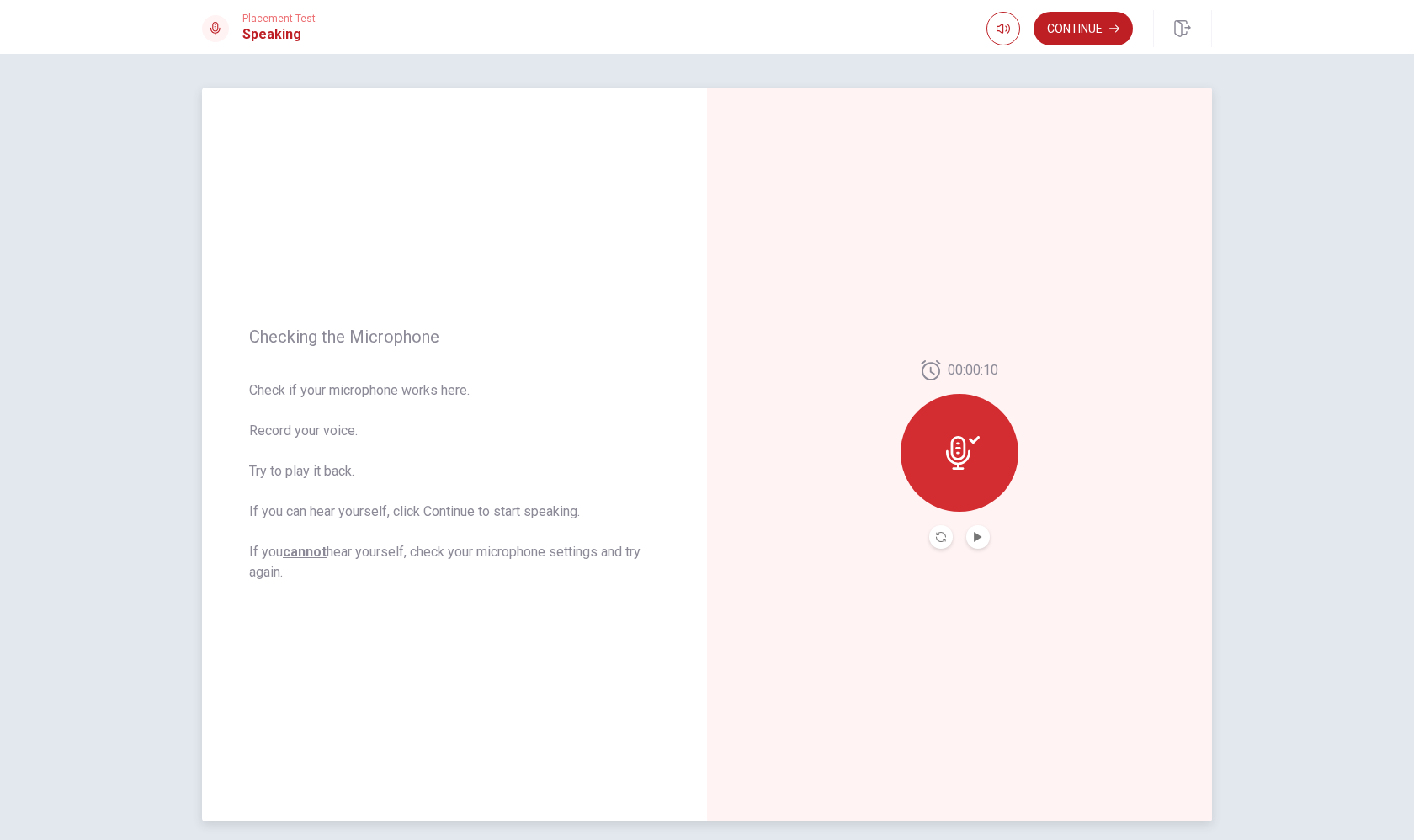 click at bounding box center (978, 537) 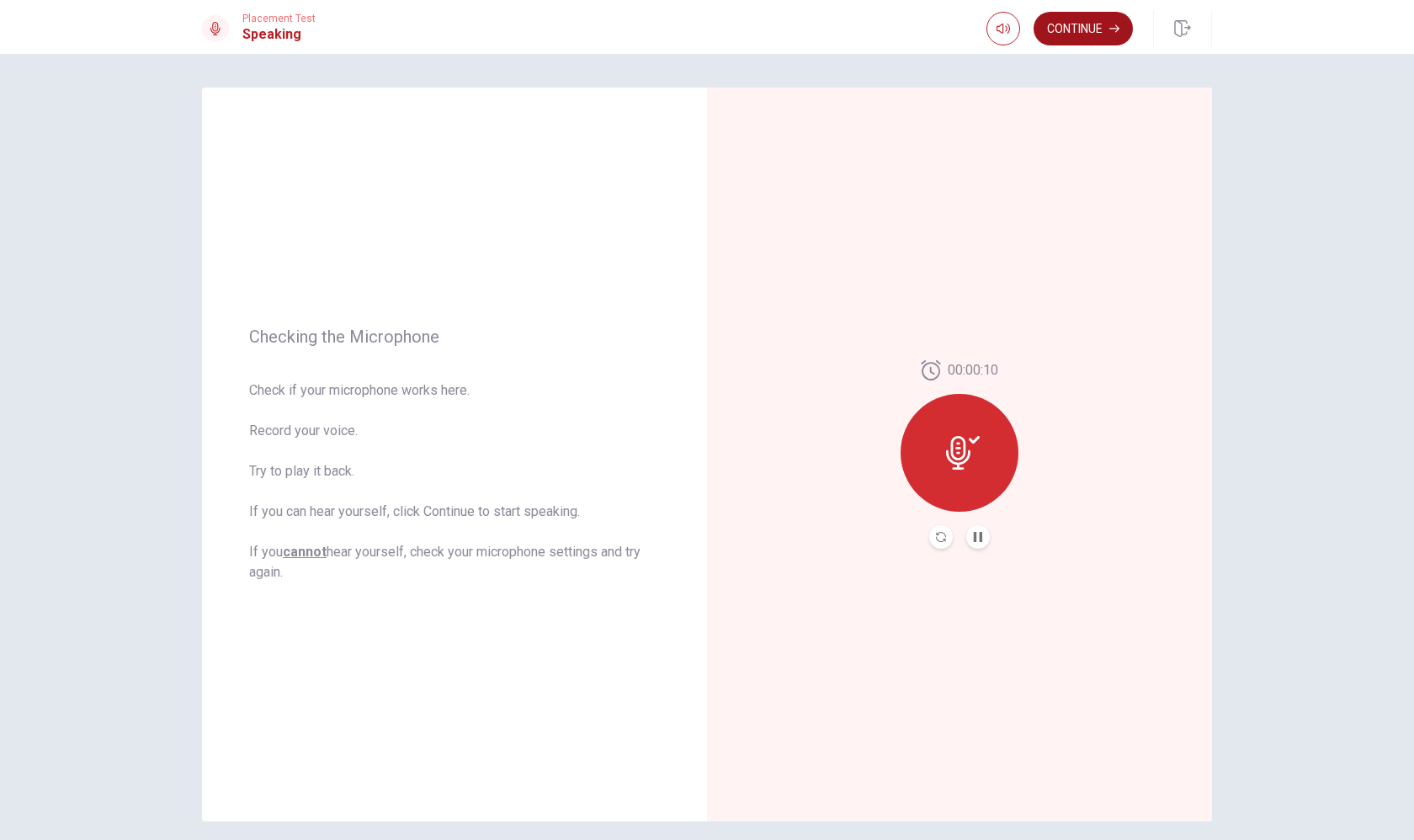 click on "Continue" at bounding box center (1083, 29) 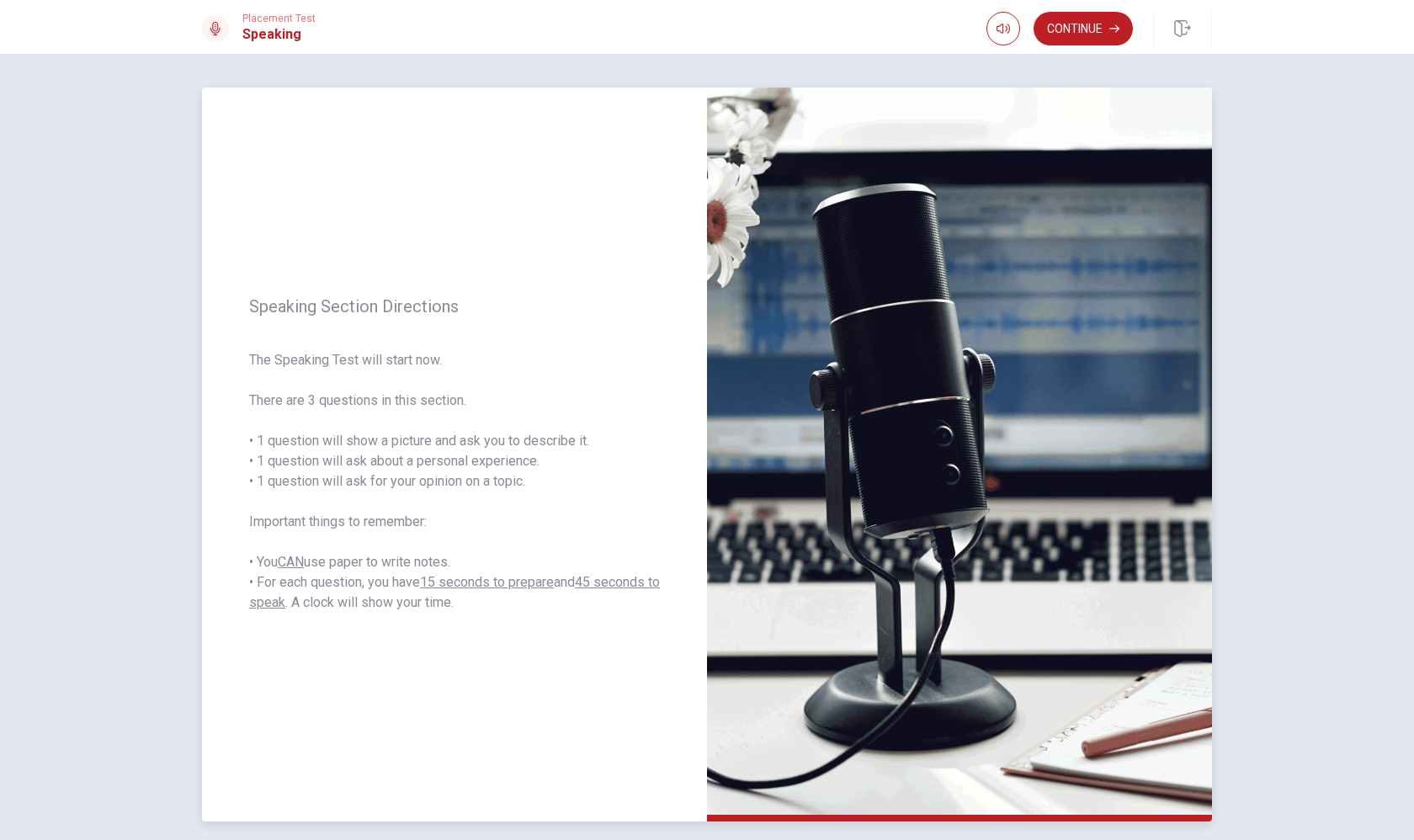 scroll, scrollTop: 30, scrollLeft: 0, axis: vertical 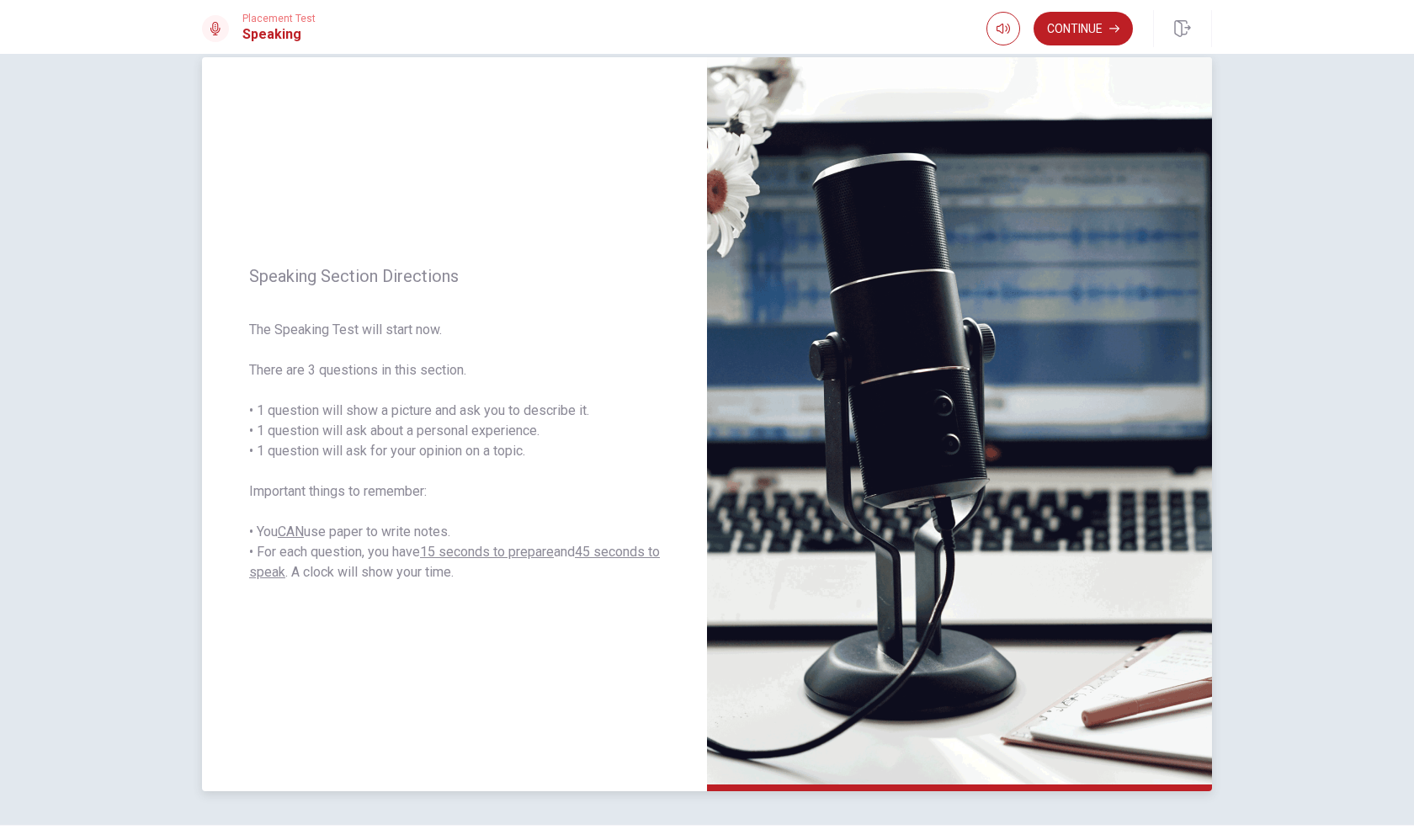 drag, startPoint x: 265, startPoint y: 376, endPoint x: 453, endPoint y: 391, distance: 188.59745 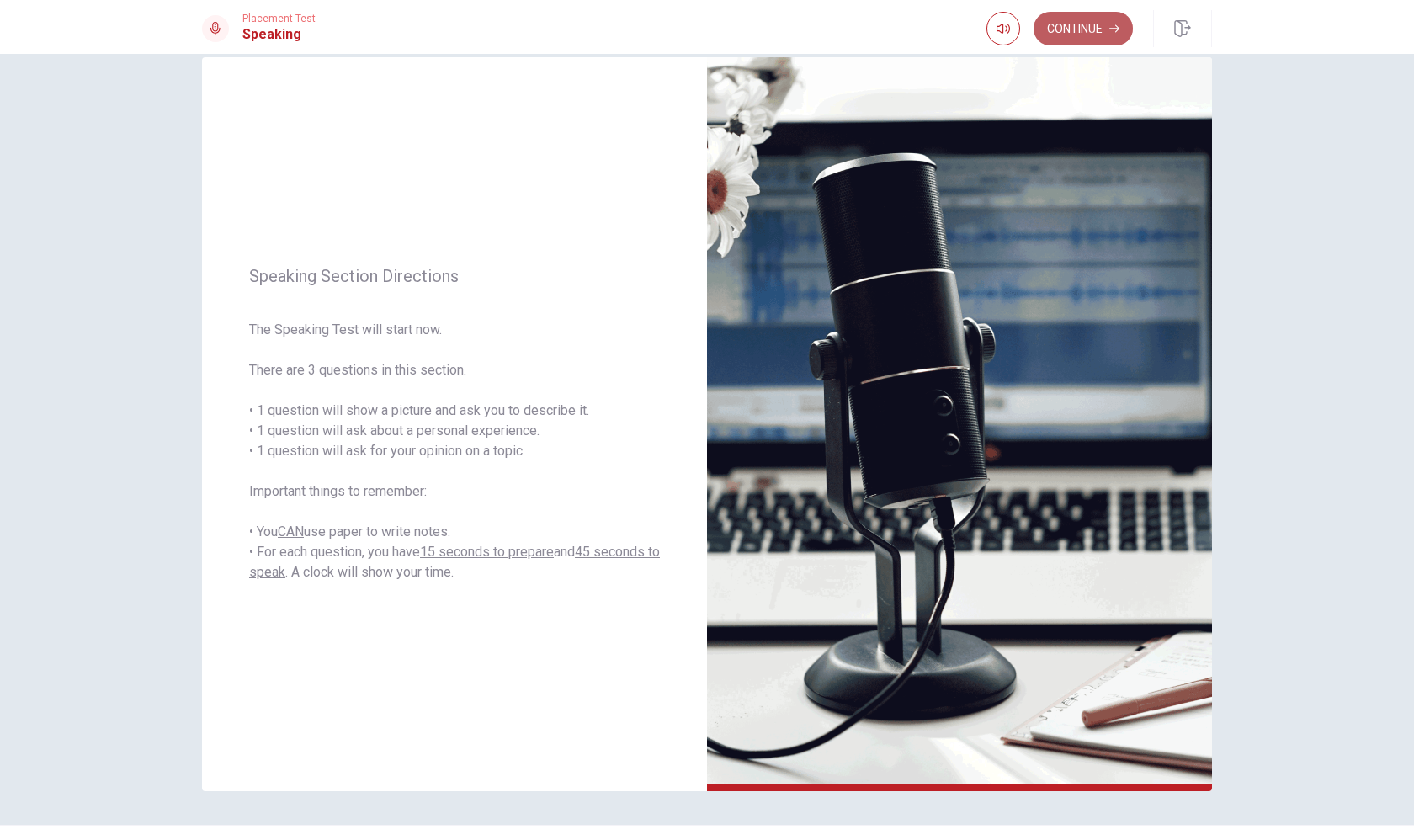 click on "Continue" at bounding box center (1083, 29) 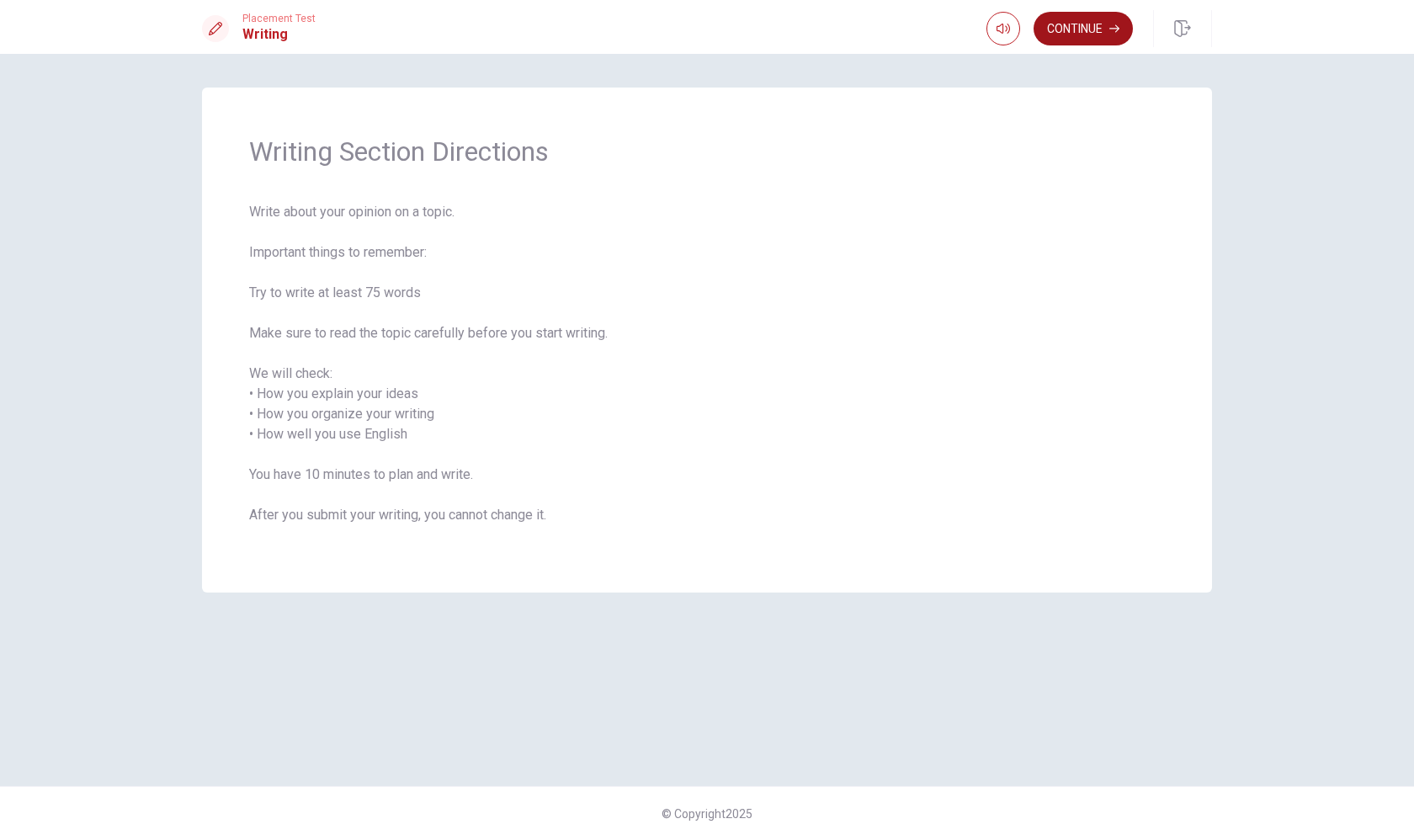 click on "Continue" at bounding box center (1083, 29) 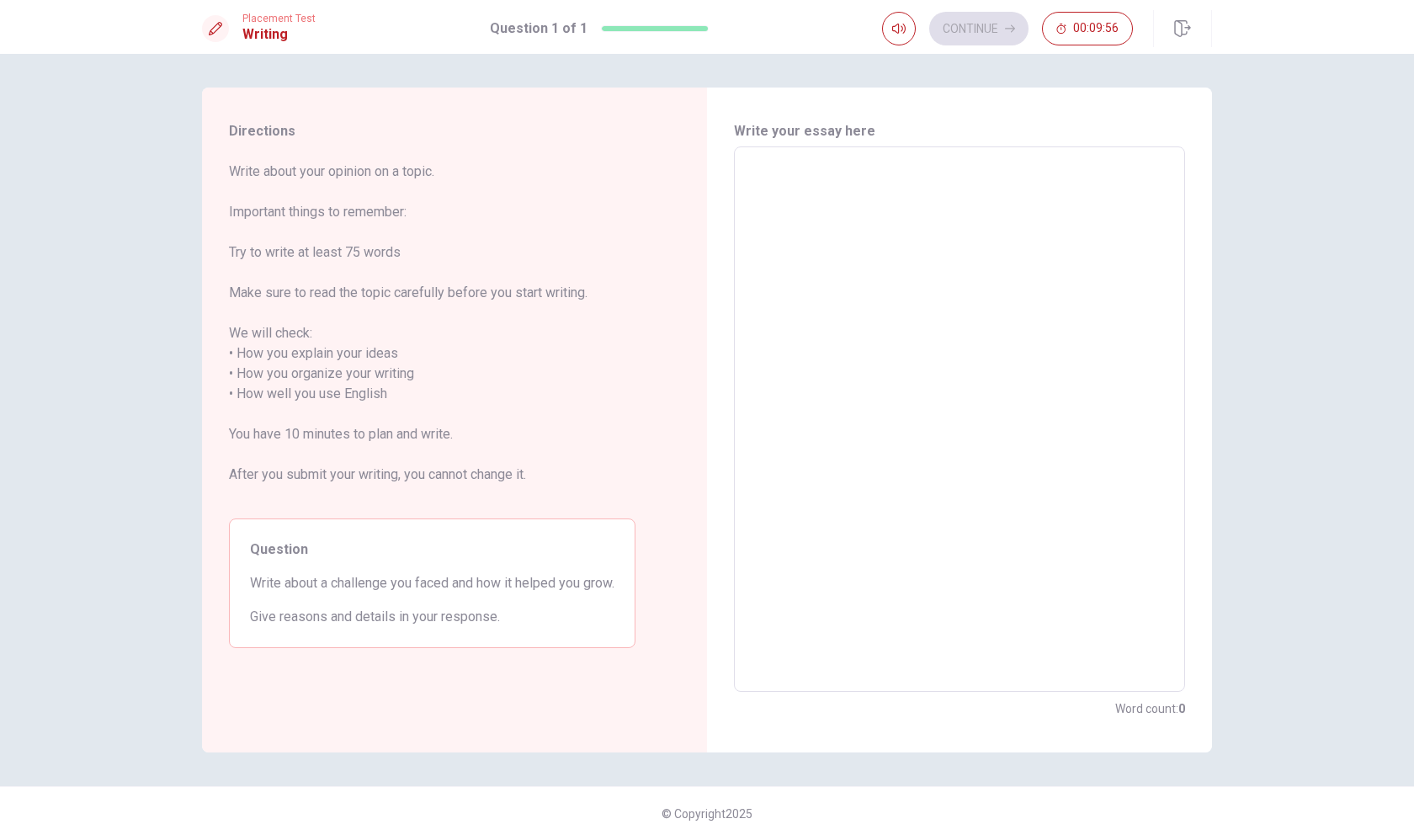 drag, startPoint x: 241, startPoint y: 176, endPoint x: 378, endPoint y: 181, distance: 137.0912 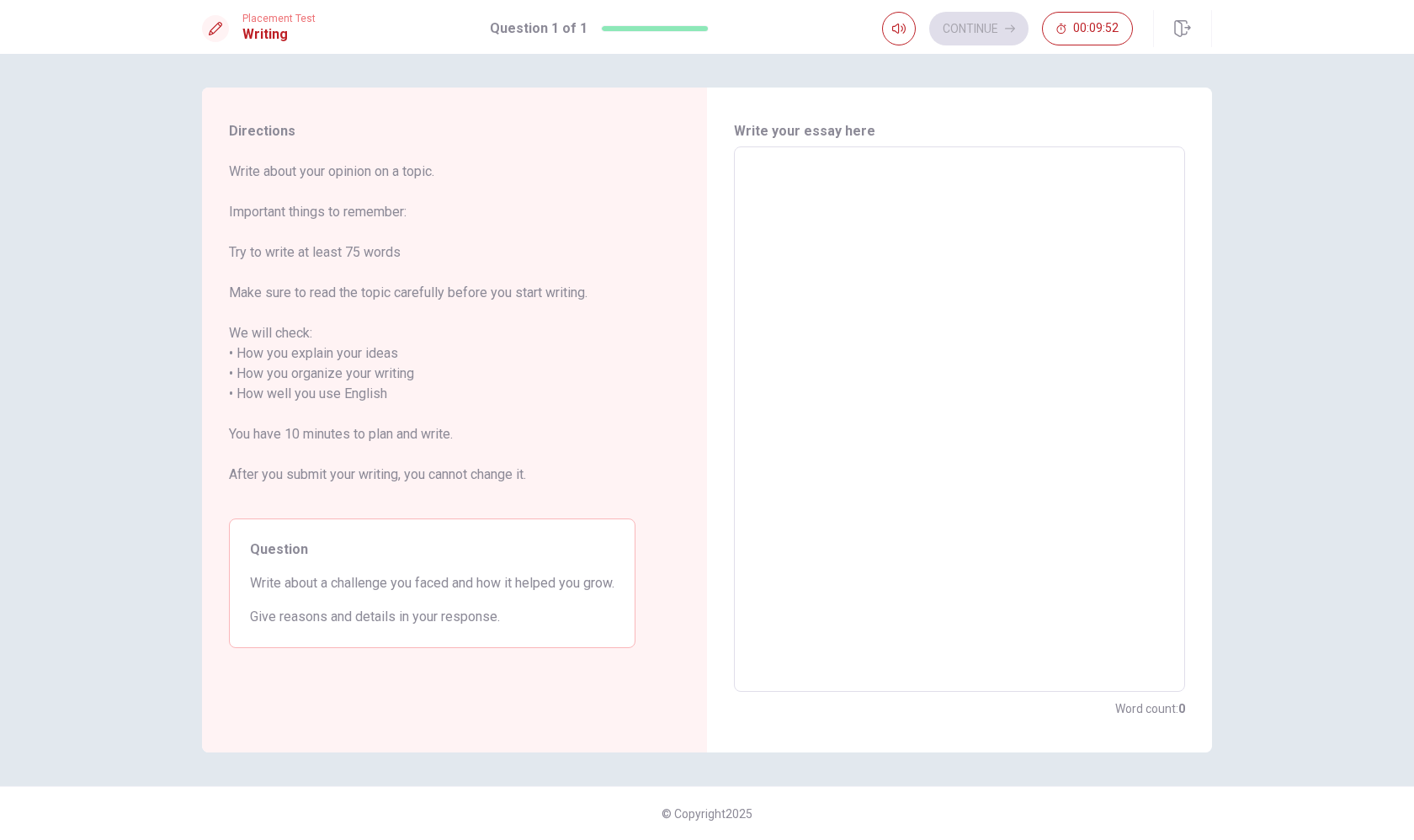 drag, startPoint x: 285, startPoint y: 592, endPoint x: 415, endPoint y: 590, distance: 130.01538 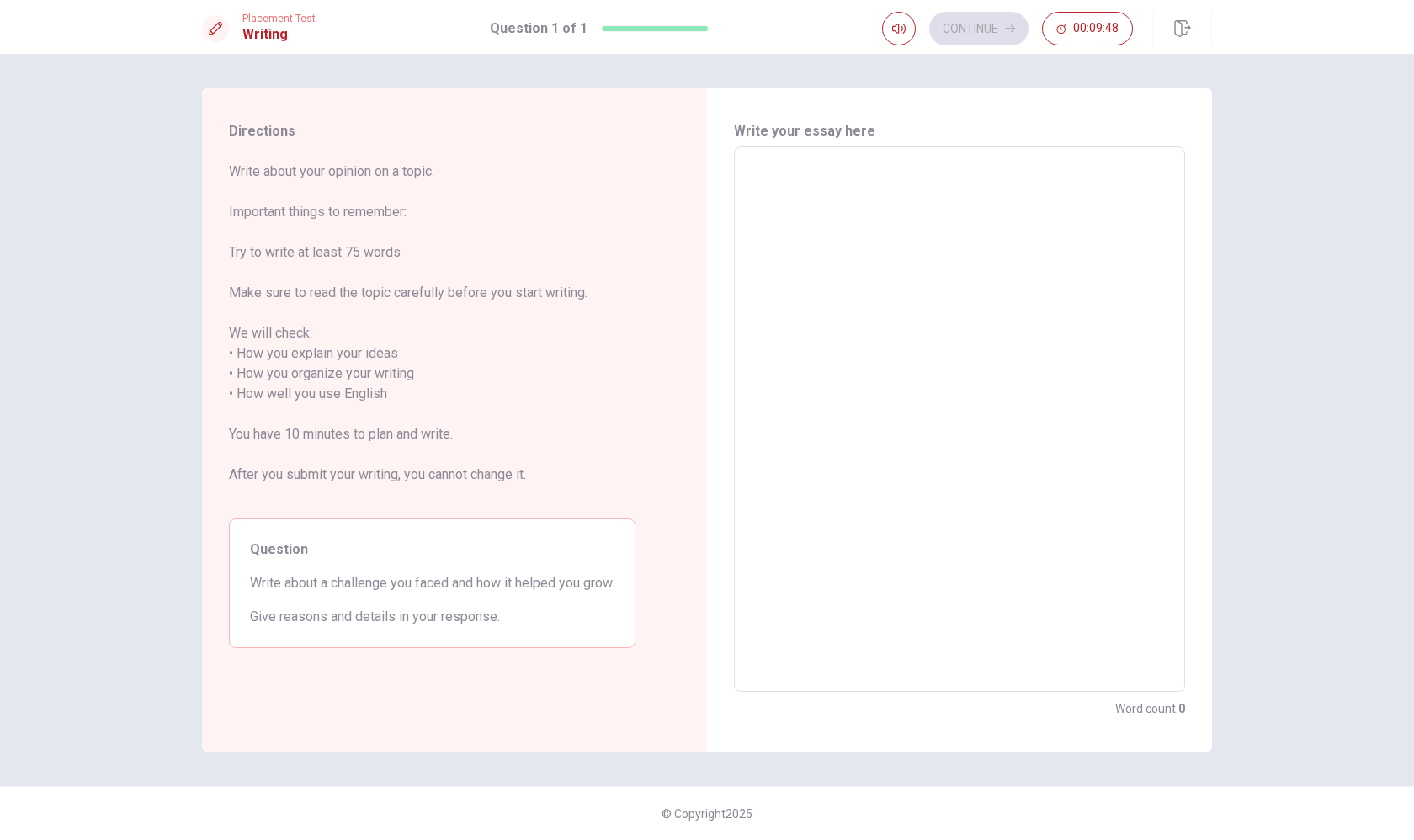 drag, startPoint x: 259, startPoint y: 619, endPoint x: 385, endPoint y: 622, distance: 126.04 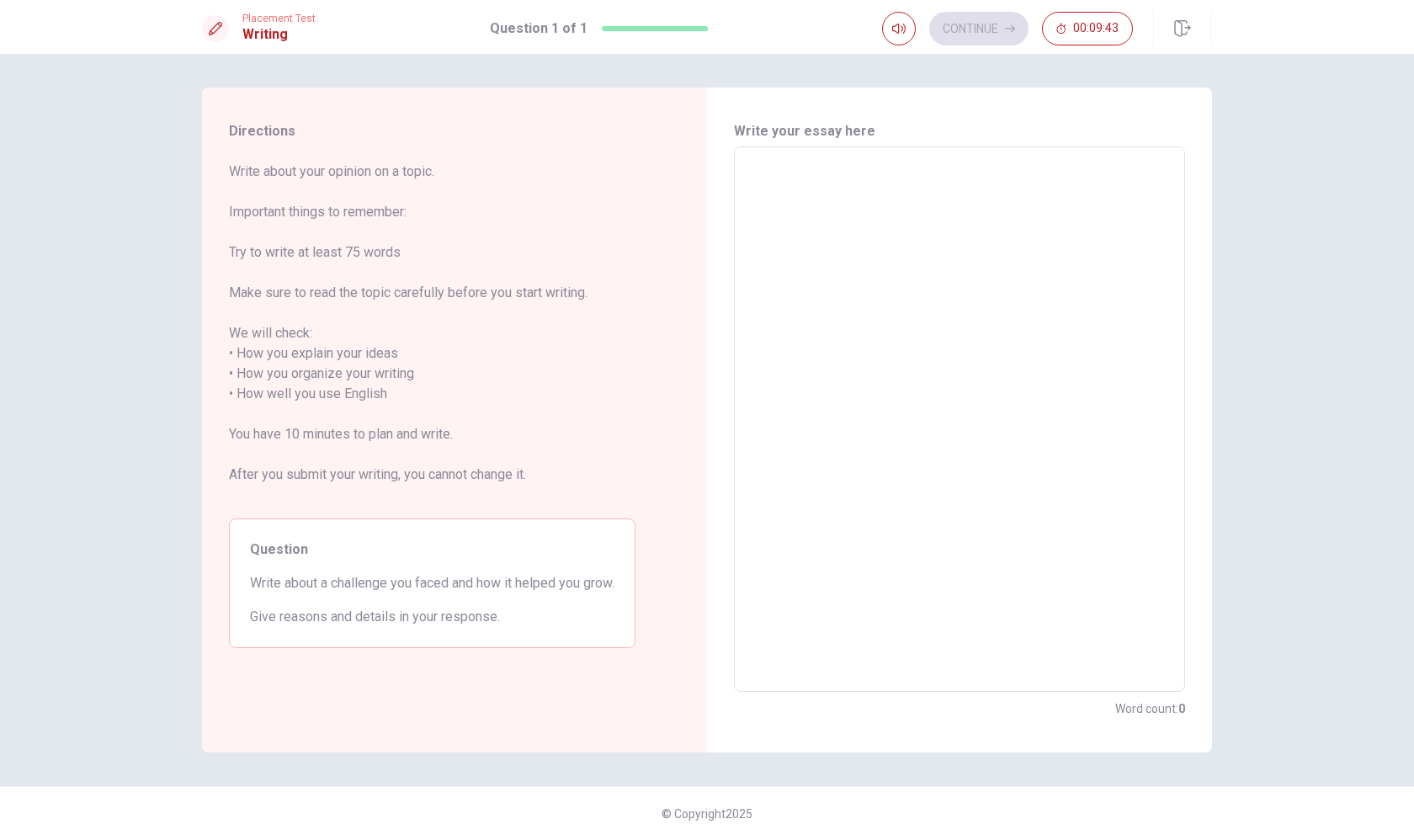 drag, startPoint x: 231, startPoint y: 382, endPoint x: 370, endPoint y: 378, distance: 139.05754 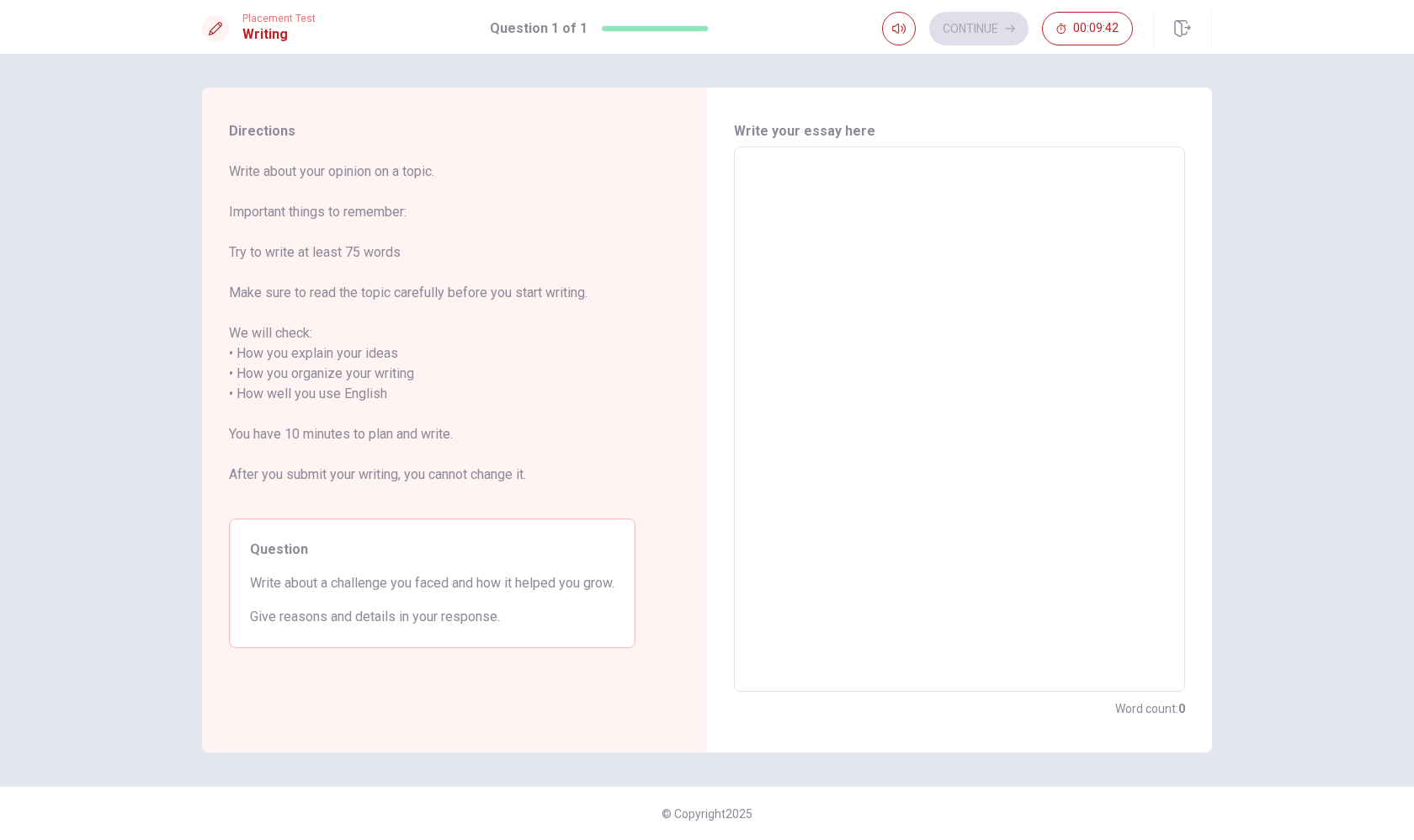 drag, startPoint x: 255, startPoint y: 402, endPoint x: 380, endPoint y: 403, distance: 125.004 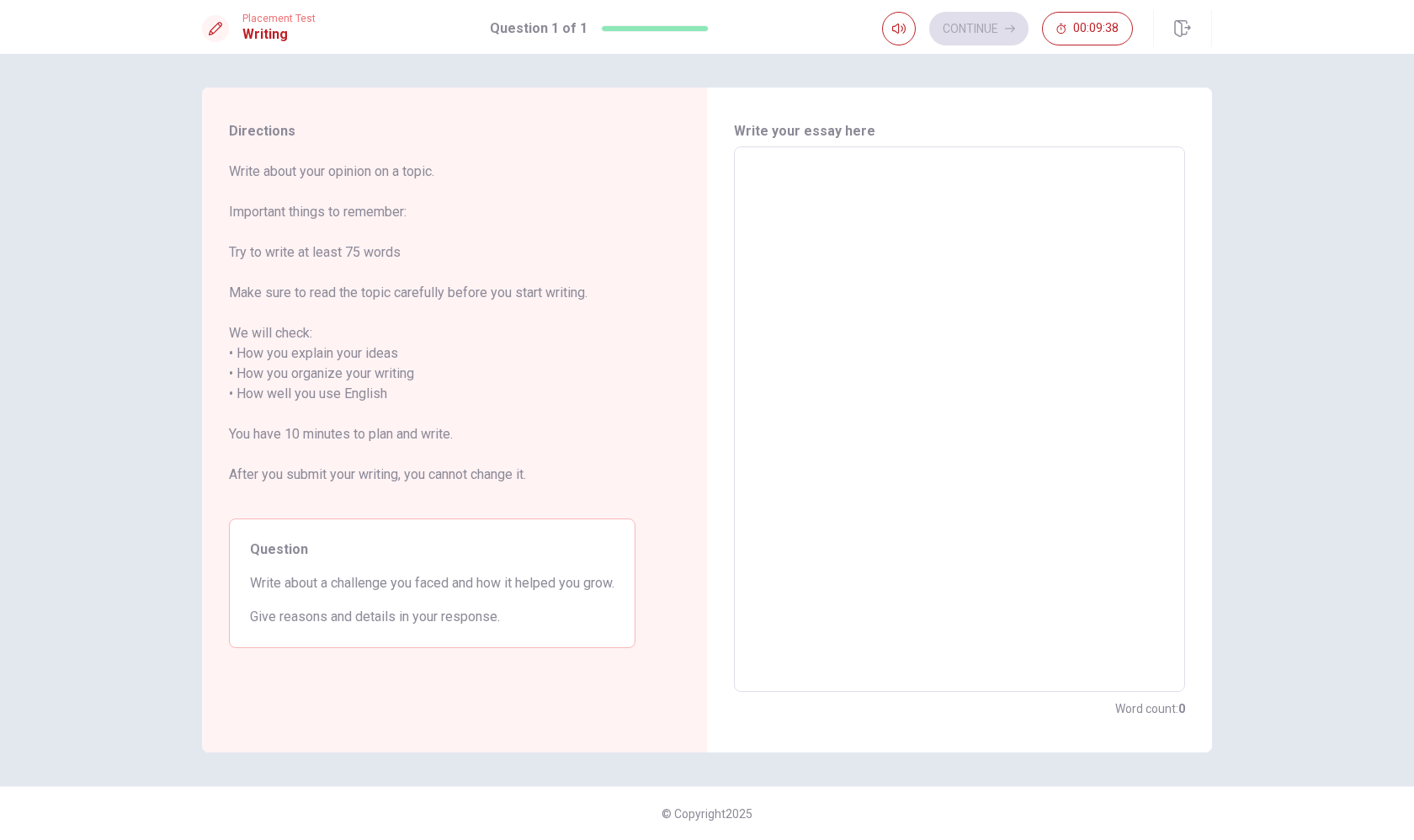 drag, startPoint x: 483, startPoint y: 589, endPoint x: 593, endPoint y: 588, distance: 110.00455 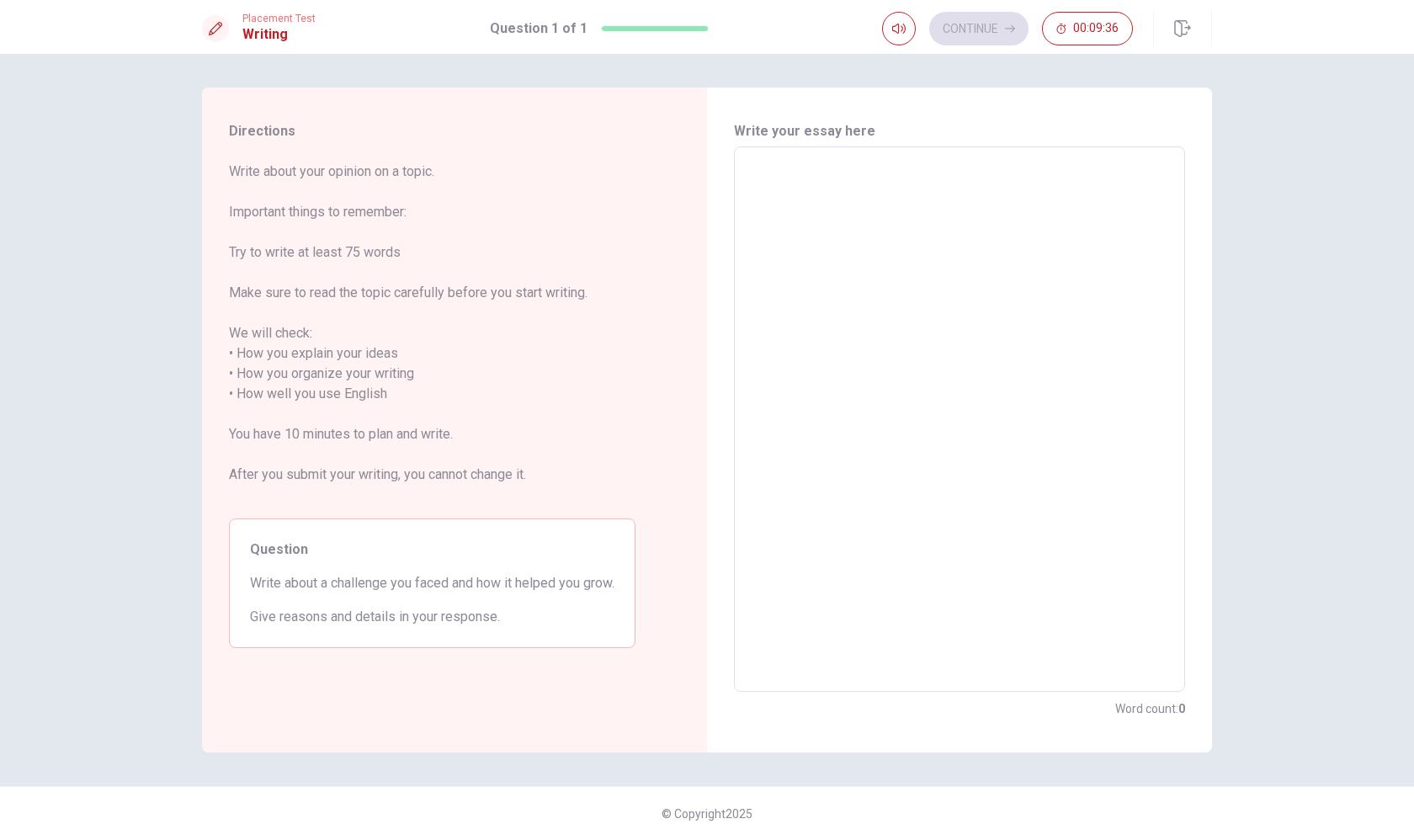 click at bounding box center [960, 419] 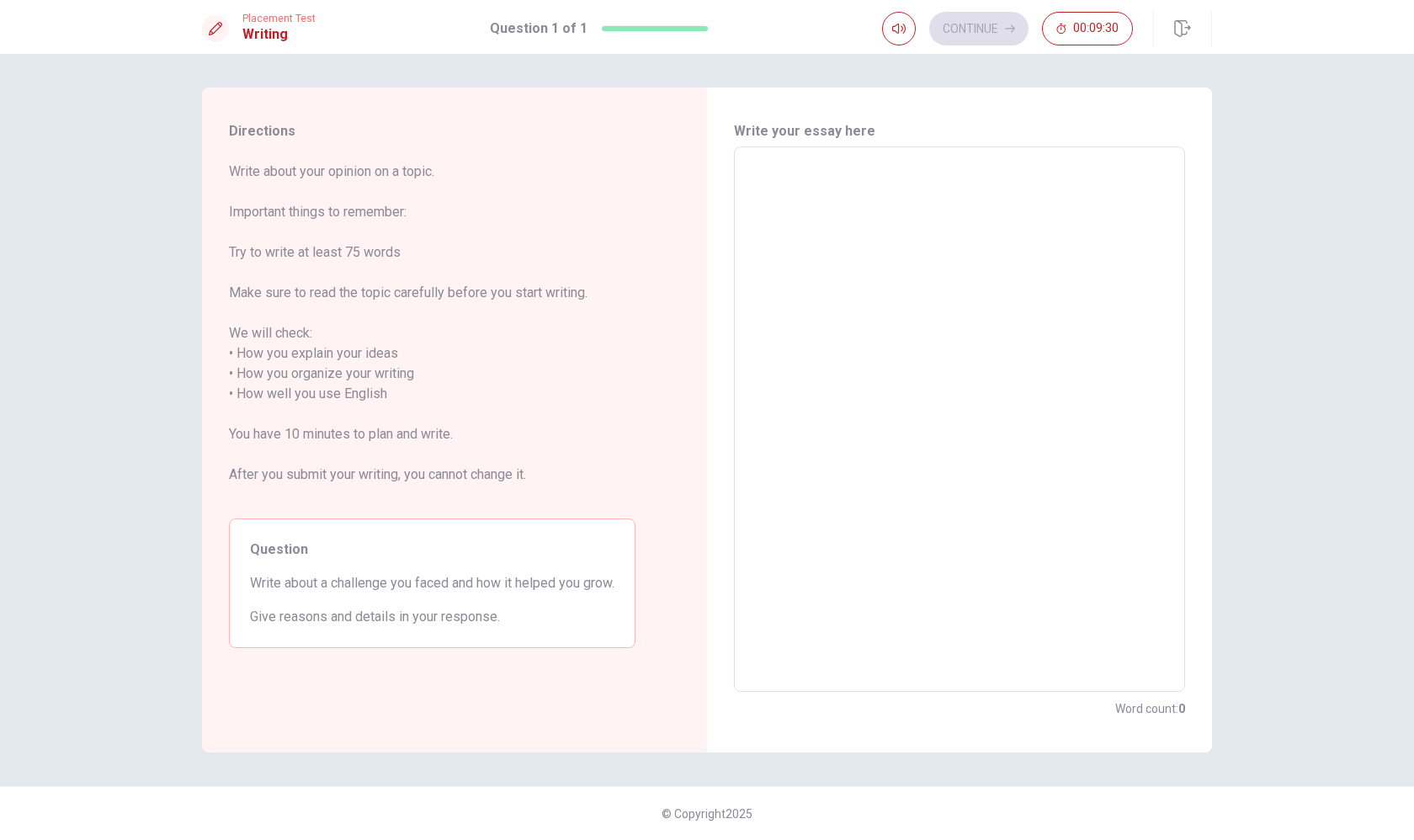 type on "c" 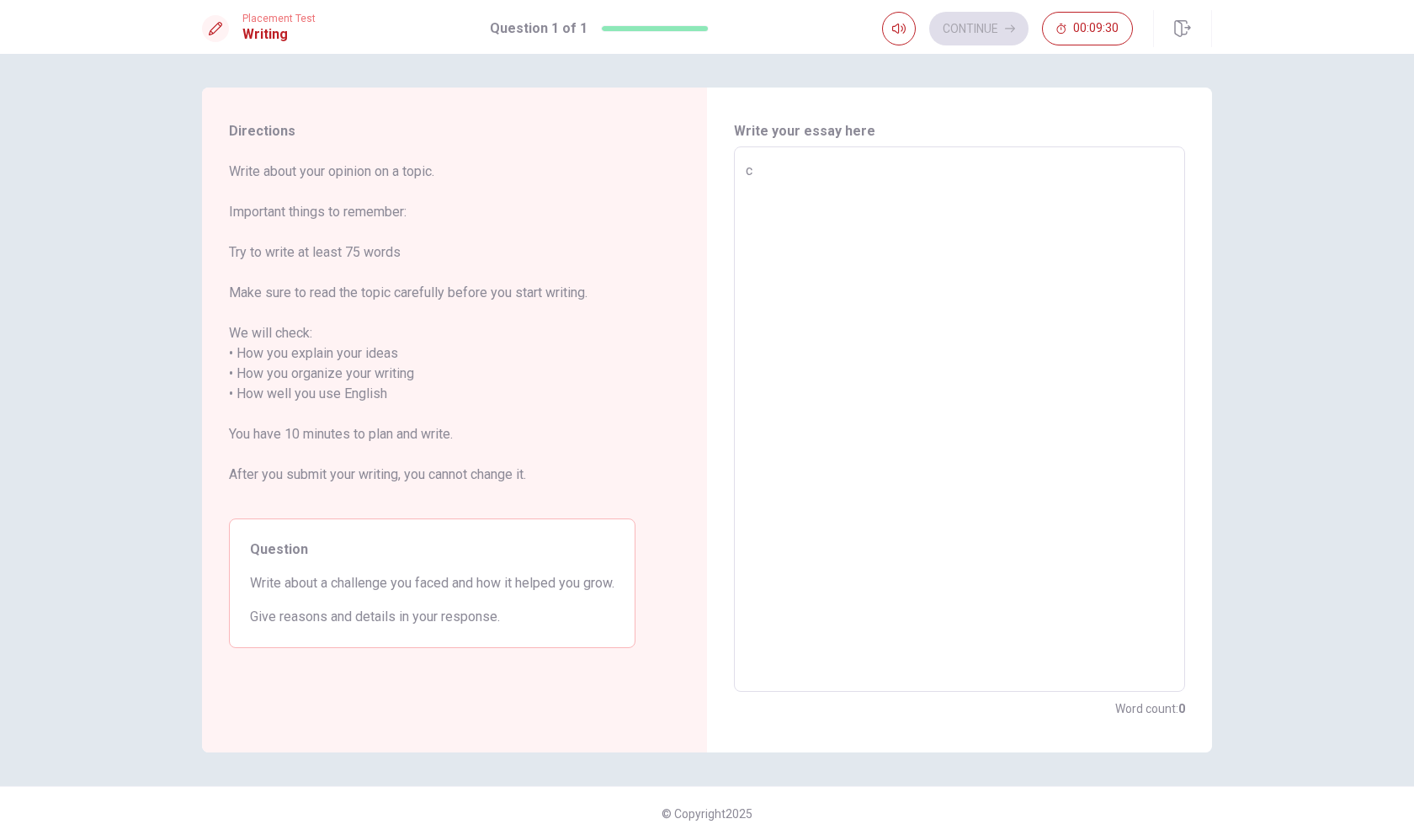 type on "x" 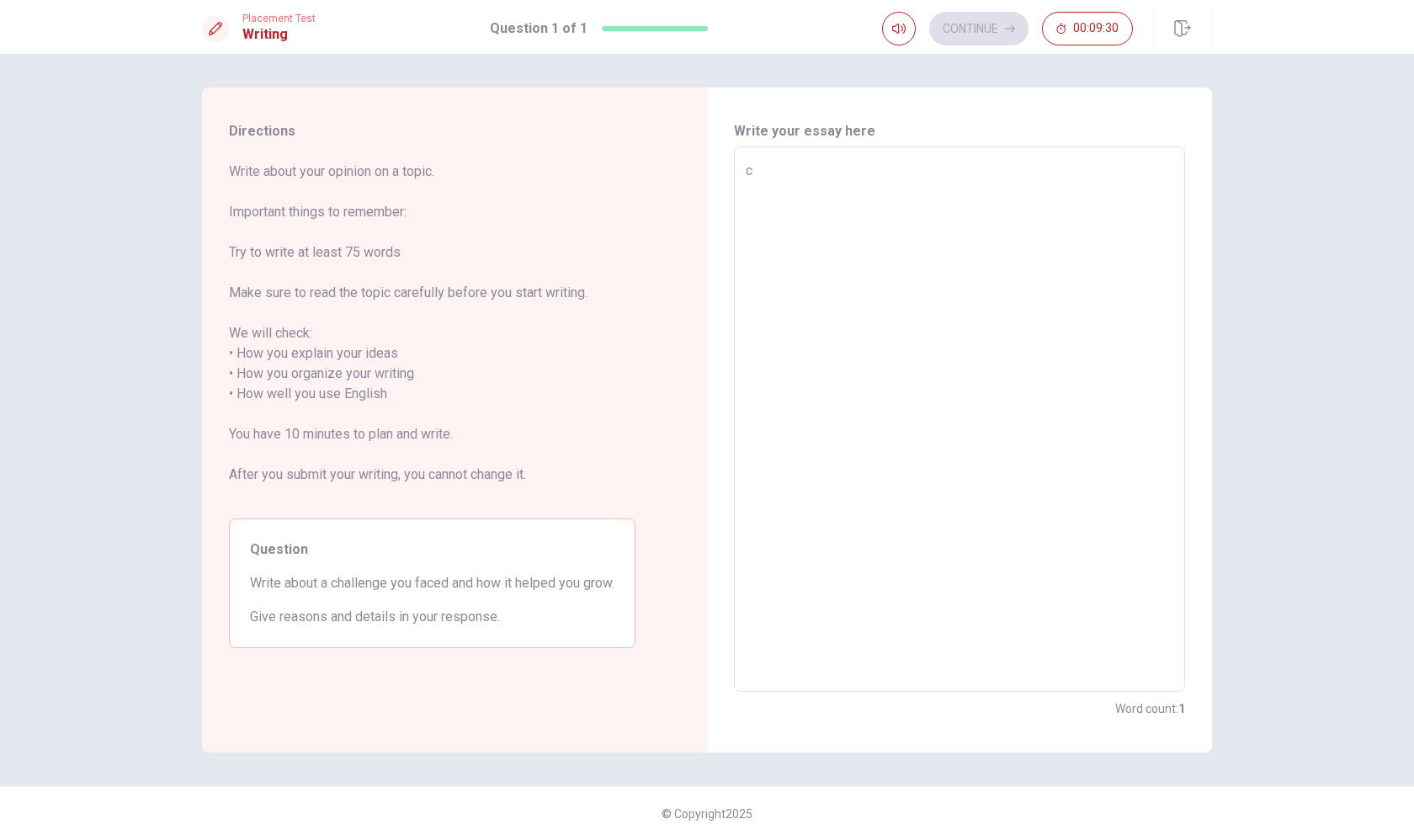 type on "co" 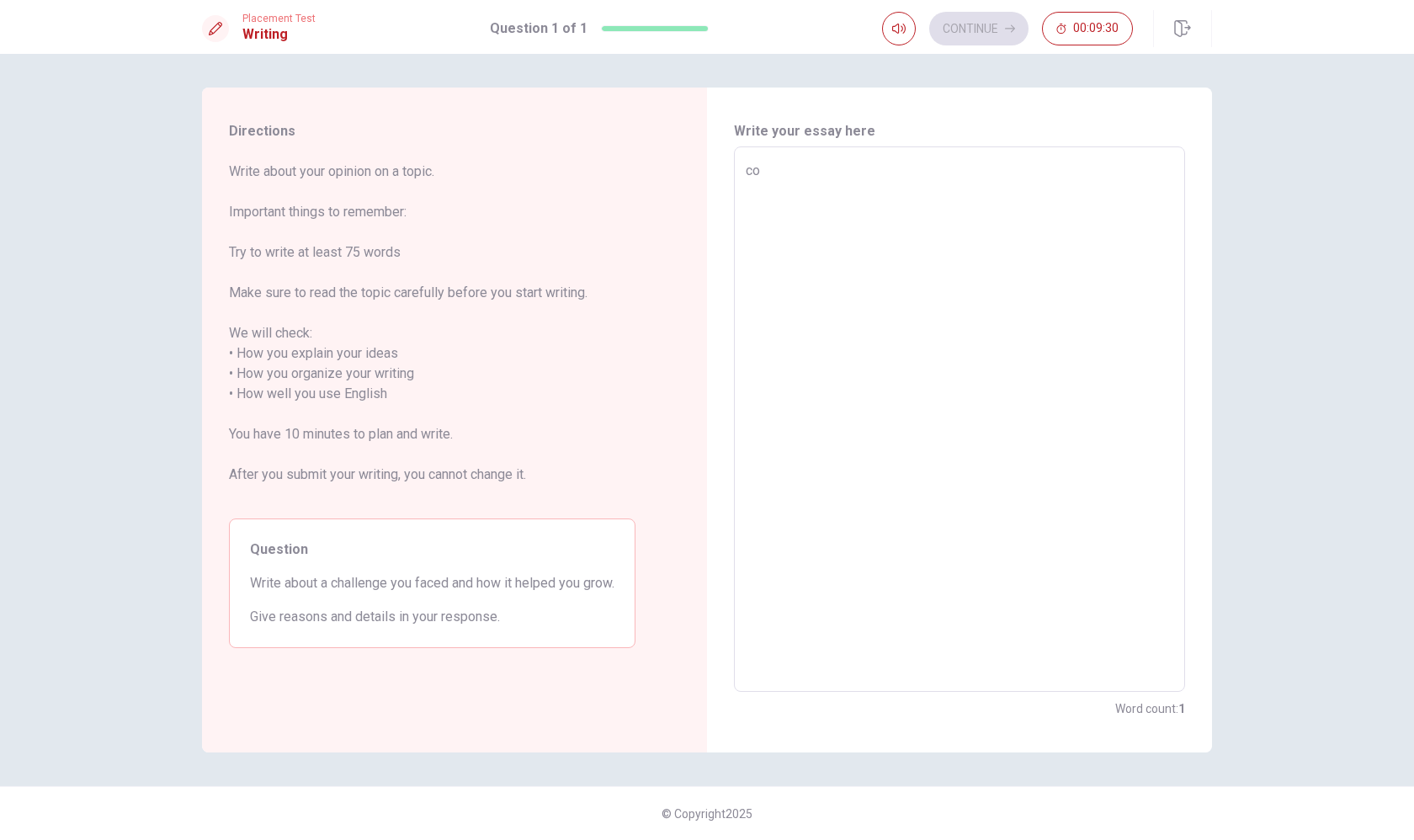 type on "x" 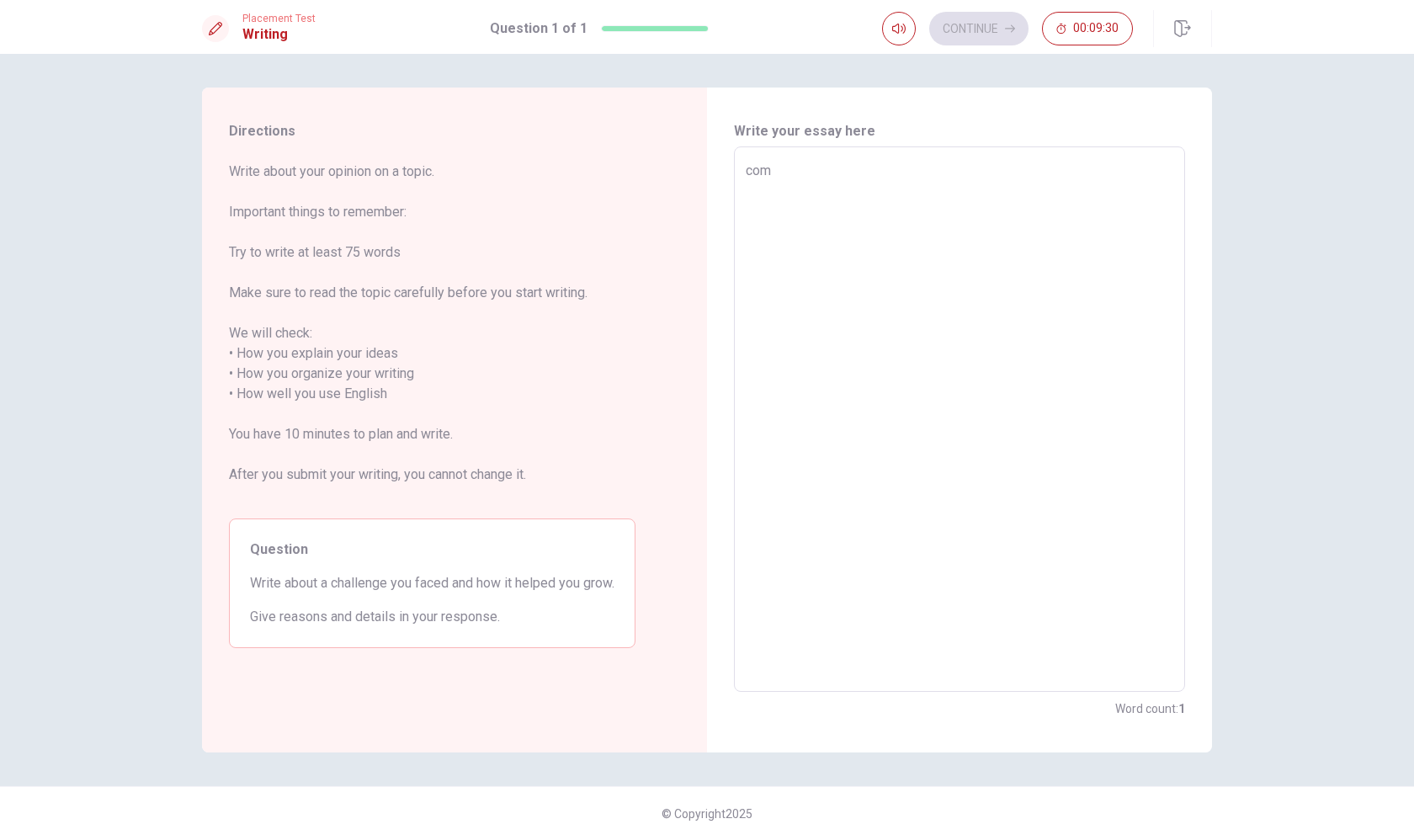 type on "x" 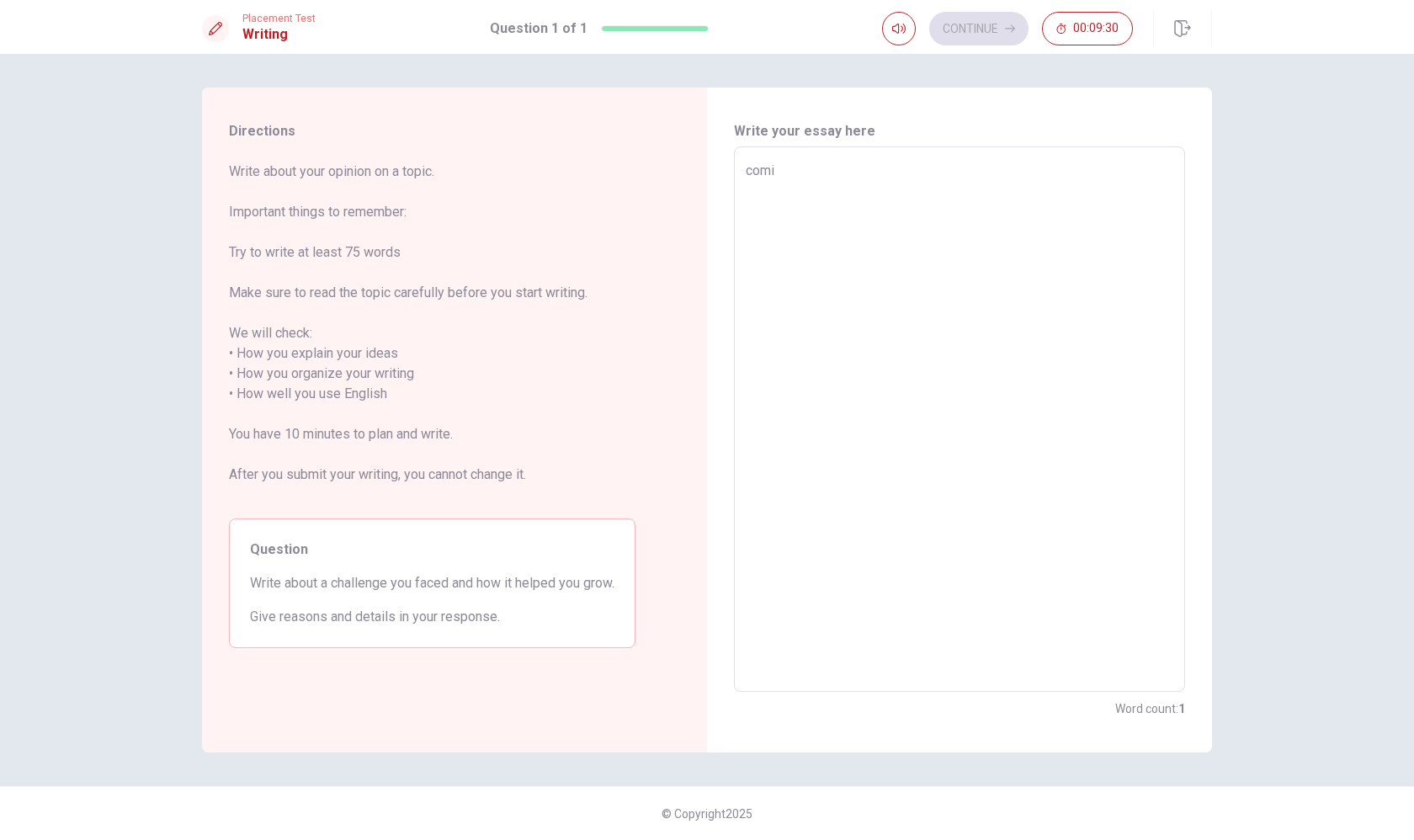 type on "x" 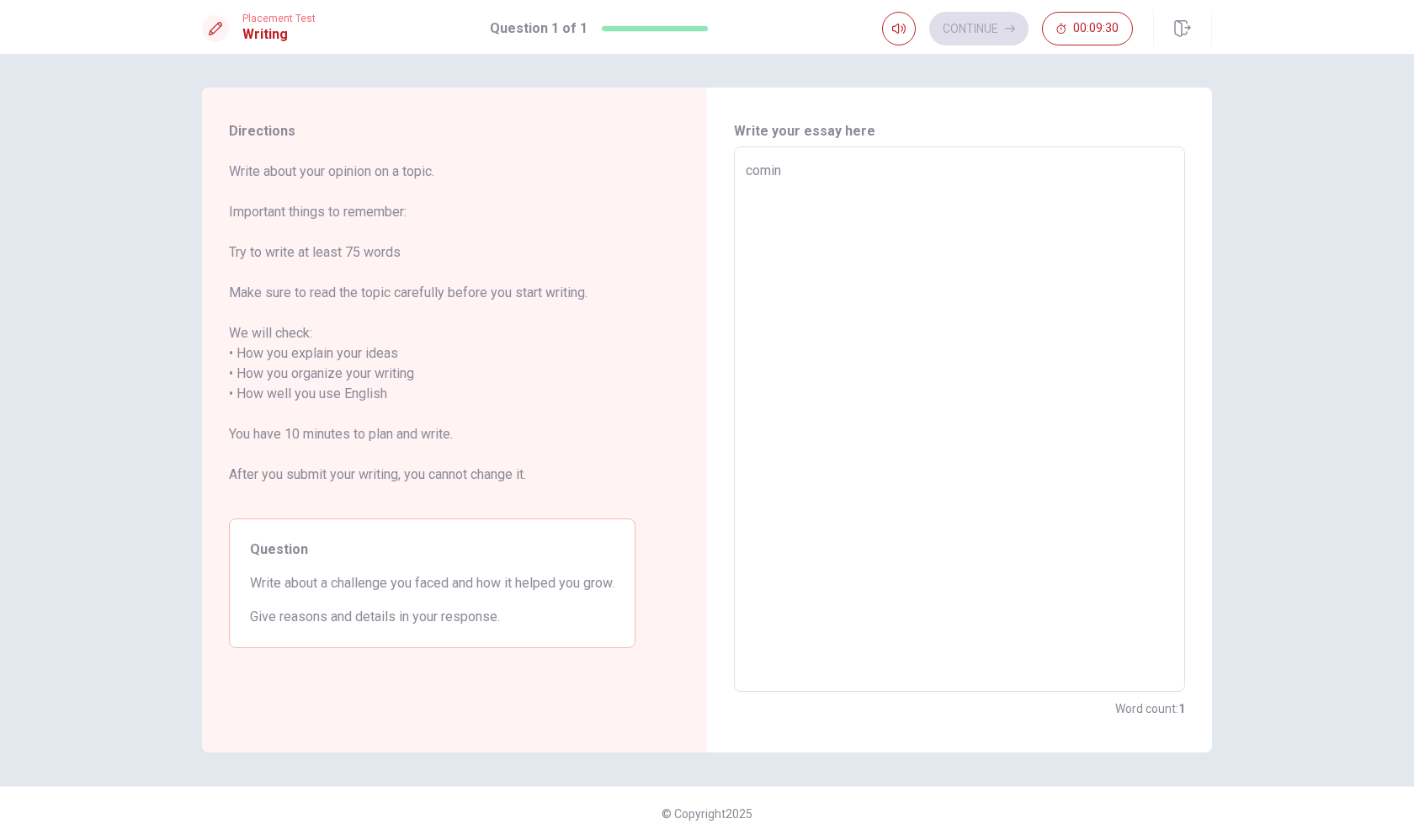 type on "x" 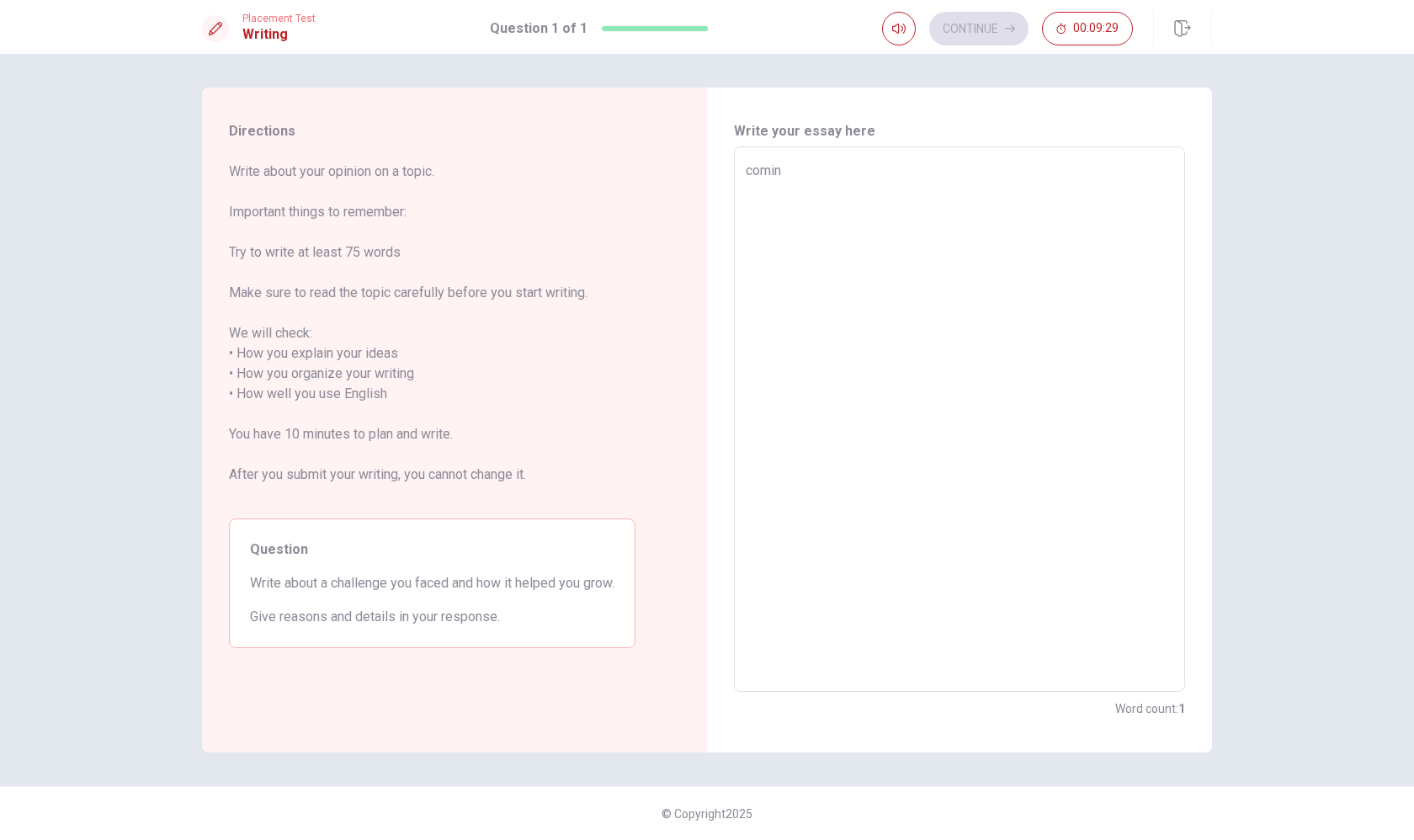 type on "coming" 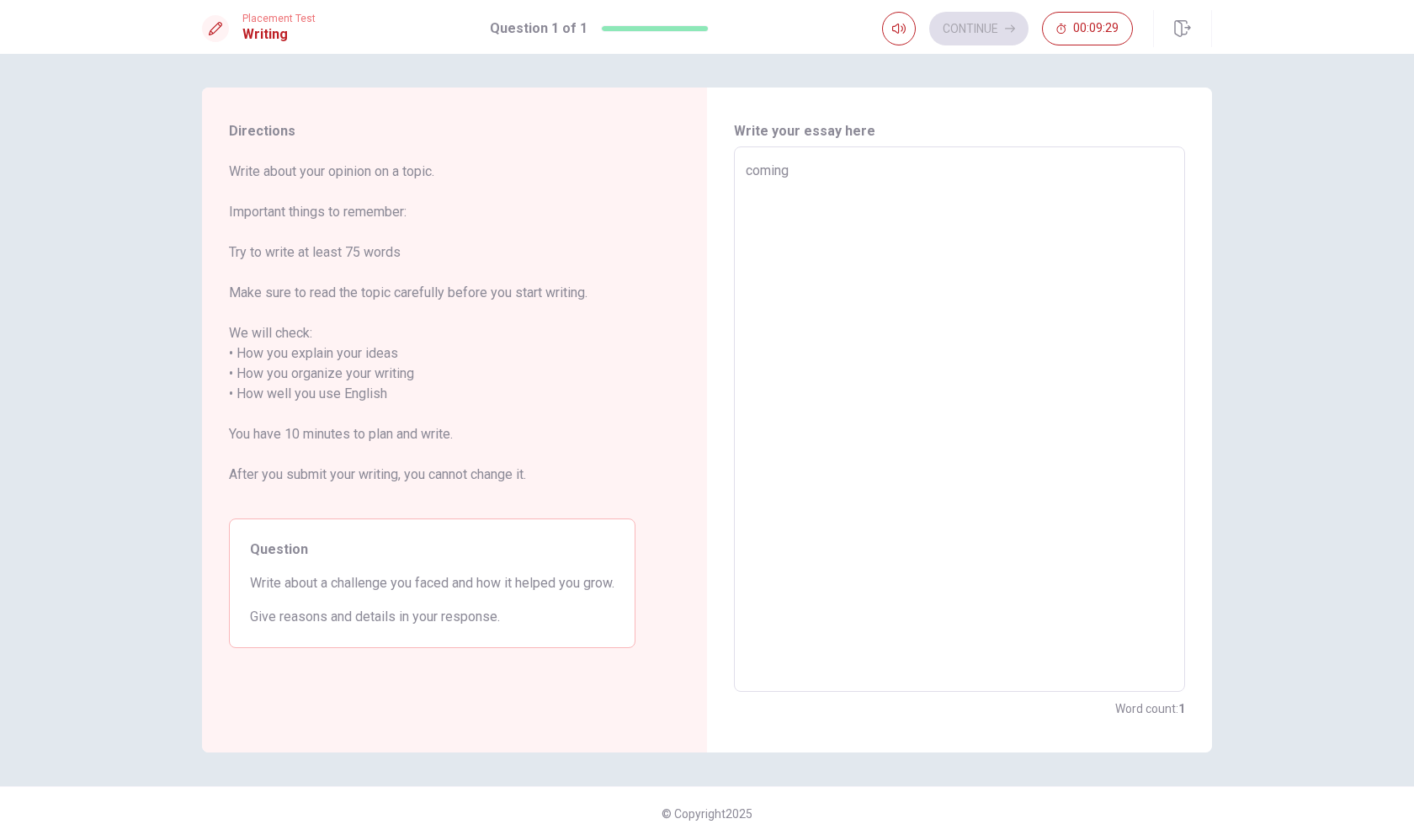 type on "x" 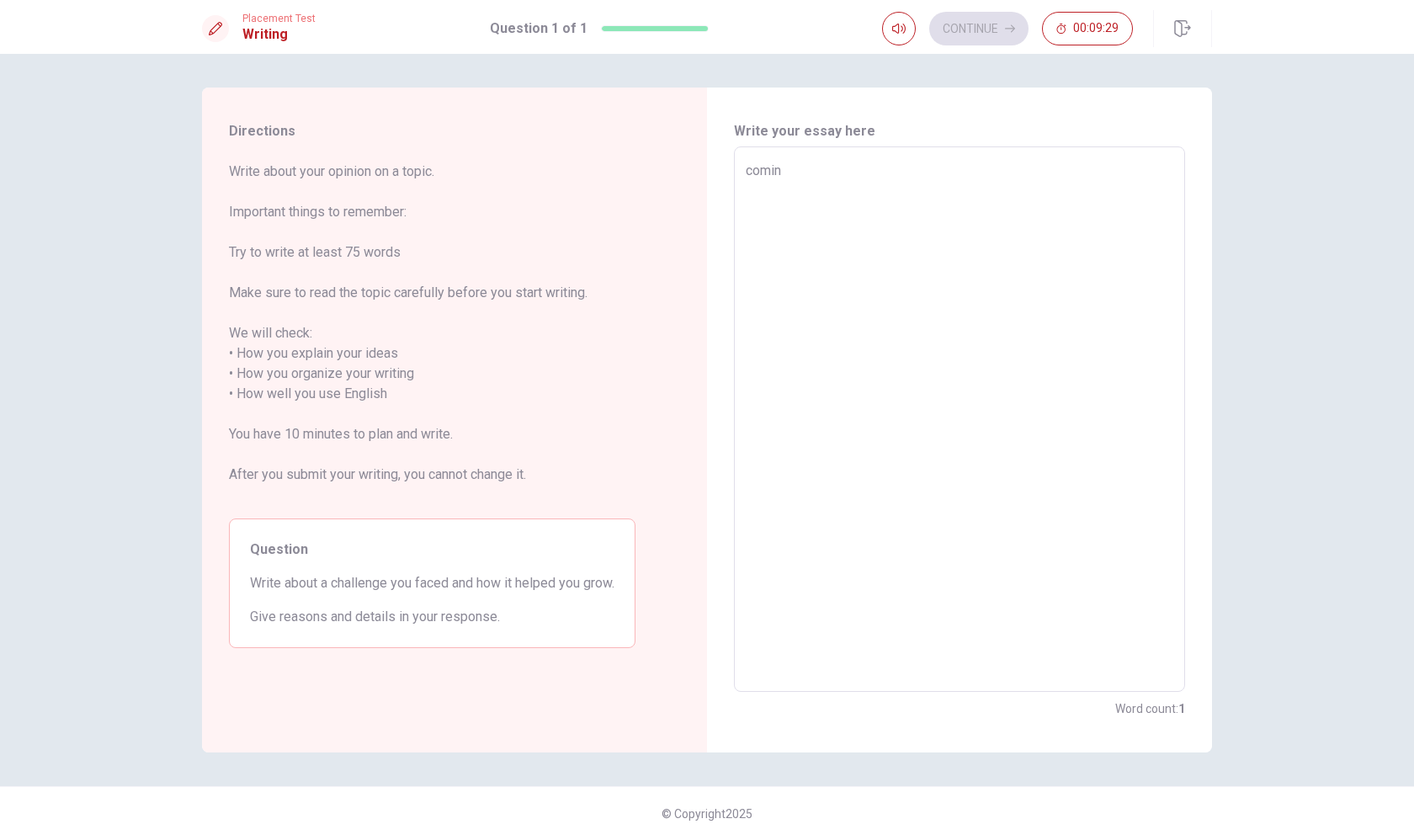 type on "x" 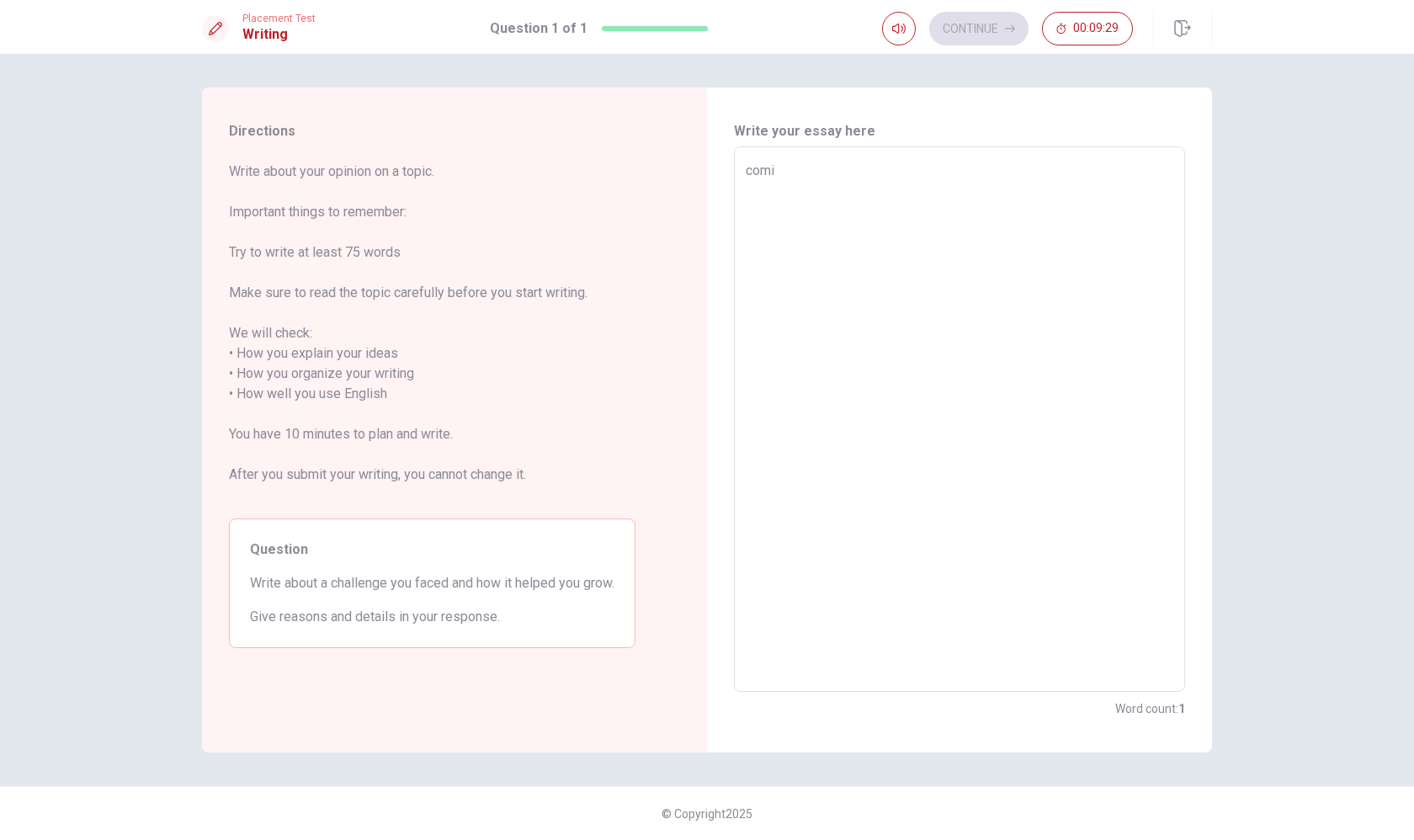 type on "x" 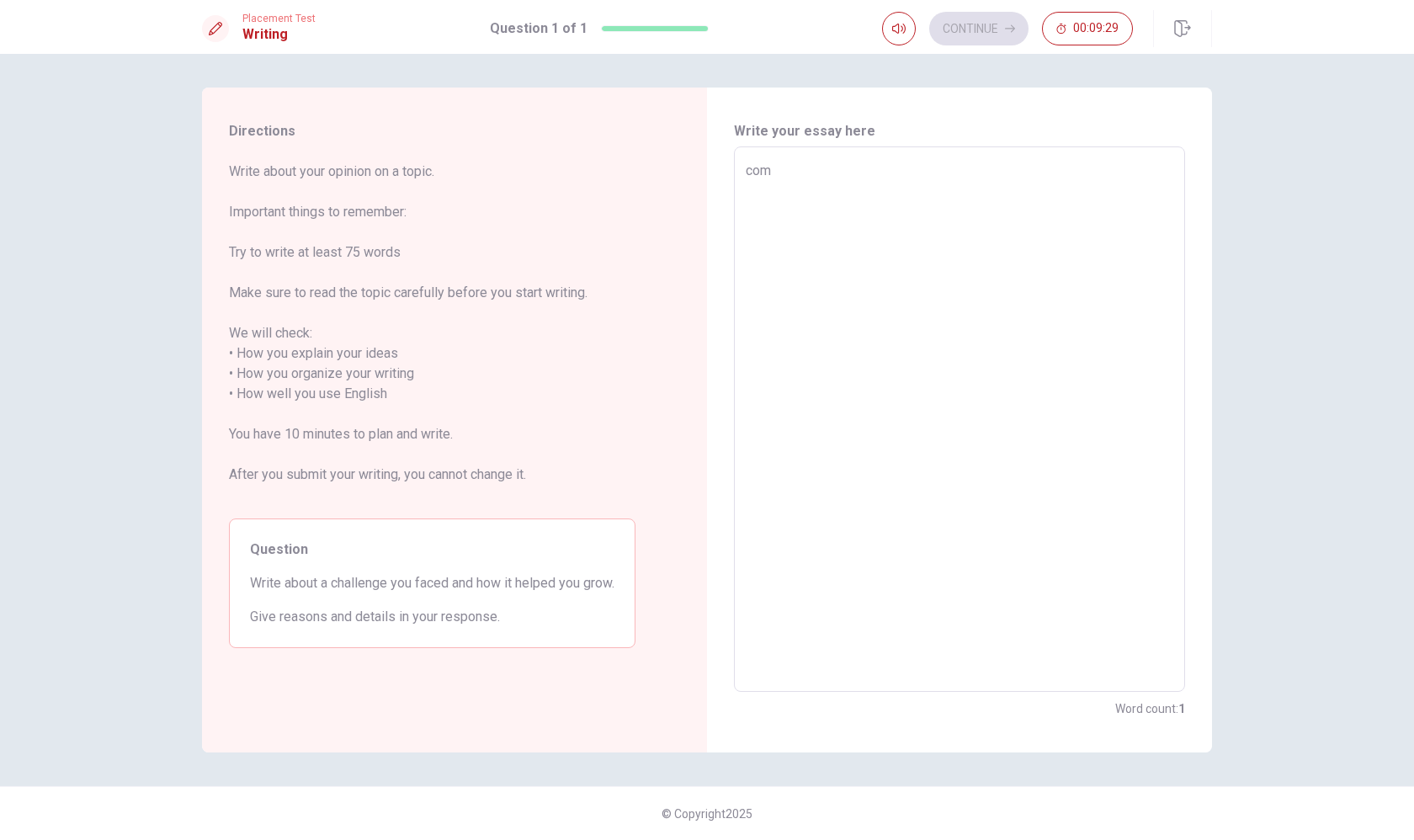 type on "x" 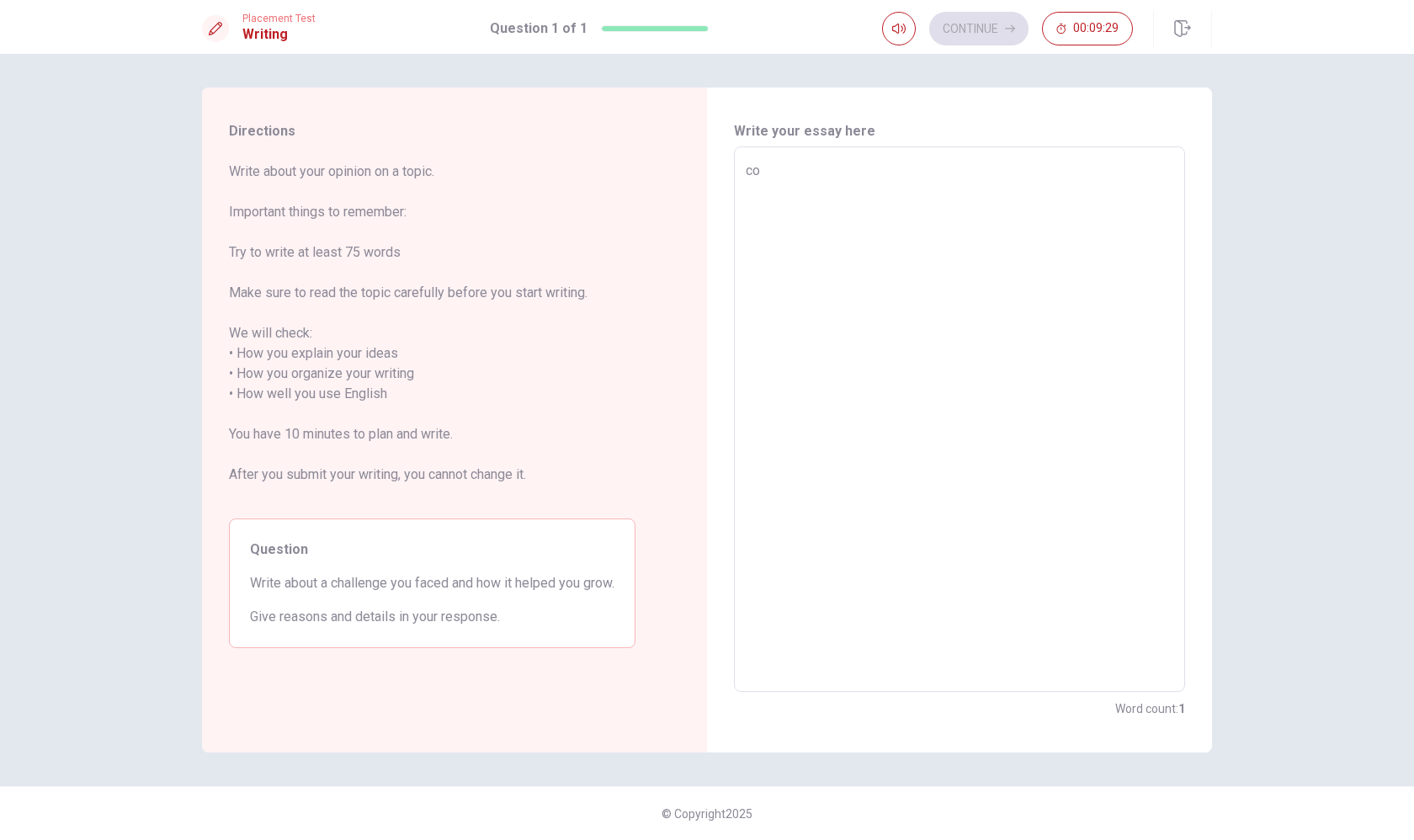 type on "x" 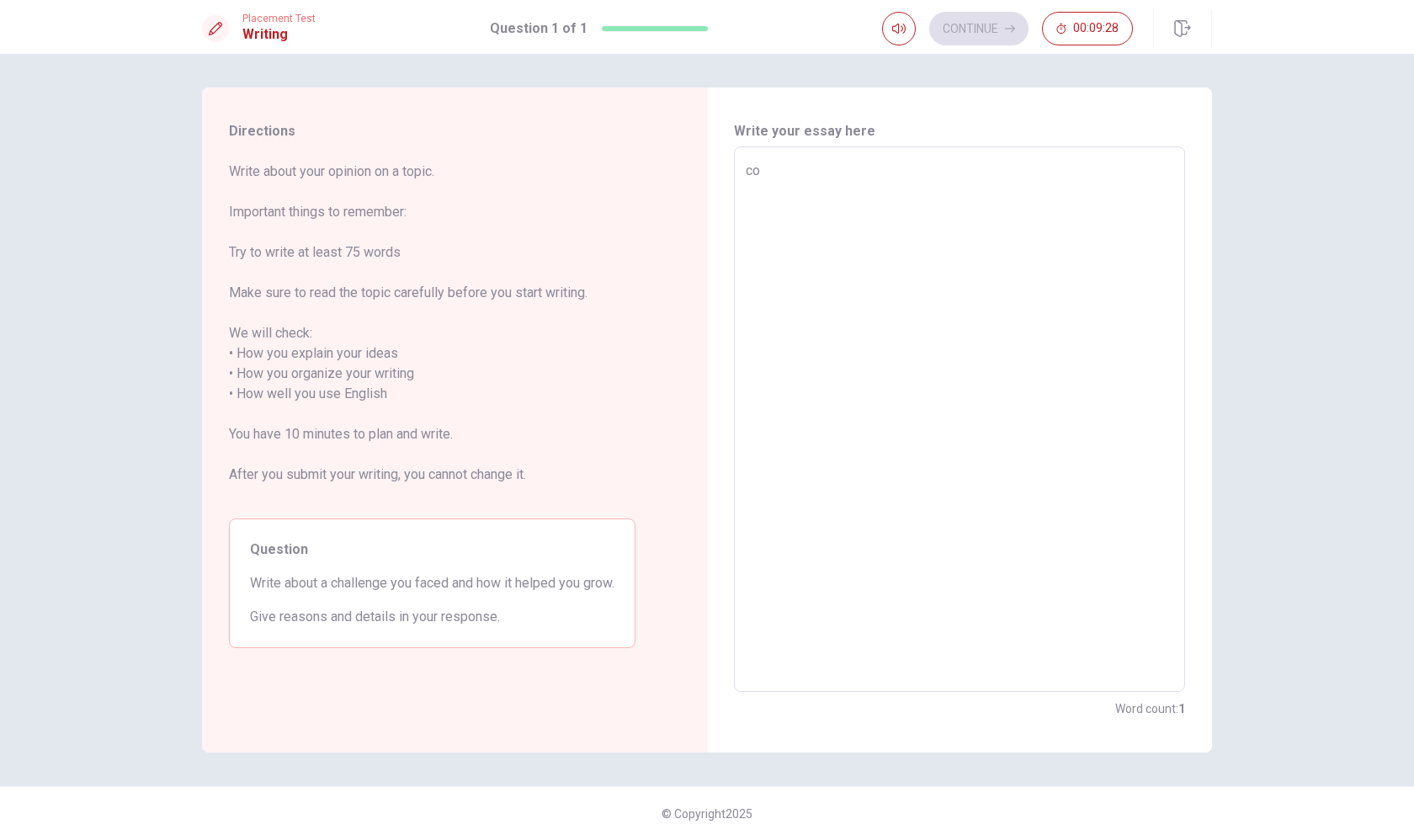 type on "c" 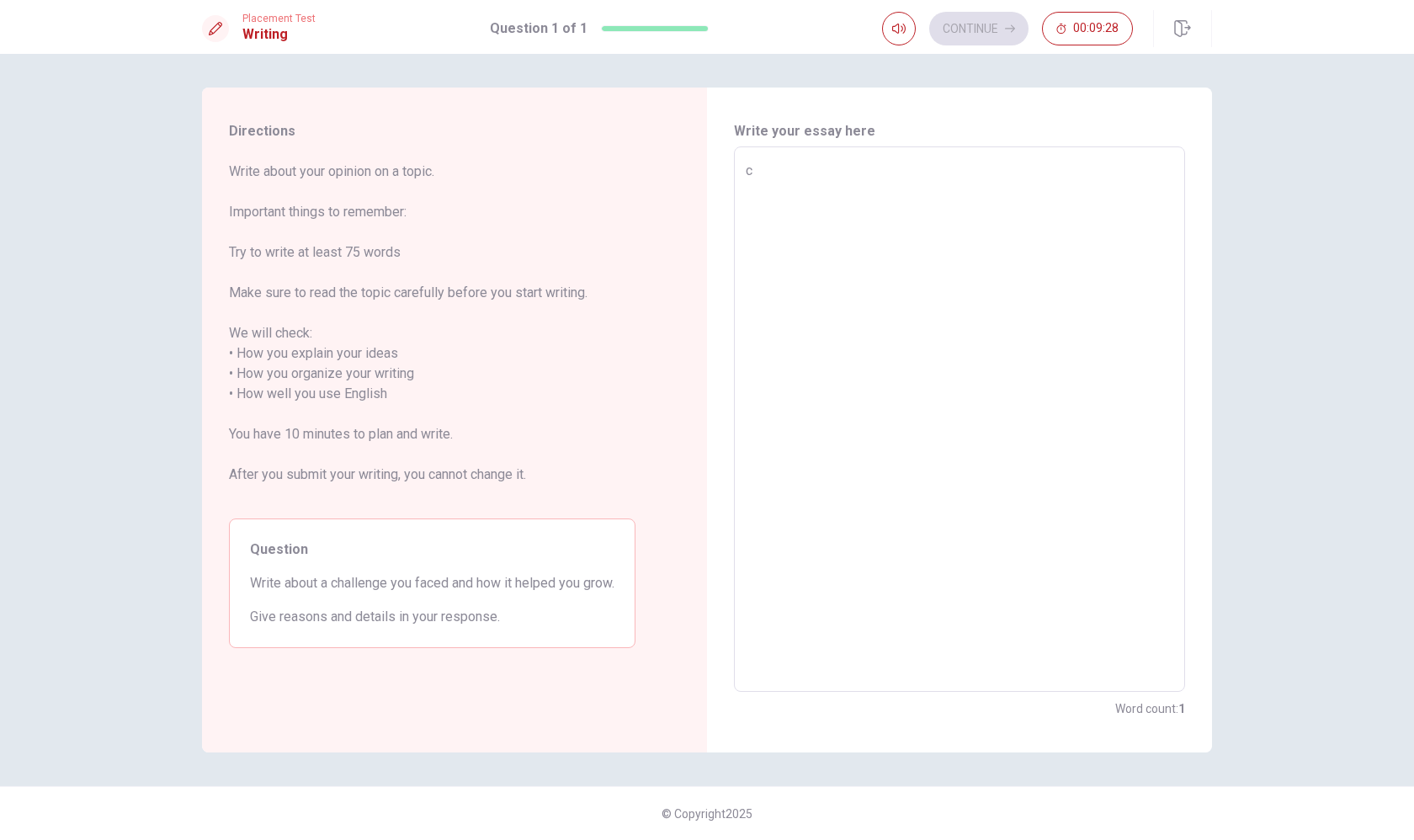 type on "x" 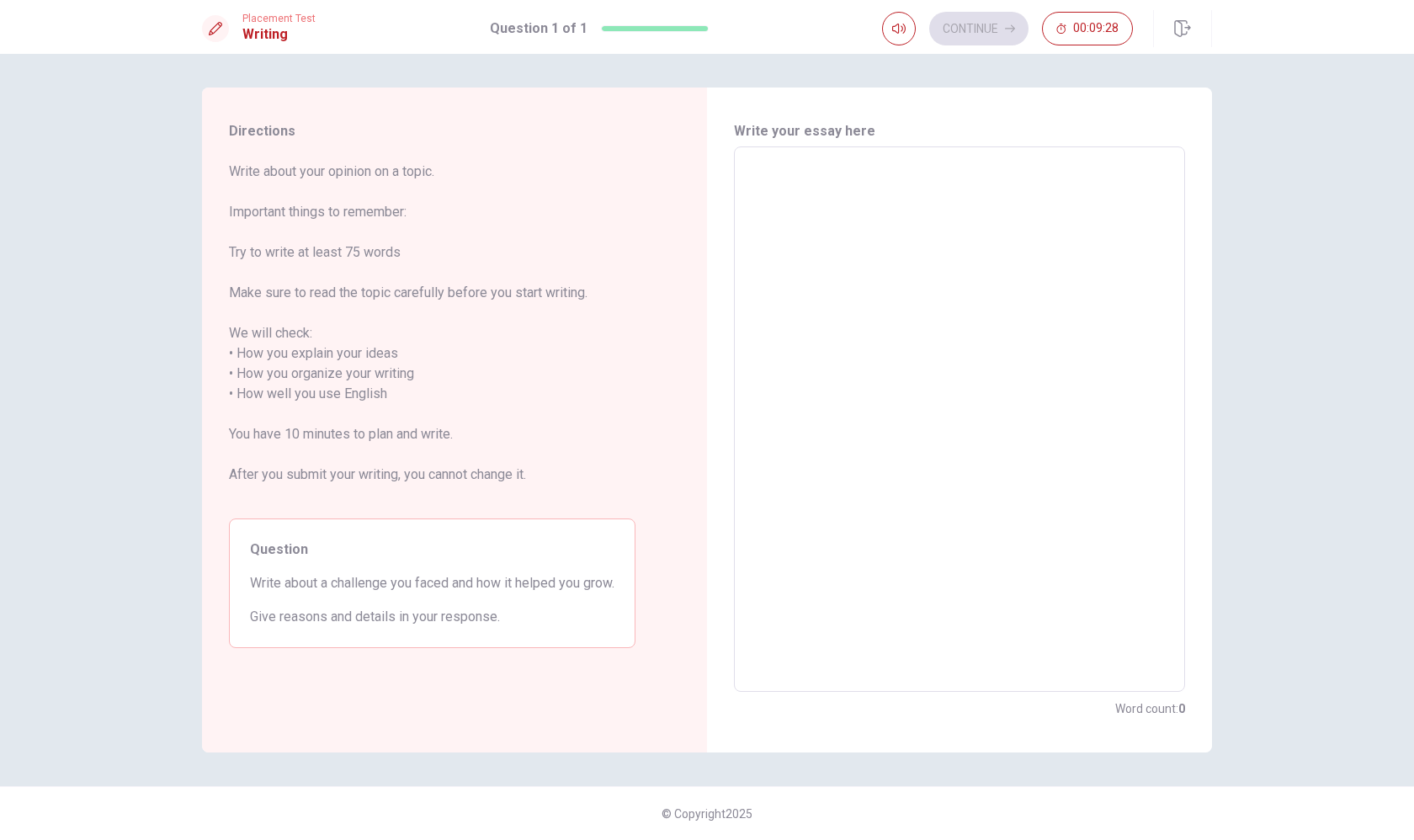 type on "C" 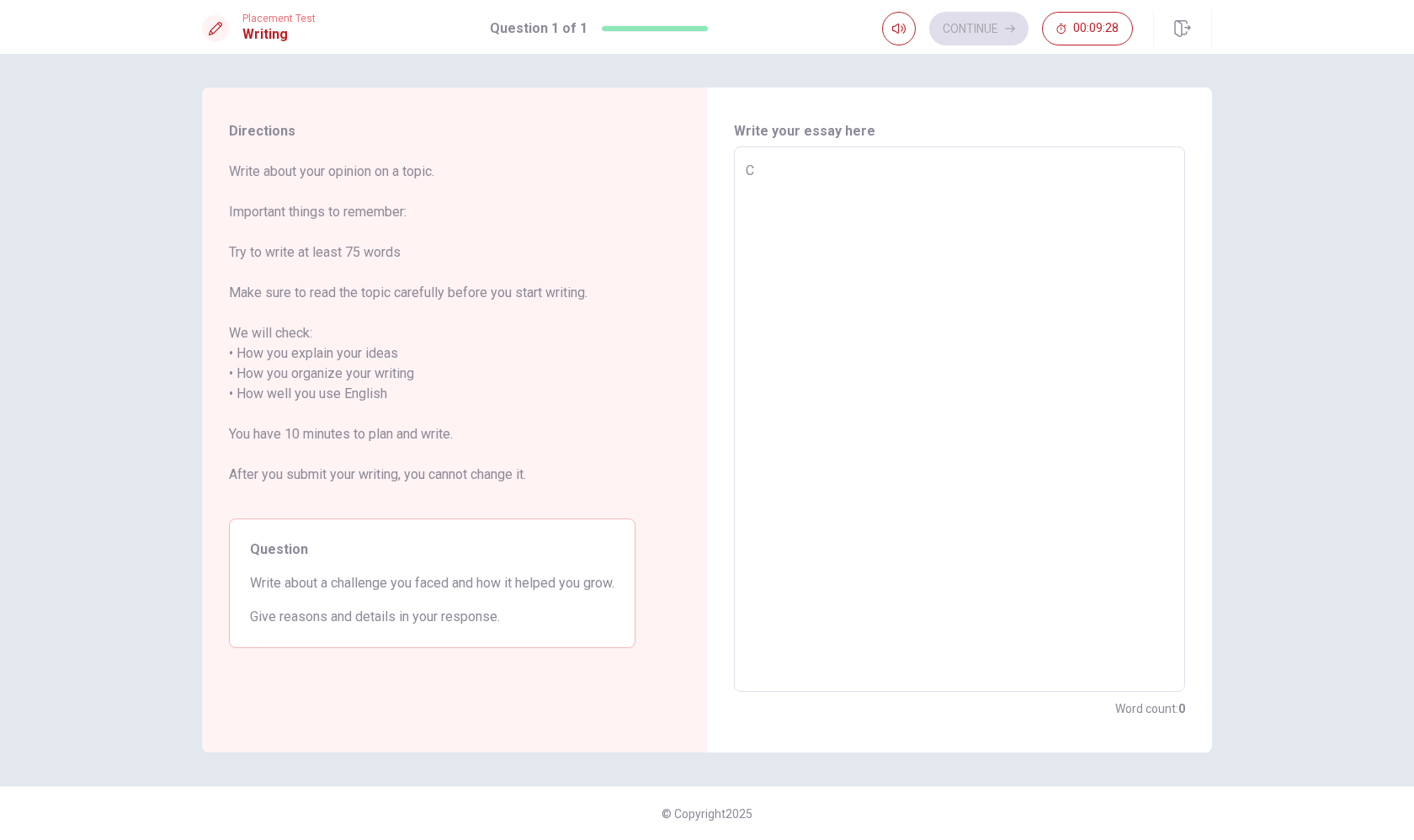 type on "x" 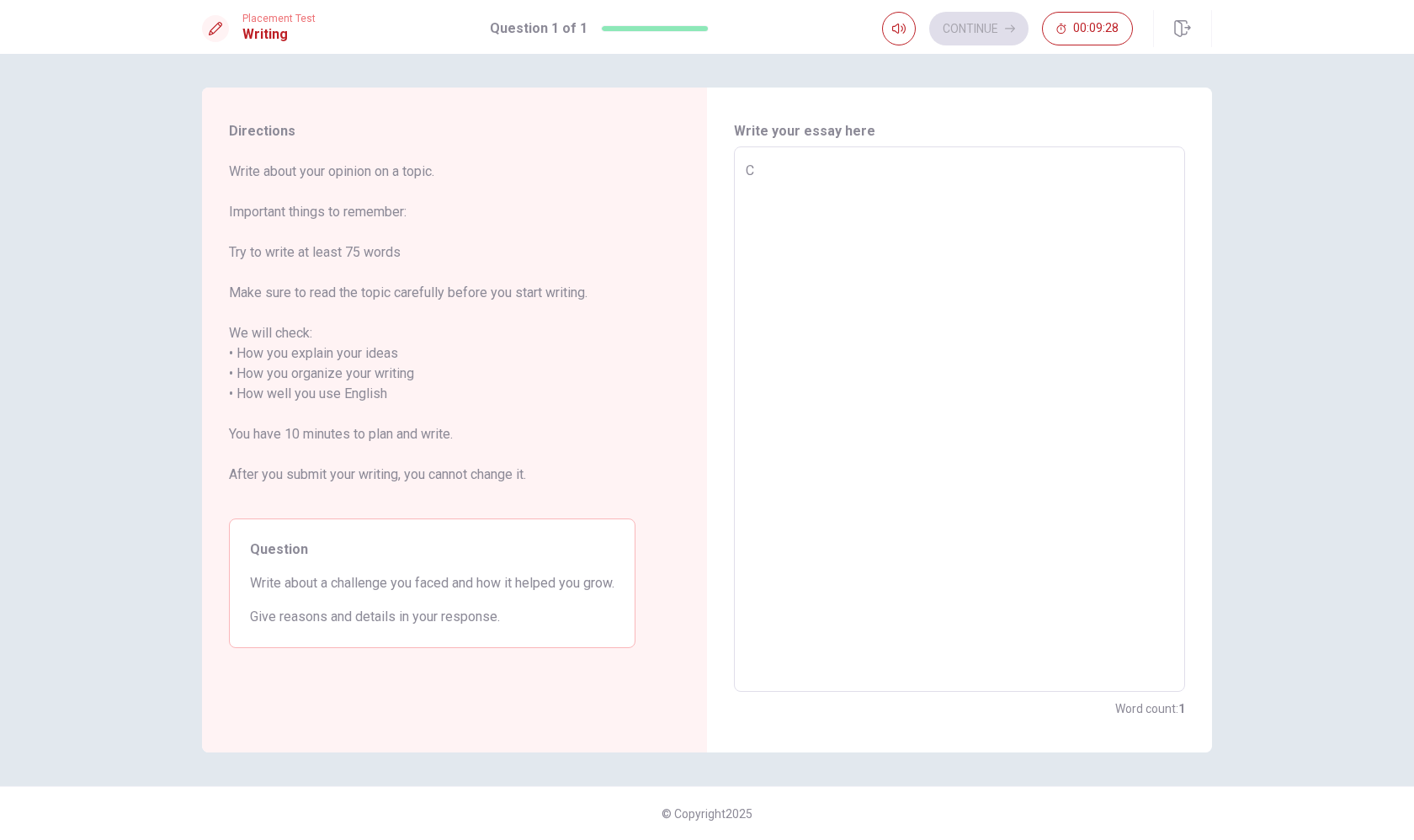 type on "Co" 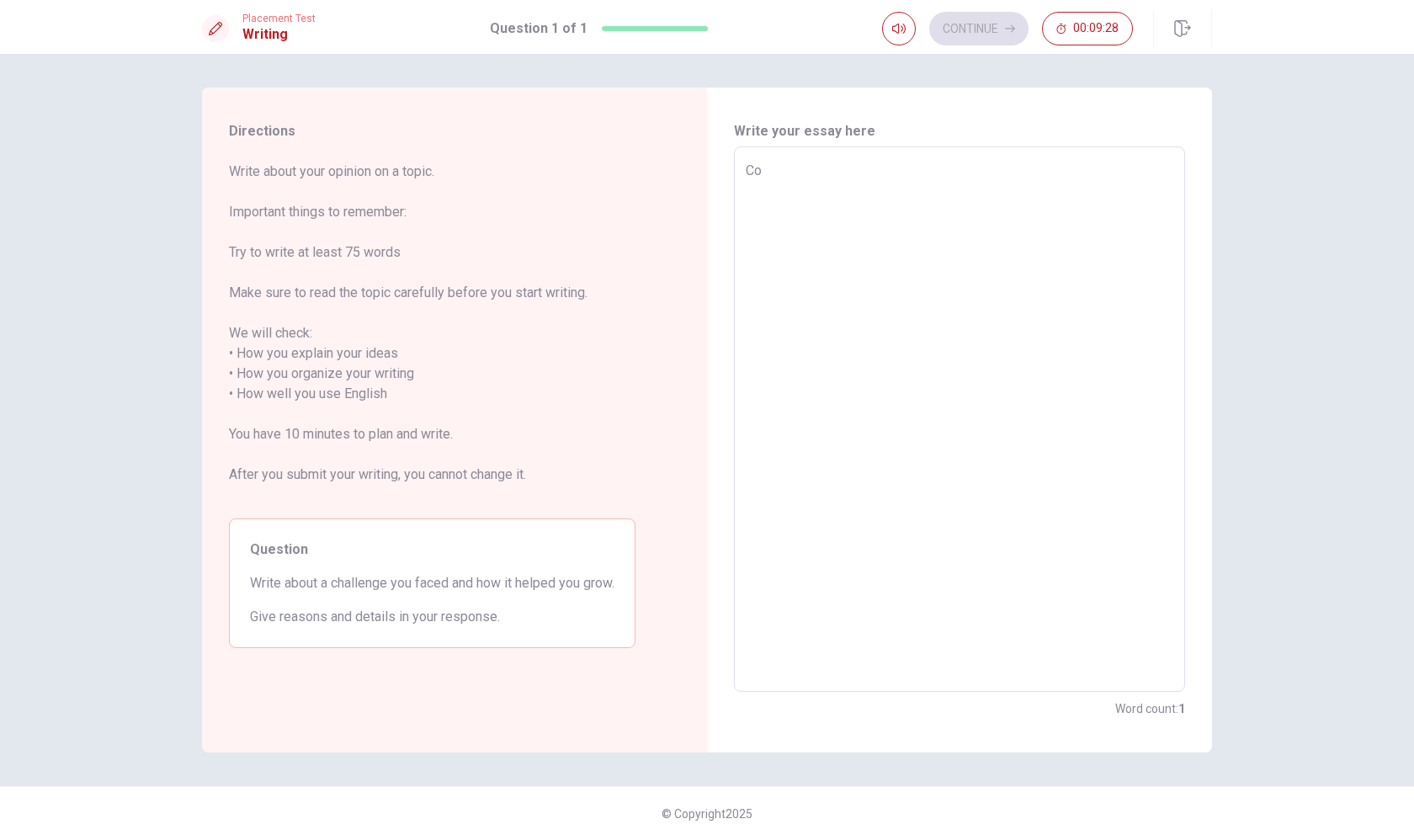 type on "x" 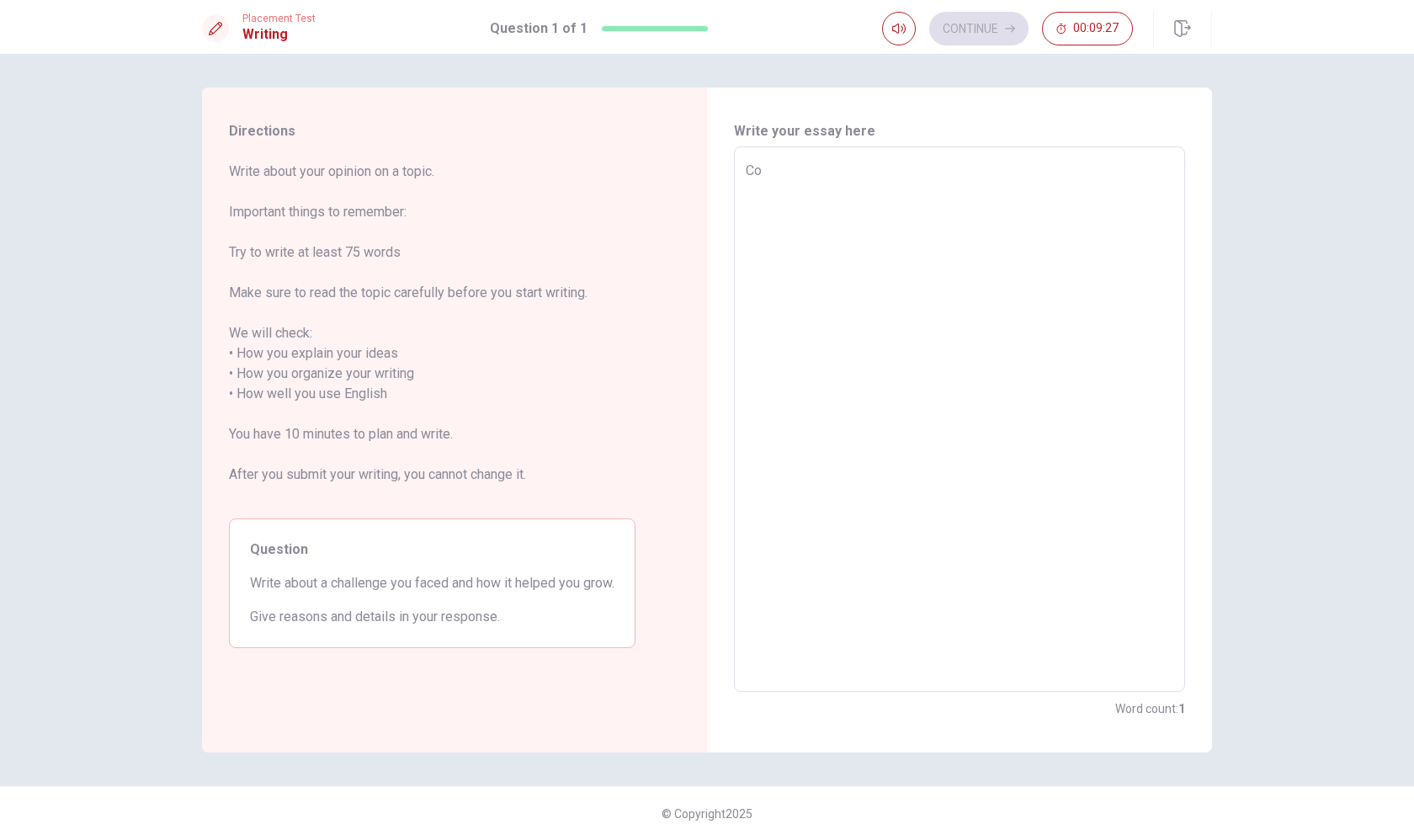 type on "Com" 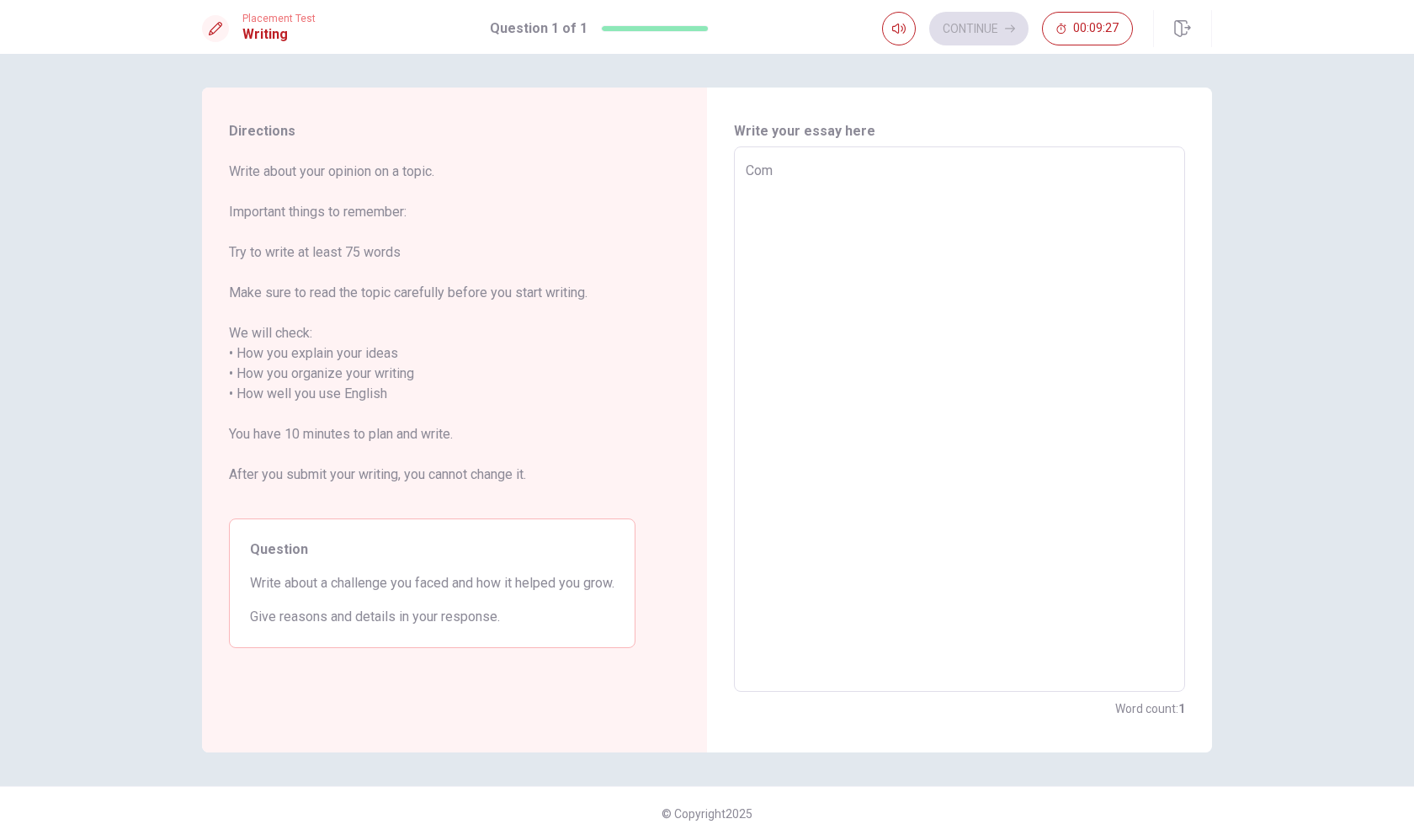 type on "x" 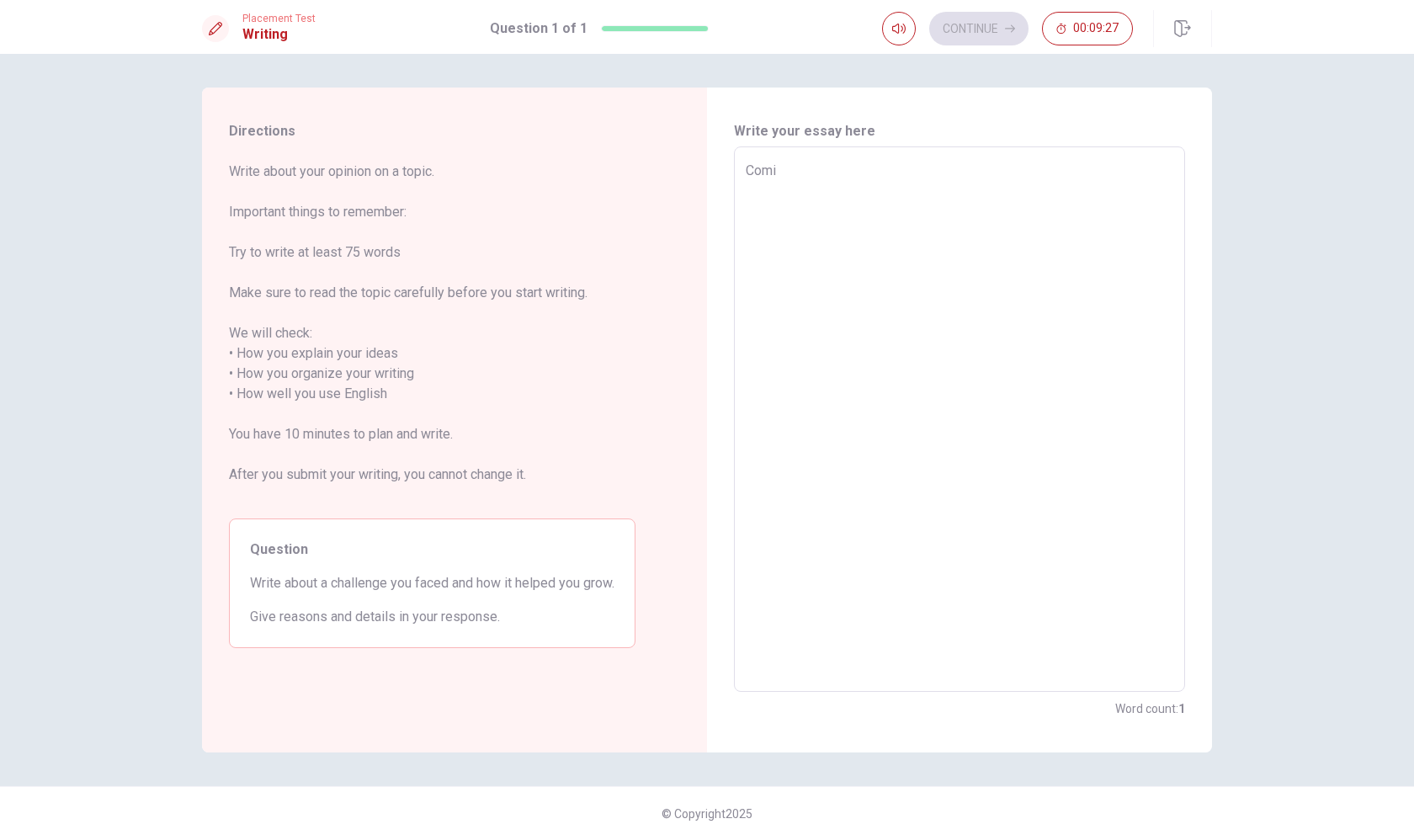 type on "x" 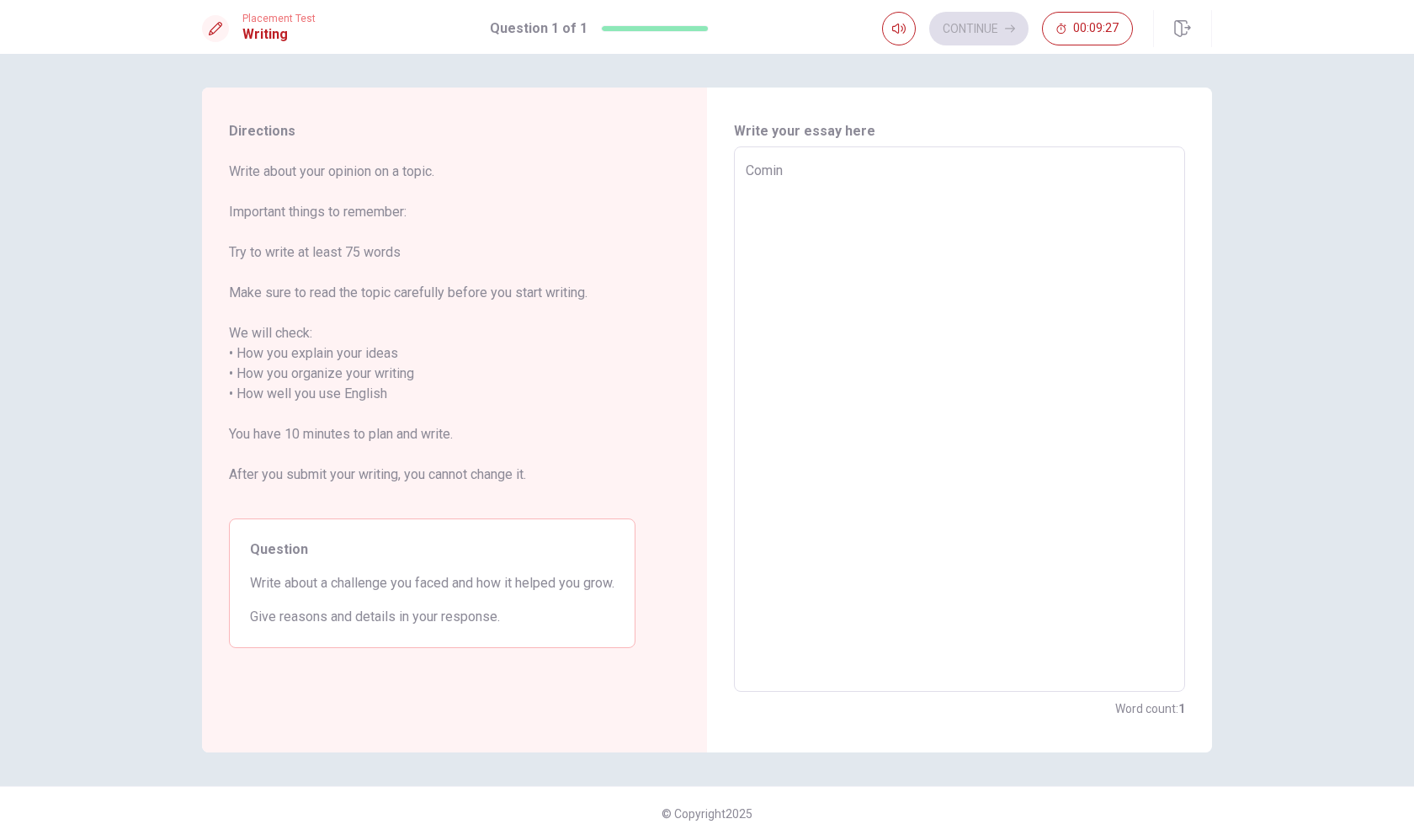 type on "x" 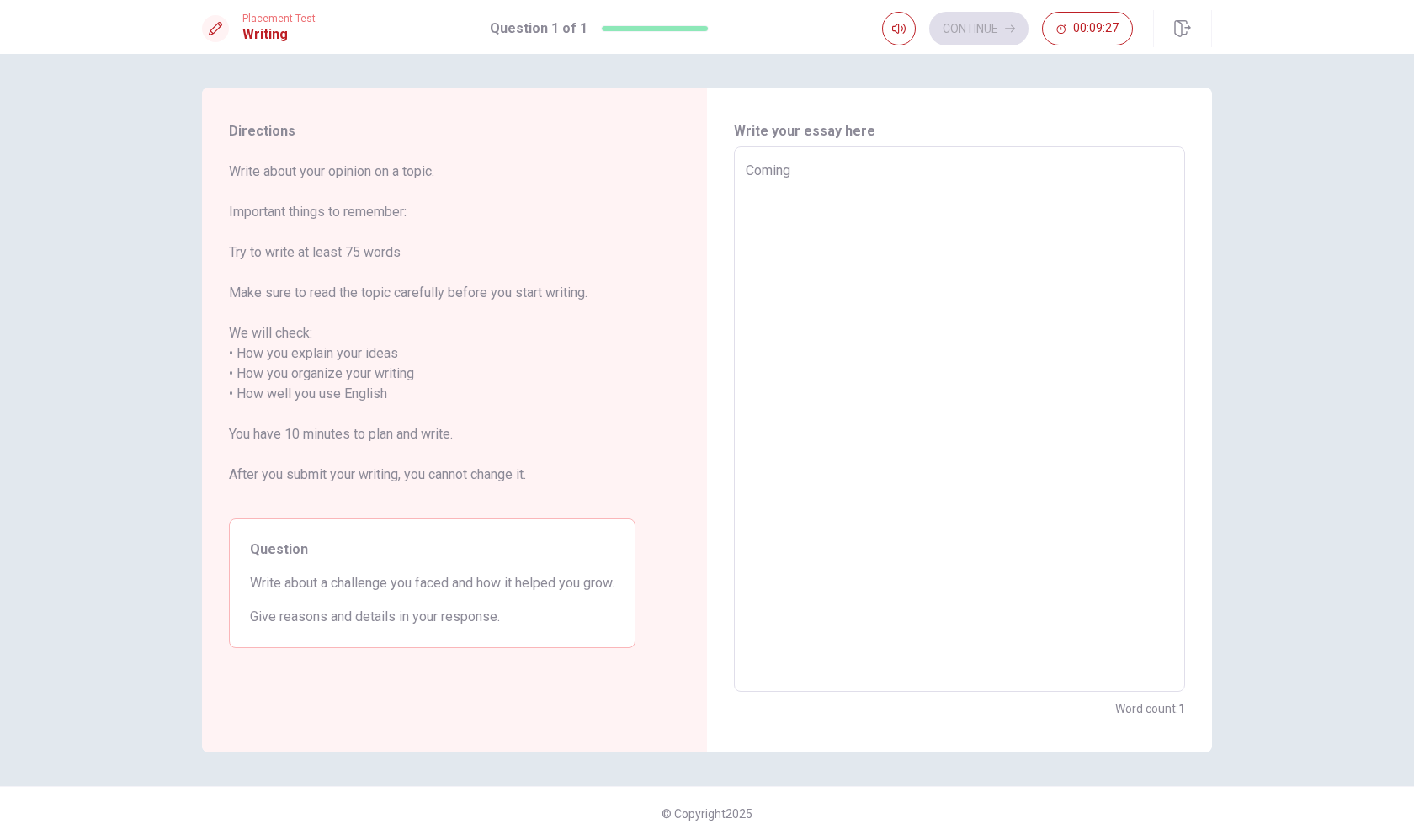 type on "x" 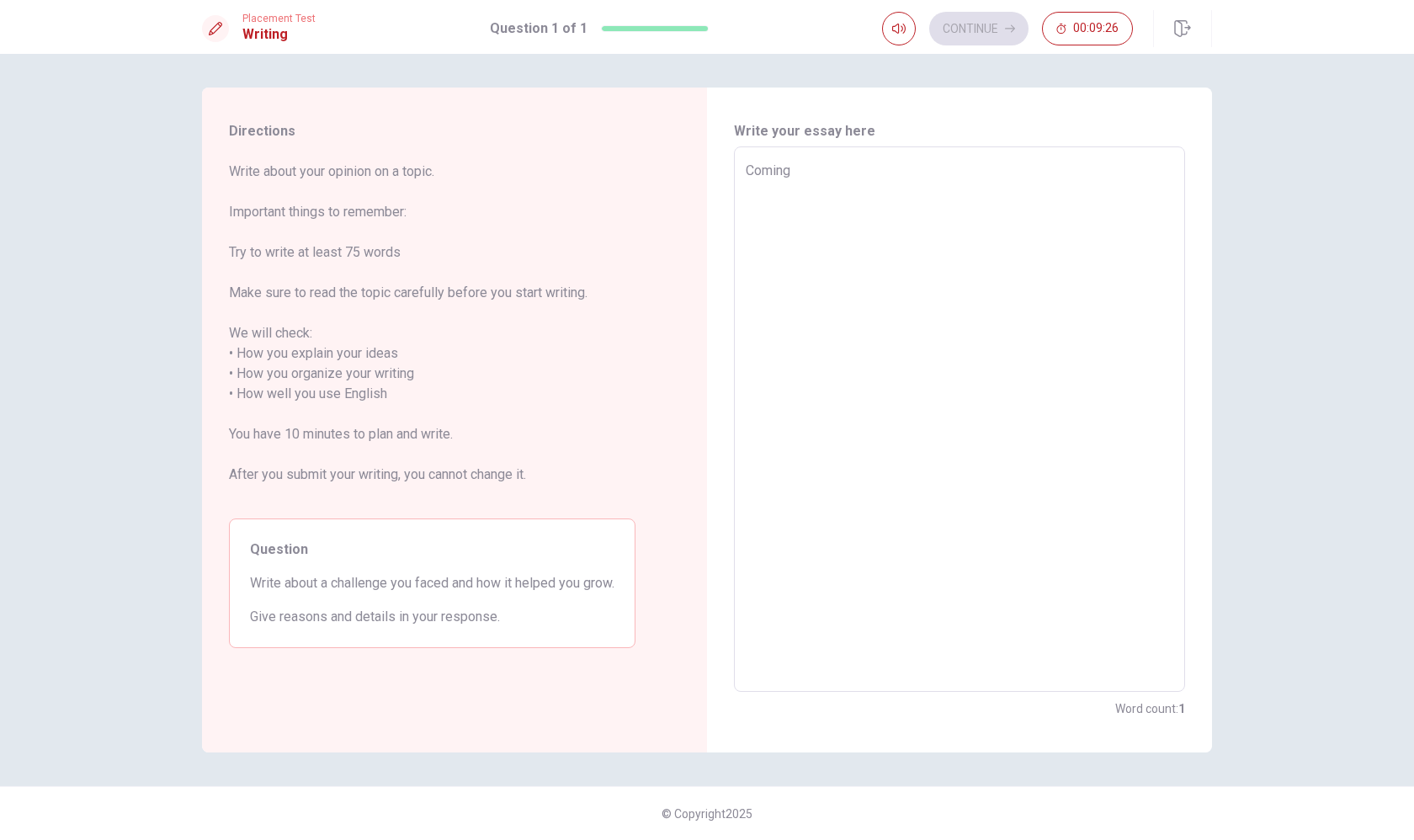 type on "Coming c" 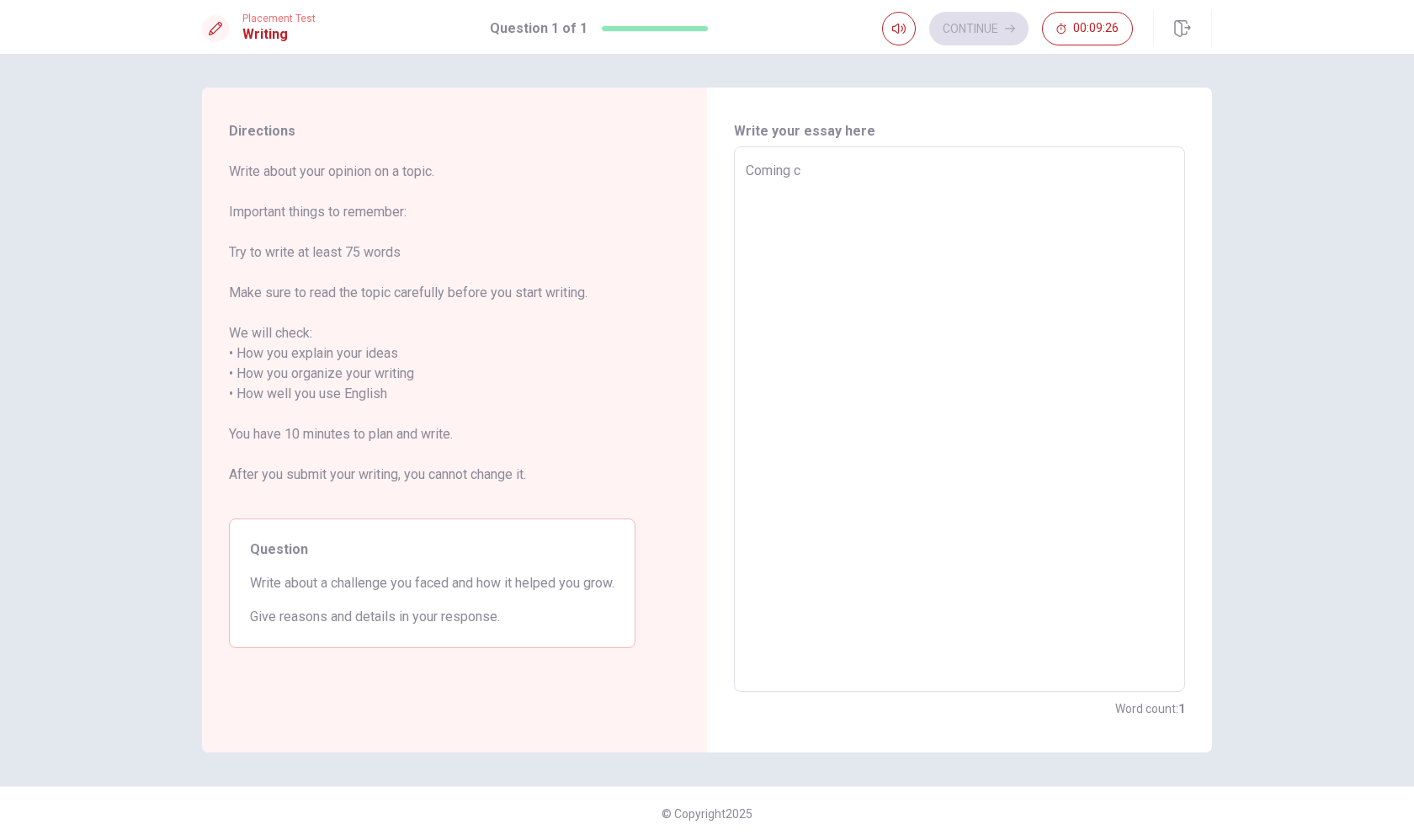 type on "x" 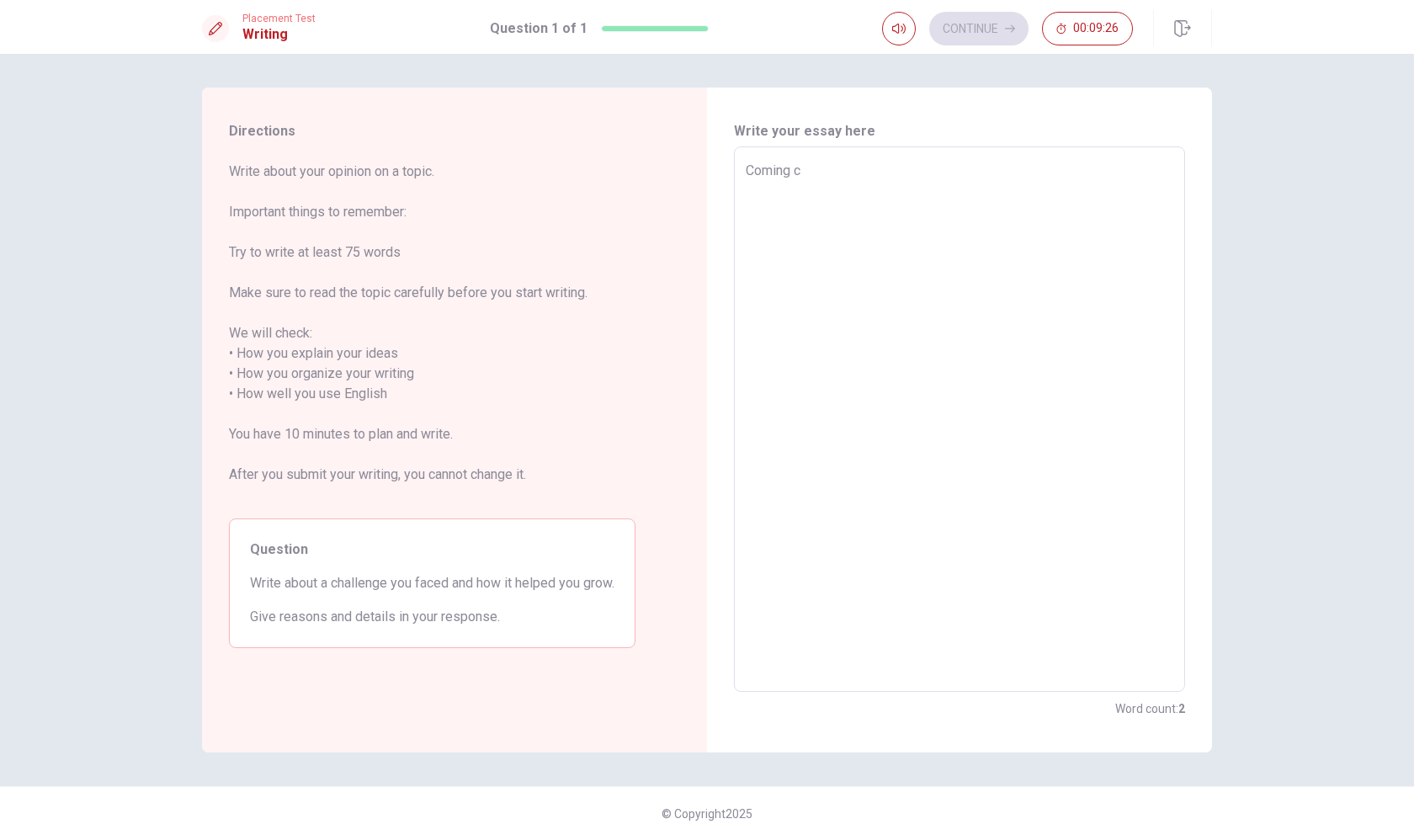type on "Coming ca" 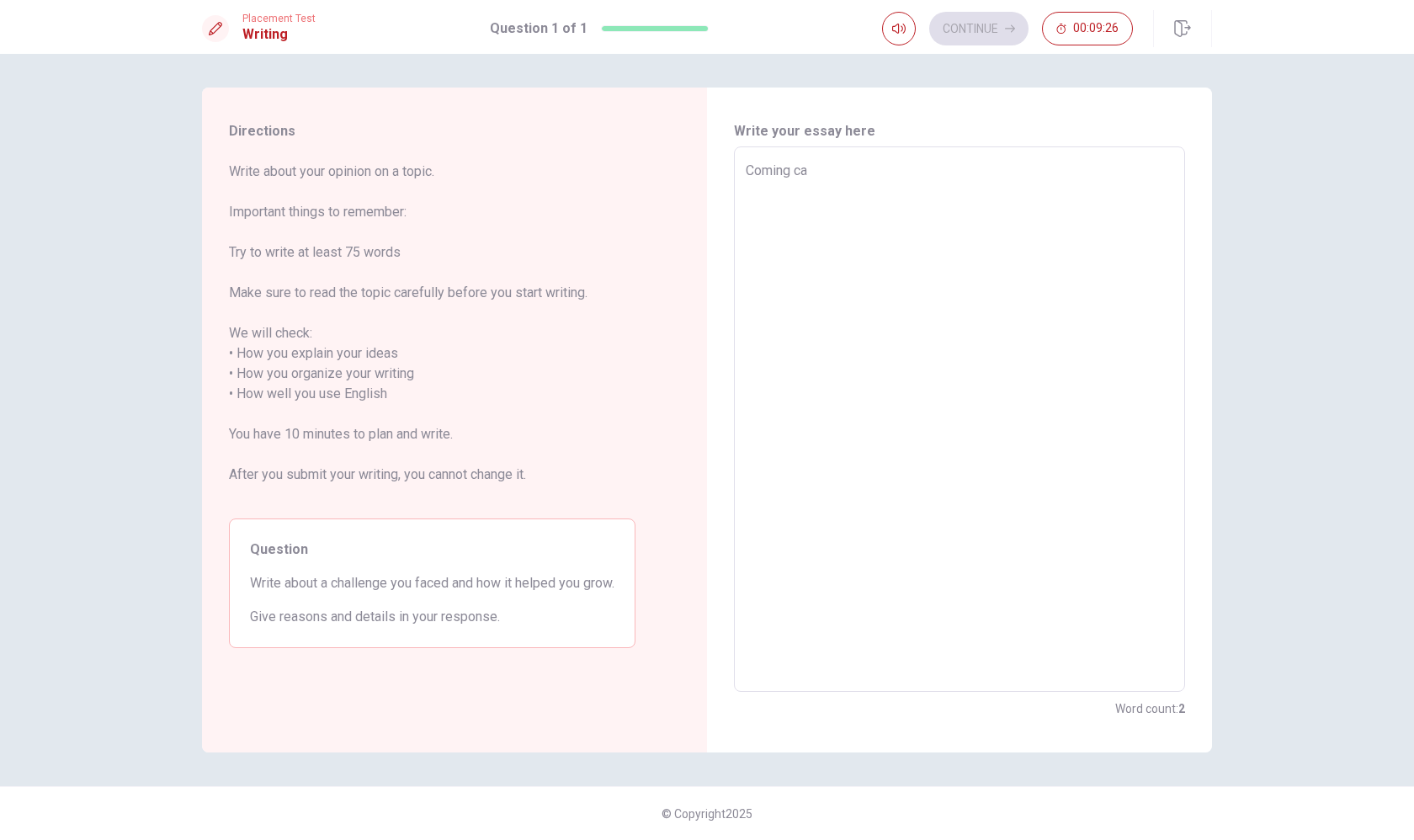 type on "x" 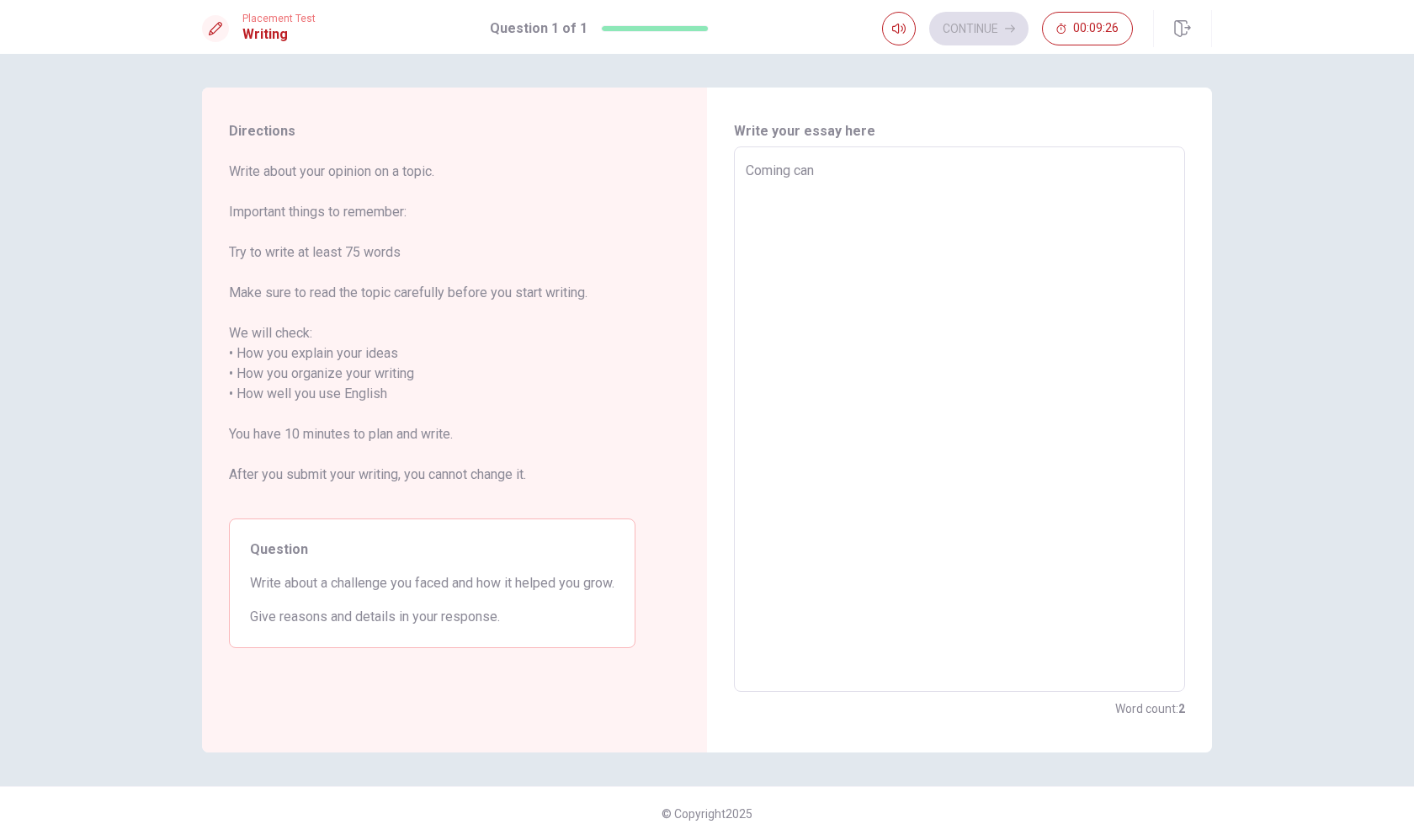 type on "x" 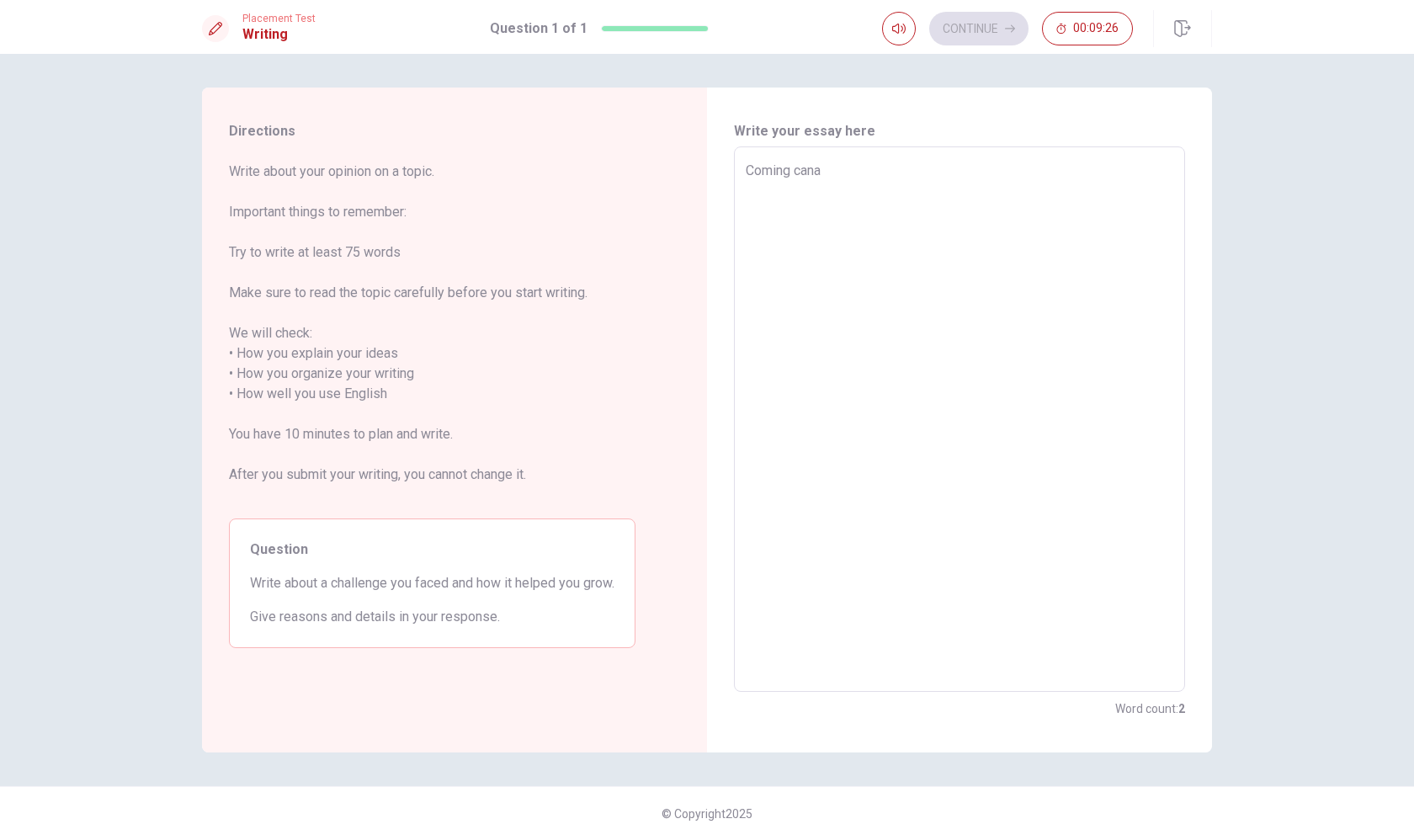 type on "x" 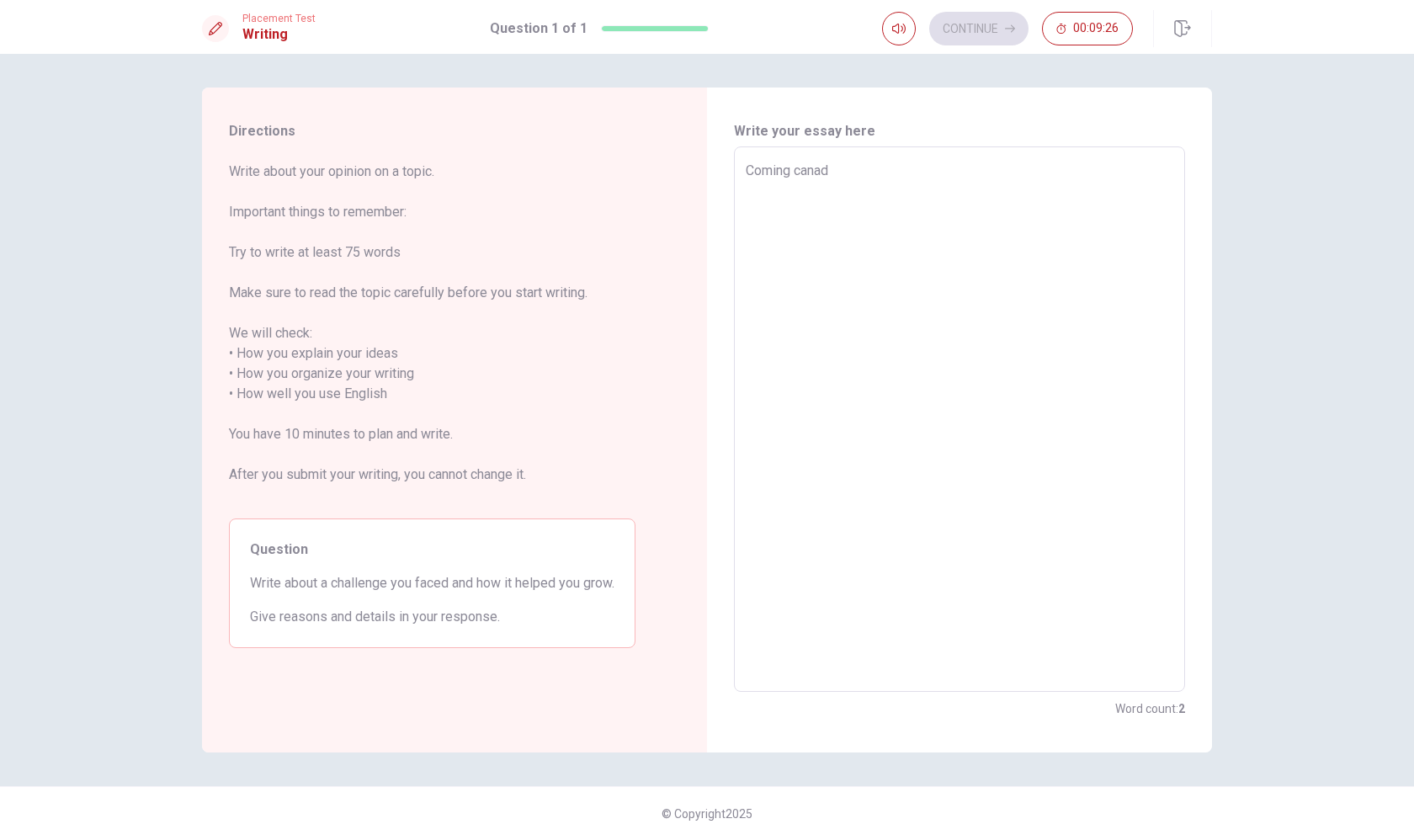 type on "x" 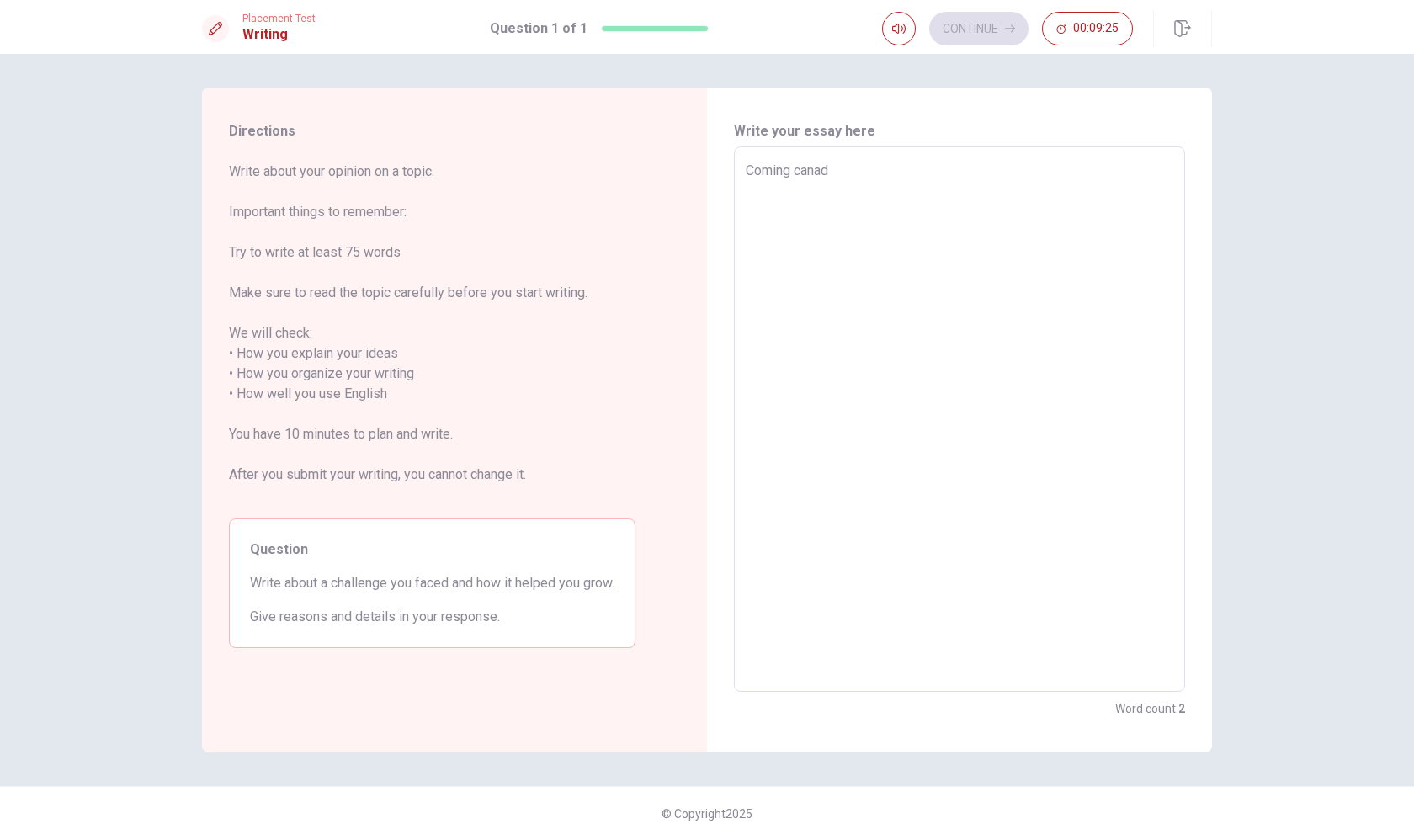 type on "Coming [GEOGRAPHIC_DATA]" 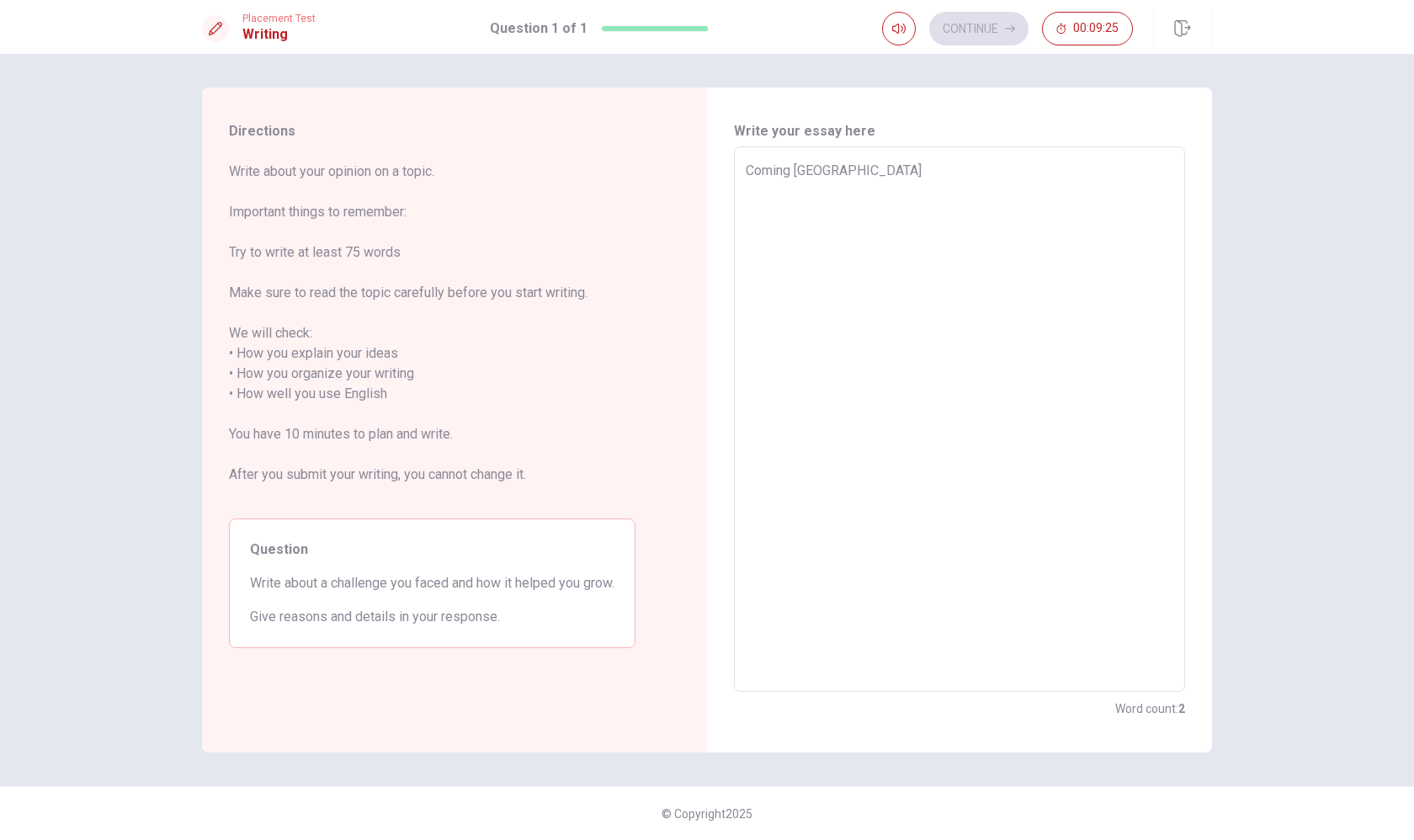 type on "Coming [GEOGRAPHIC_DATA]" 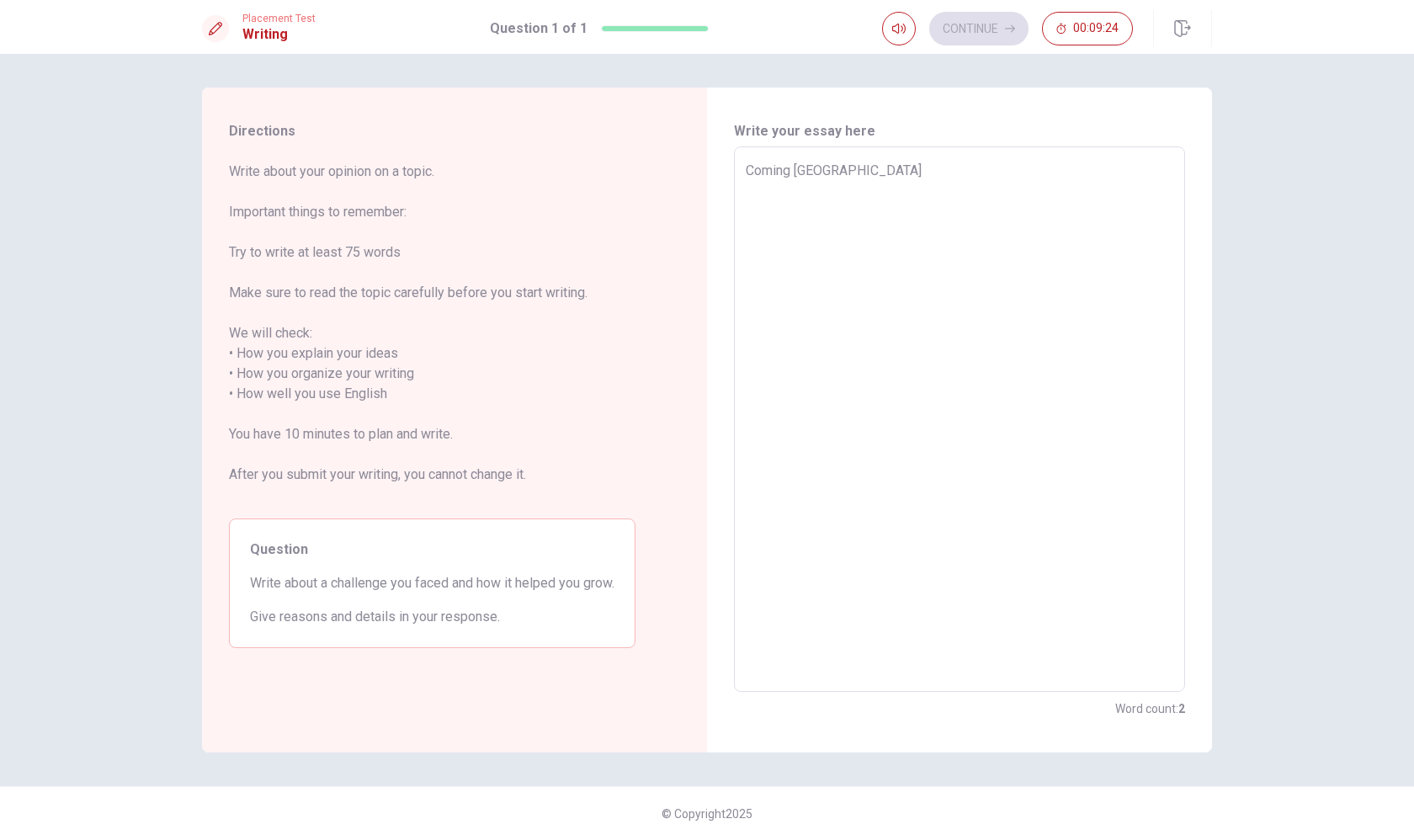 type on "x" 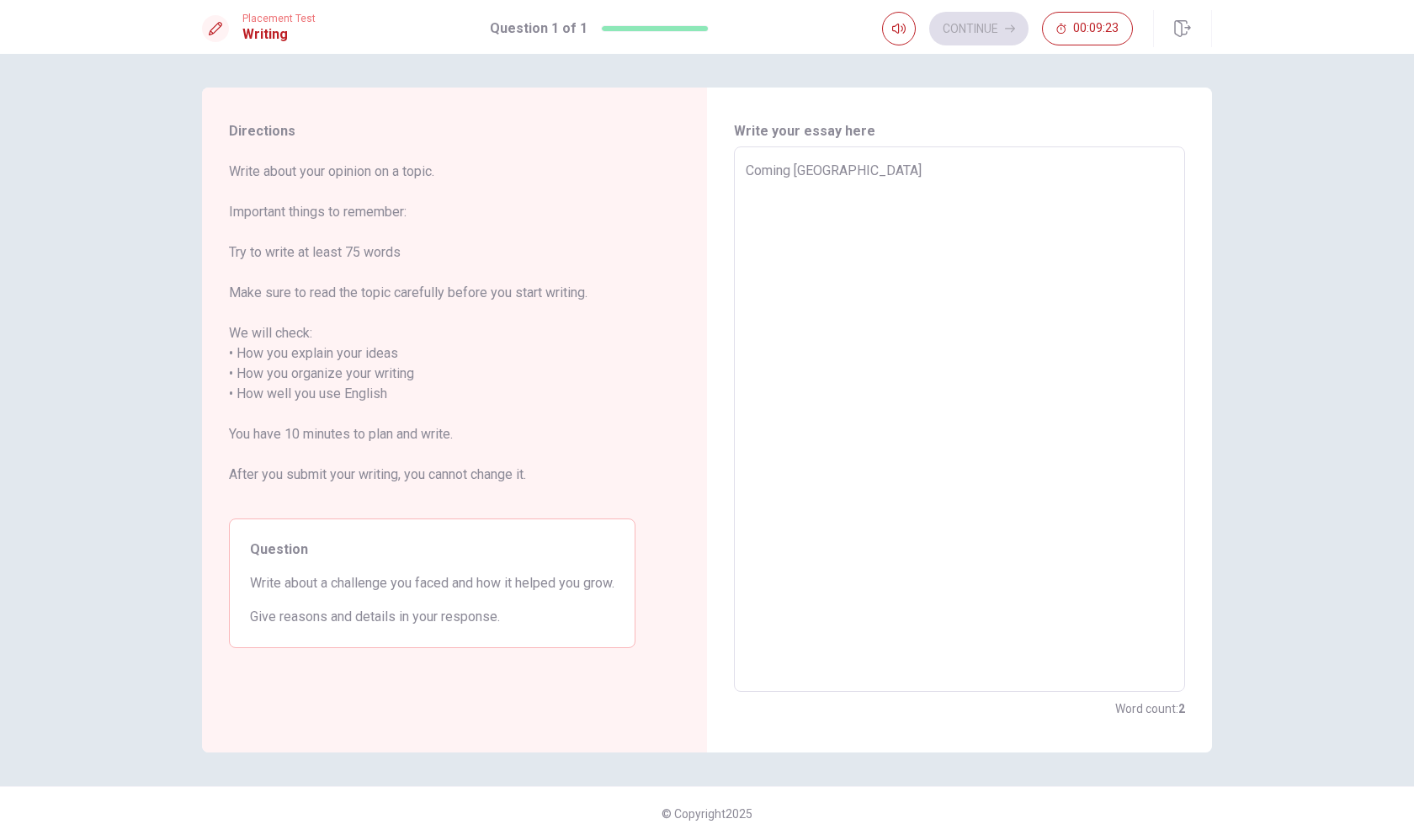 type on "Coming [GEOGRAPHIC_DATA] i" 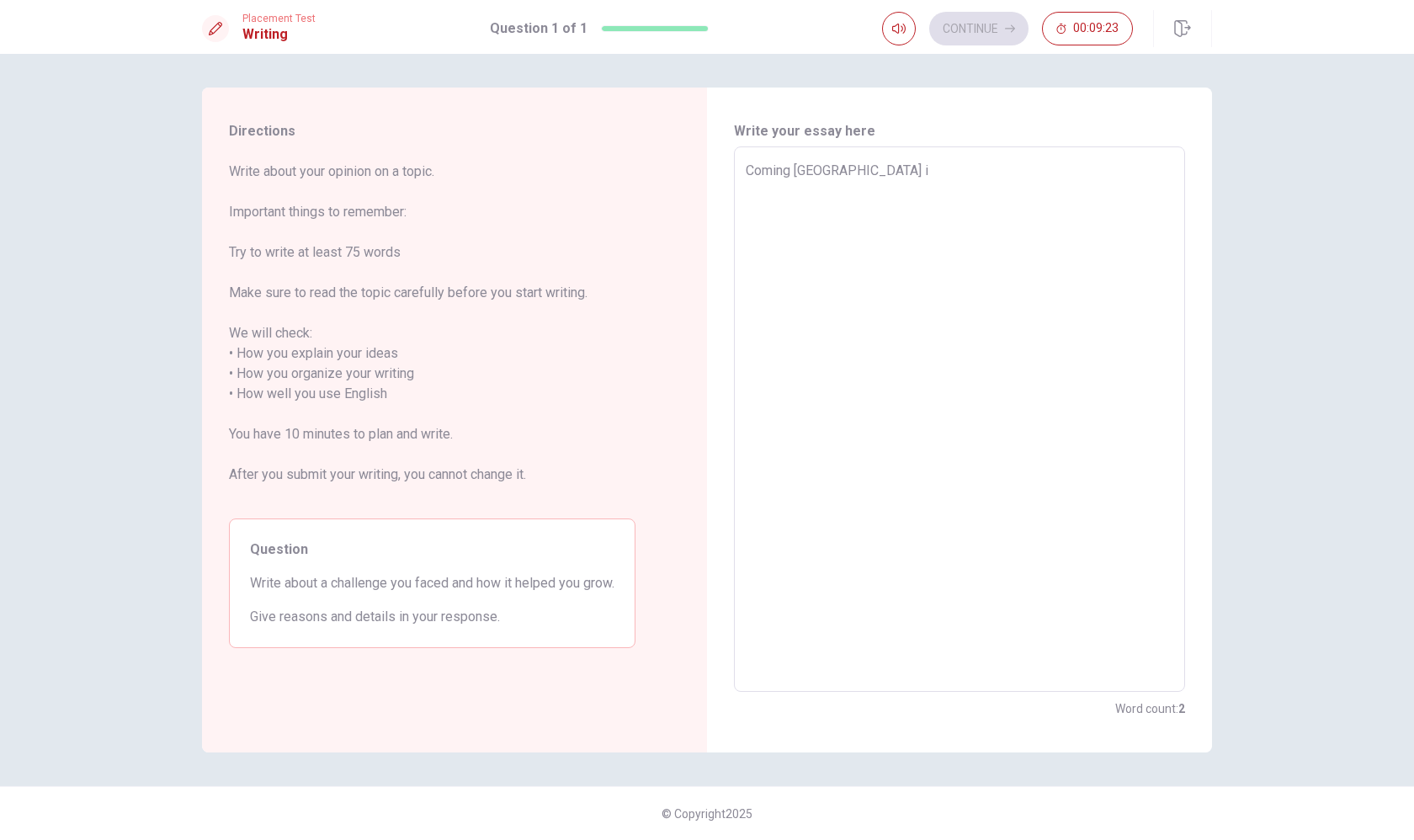 type on "x" 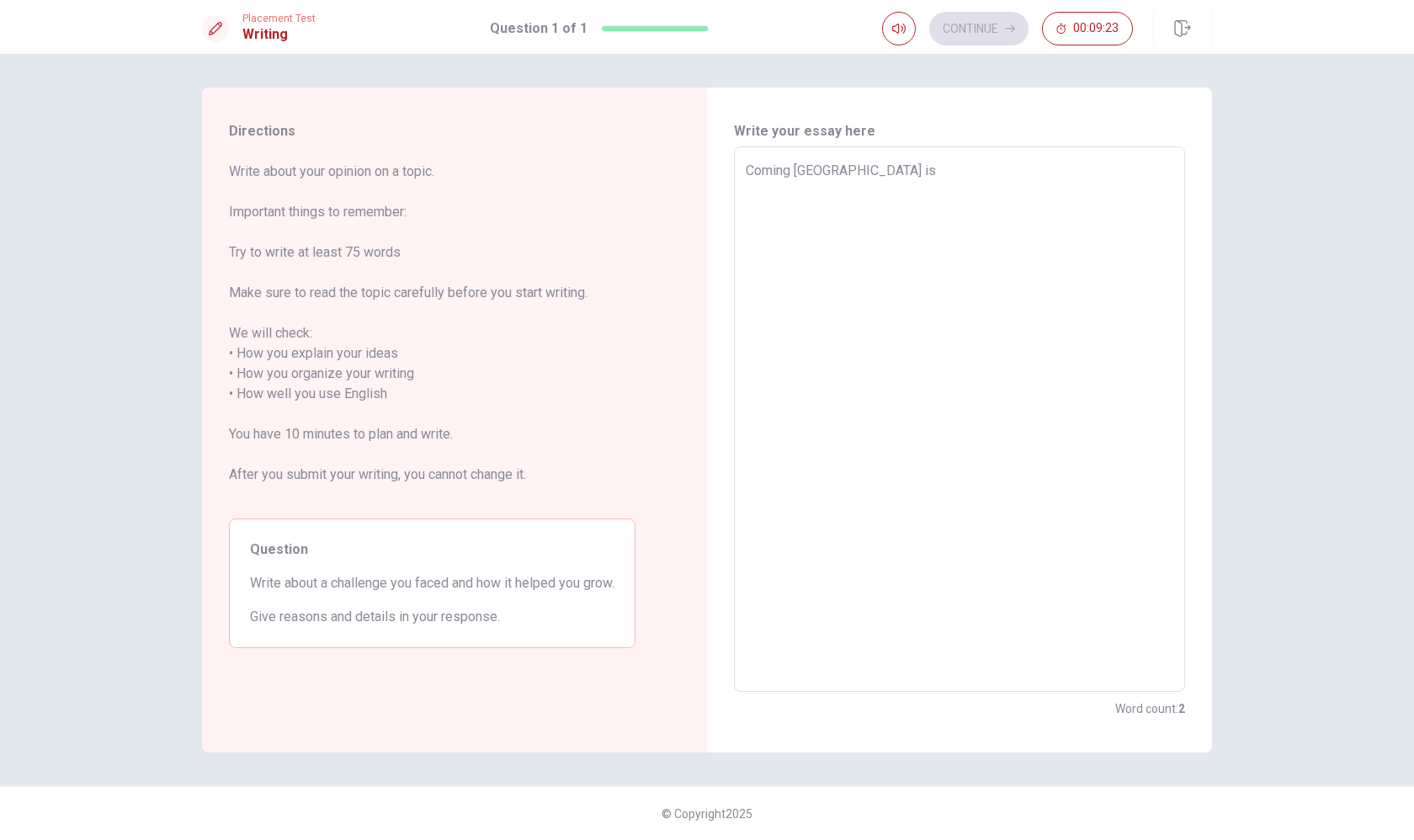type on "x" 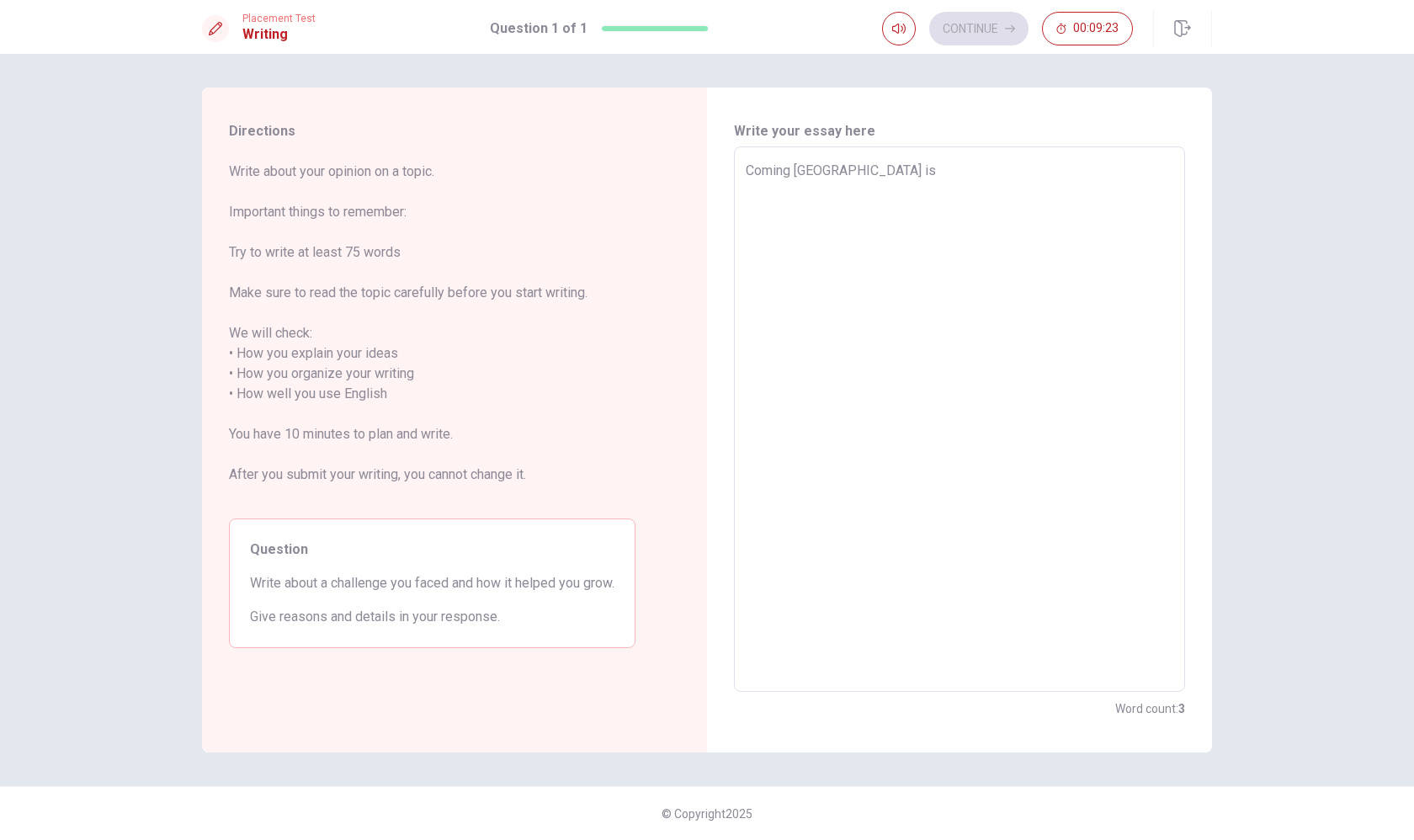 type on "Coming [GEOGRAPHIC_DATA] is" 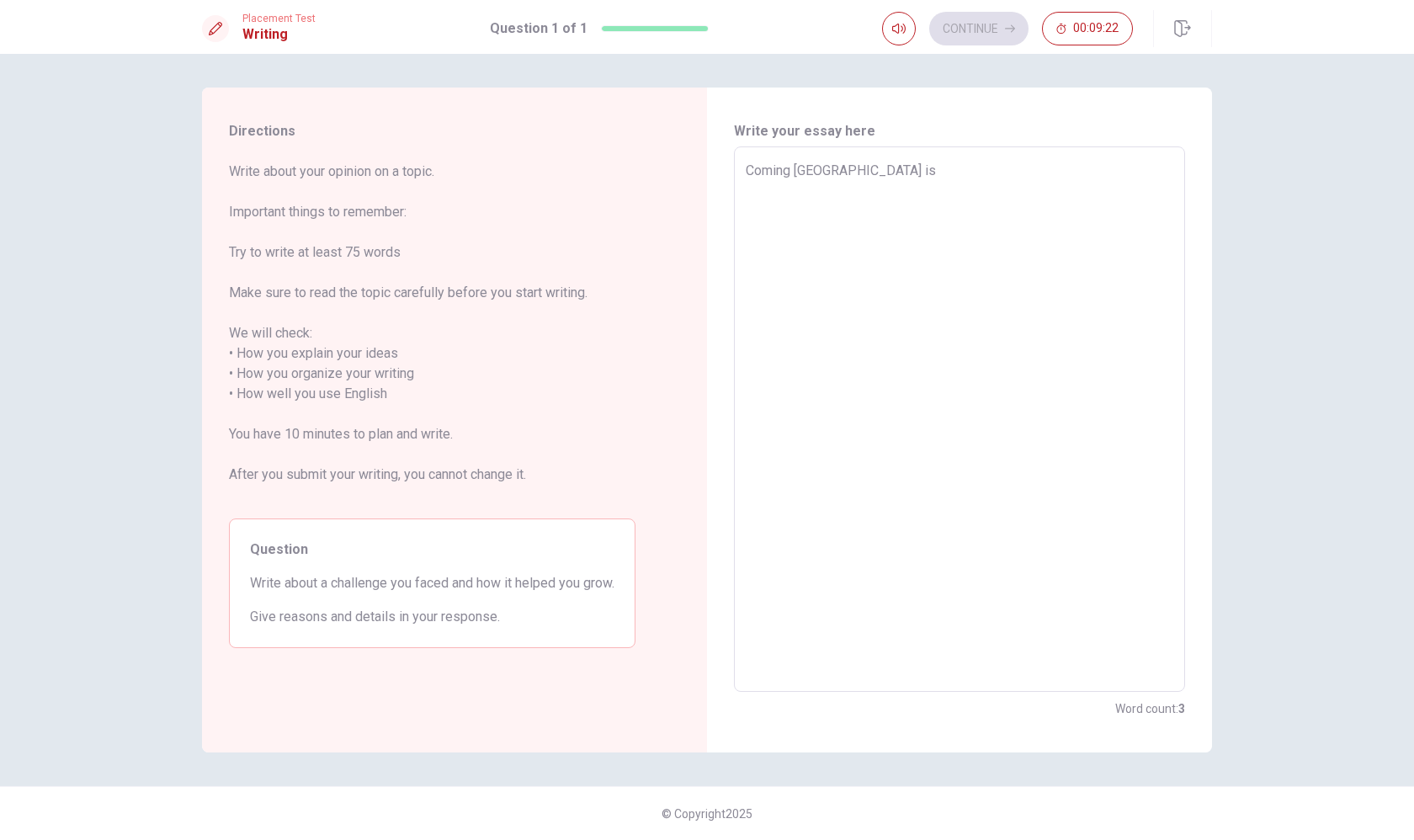 type on "Coming [GEOGRAPHIC_DATA] is" 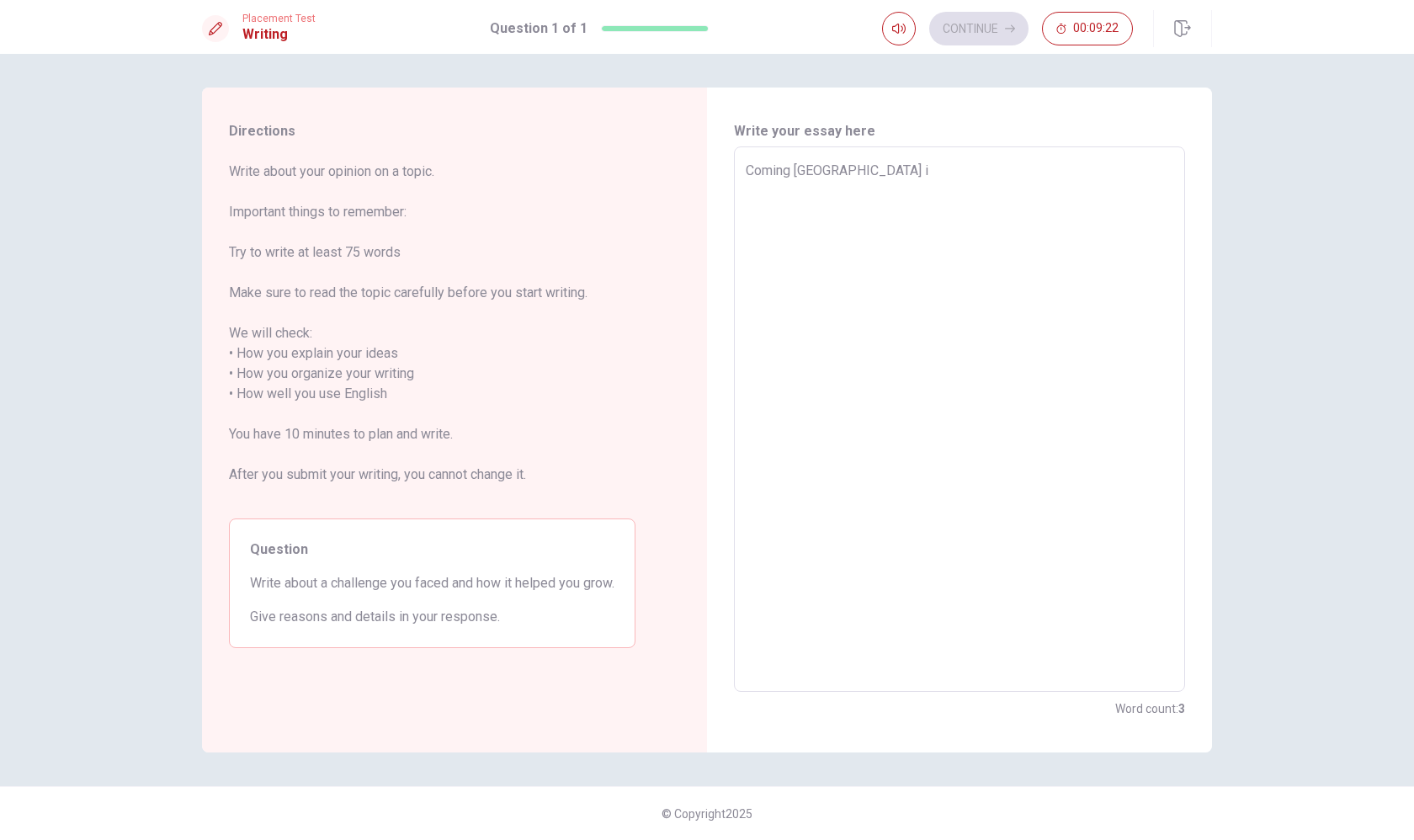type on "x" 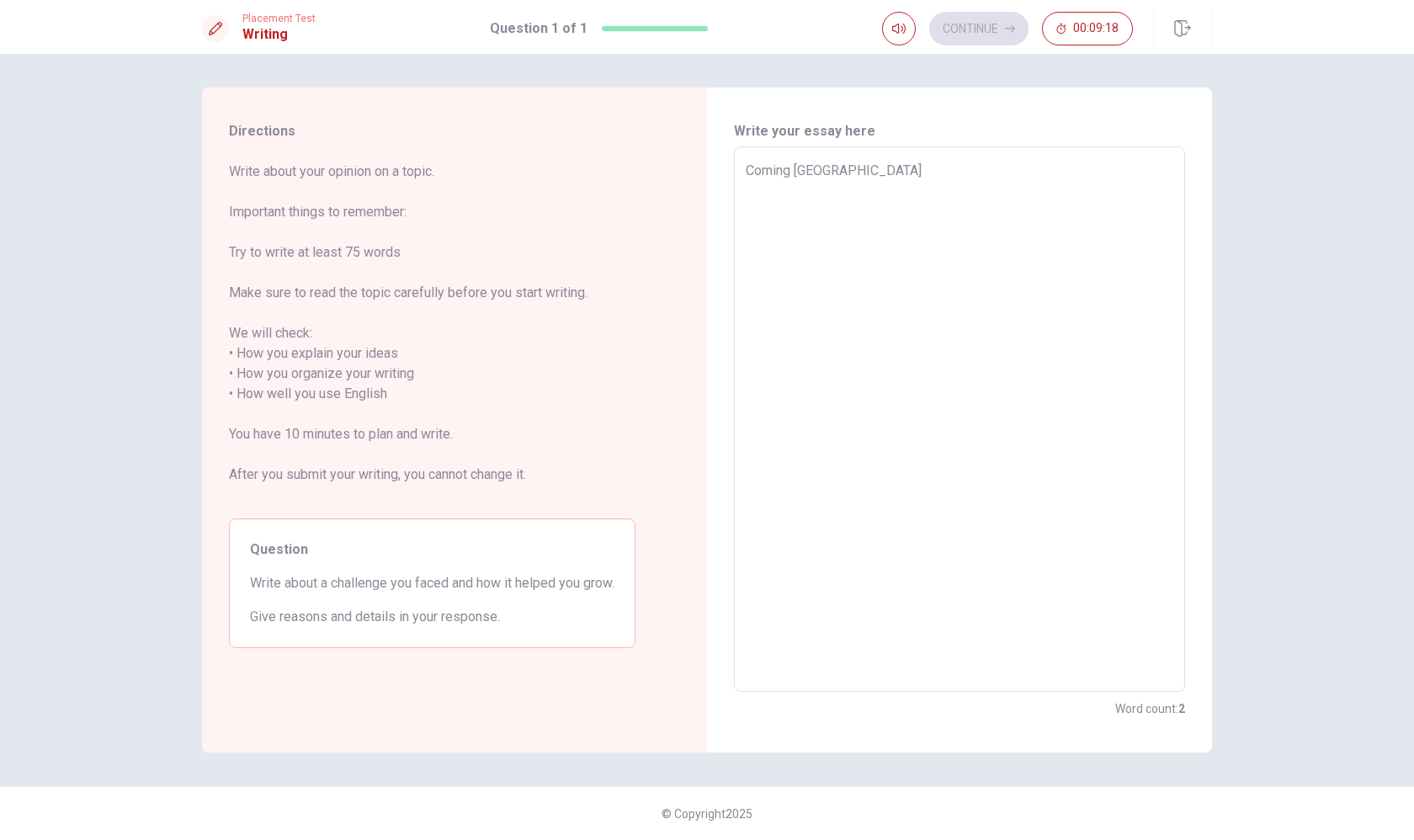 type on "x" 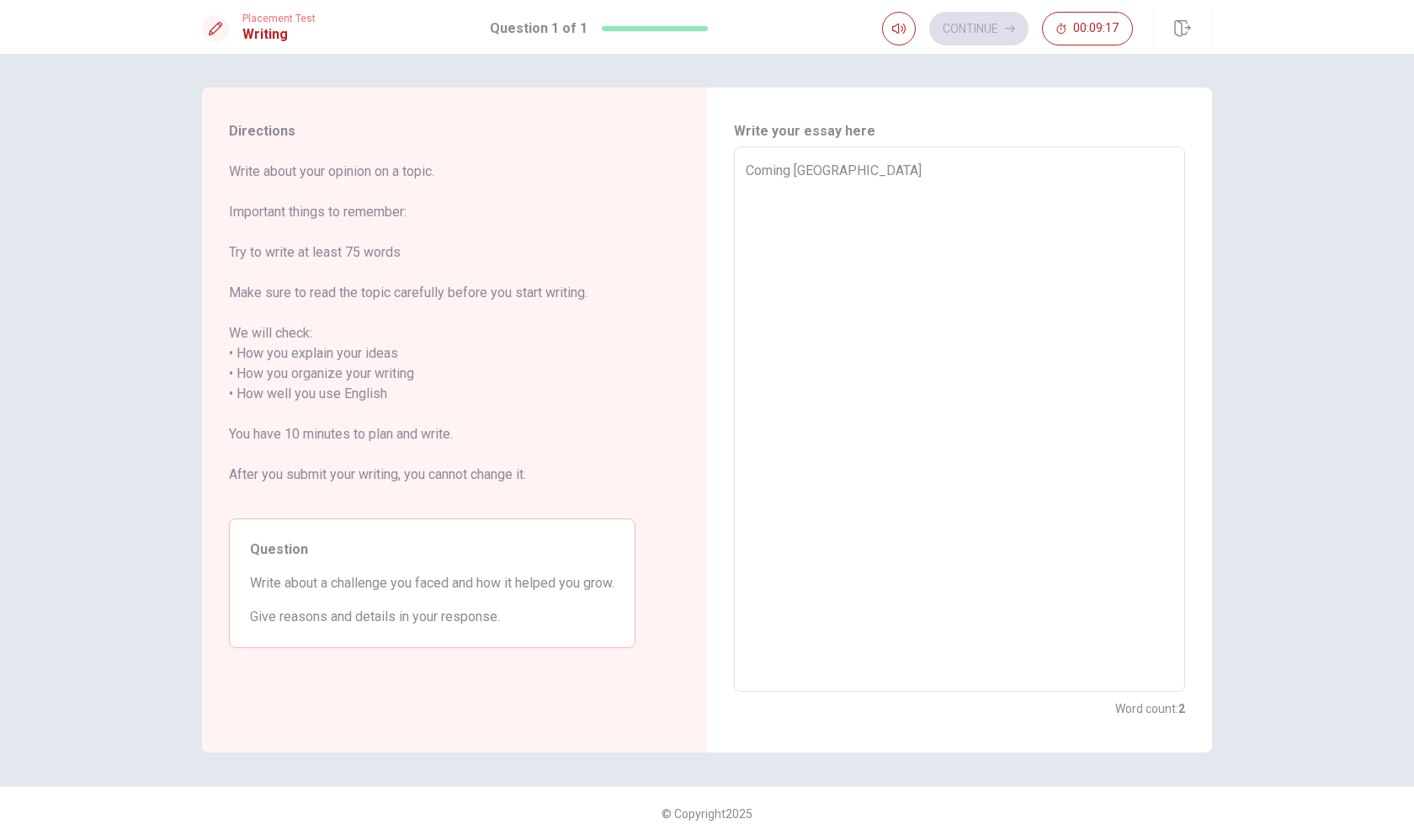 type on "Coming [GEOGRAPHIC_DATA] i" 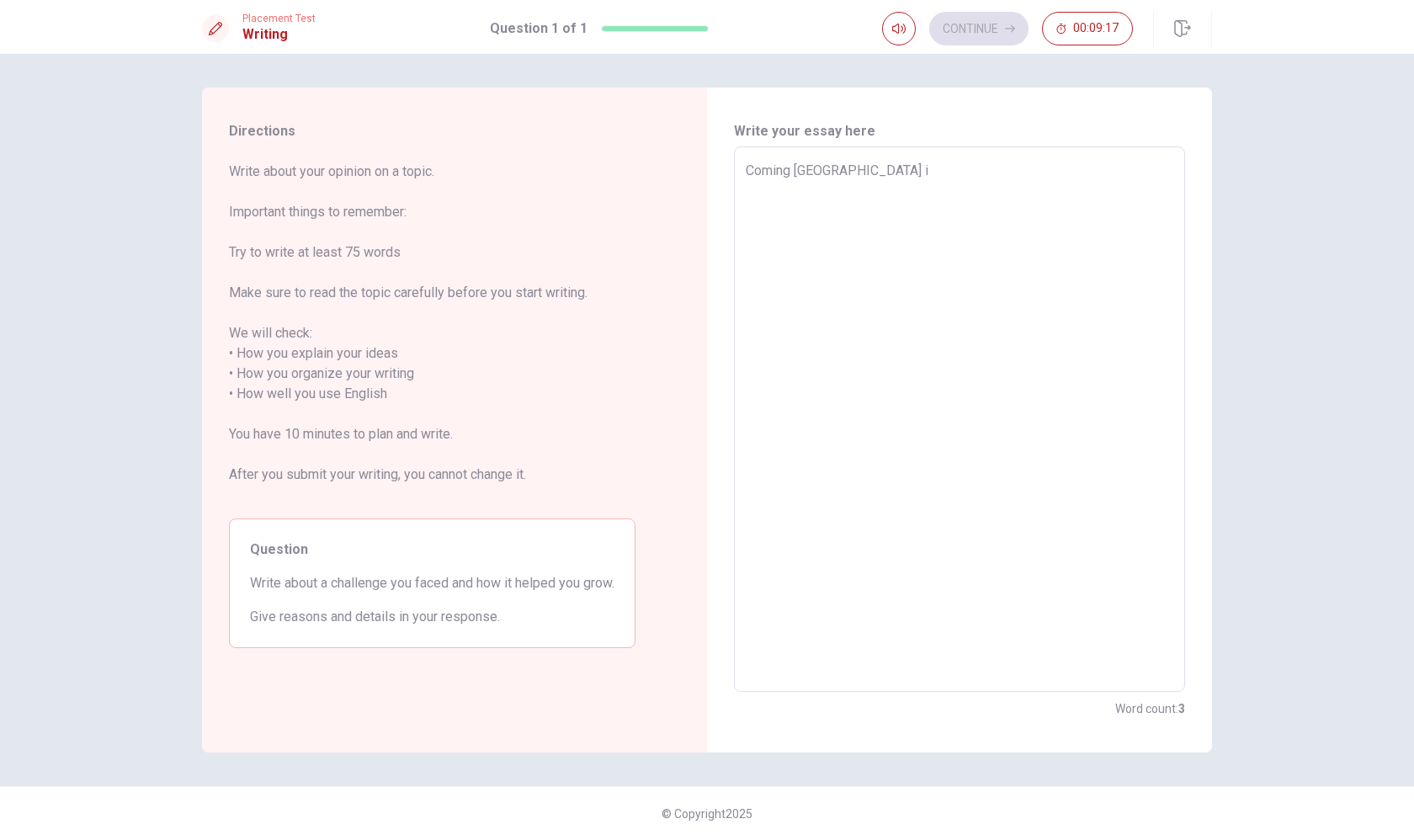 type on "x" 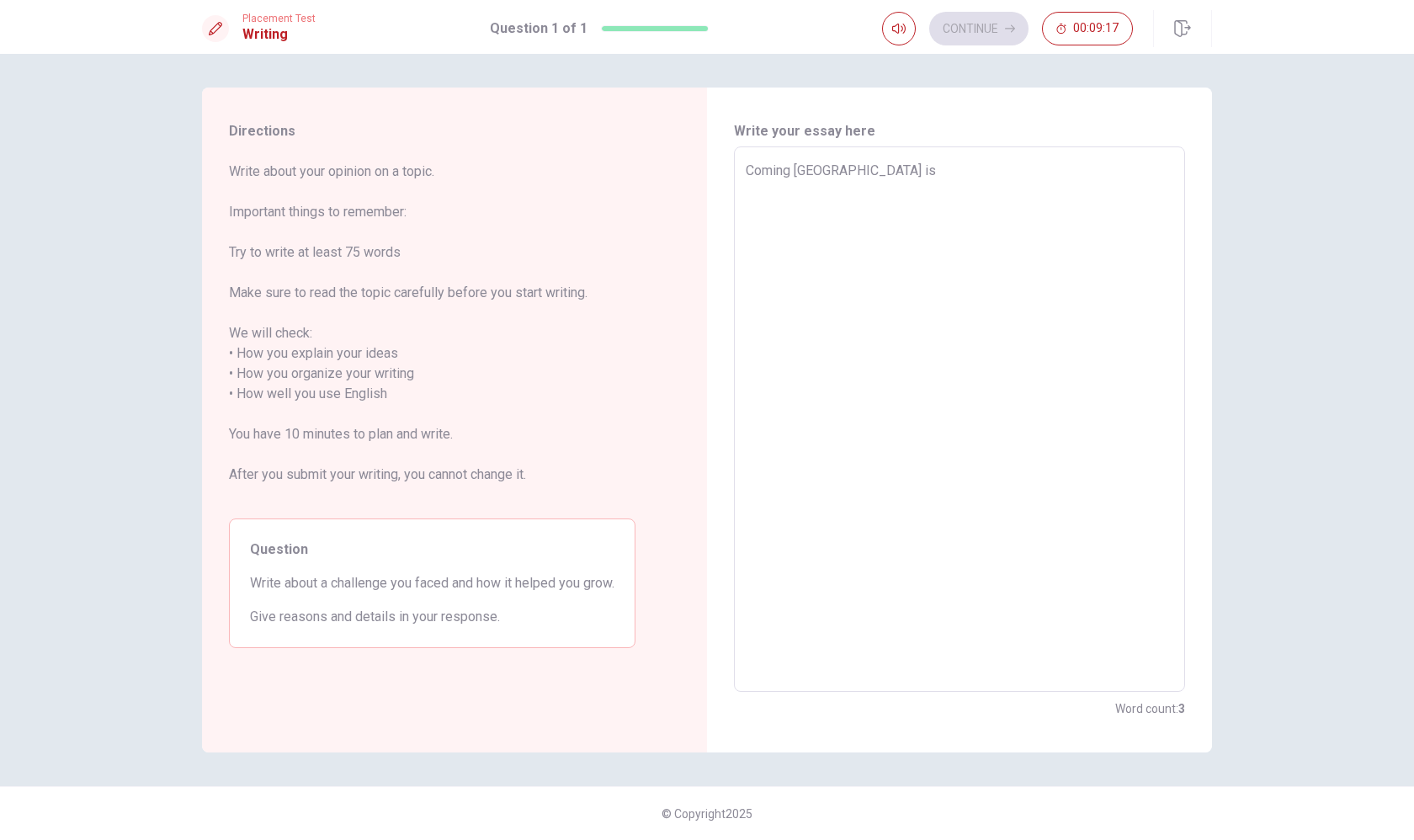 type on "Coming [GEOGRAPHIC_DATA] is" 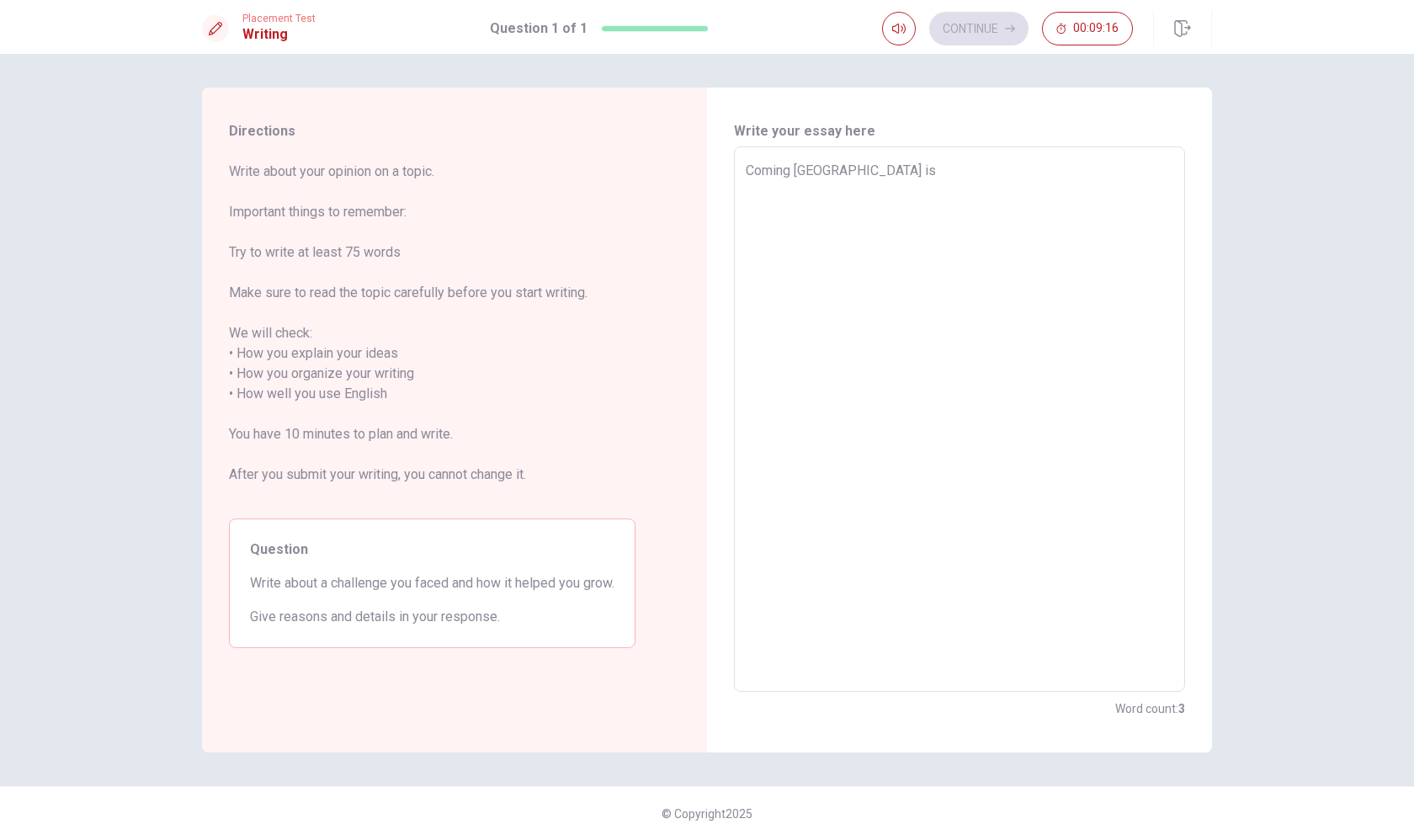 type on "x" 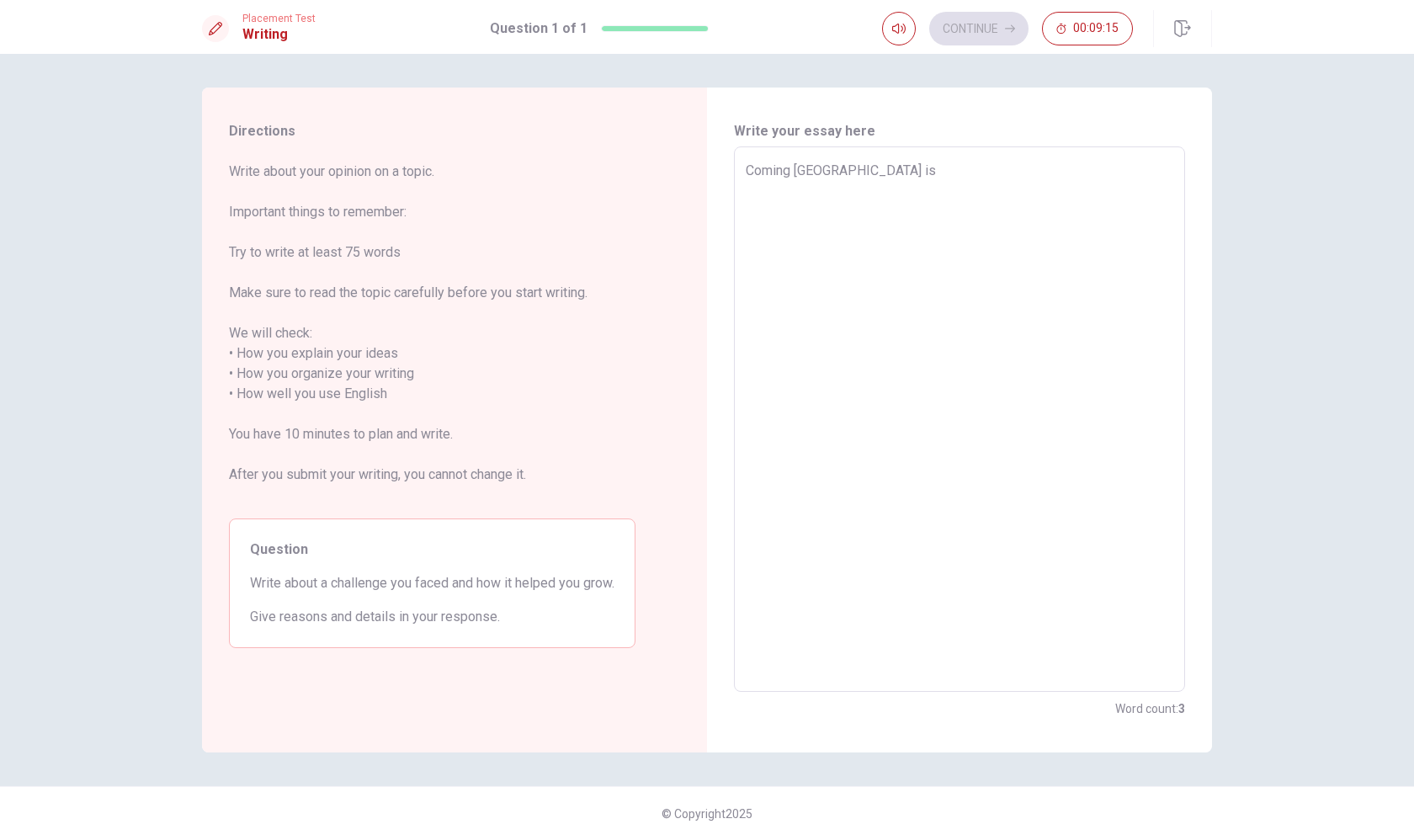 type on "Coming canada is a" 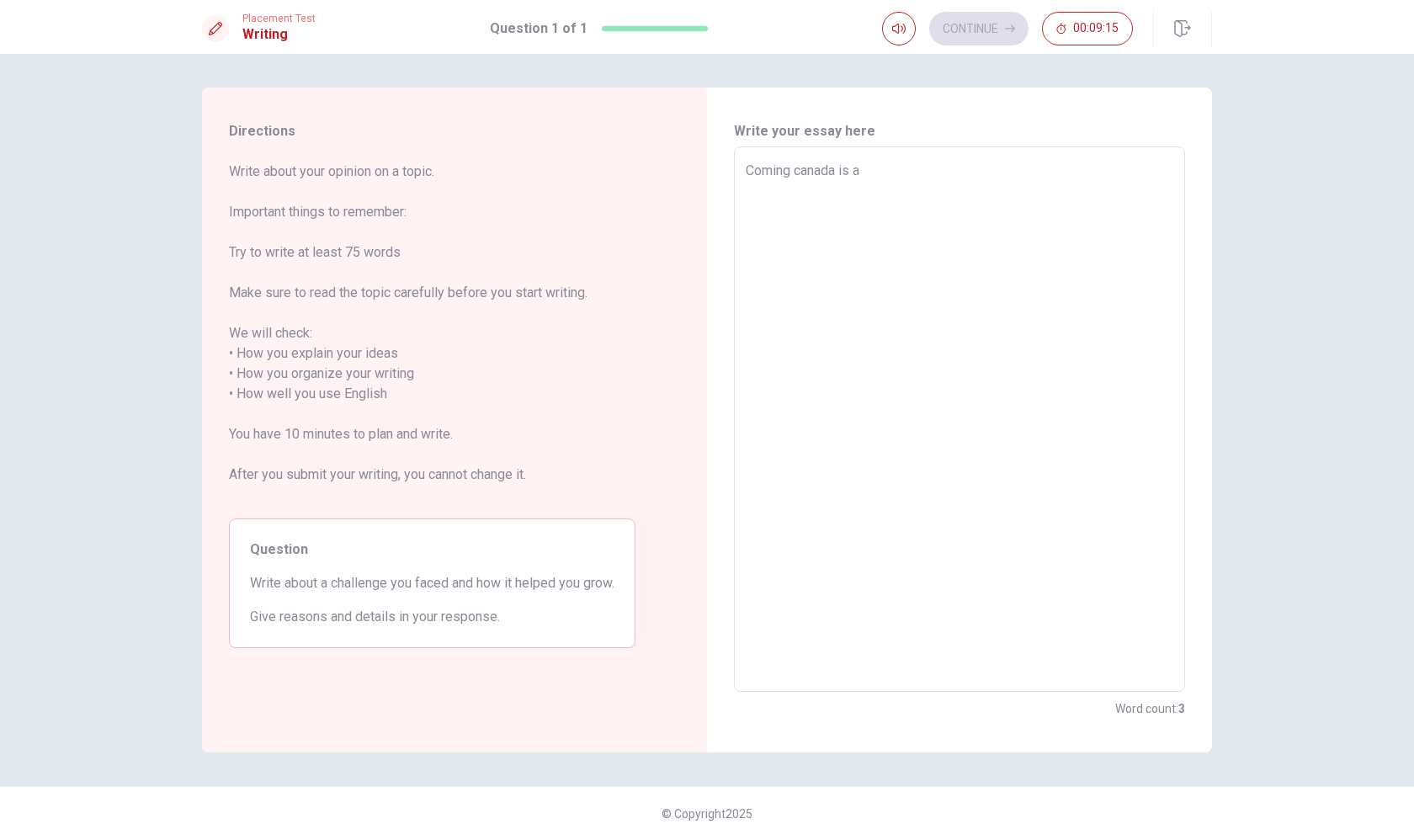 type on "x" 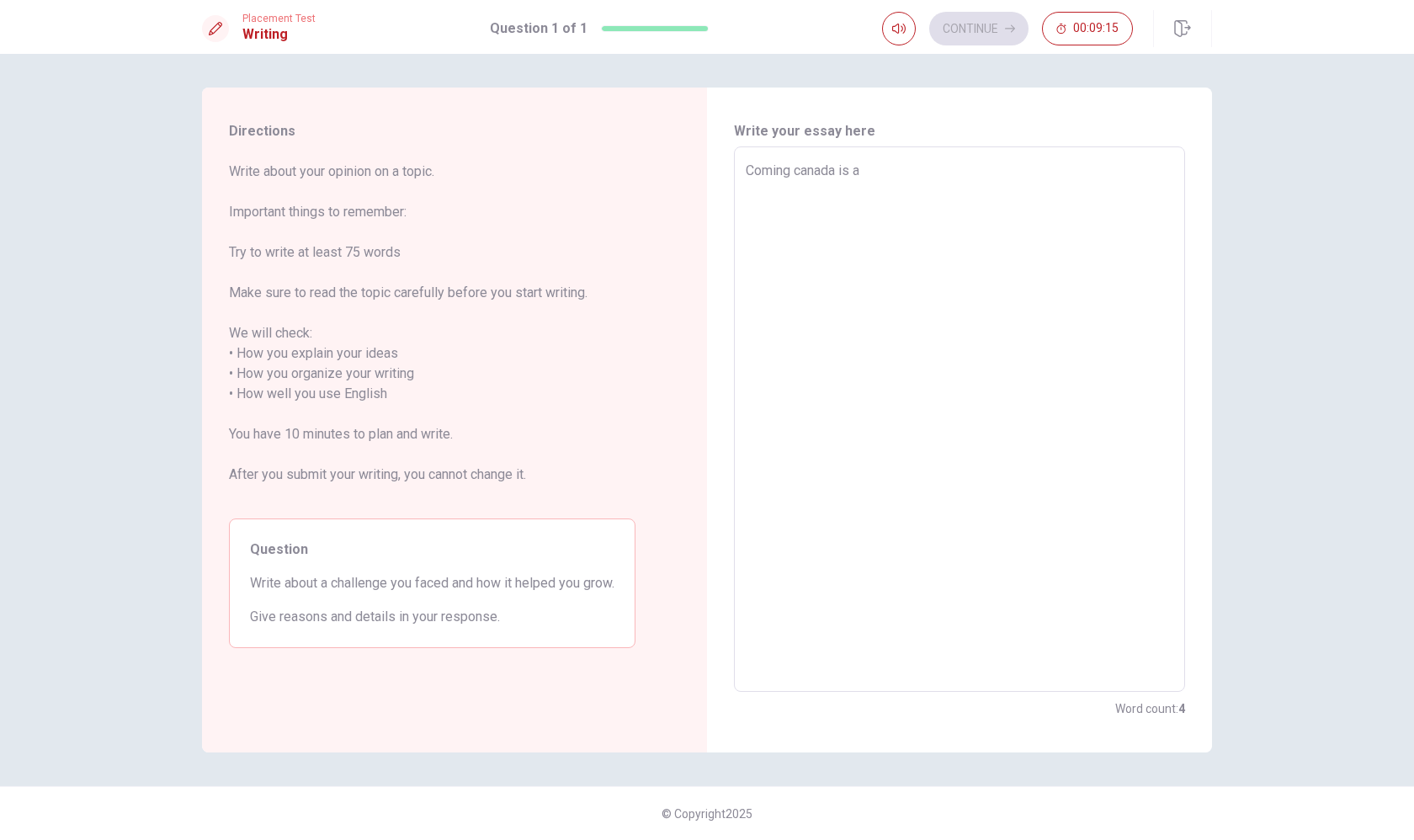 type on "Coming canada is a b" 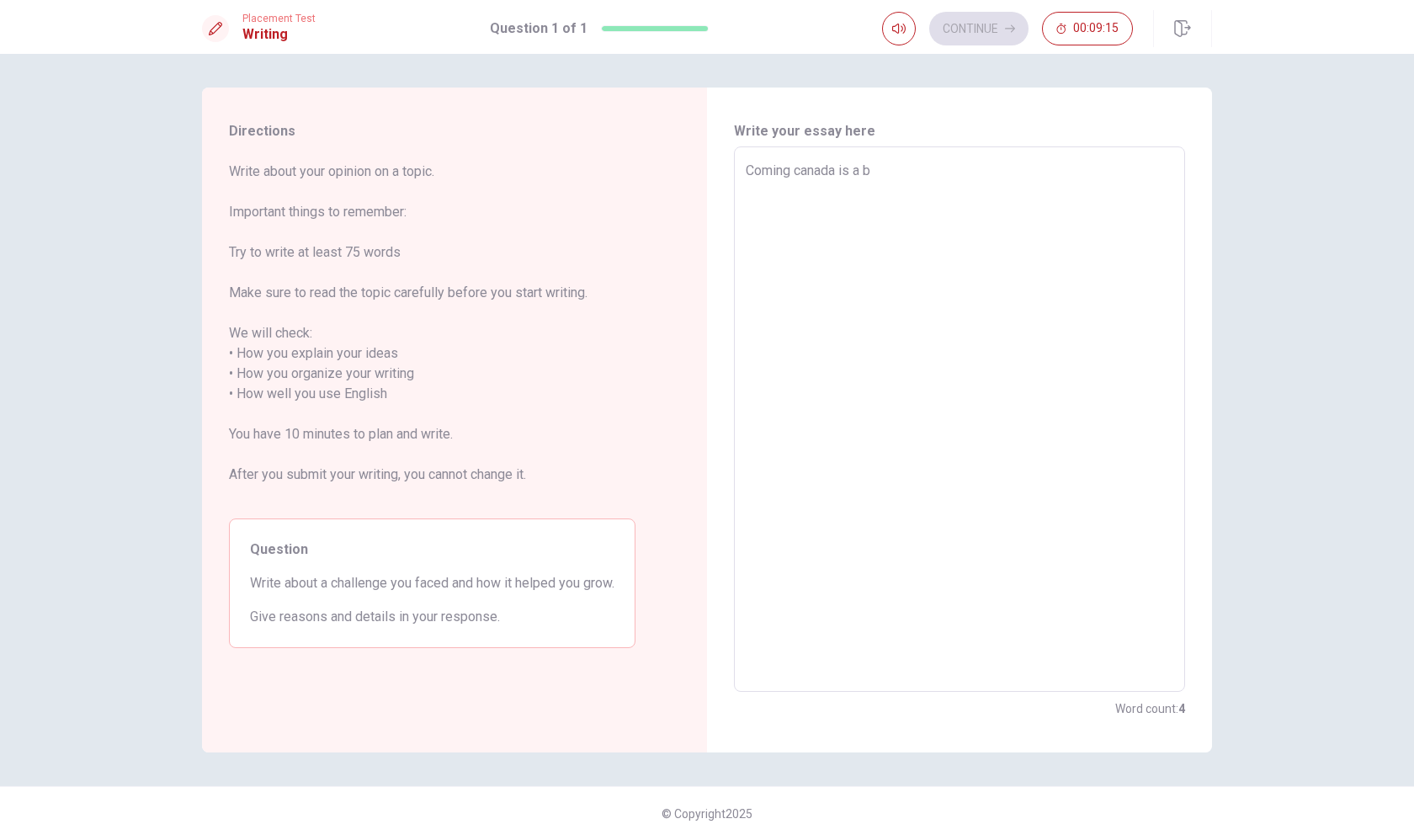 type on "x" 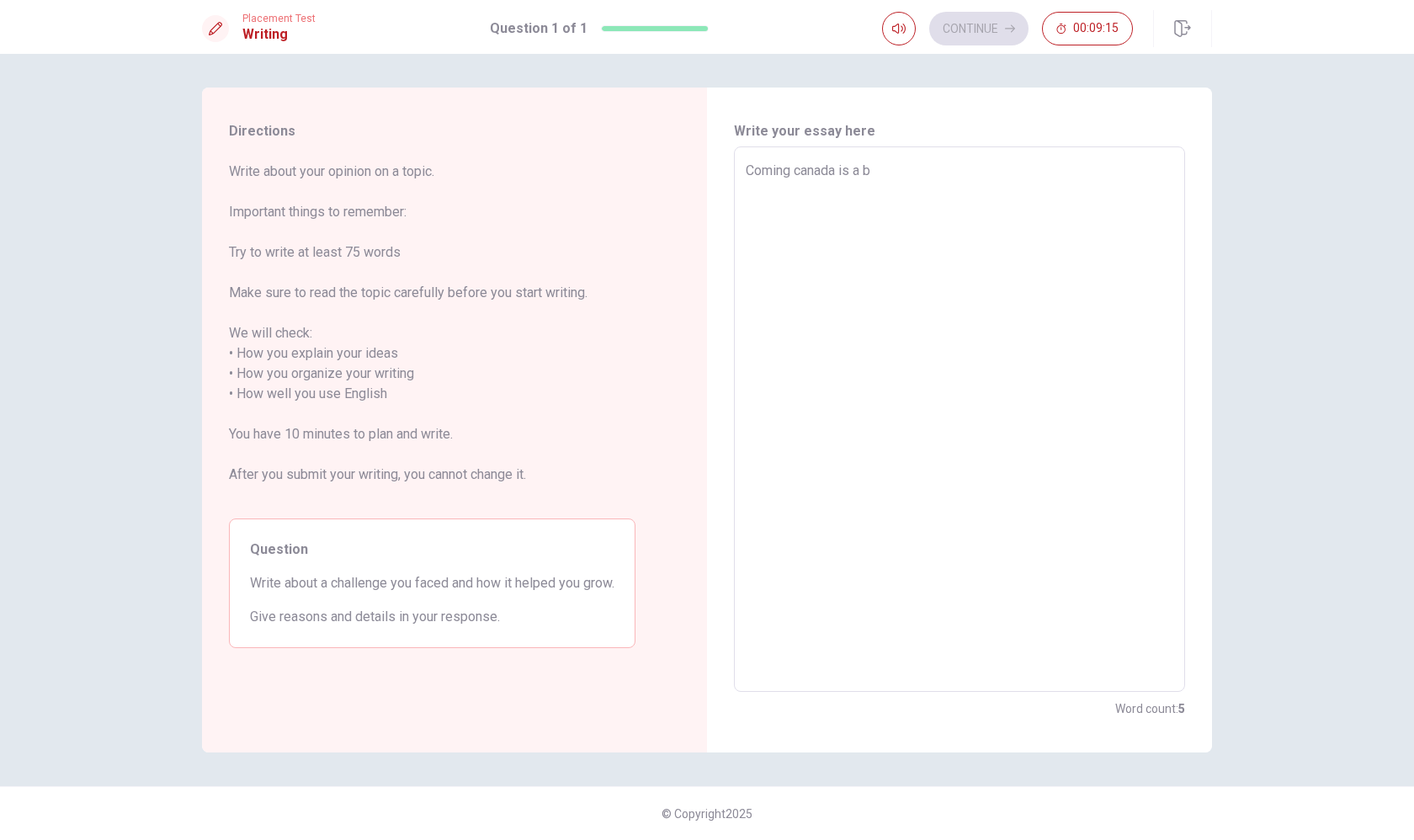 type on "Coming canada is a bi" 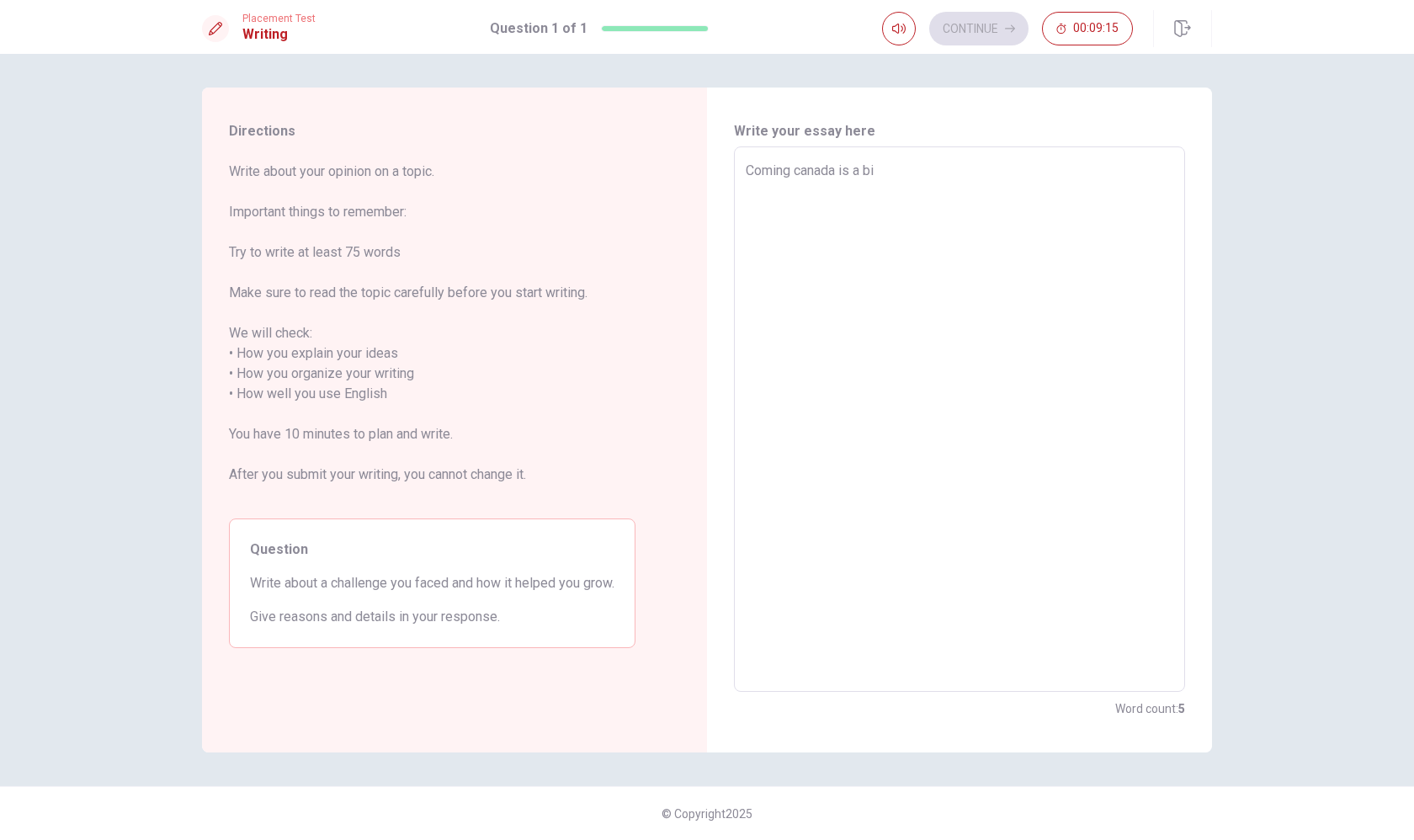 type on "x" 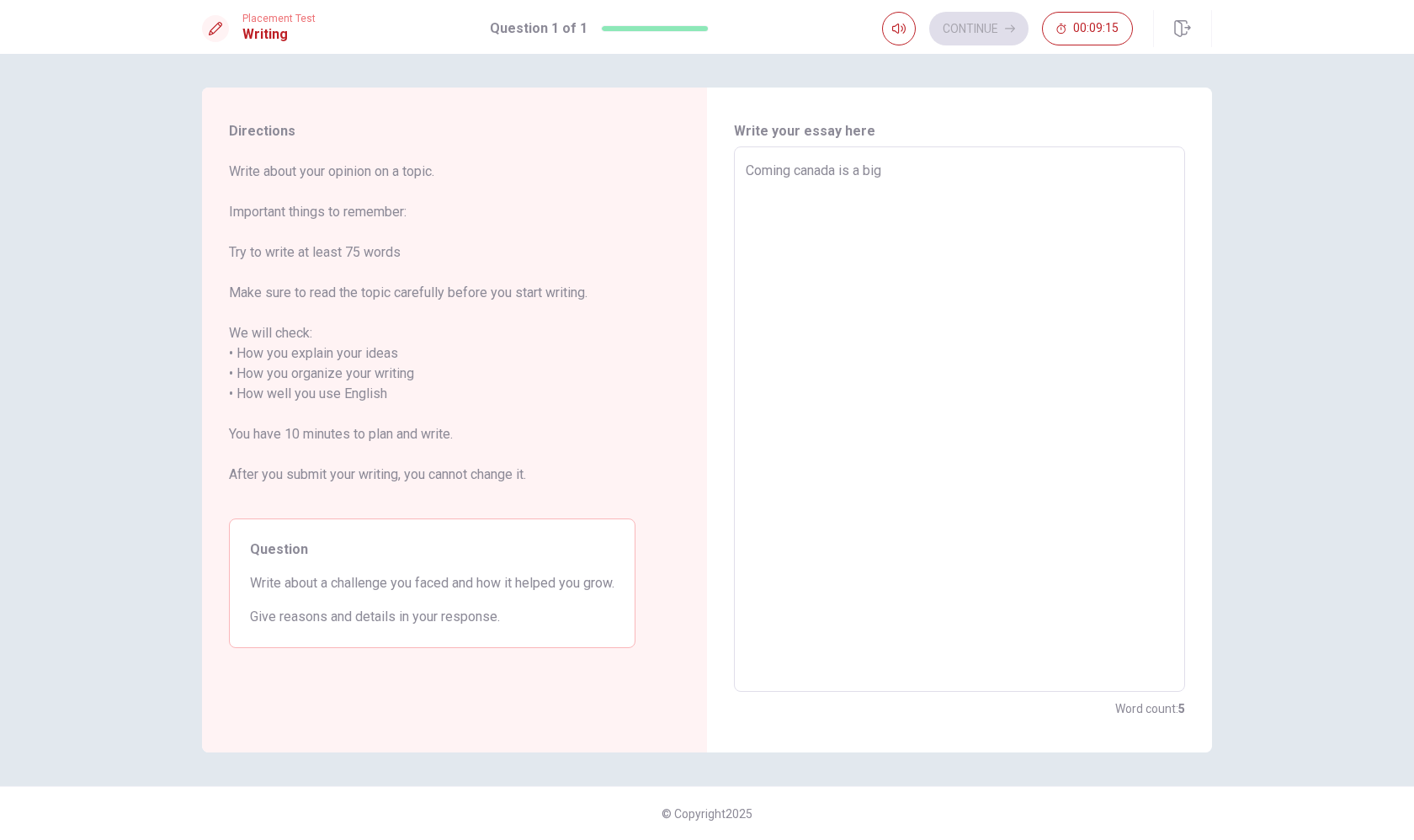 type on "x" 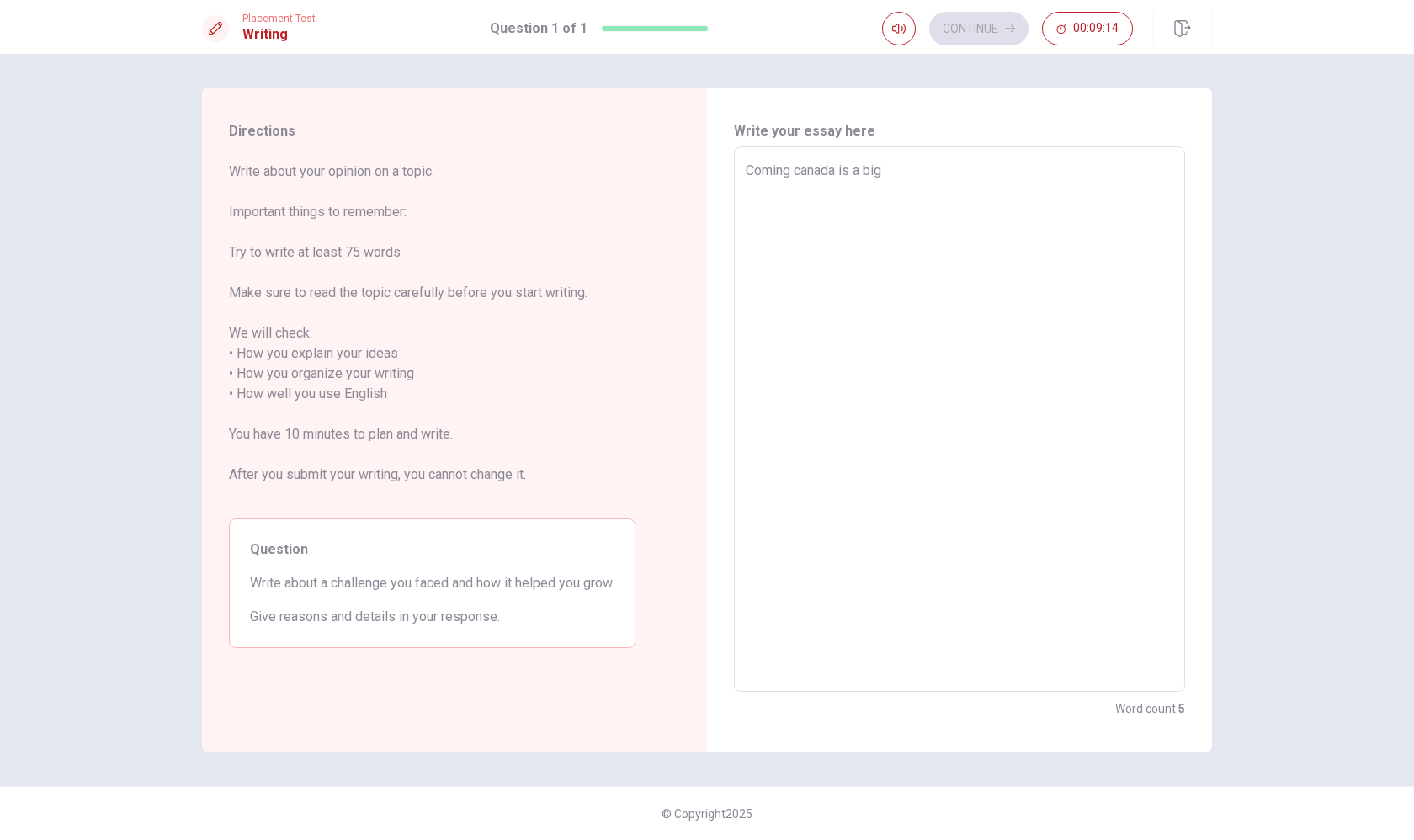 type on "Coming canada is a big" 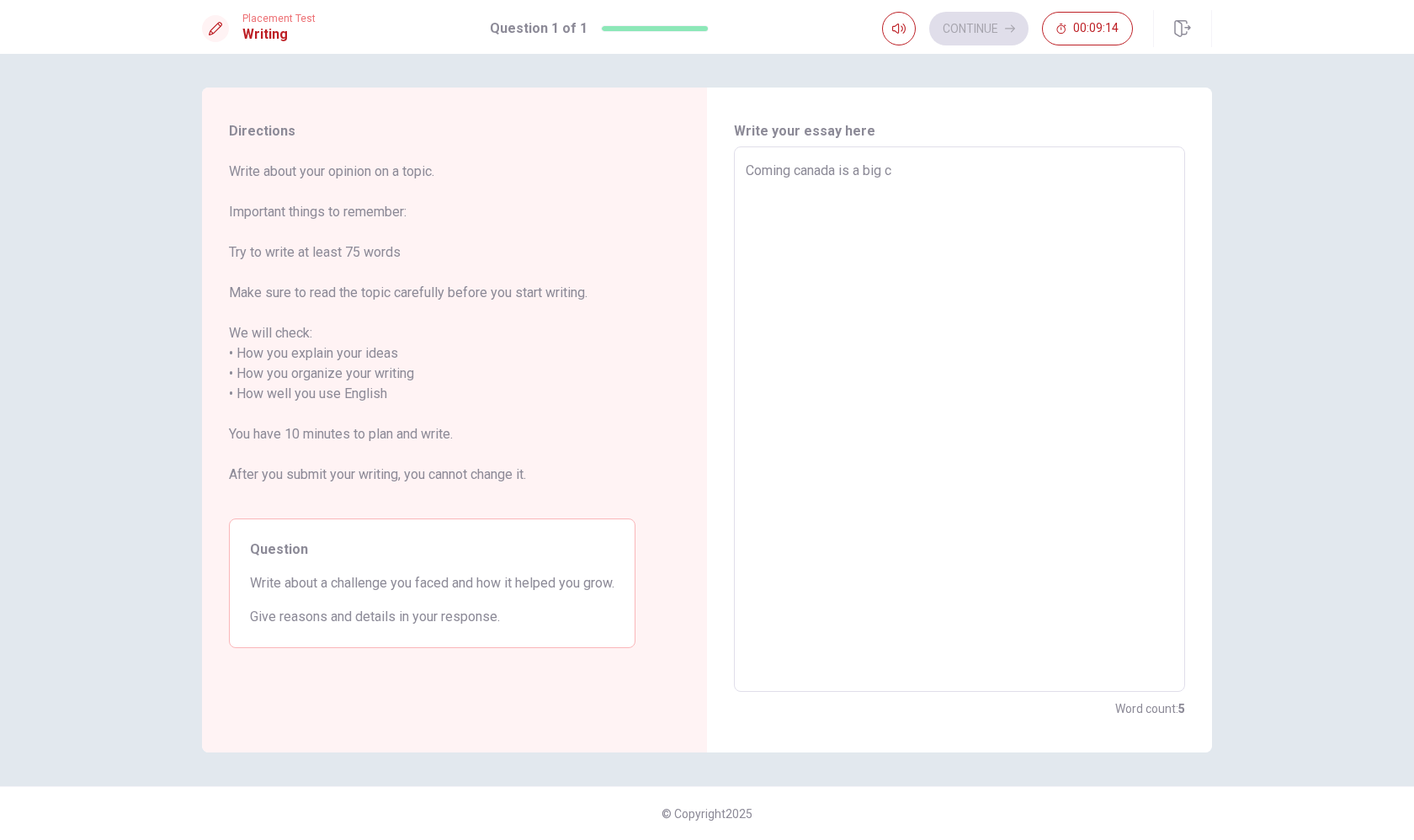 type on "x" 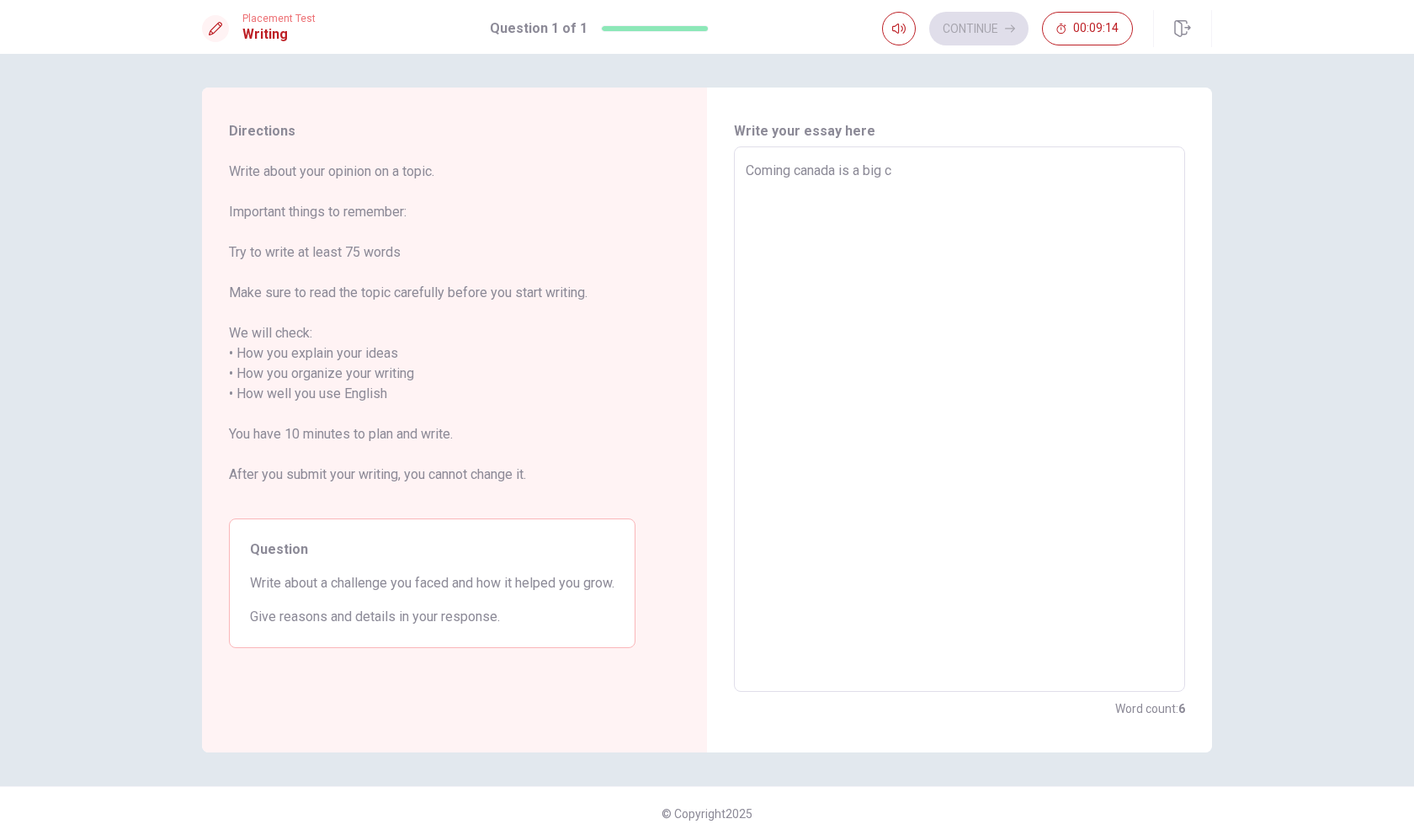 type on "Coming canada is a big ch" 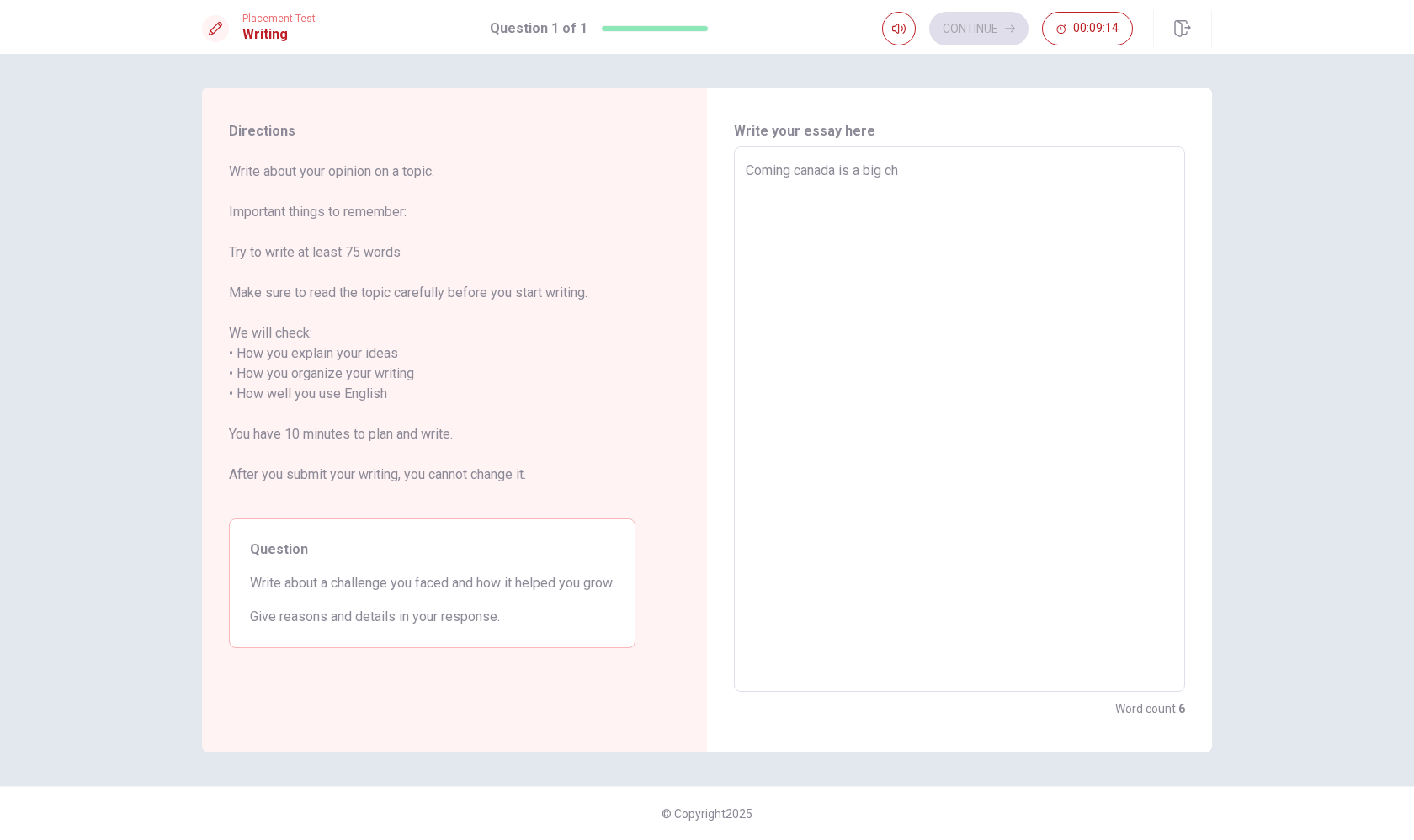 type on "x" 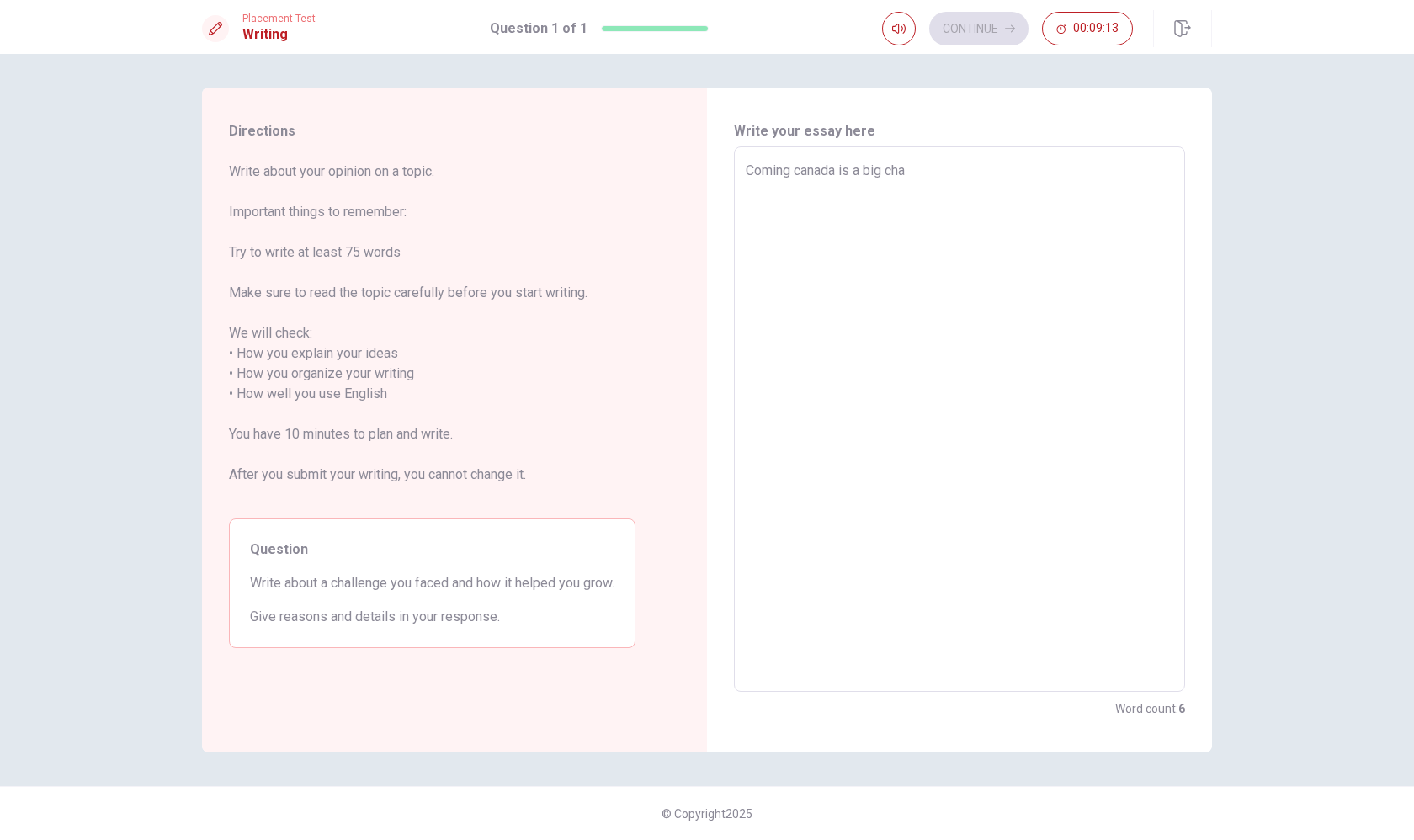 type on "x" 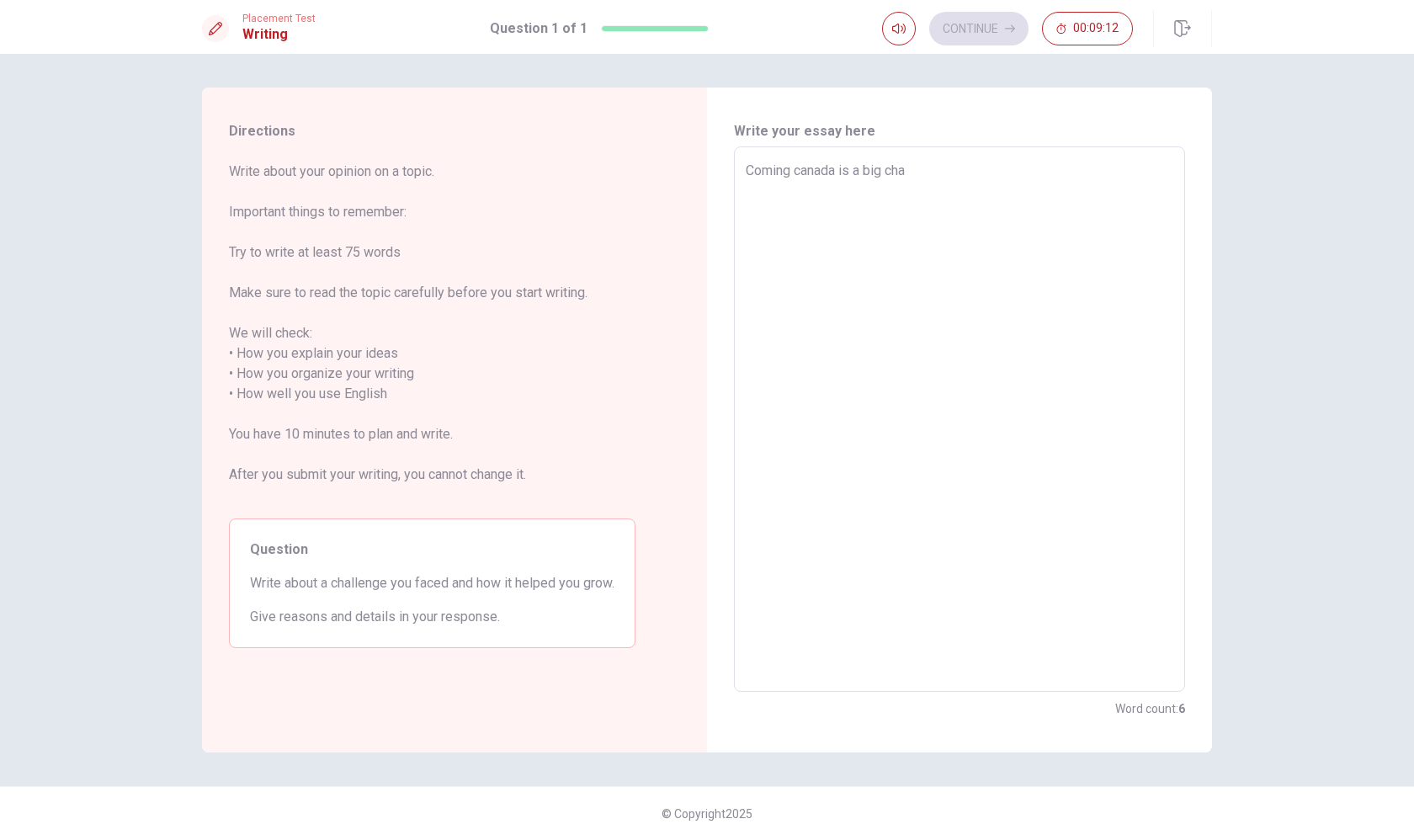 type on "Coming canada is a big chal" 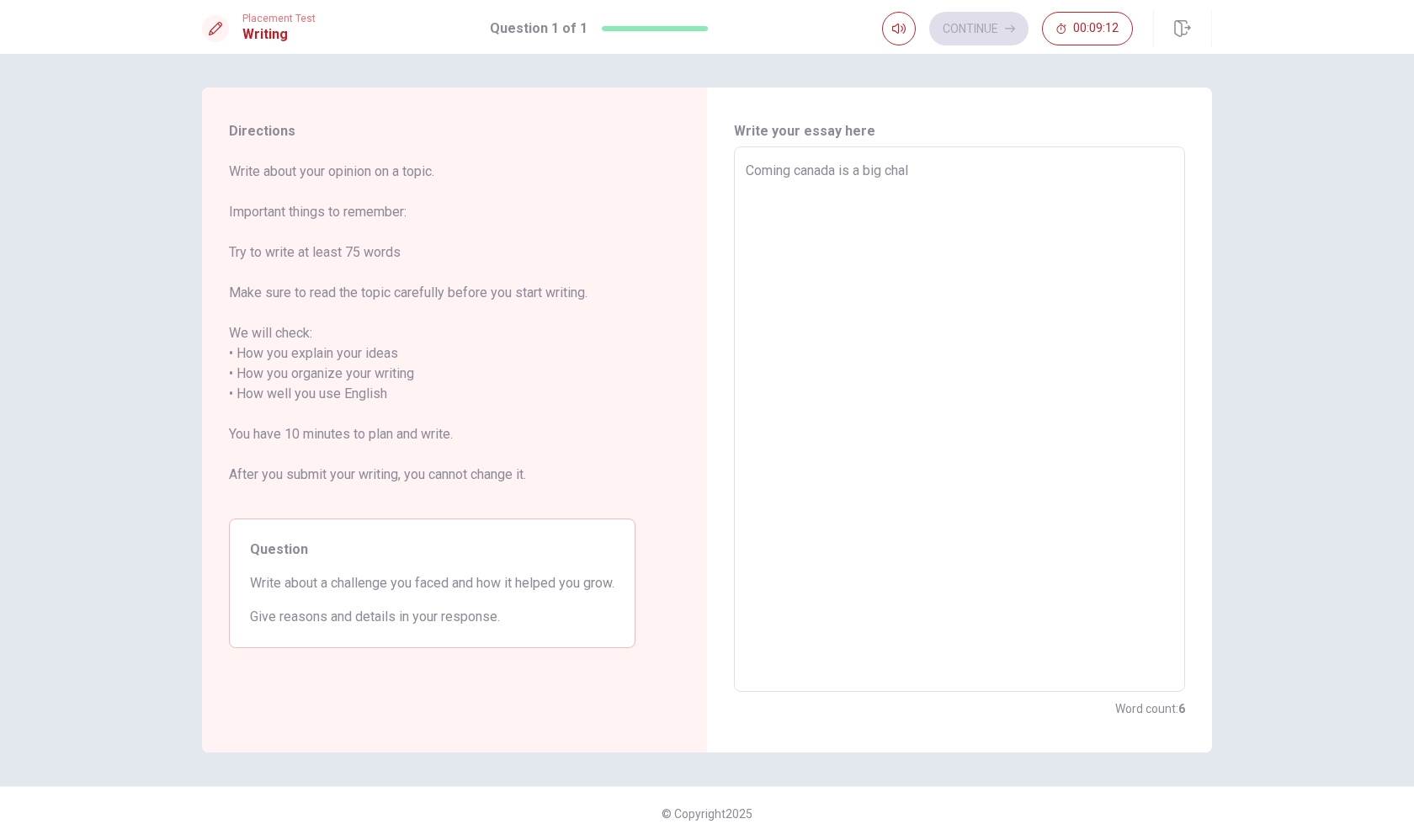 type on "x" 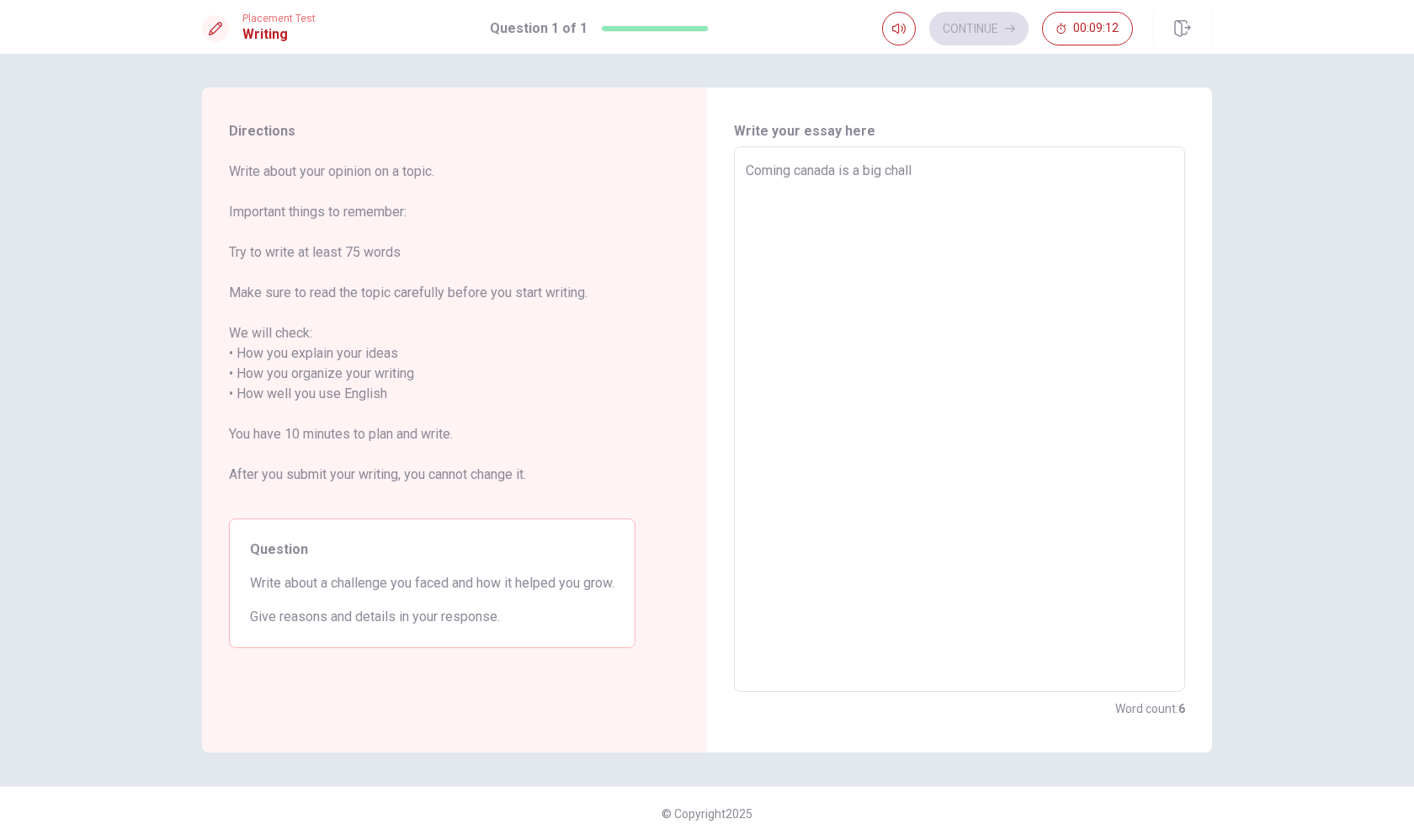 type on "x" 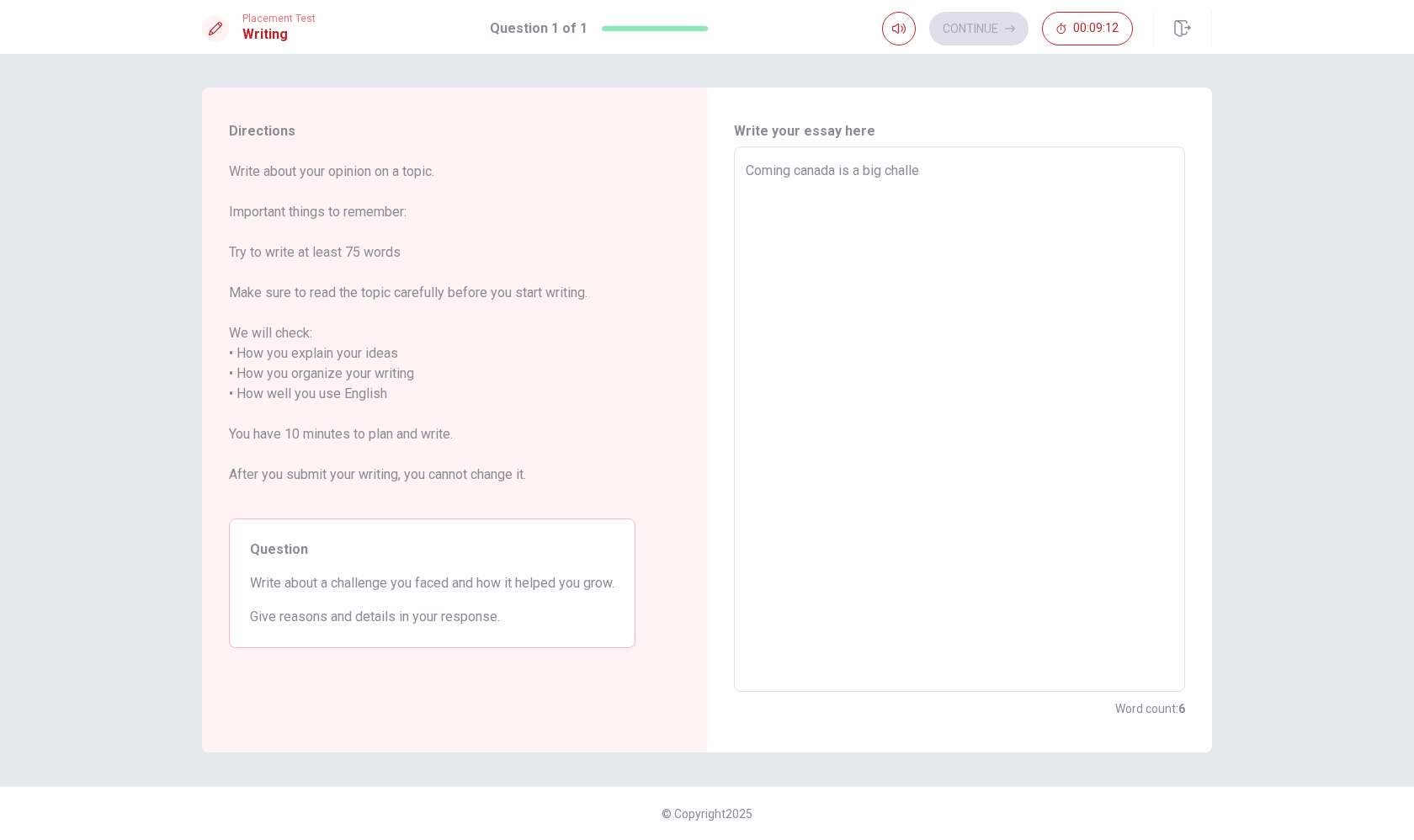 type on "x" 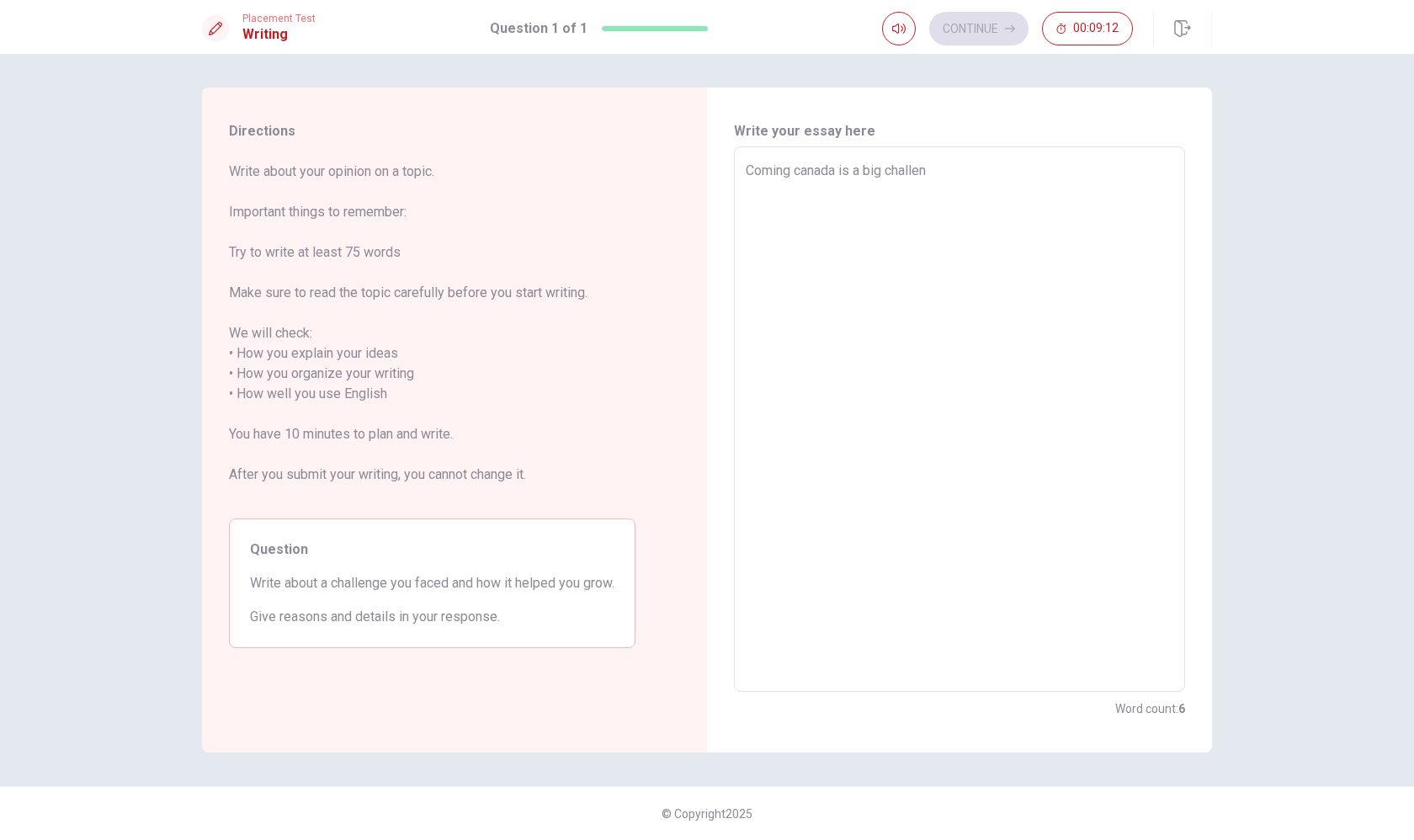 type on "x" 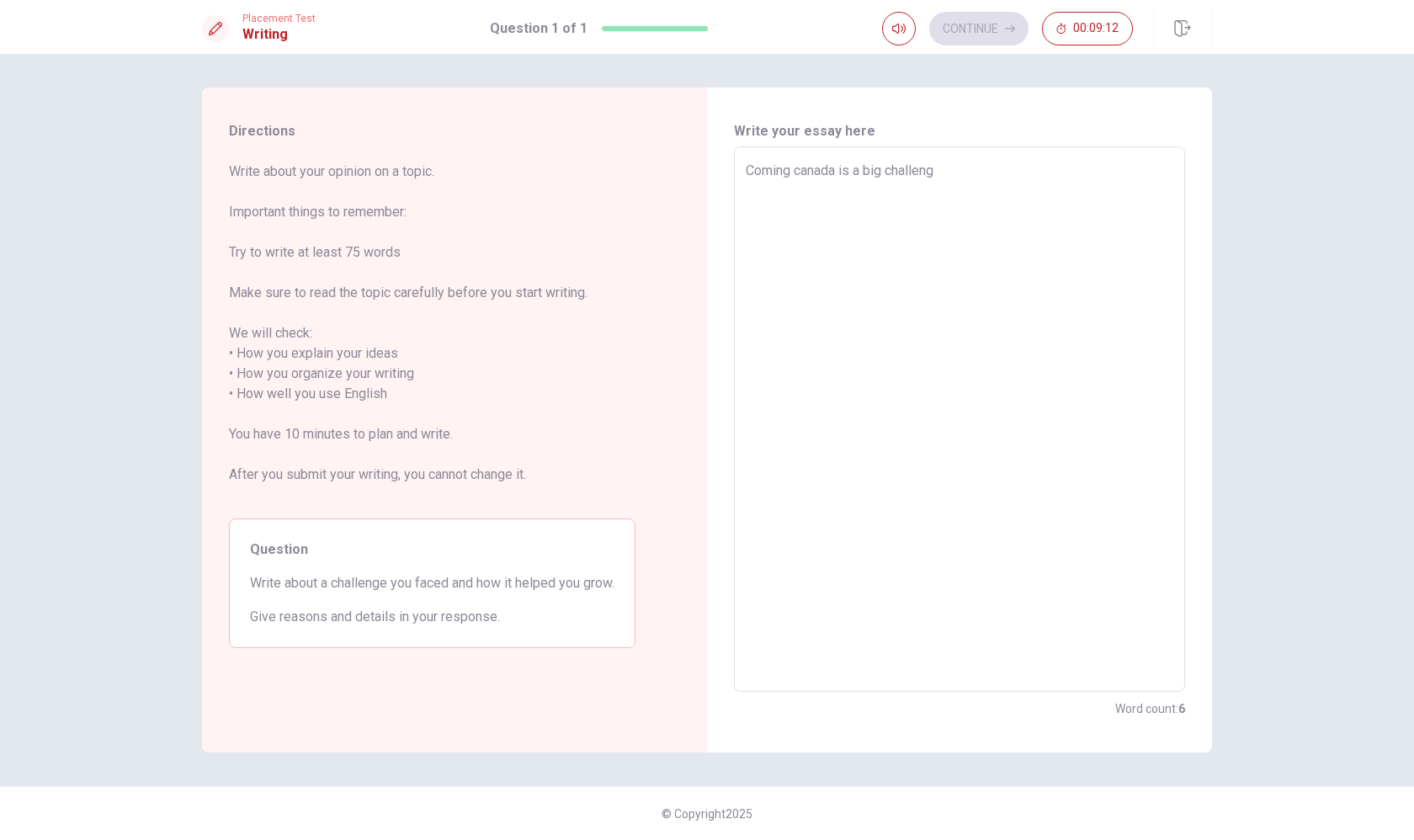 type on "x" 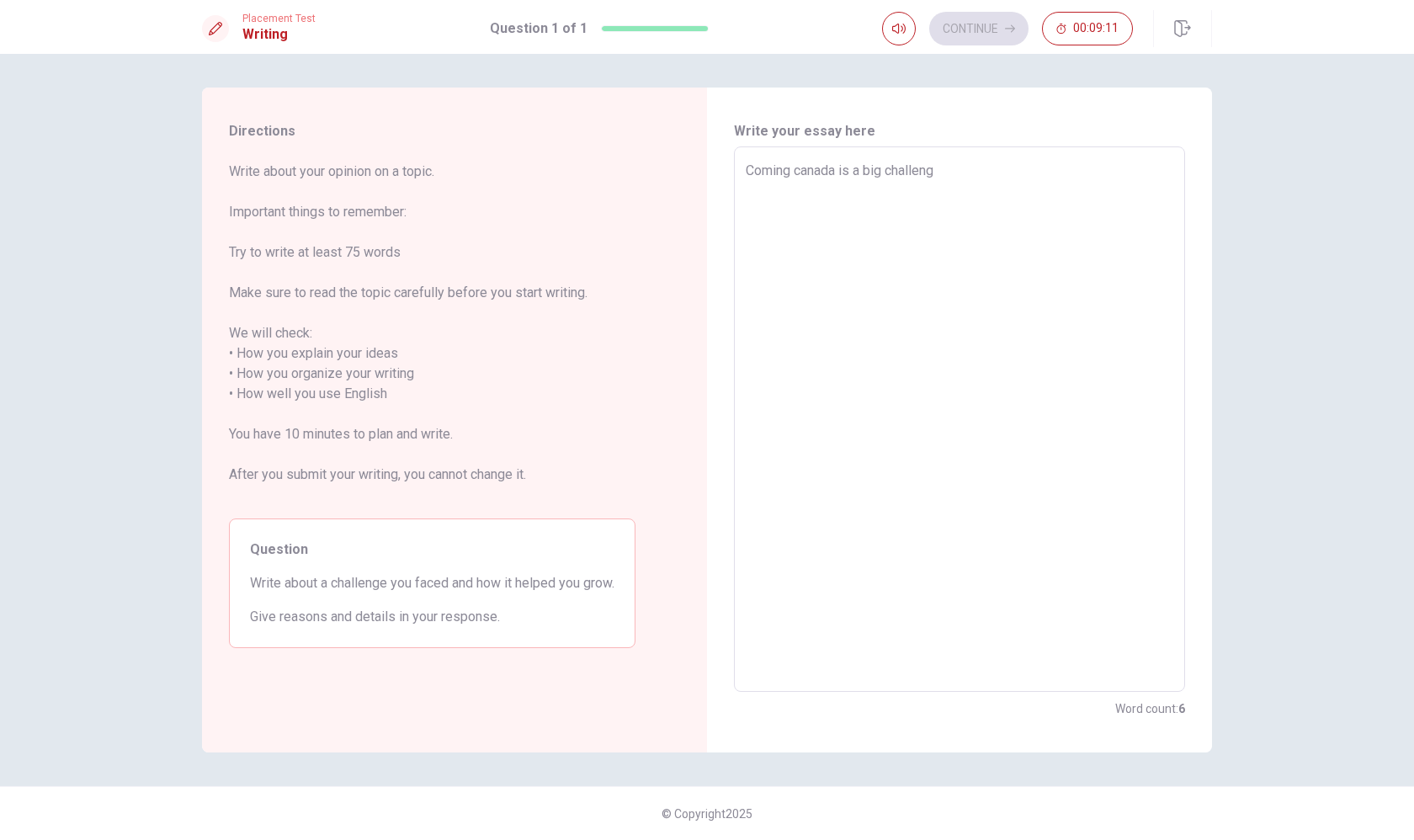 type on "Coming canada is a big challenge" 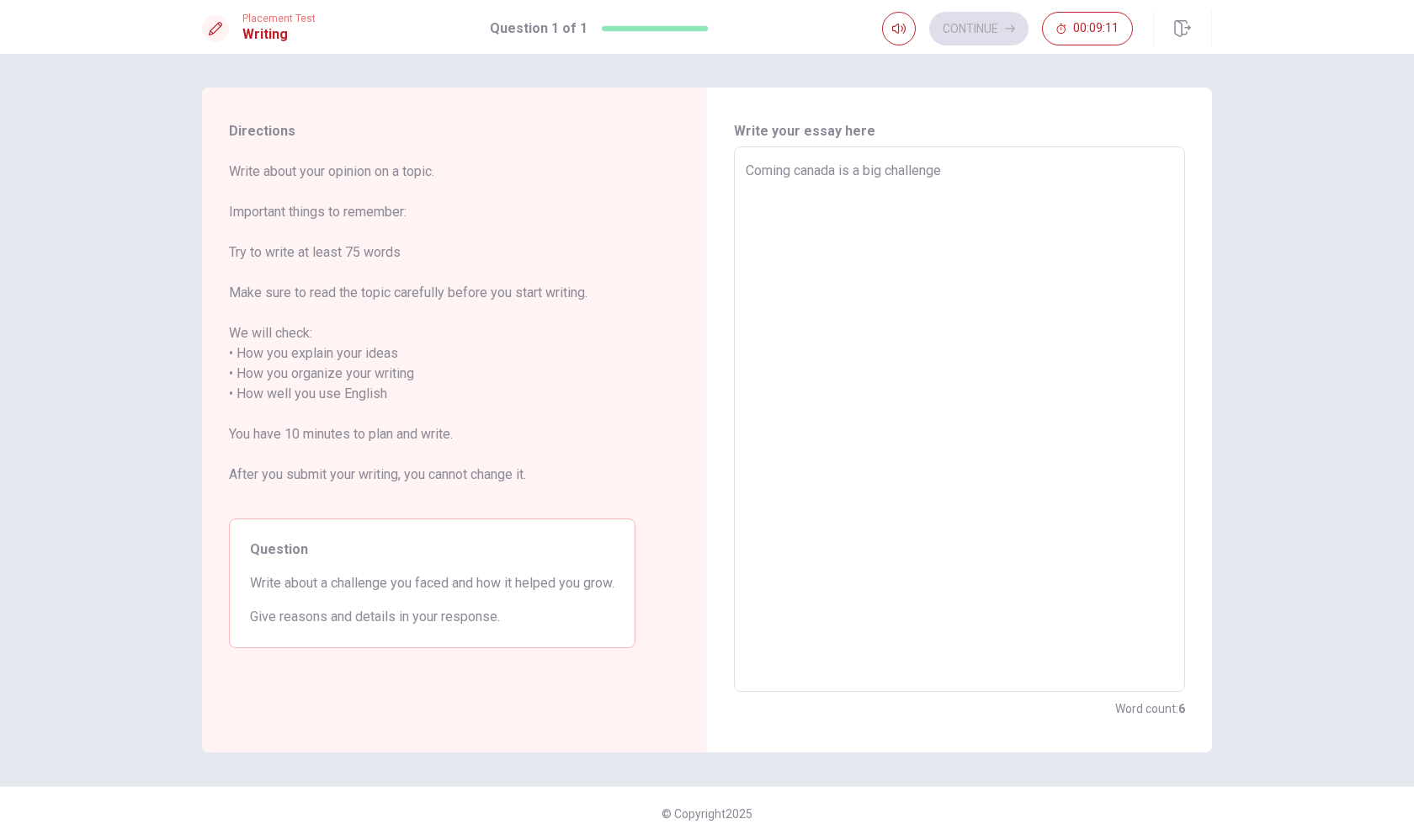 type on "x" 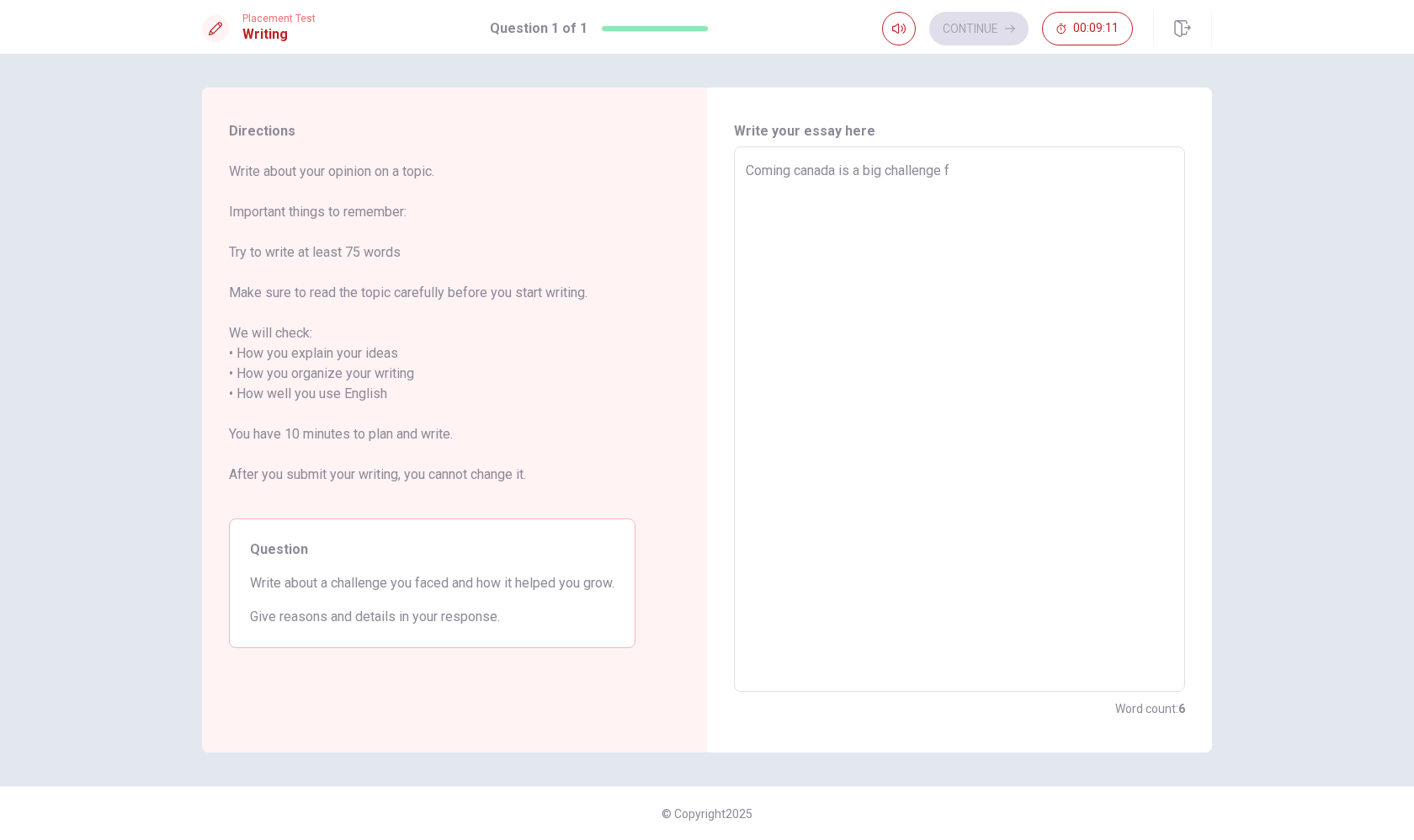 type on "x" 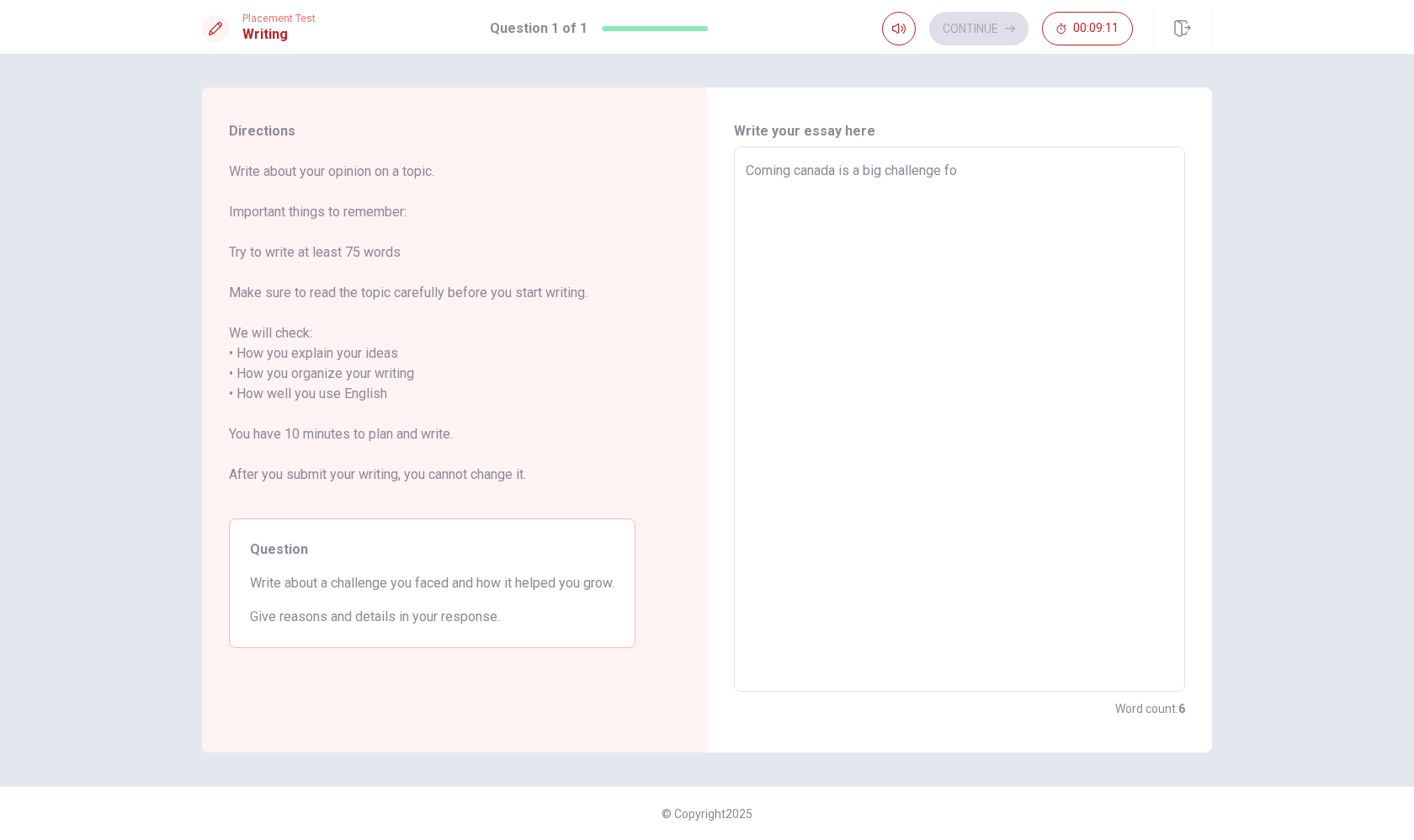 type on "x" 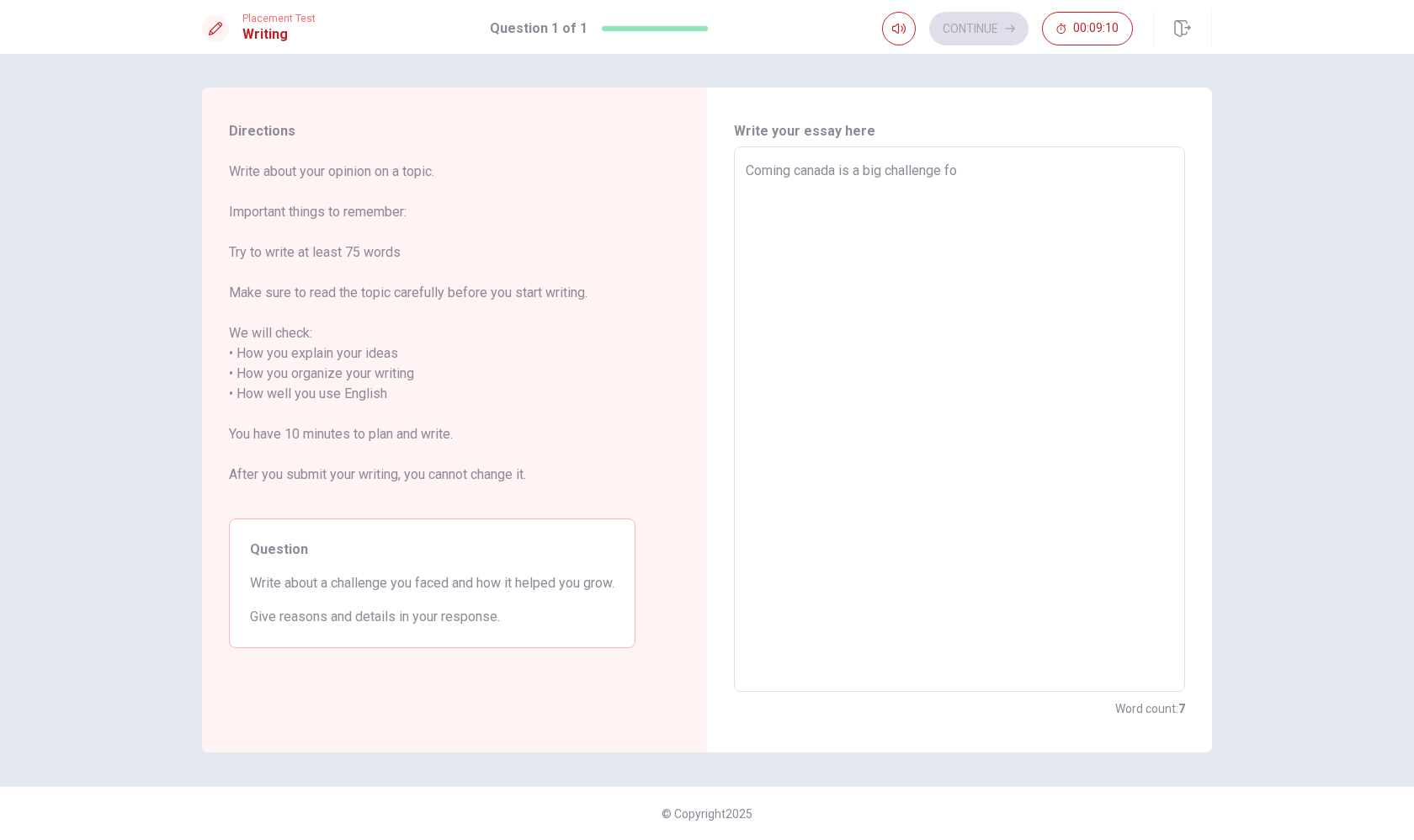 type on "Coming canada is a big challenge for" 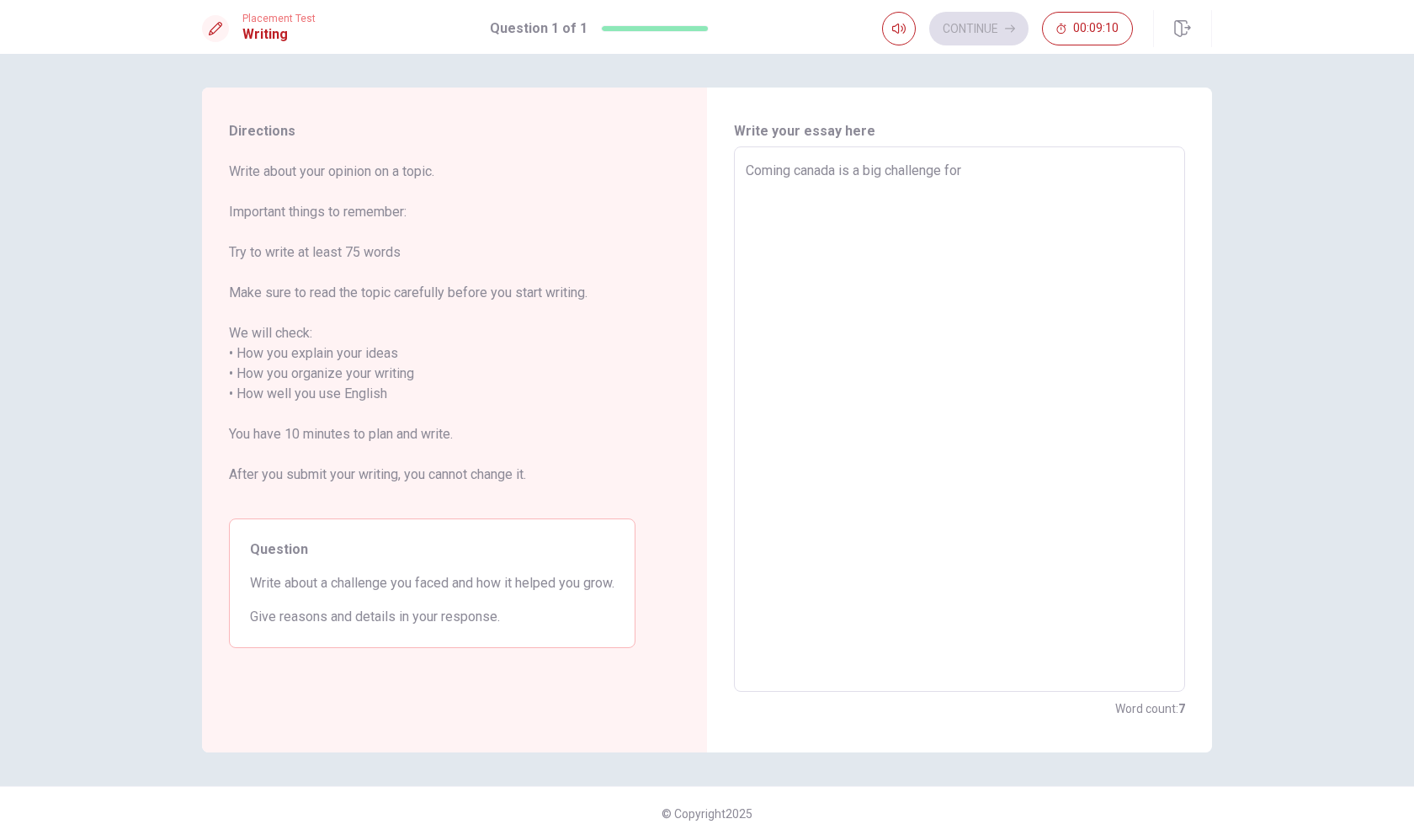 type on "x" 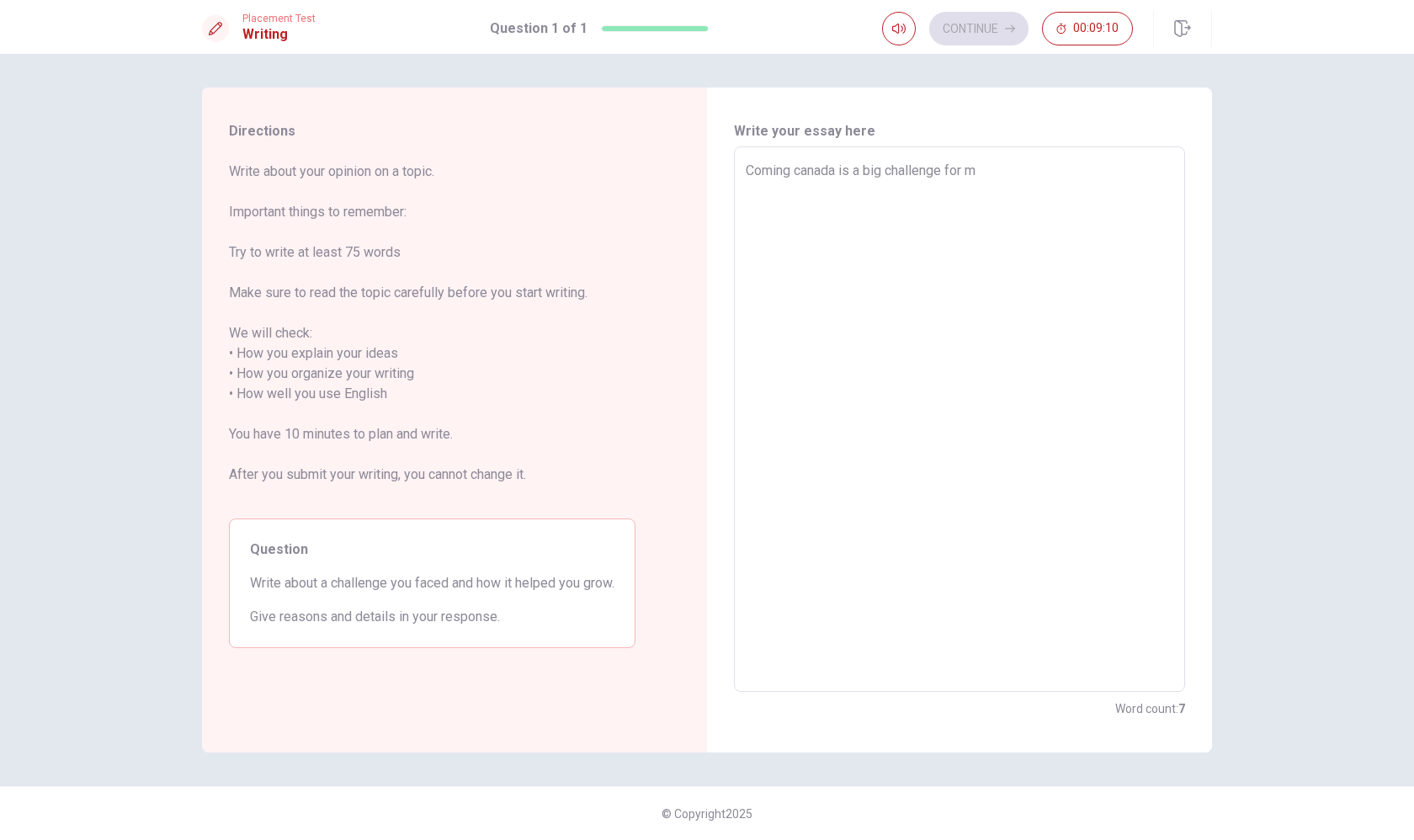 type on "x" 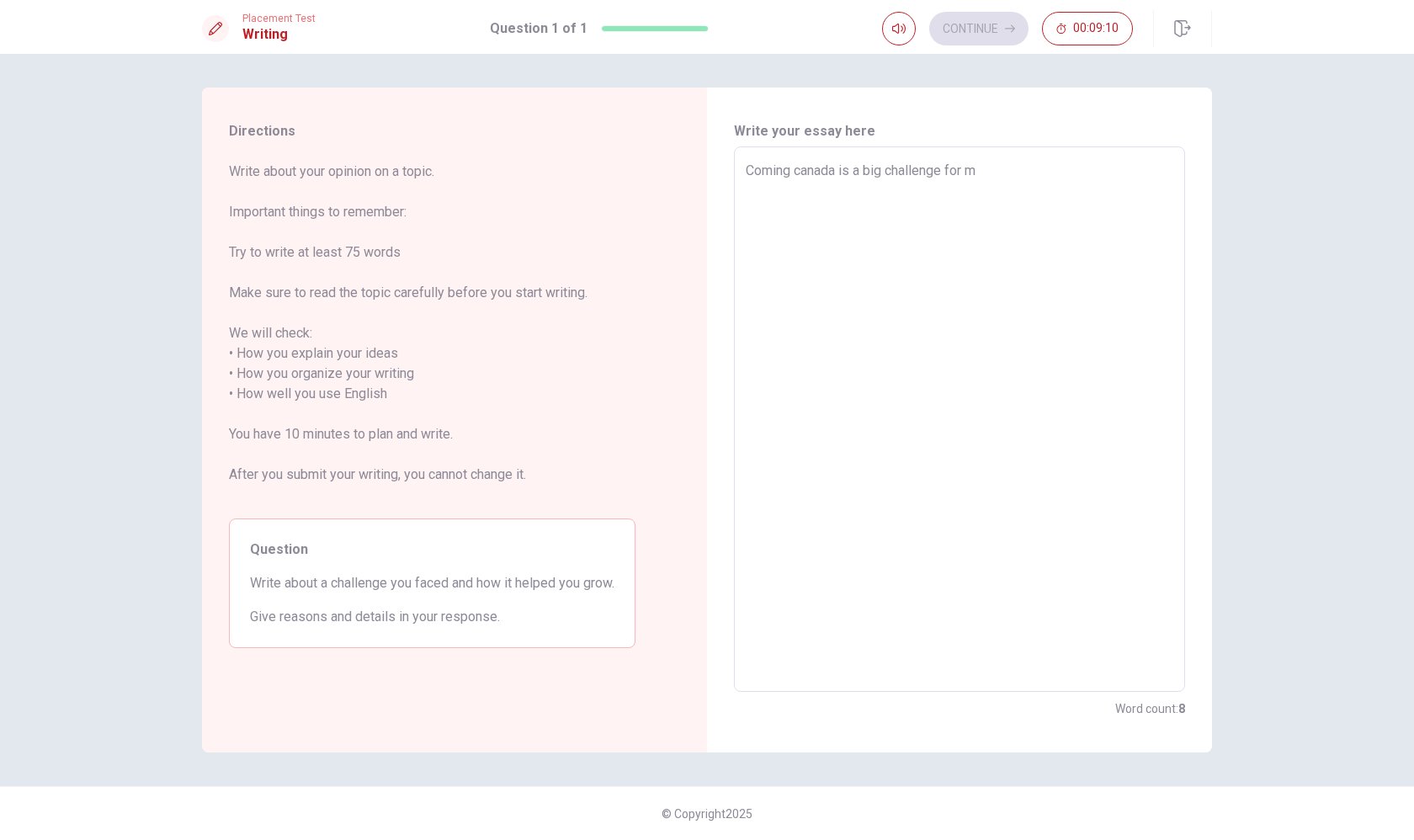 type on "Coming canada is a big challenge for me" 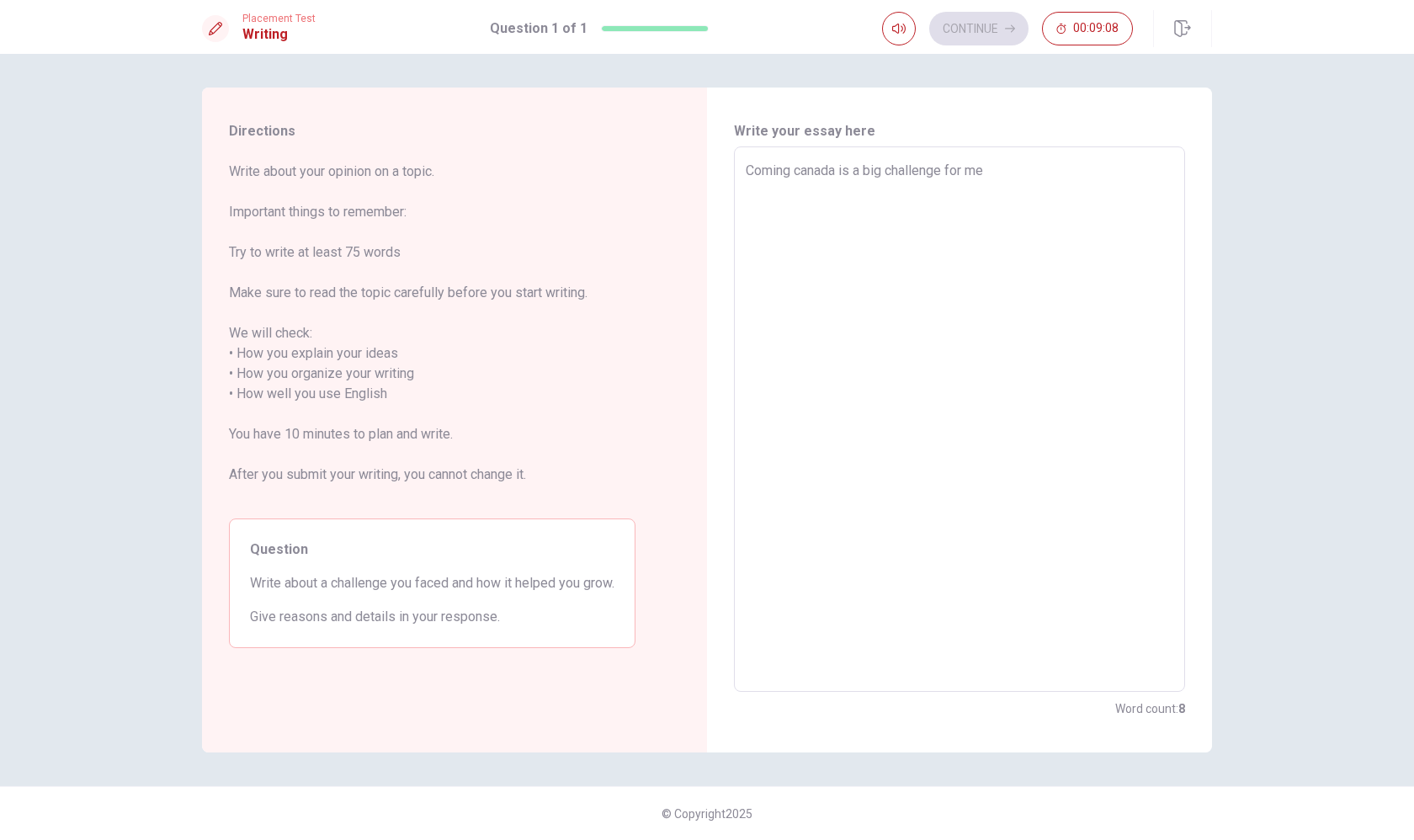 type on "x" 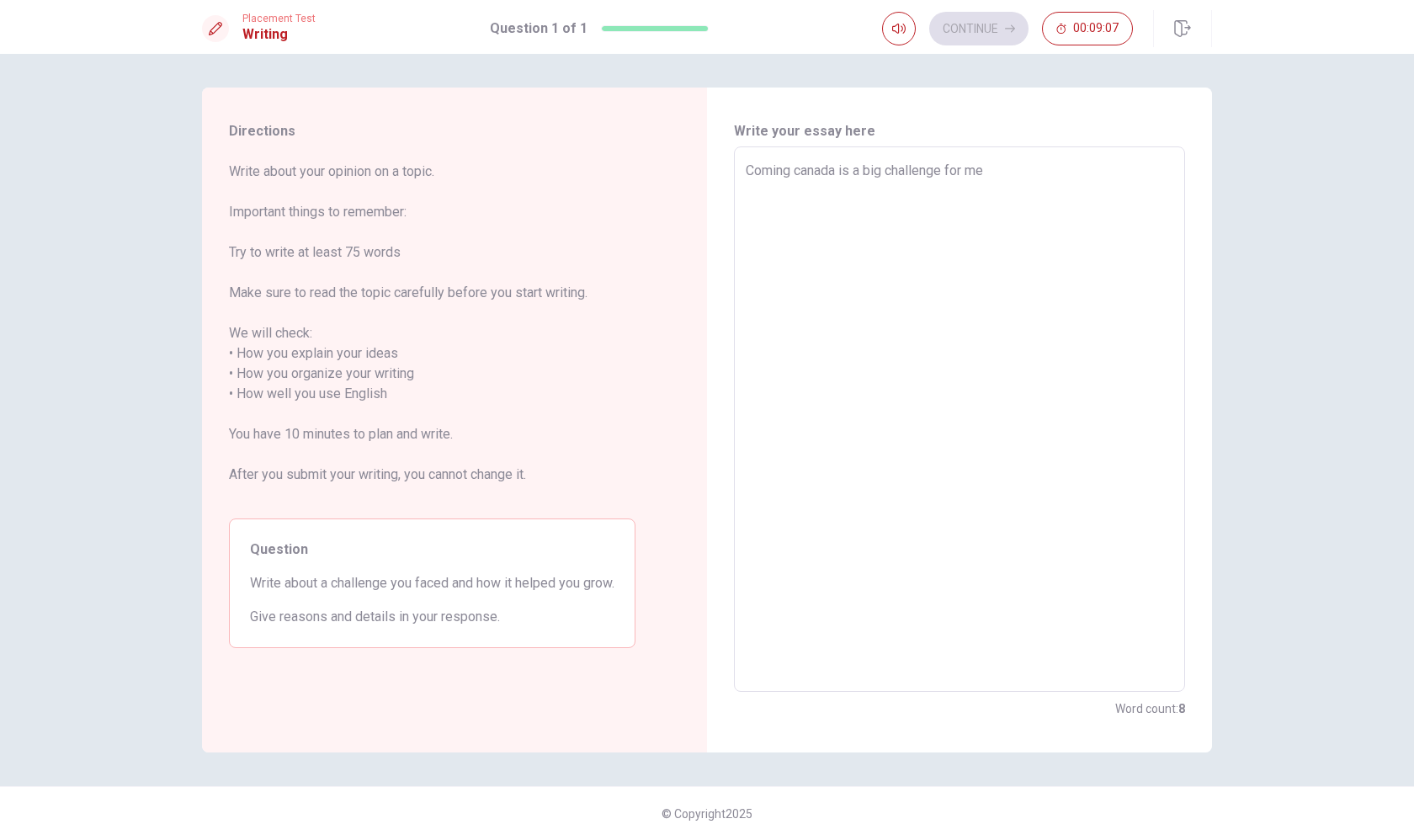type on "Coming canada is a big challenge for me." 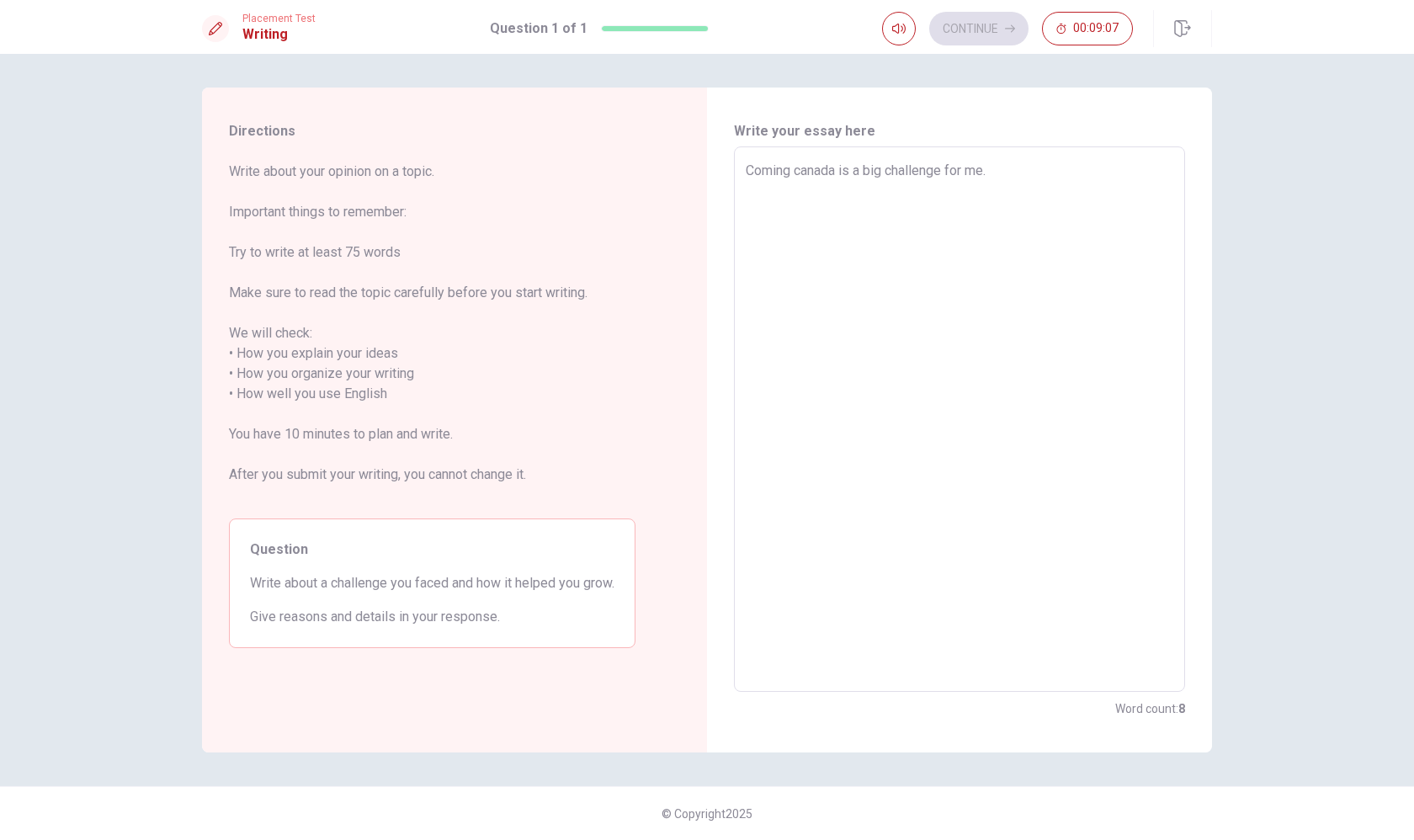 type on "x" 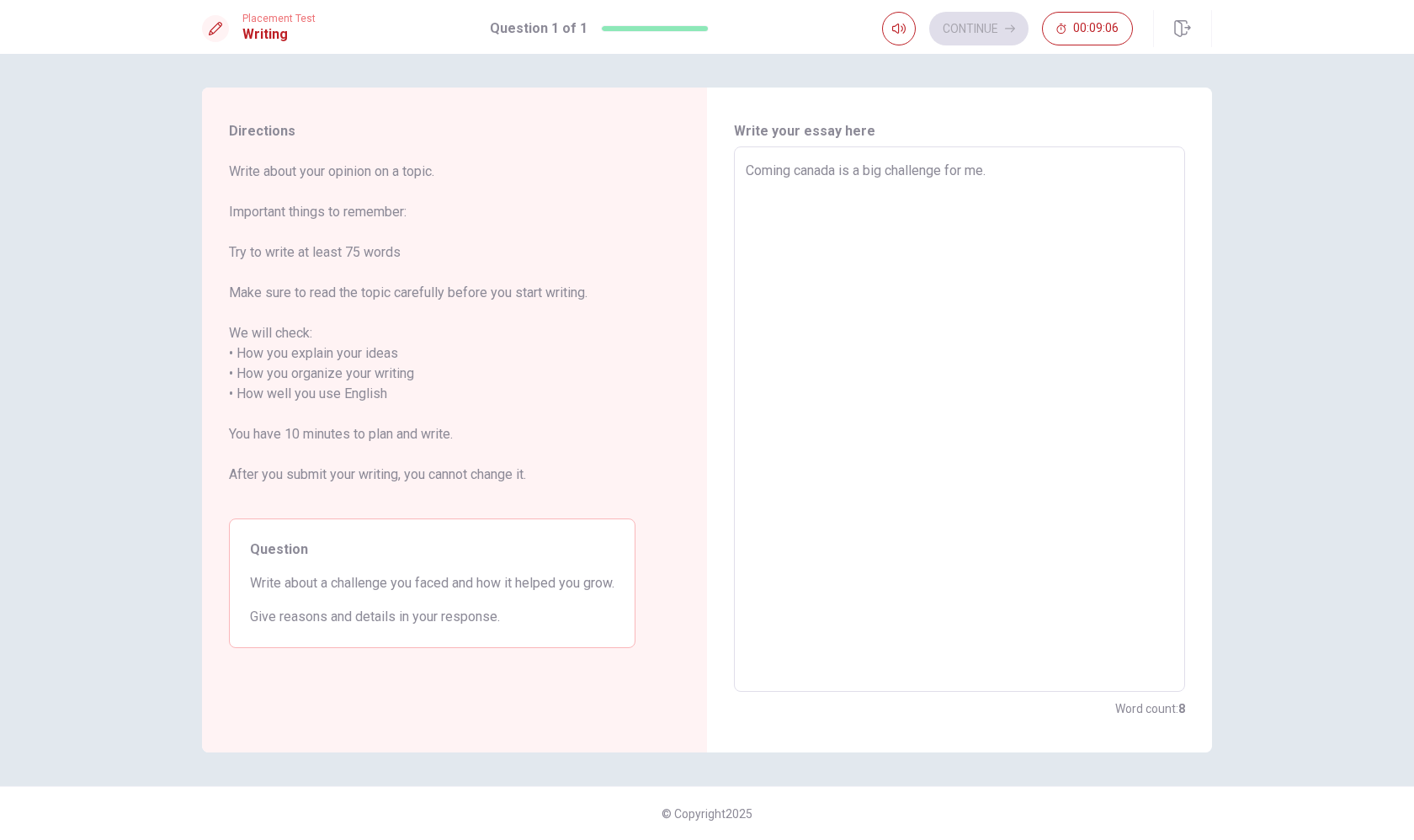 type on "x" 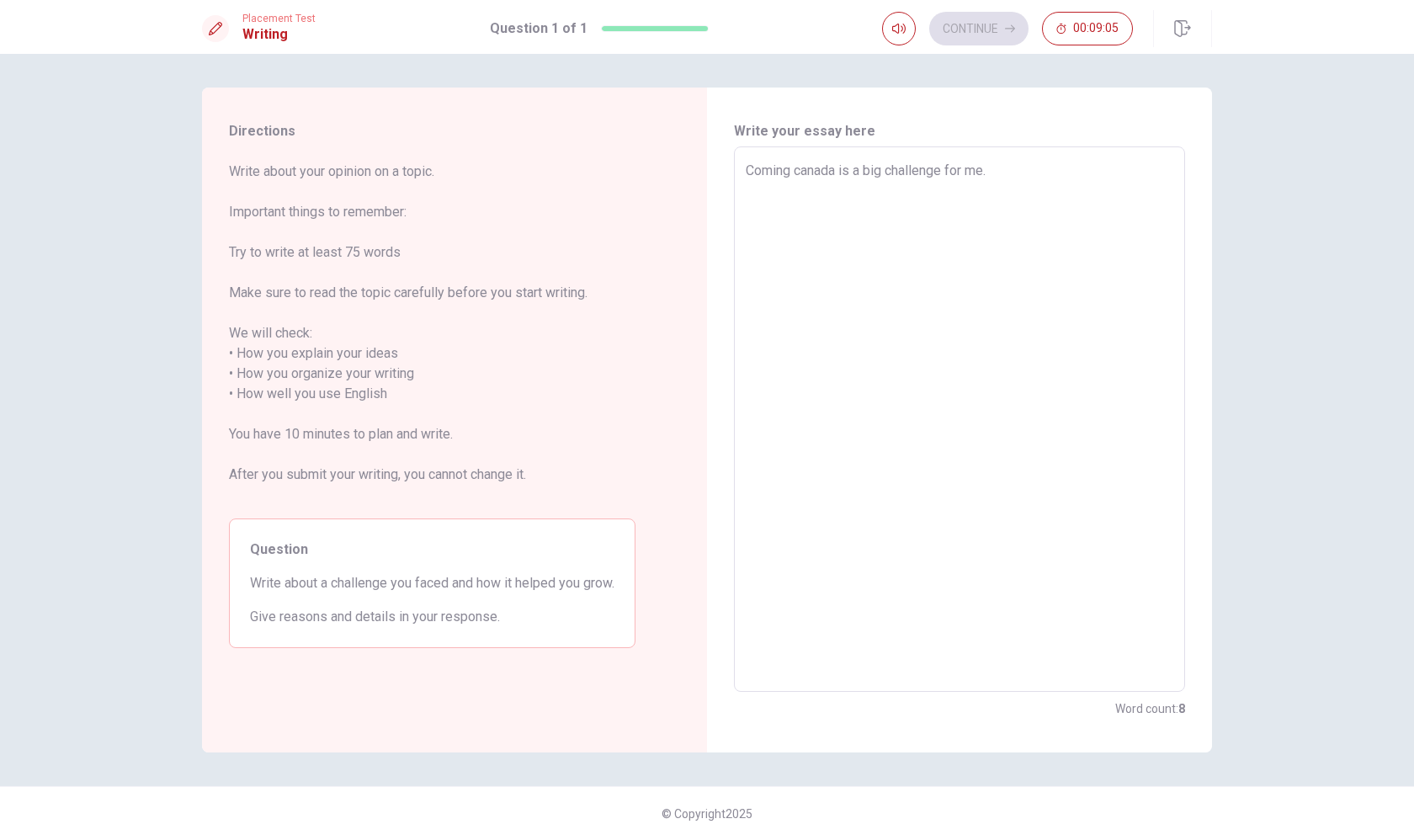type on "Coming canada is a big challenge for me. /" 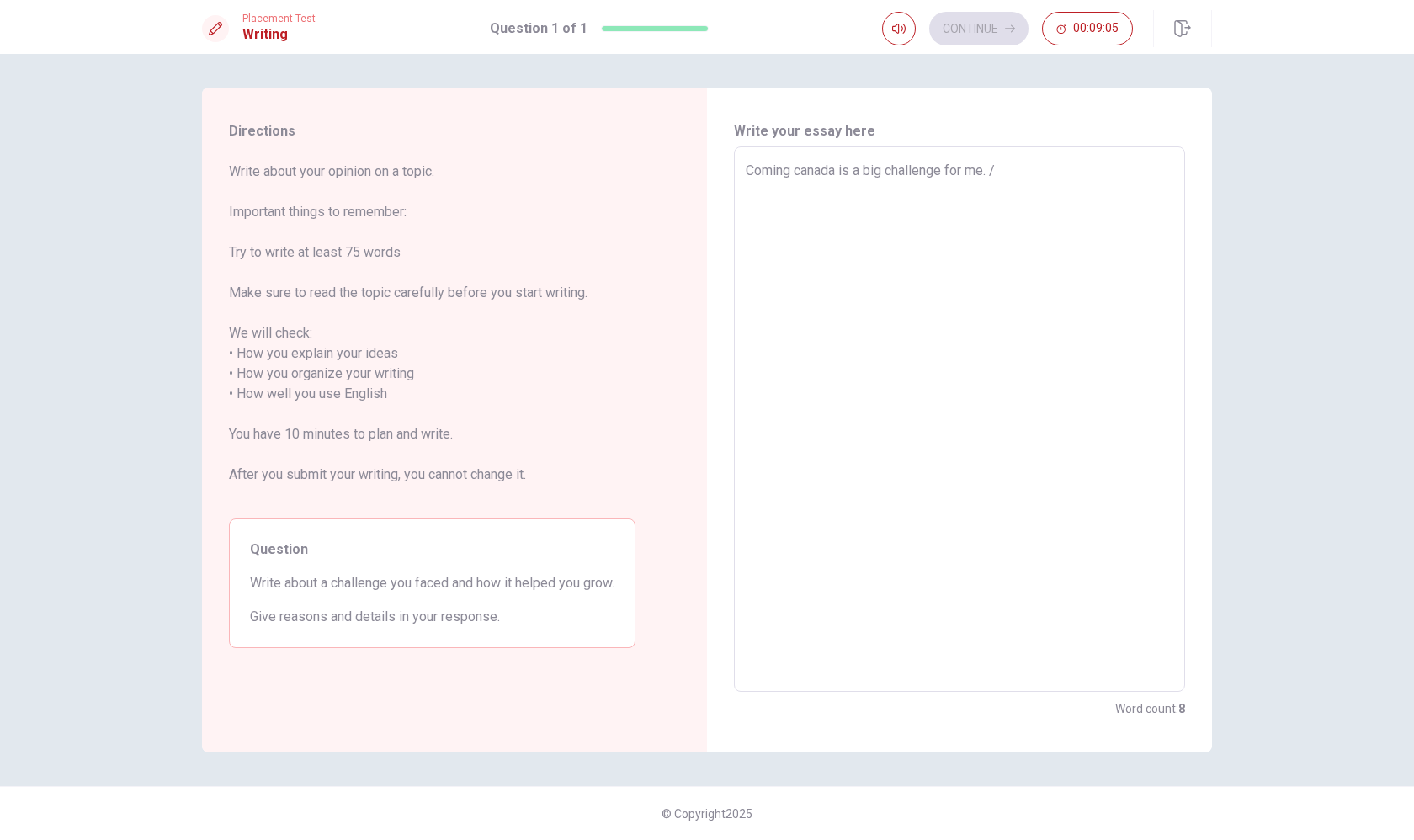 type on "x" 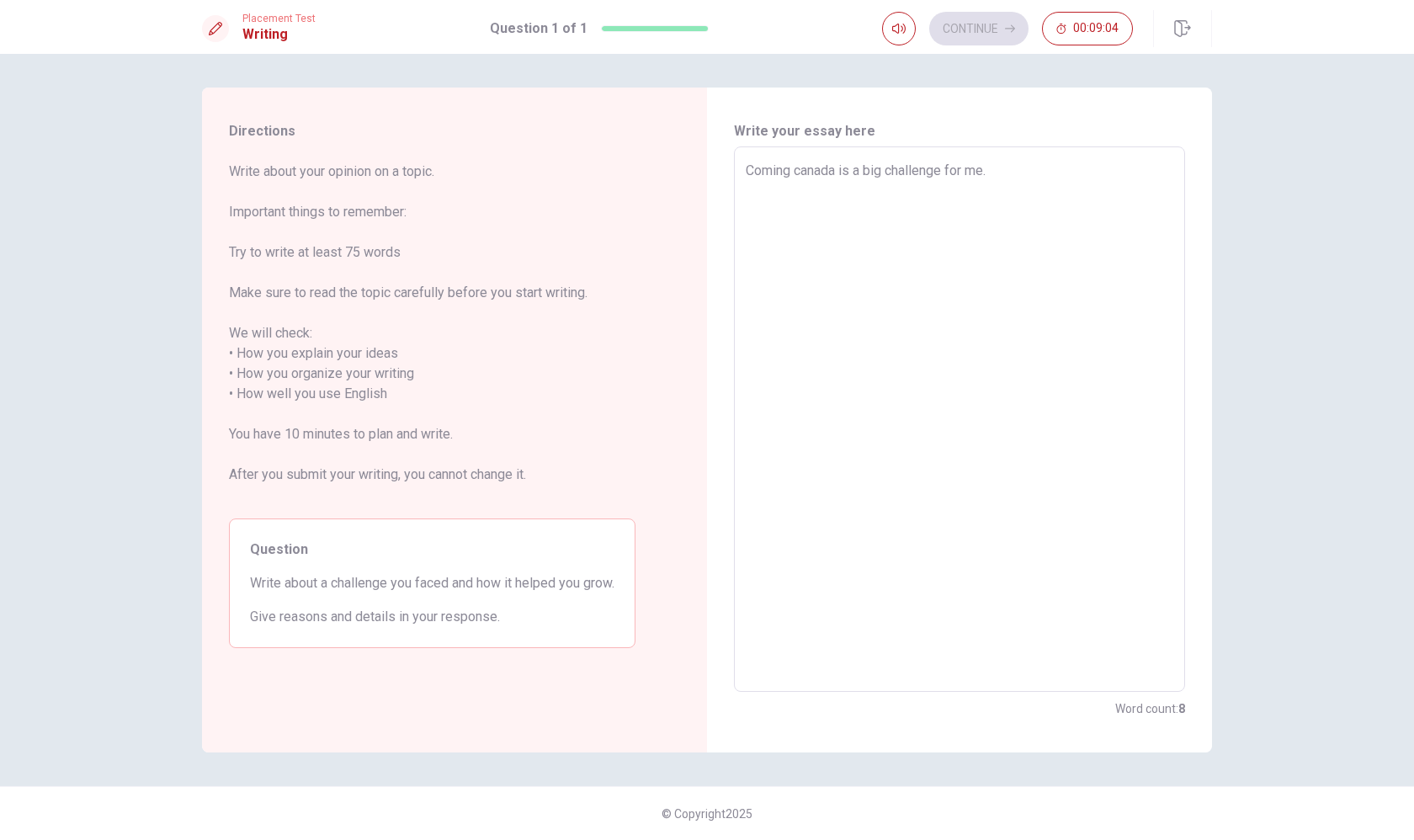 type on "x" 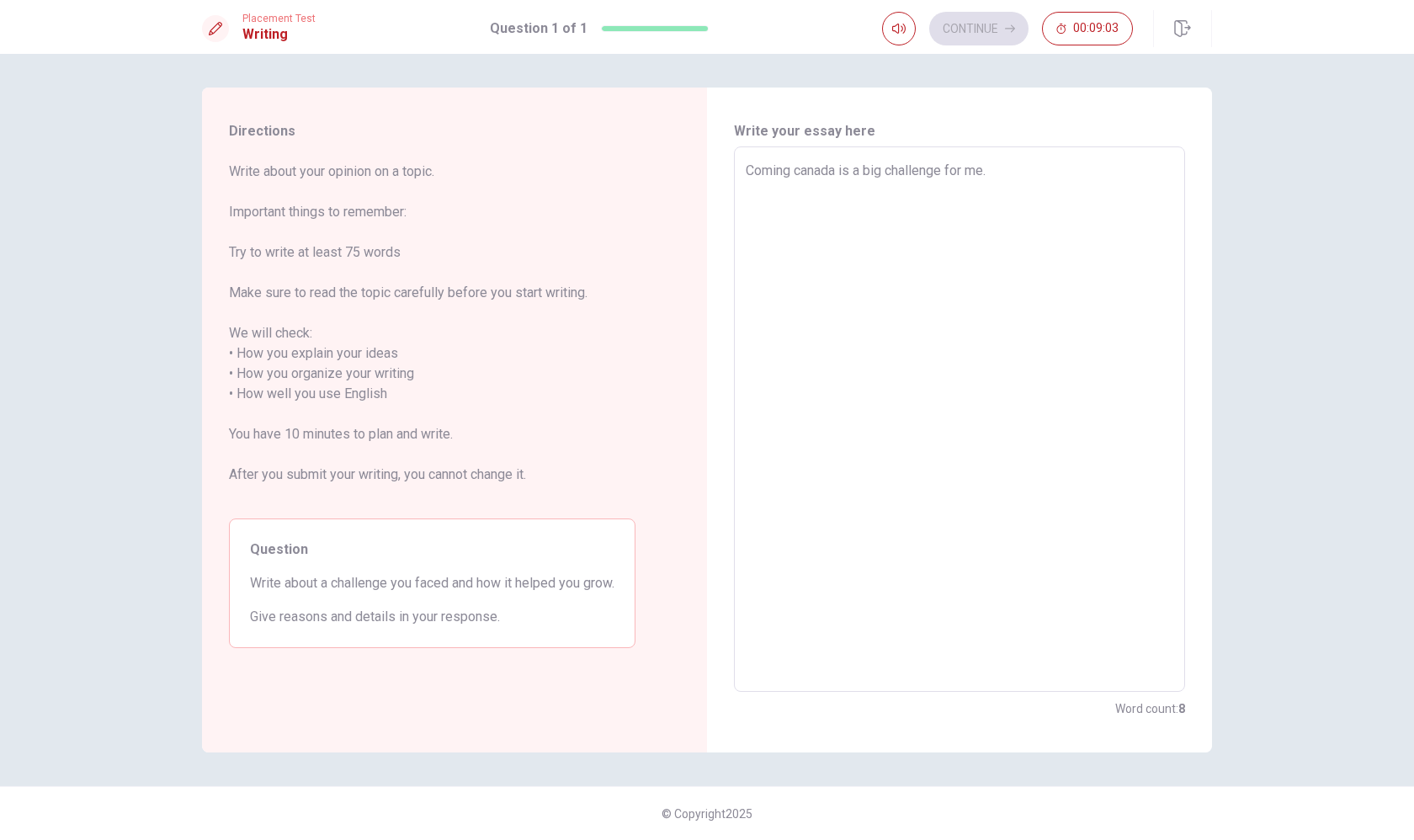 type on "Coming canada is a big challenge for me. I" 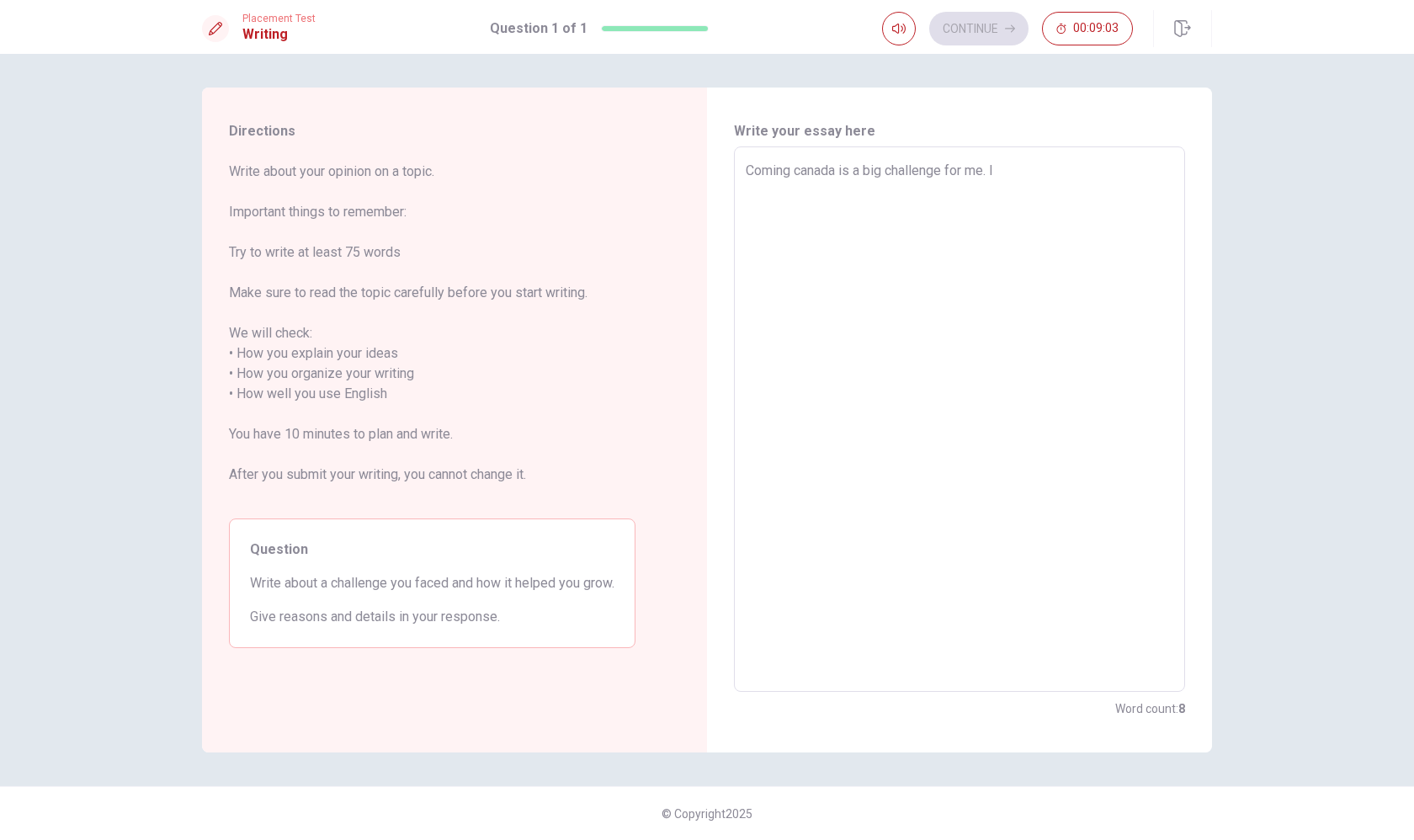 type on "x" 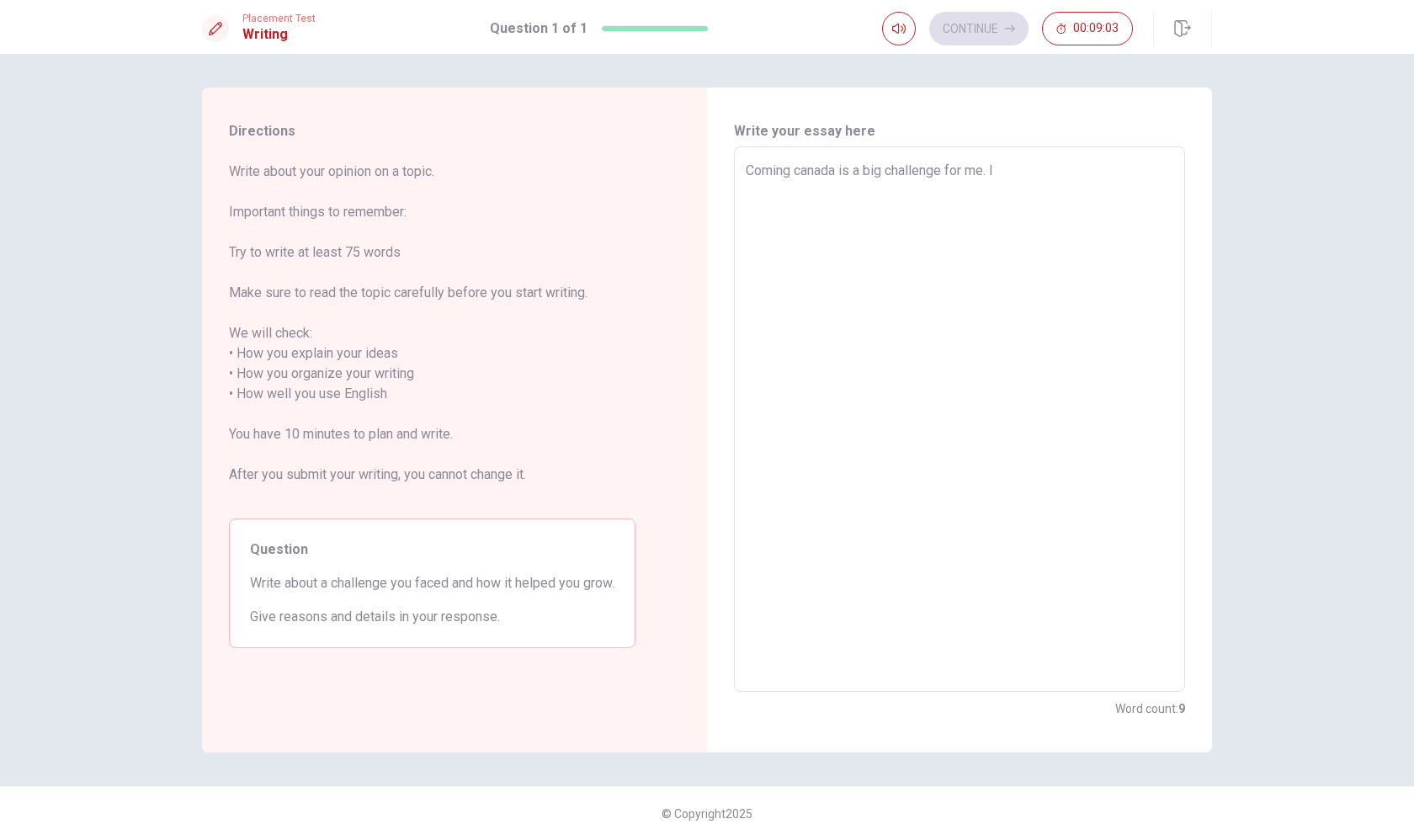 type on "x" 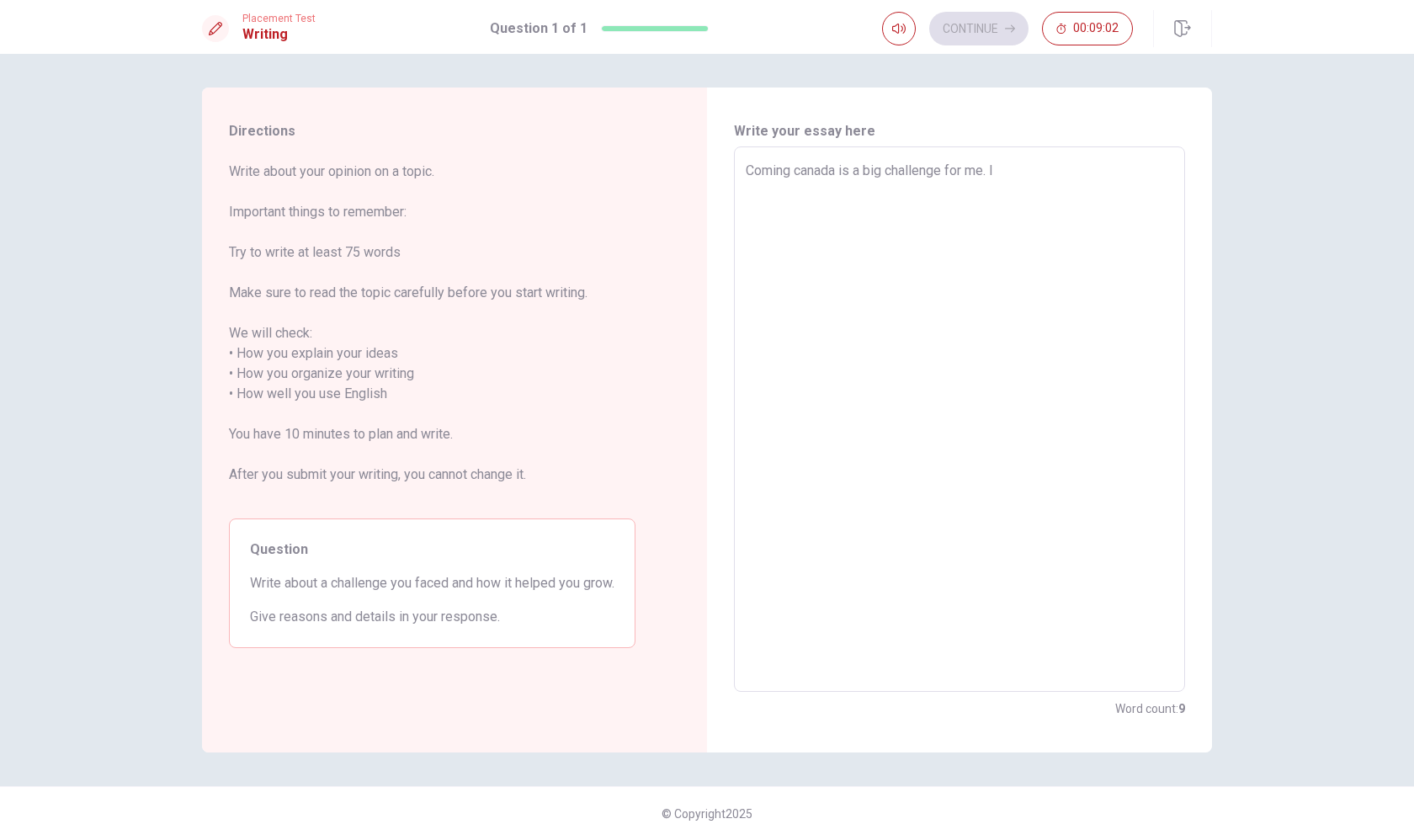 type on "Coming canada is a big challenge for me. I u" 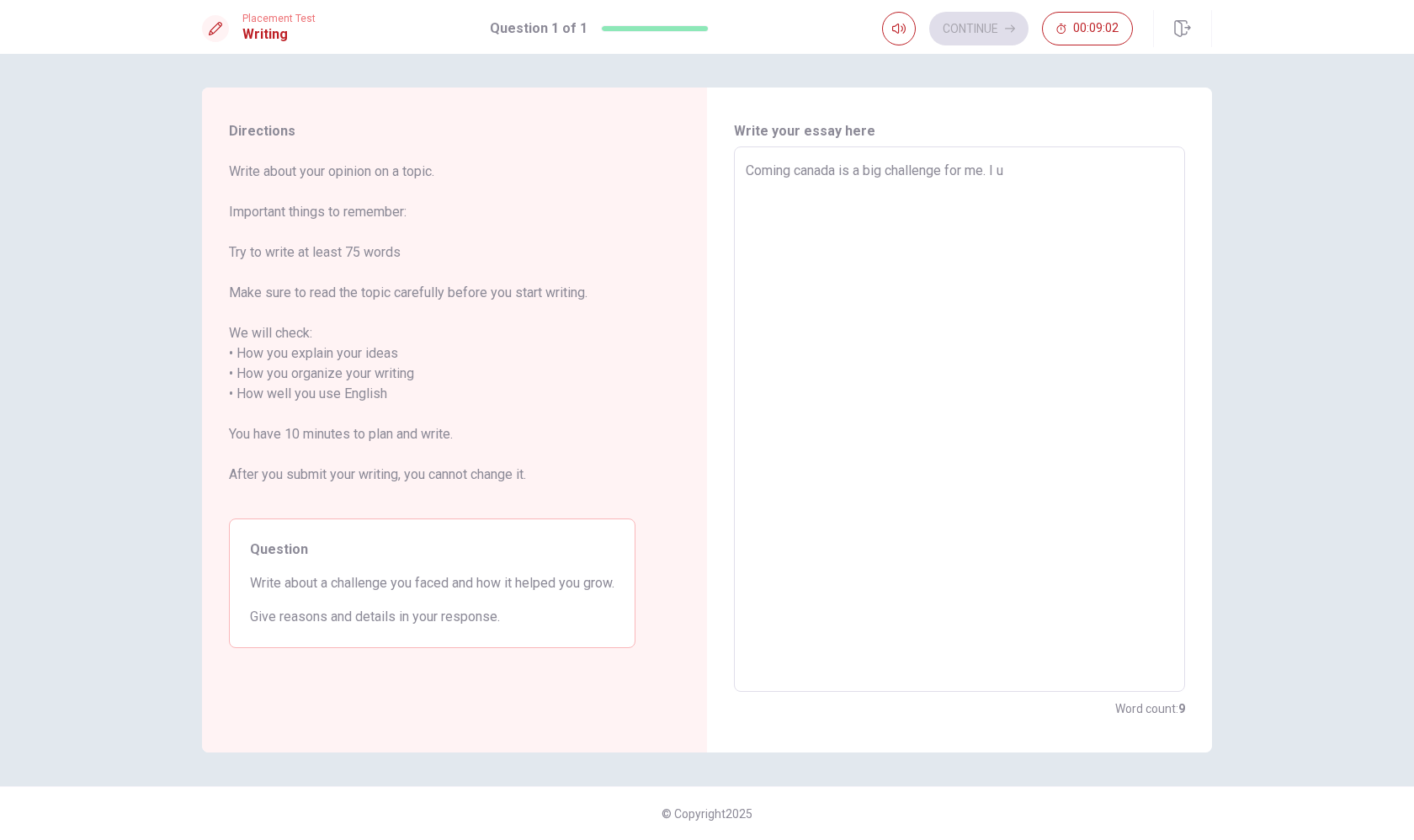 type on "x" 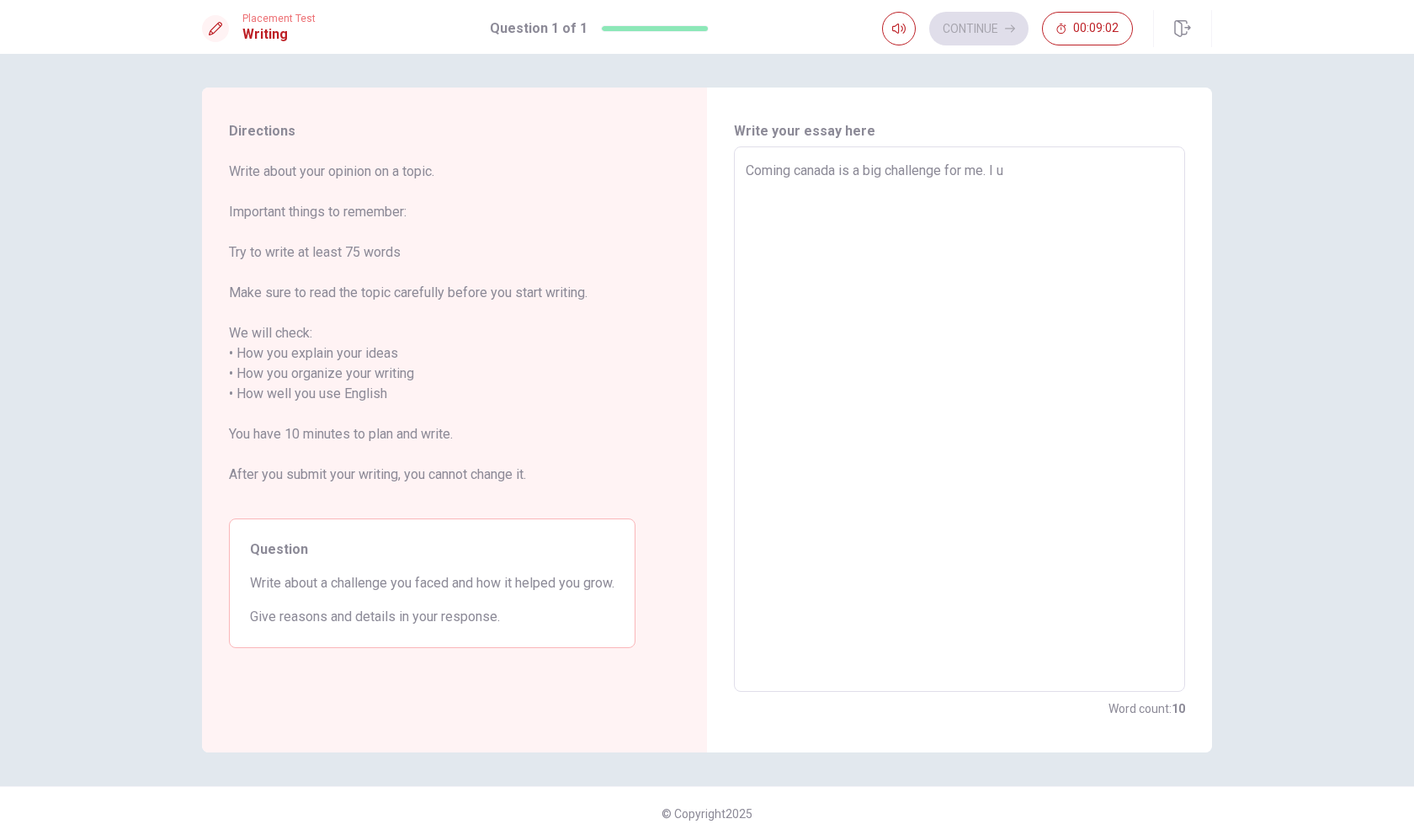 type on "Coming canada is a big challenge for me. I us" 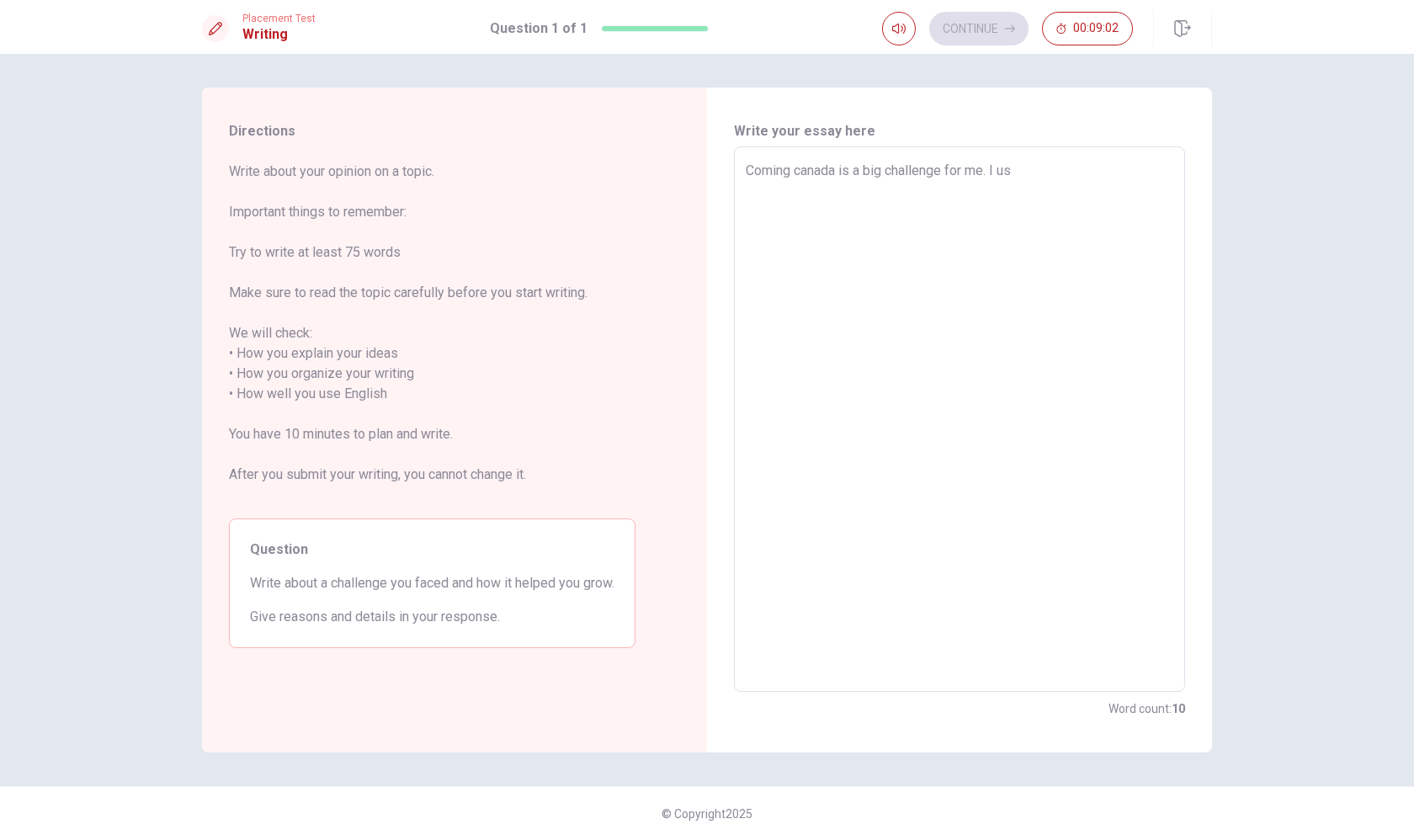 type on "x" 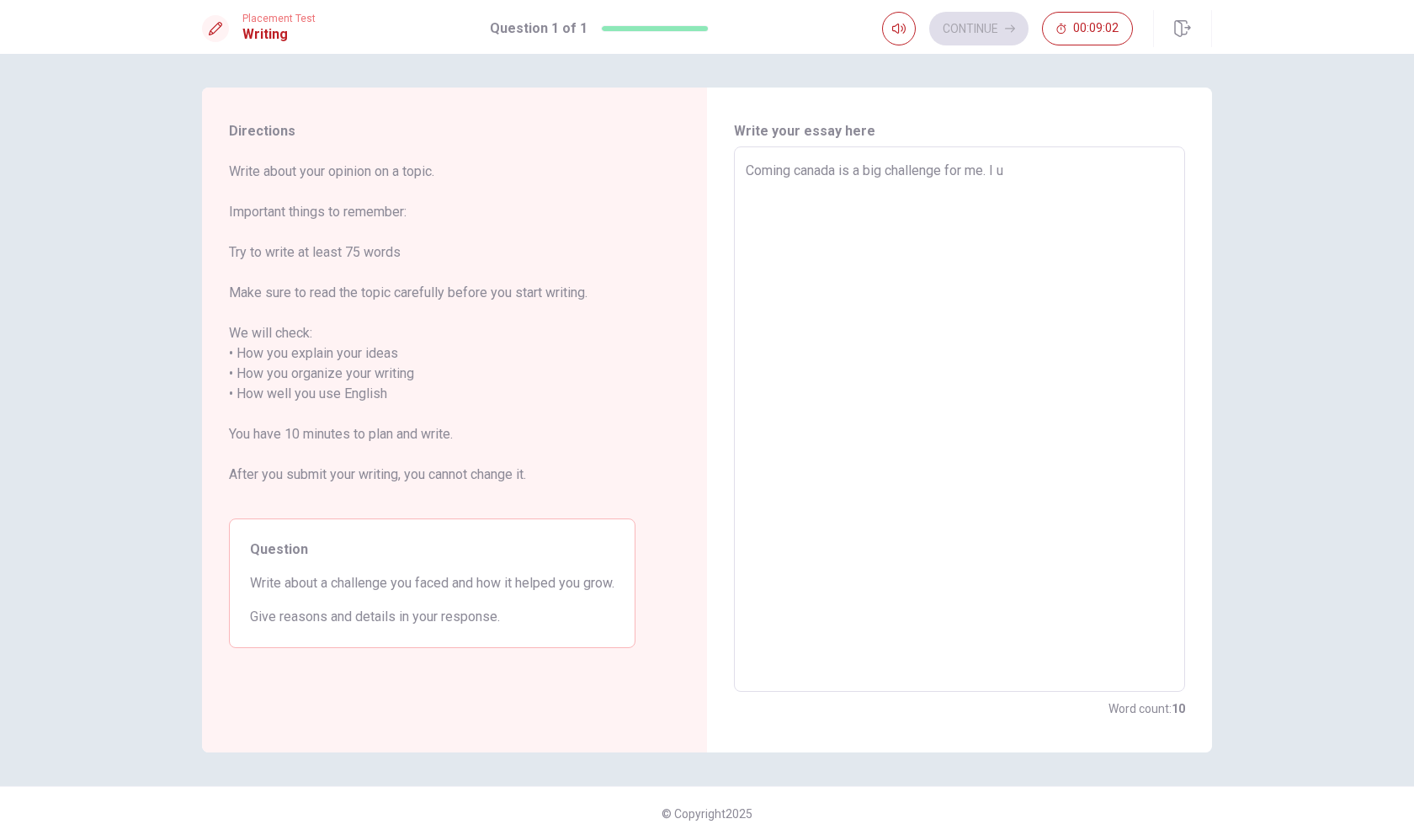 type on "x" 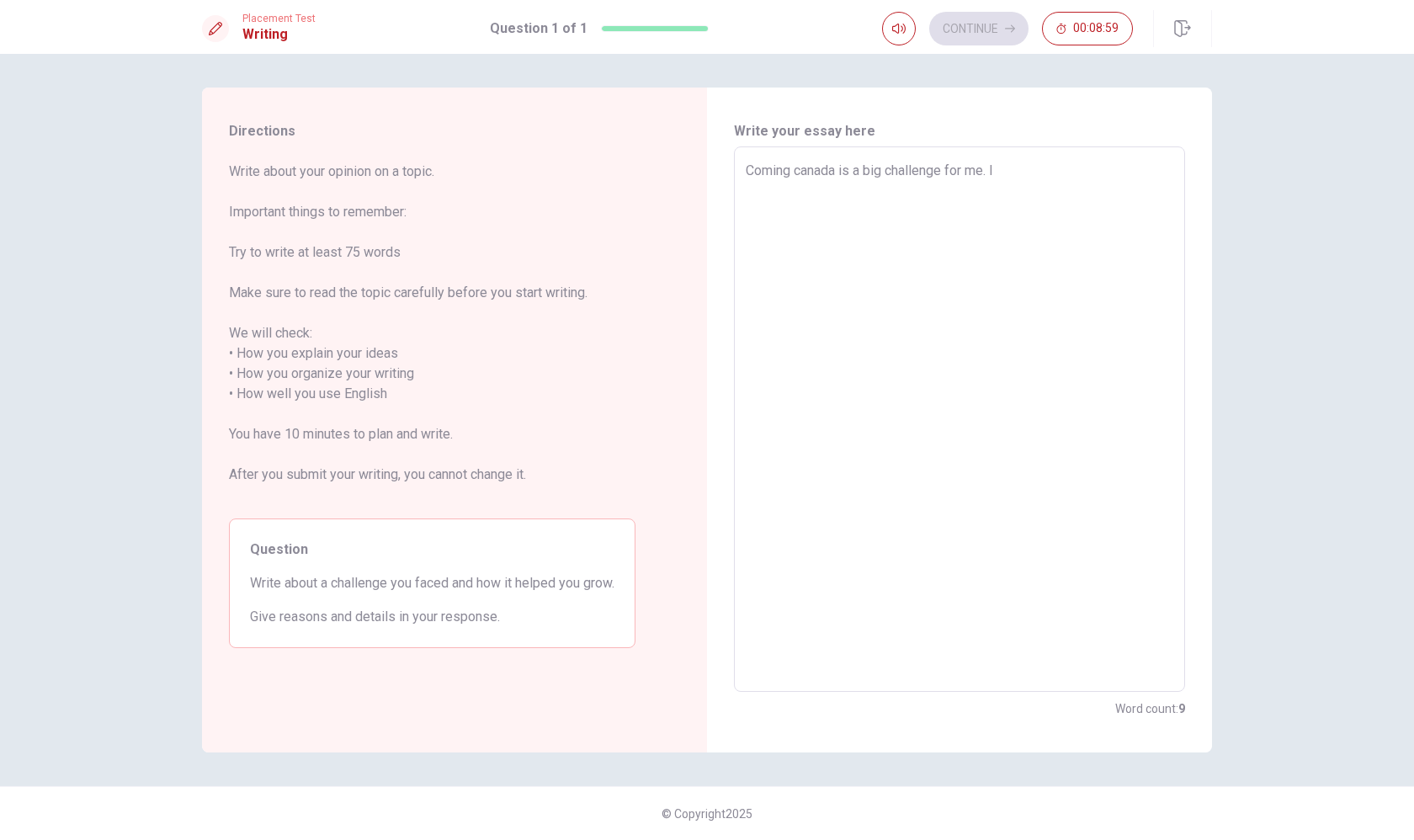 type on "x" 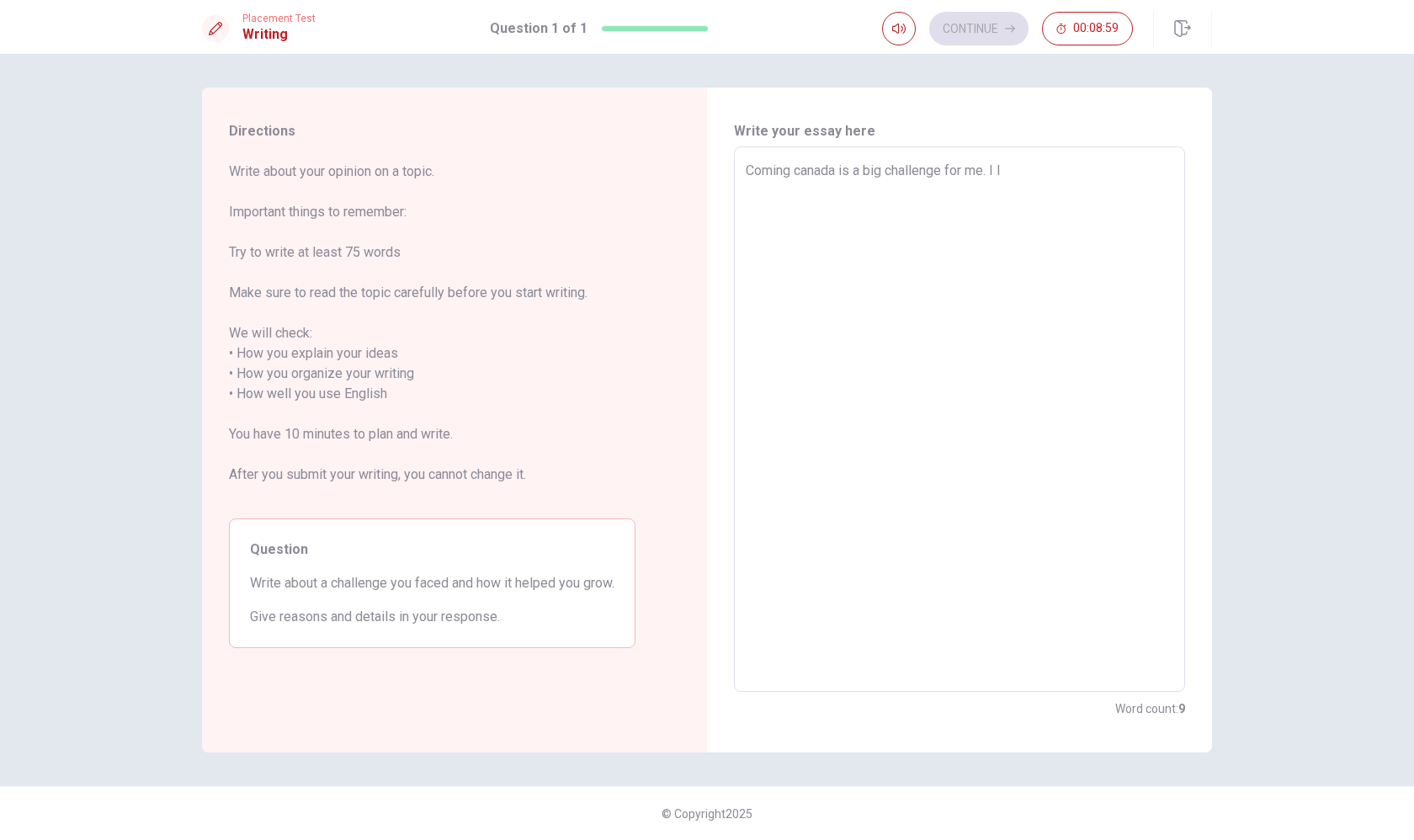 type on "x" 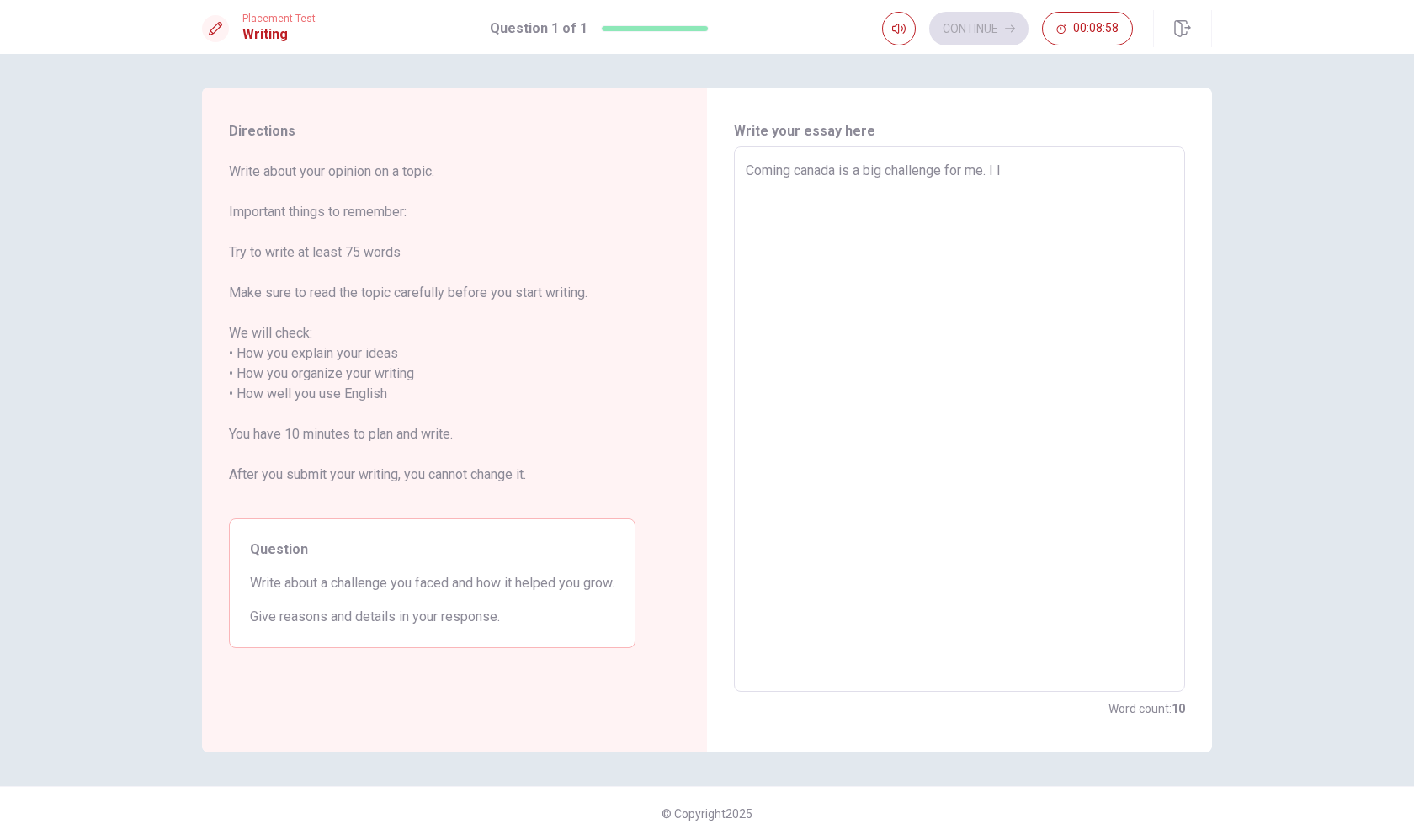 type on "Coming canada is a big challenge for me. I" 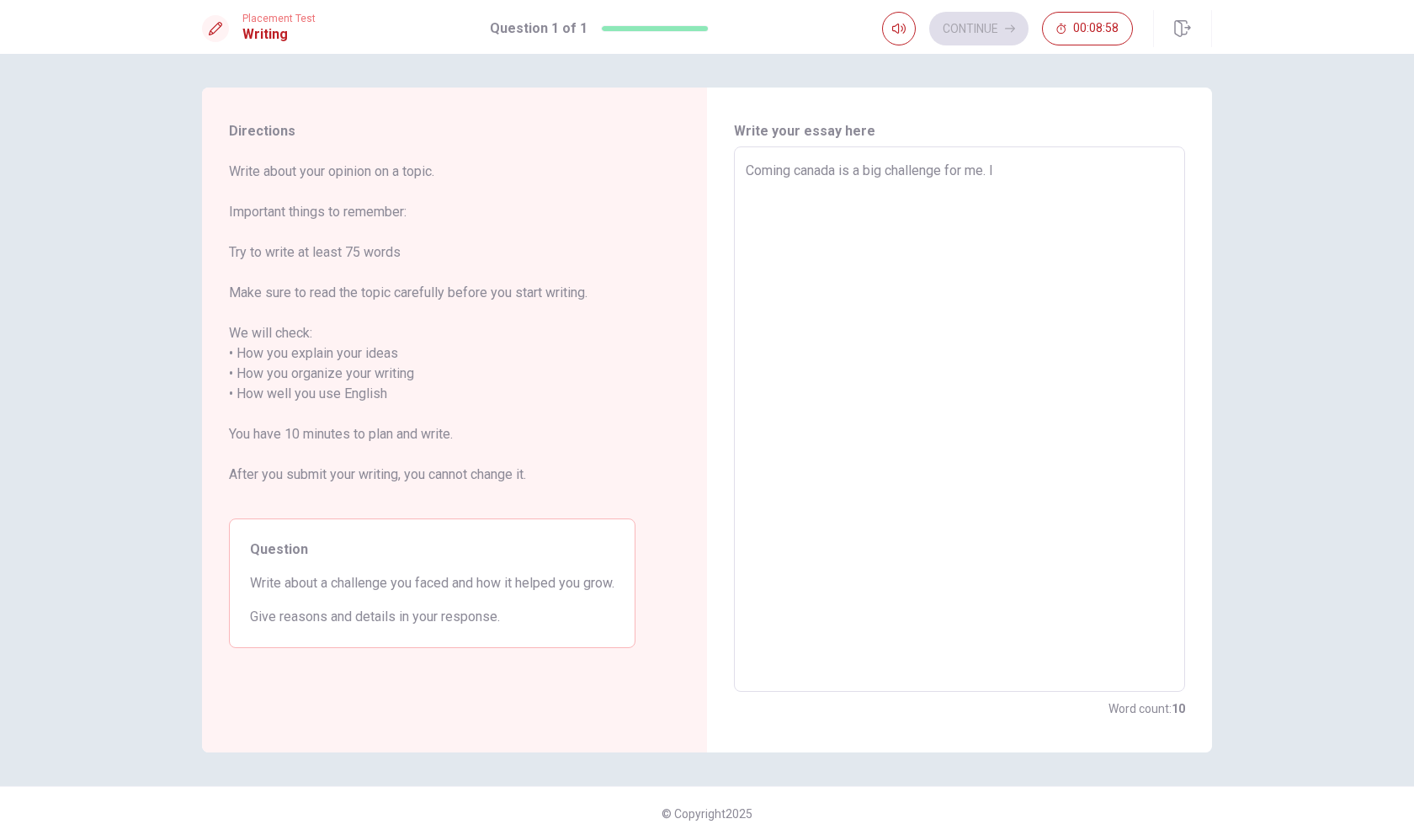 type on "x" 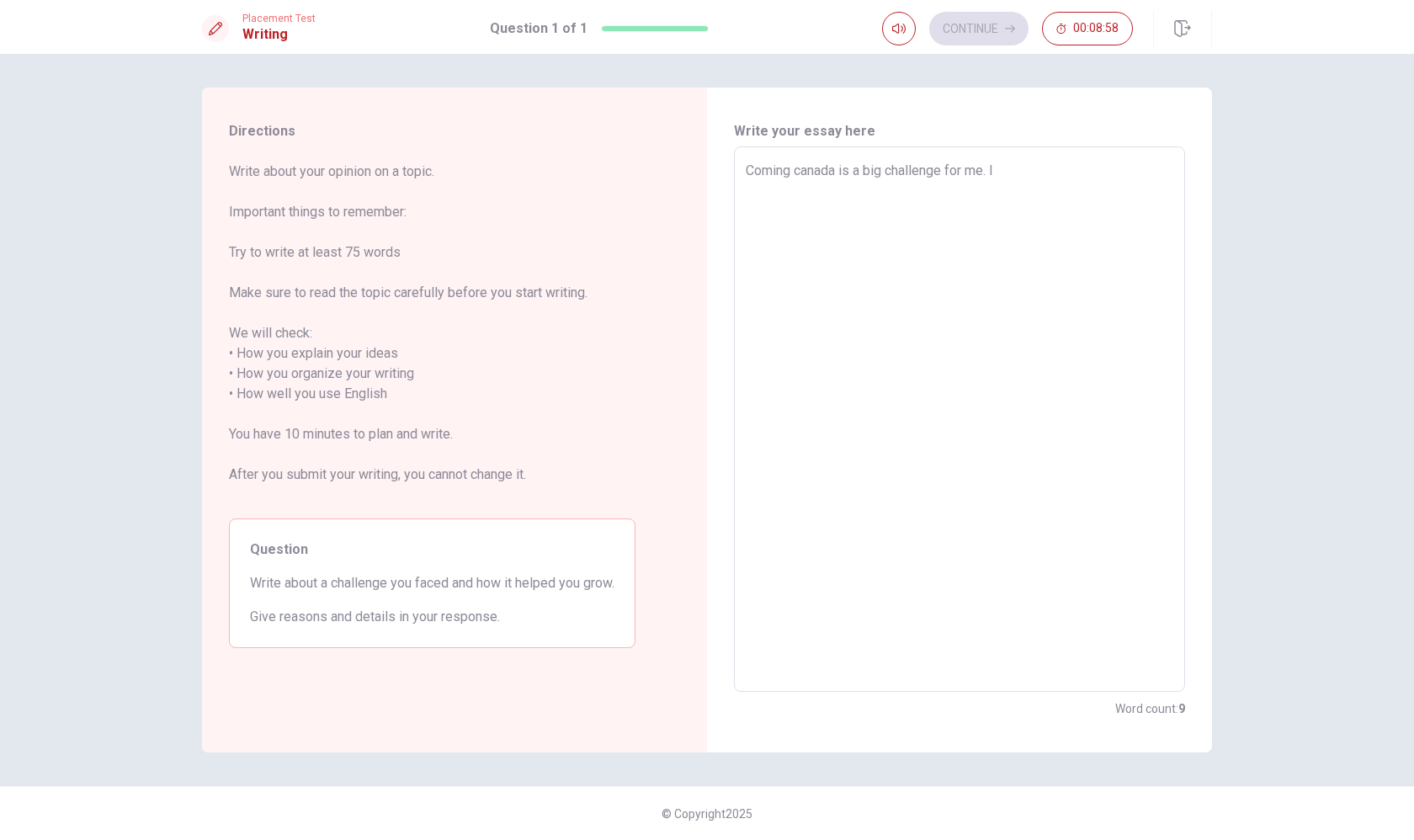type on "Coming canada is a big challenge for me. I" 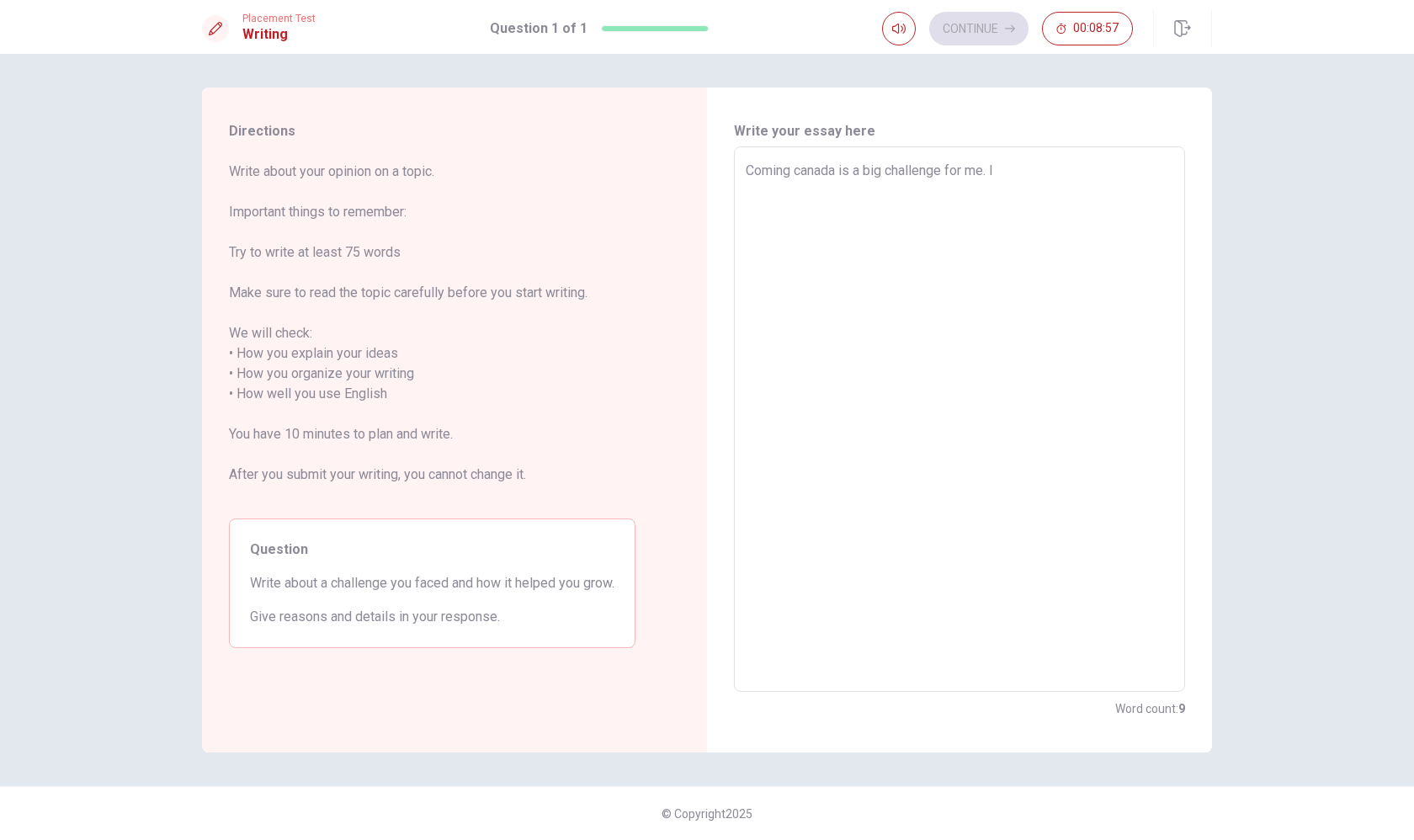 type on "Coming canada is a big challenge for me. I/" 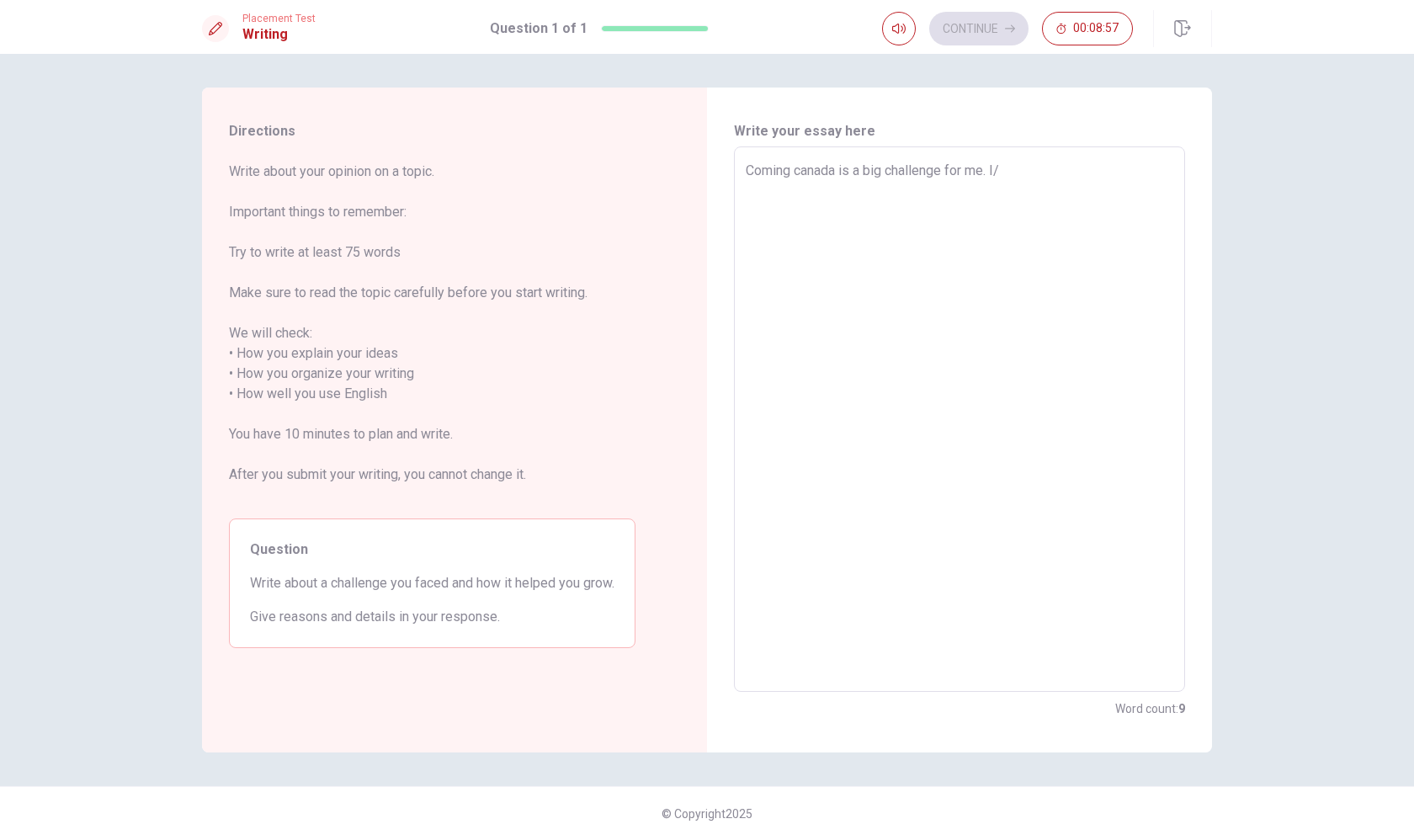 type on "x" 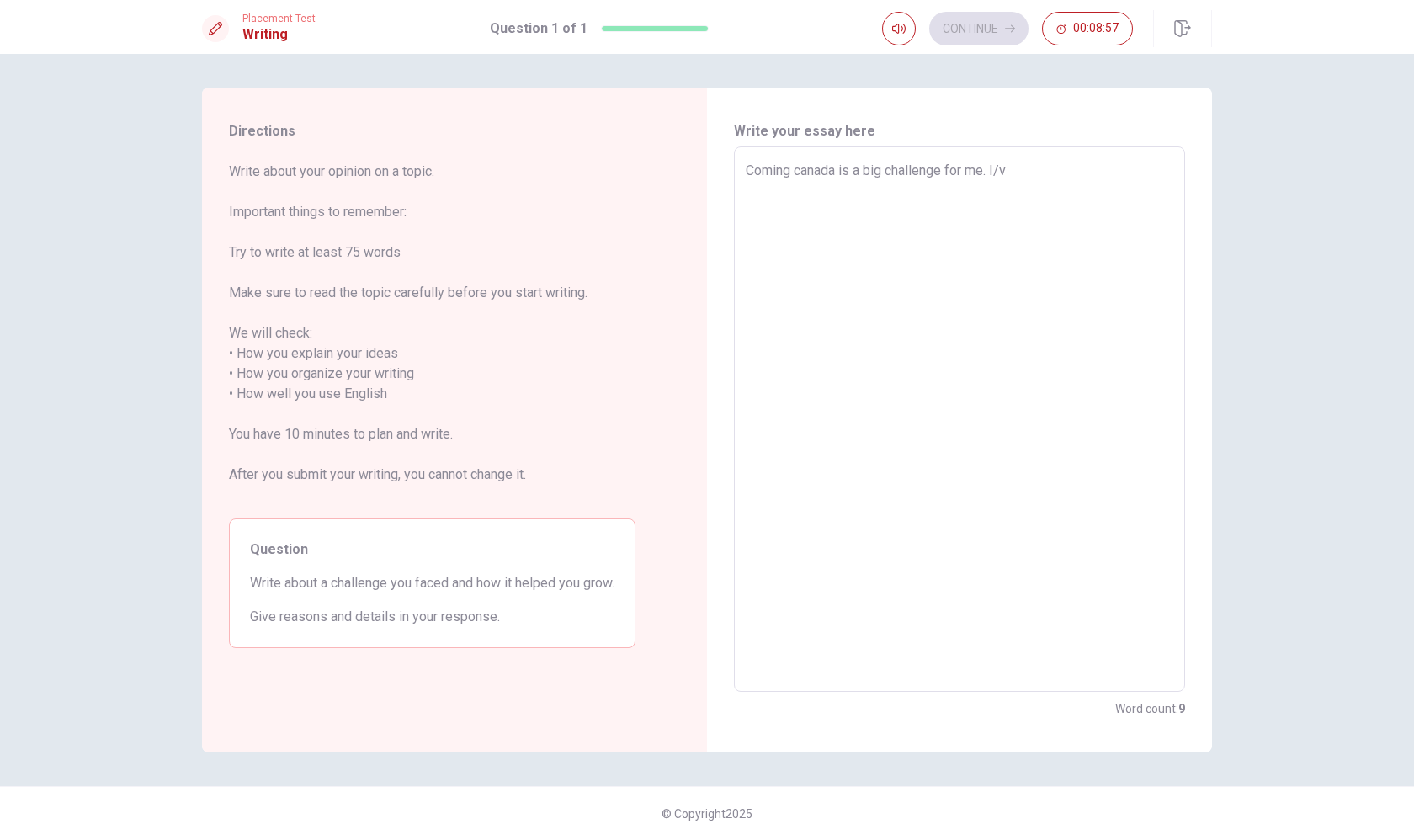 type on "x" 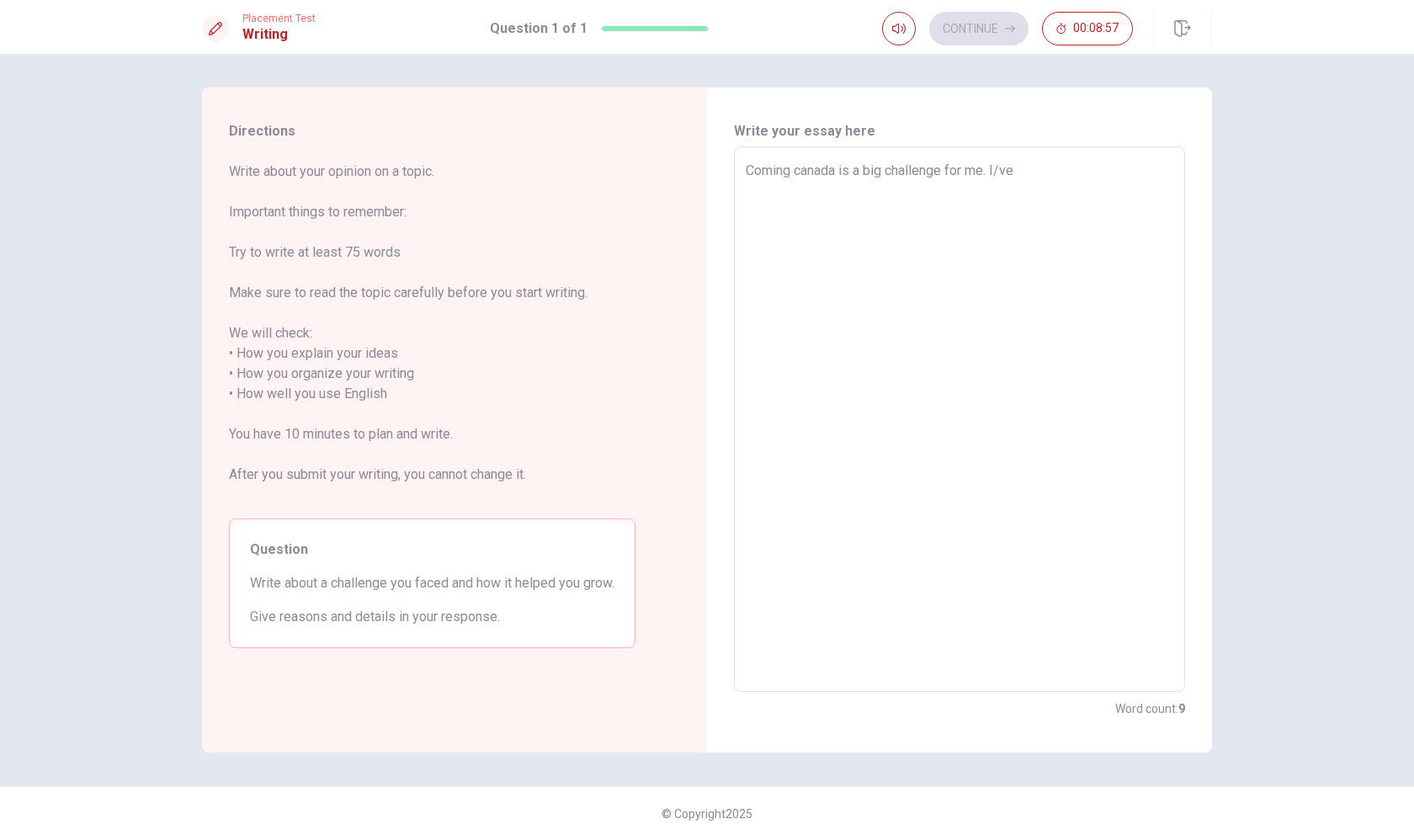 type on "x" 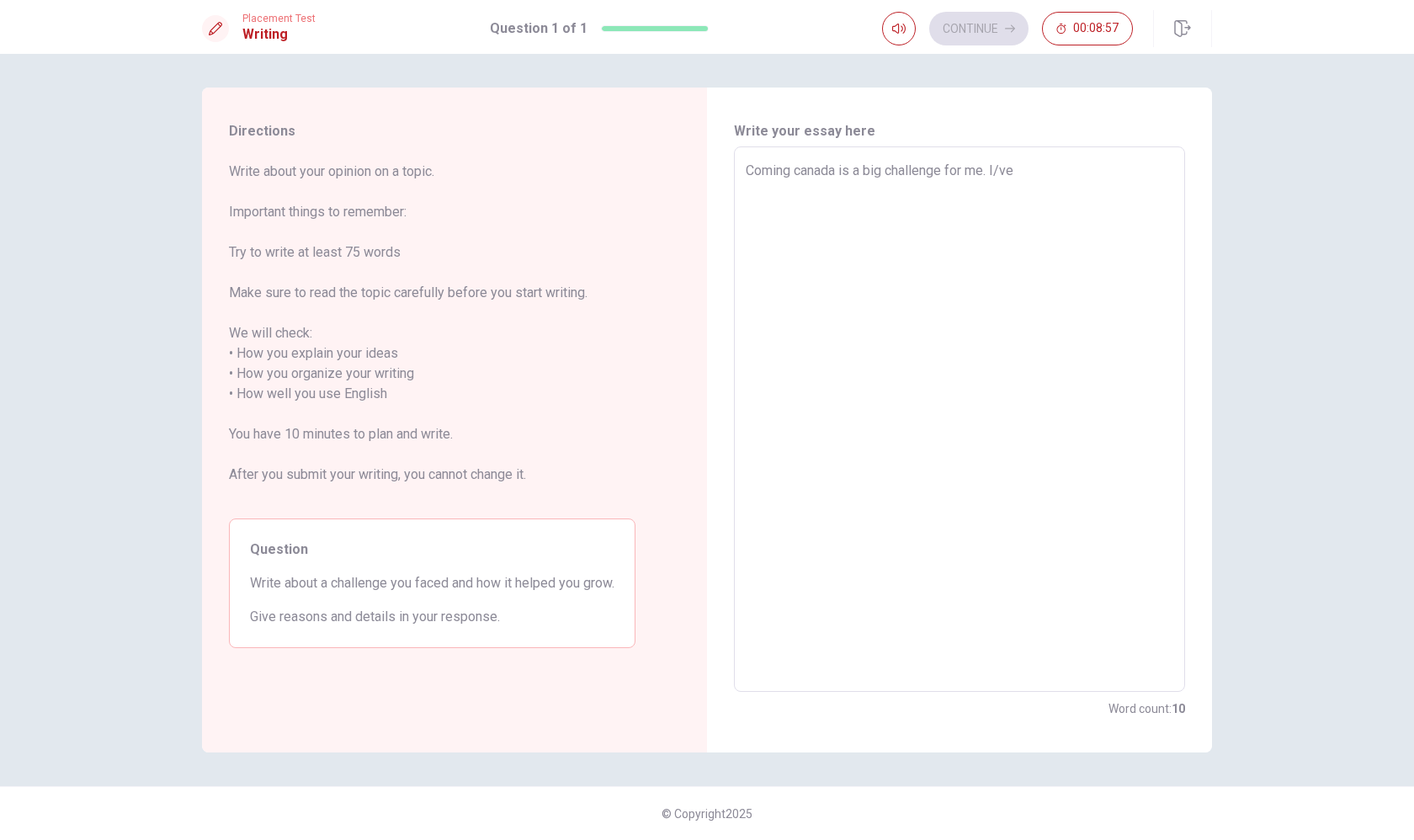 type on "Coming canada is a big challenge for me. I/ve" 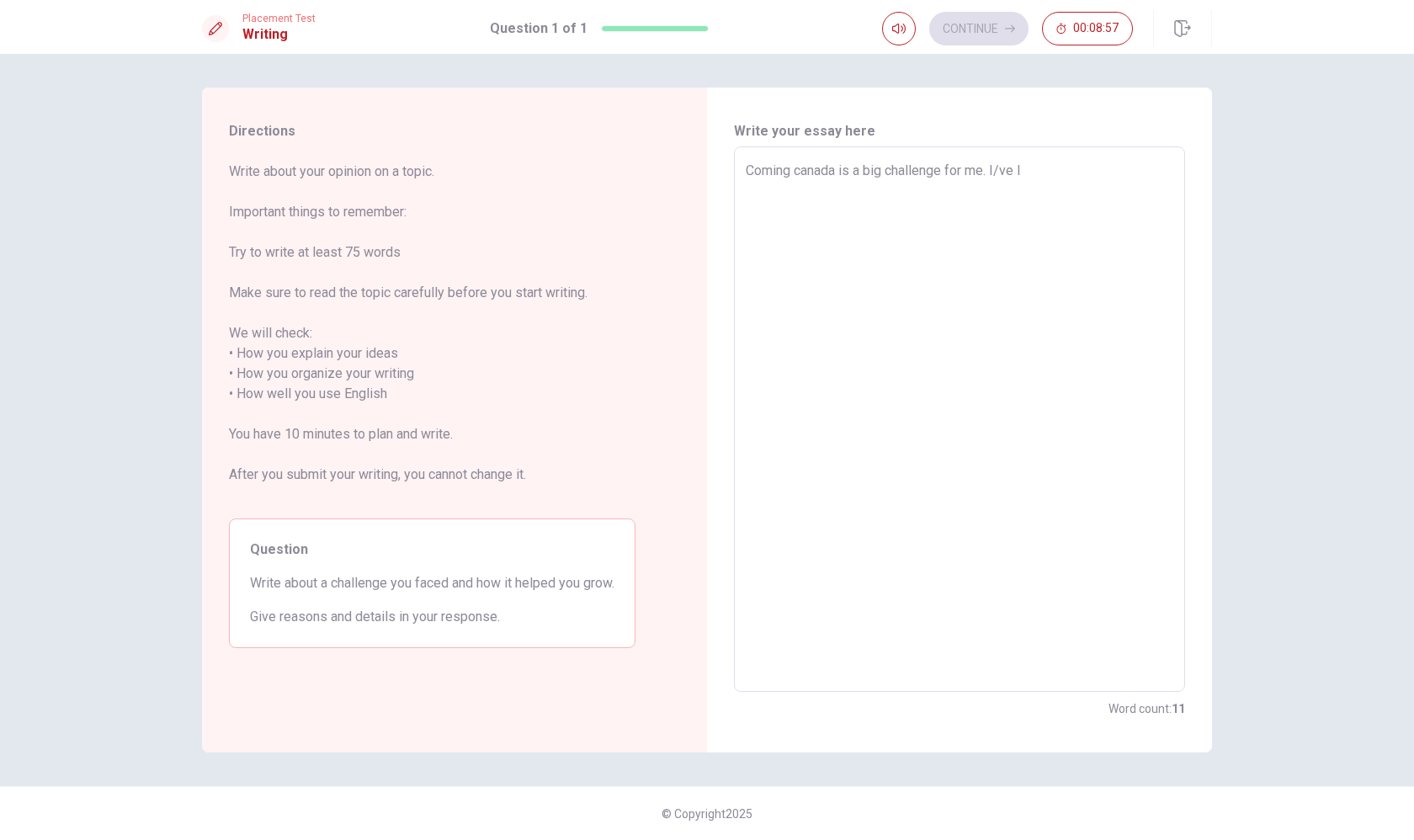 type on "x" 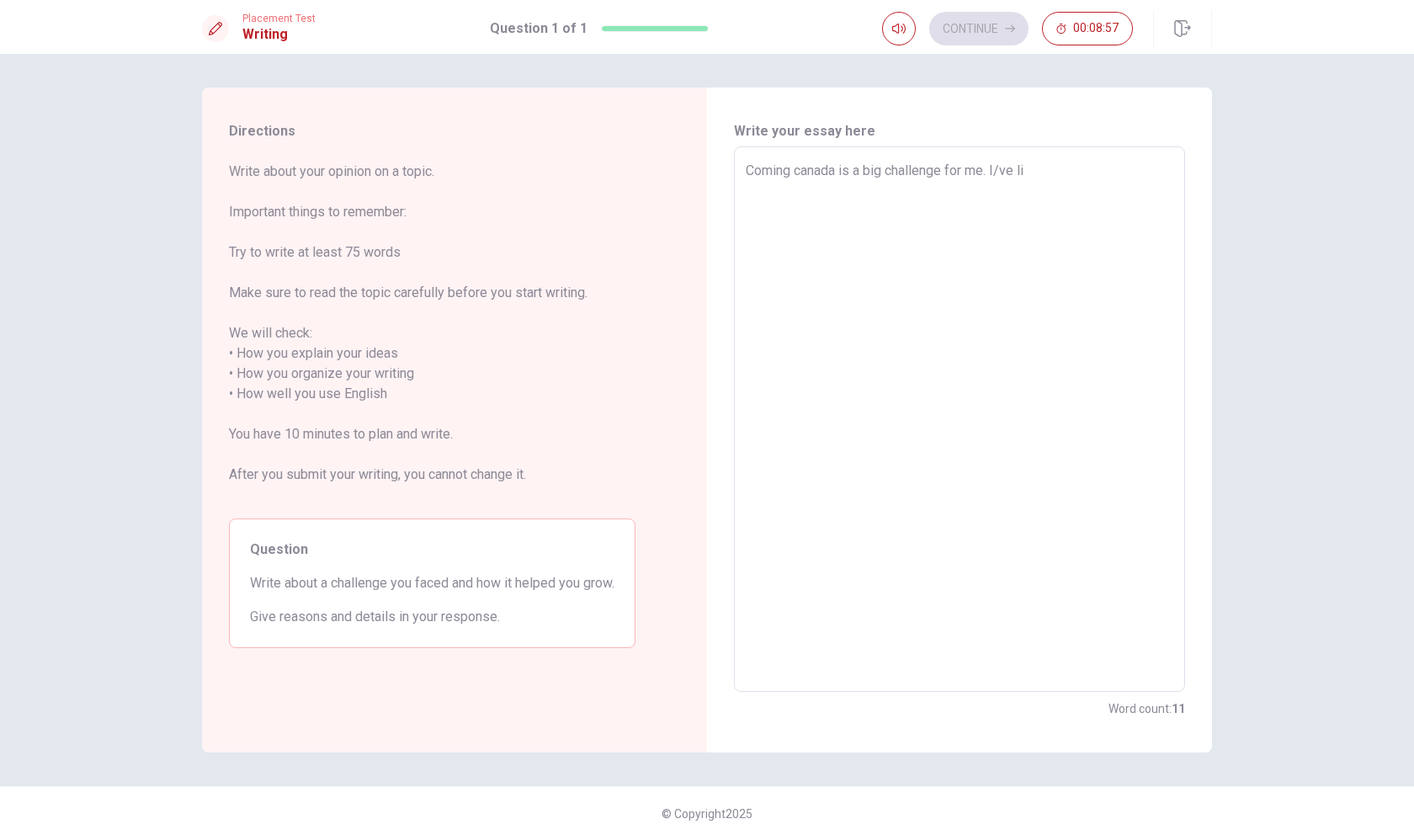 type on "x" 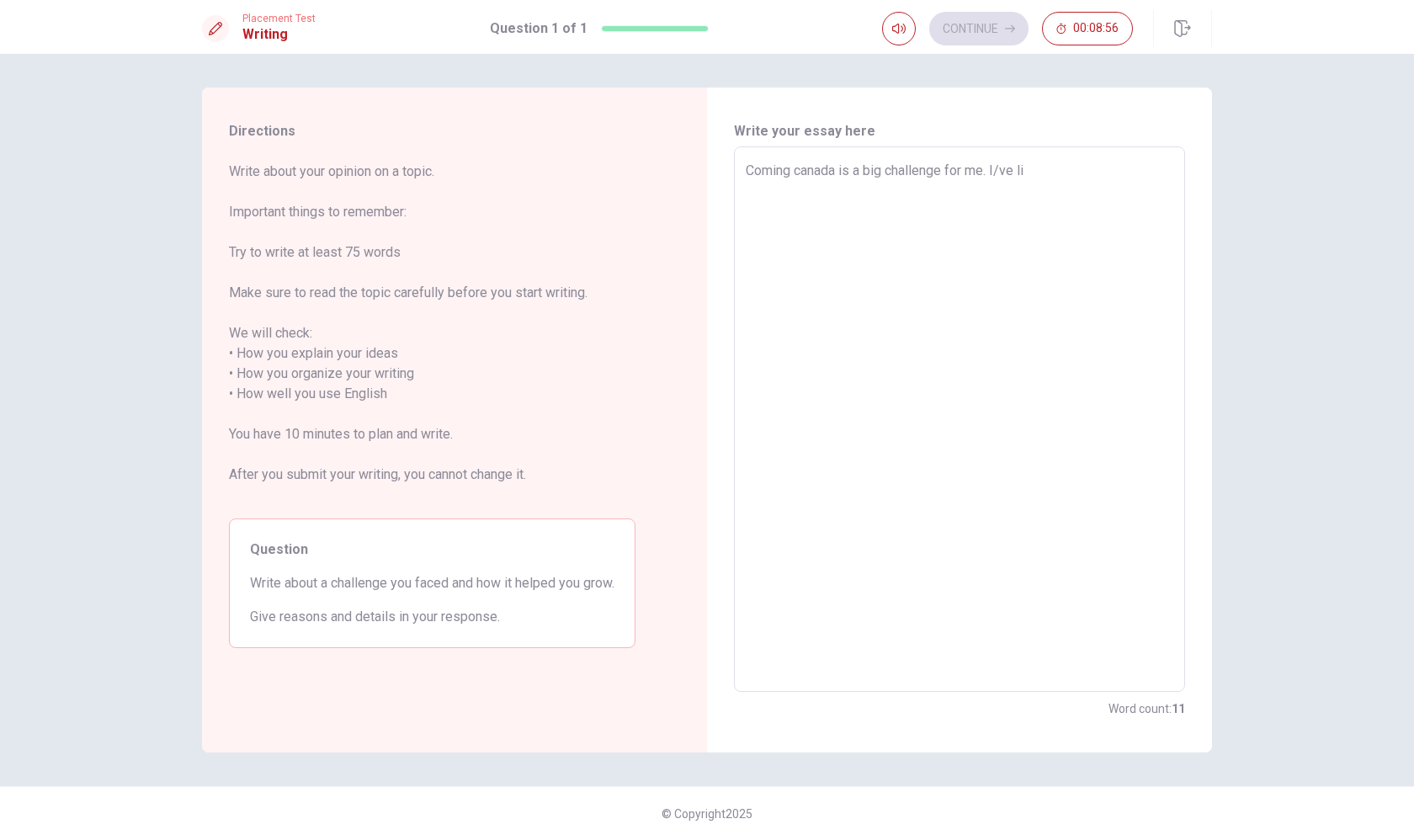 type on "Coming canada is a big challenge for me. I/ve l" 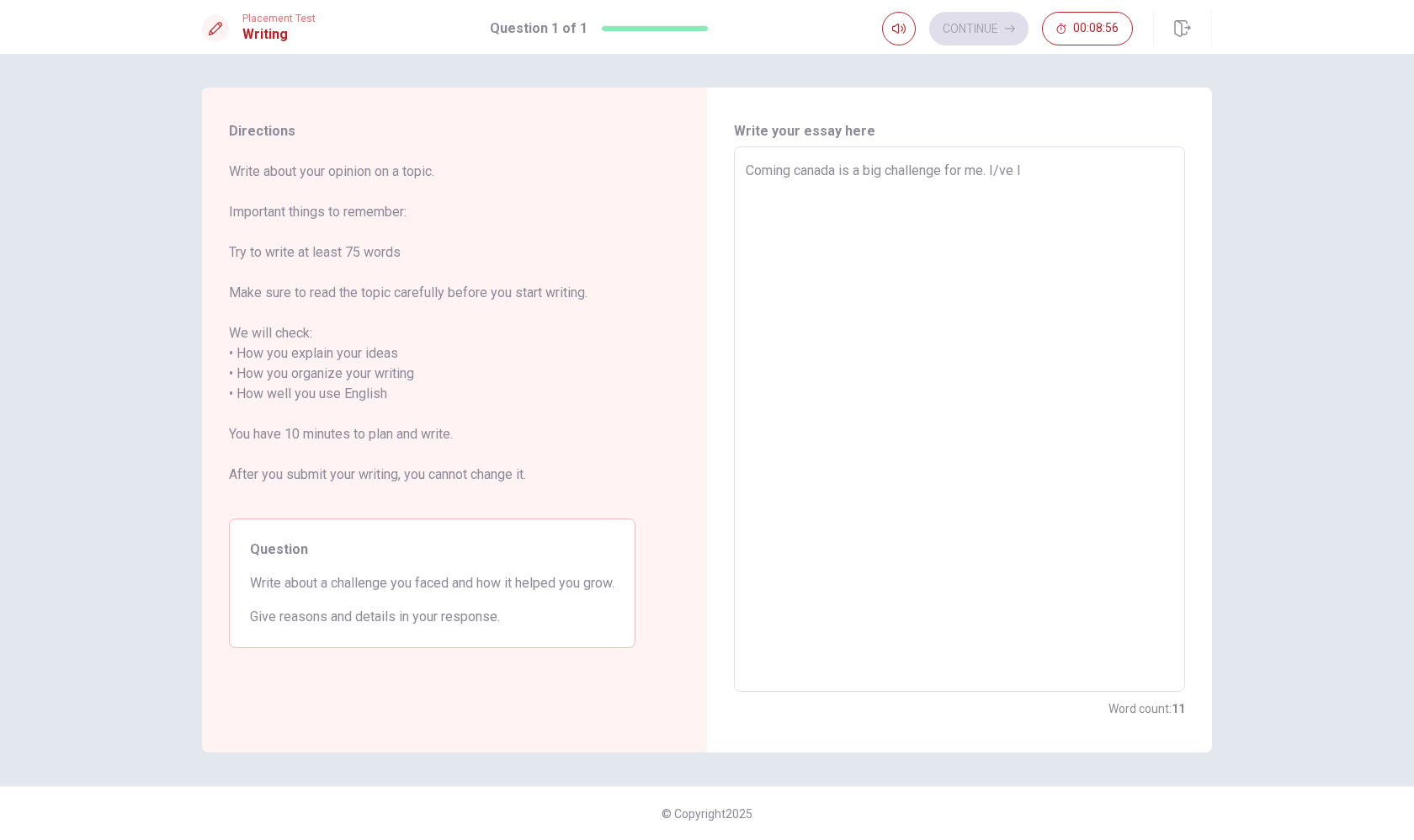 type on "x" 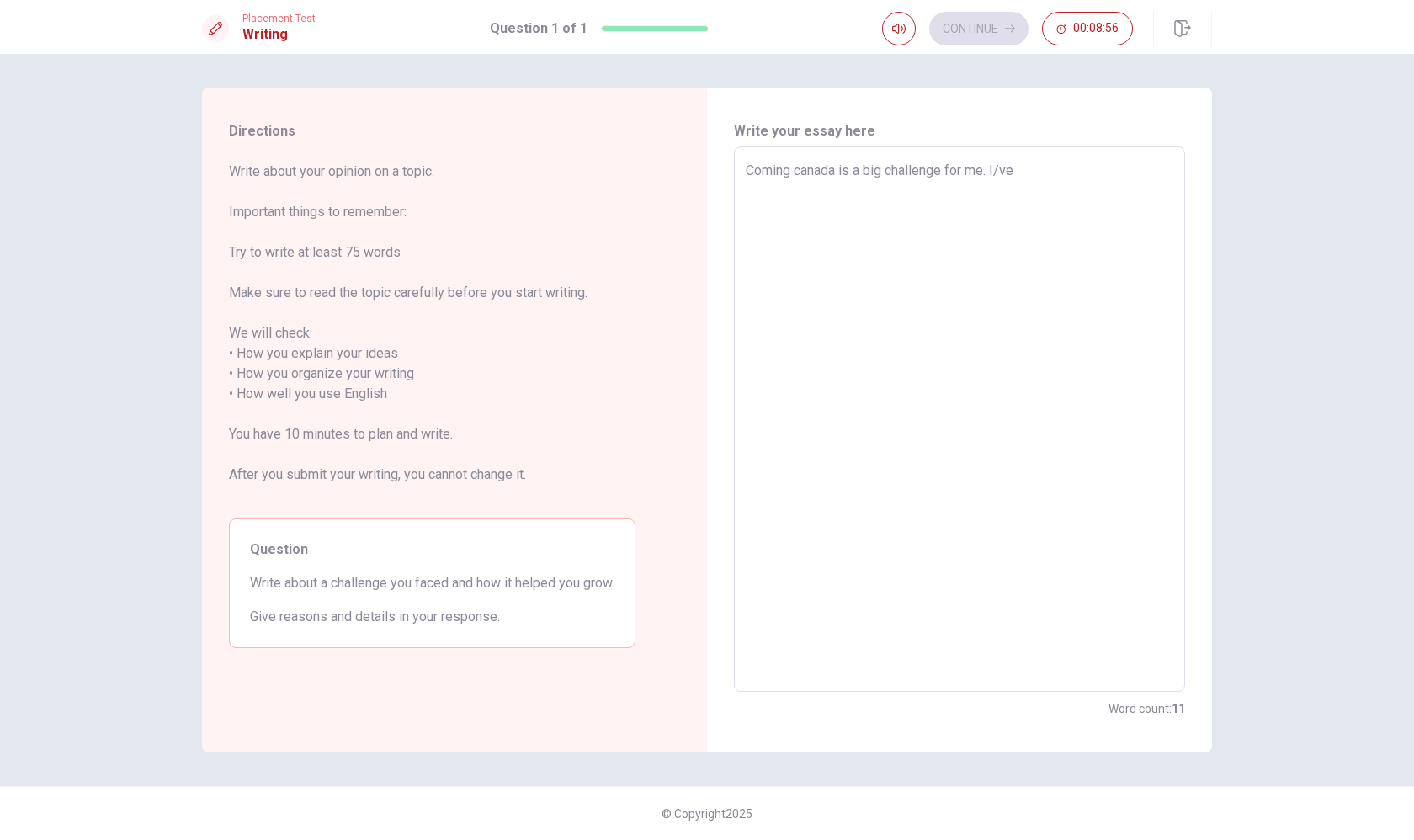 type on "x" 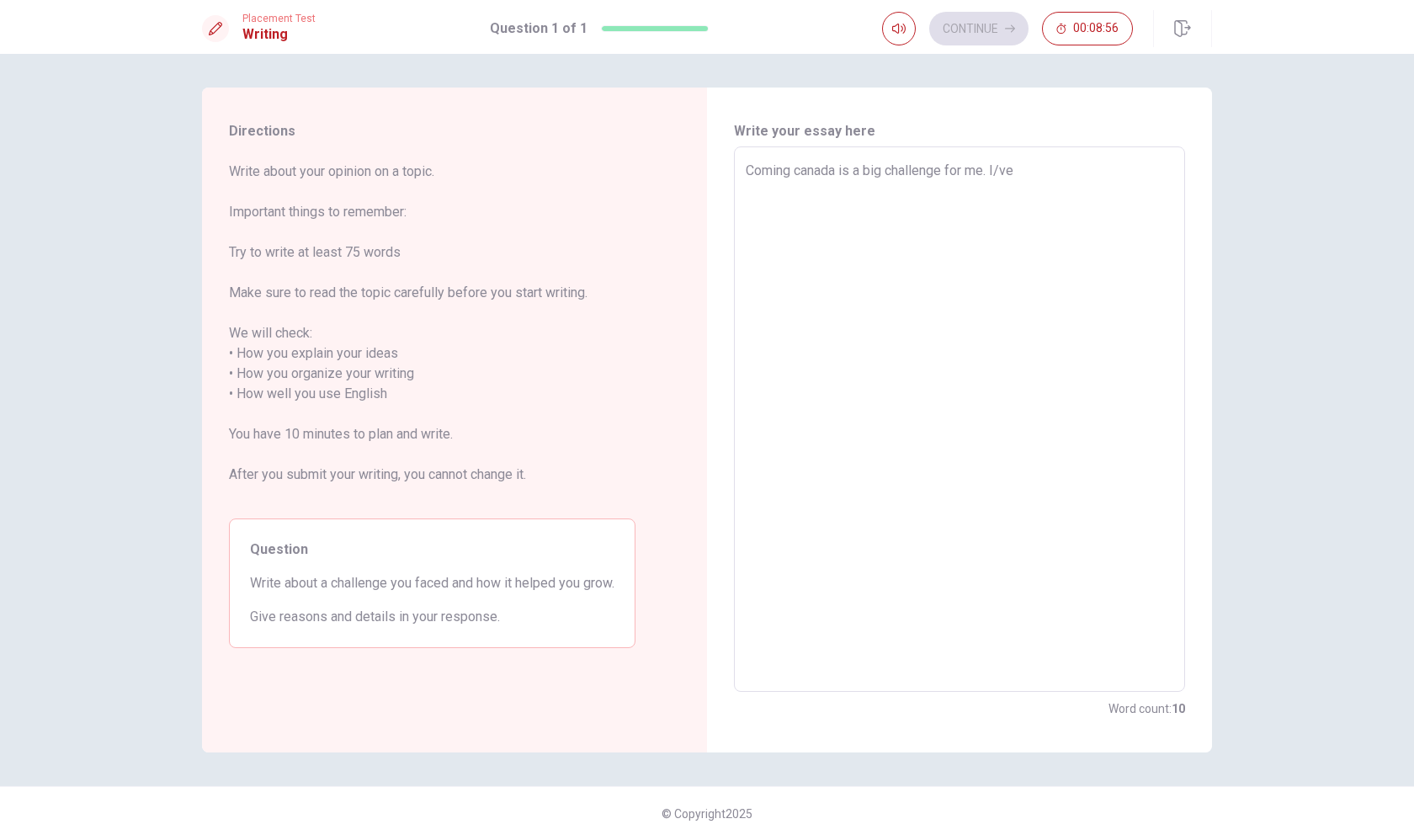 type on "Coming canada is a big challenge for me. I/ve" 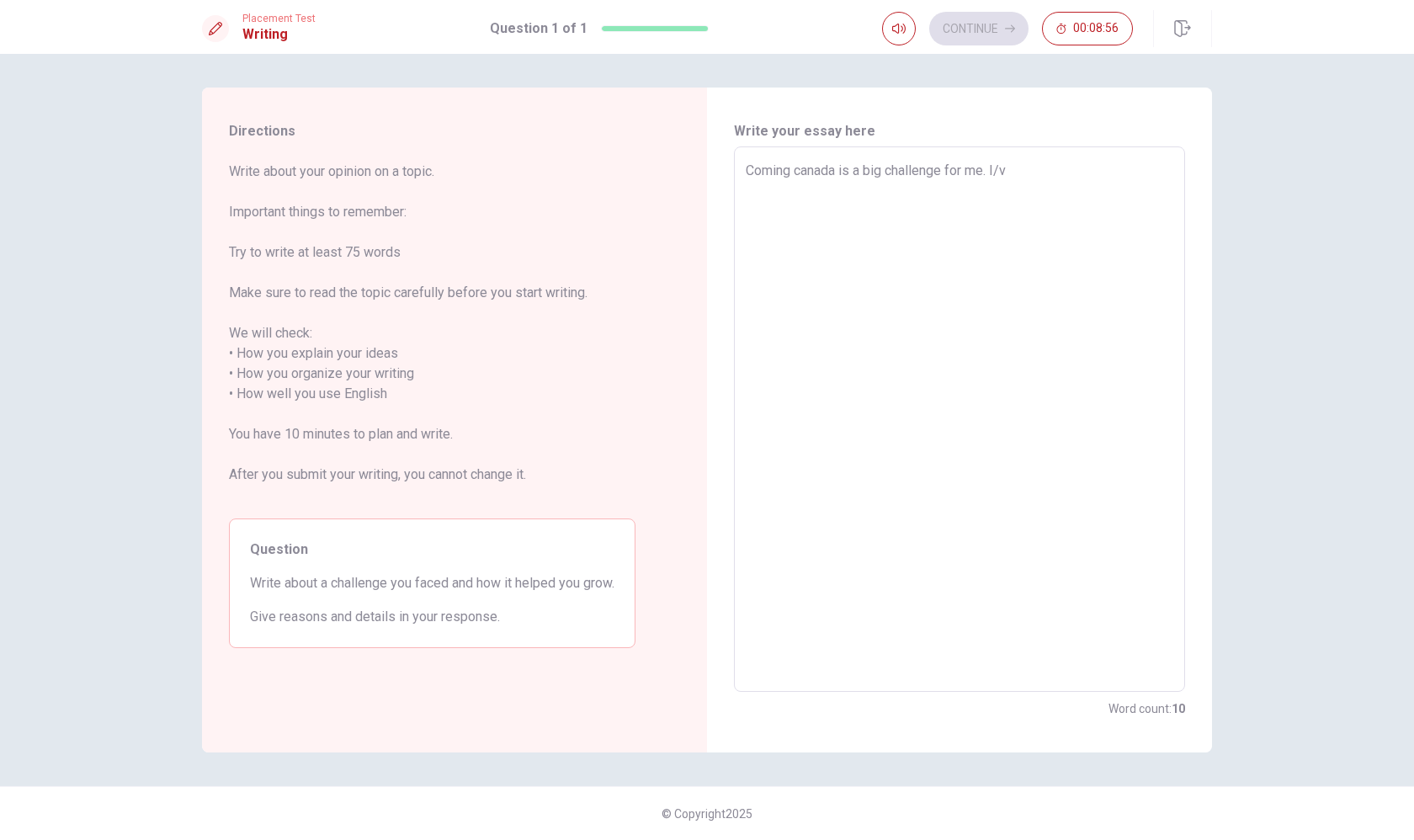 type on "x" 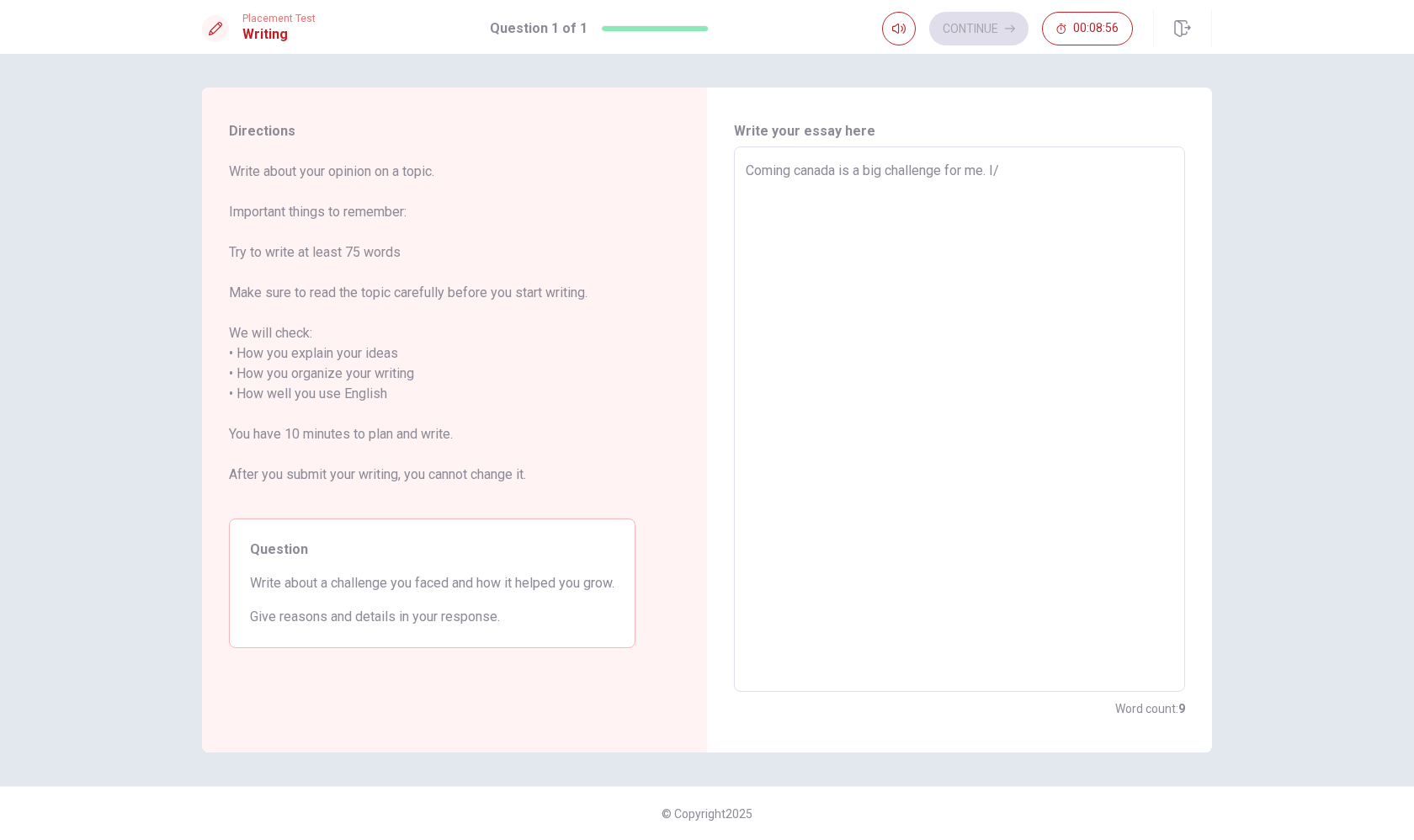 type on "x" 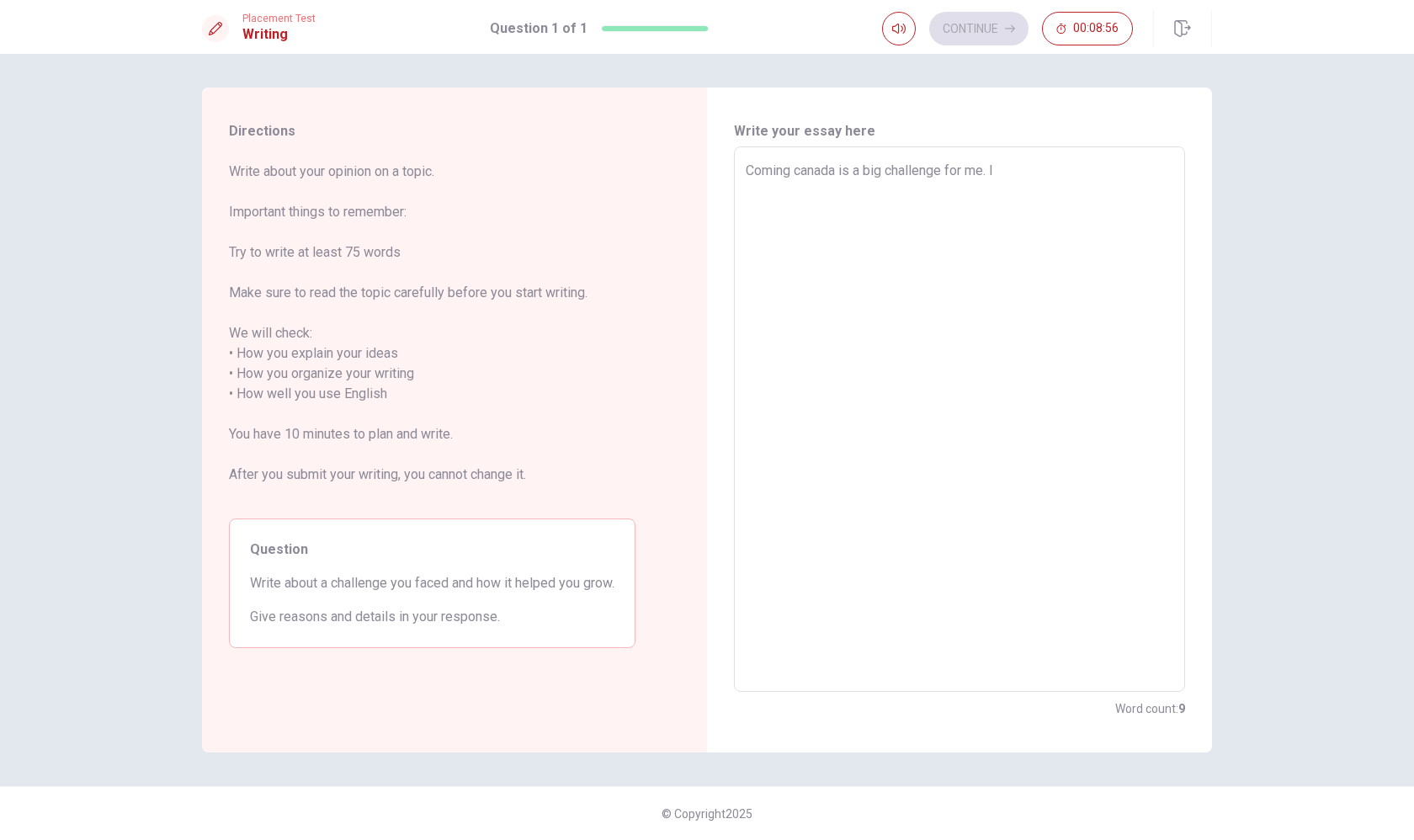 type on "x" 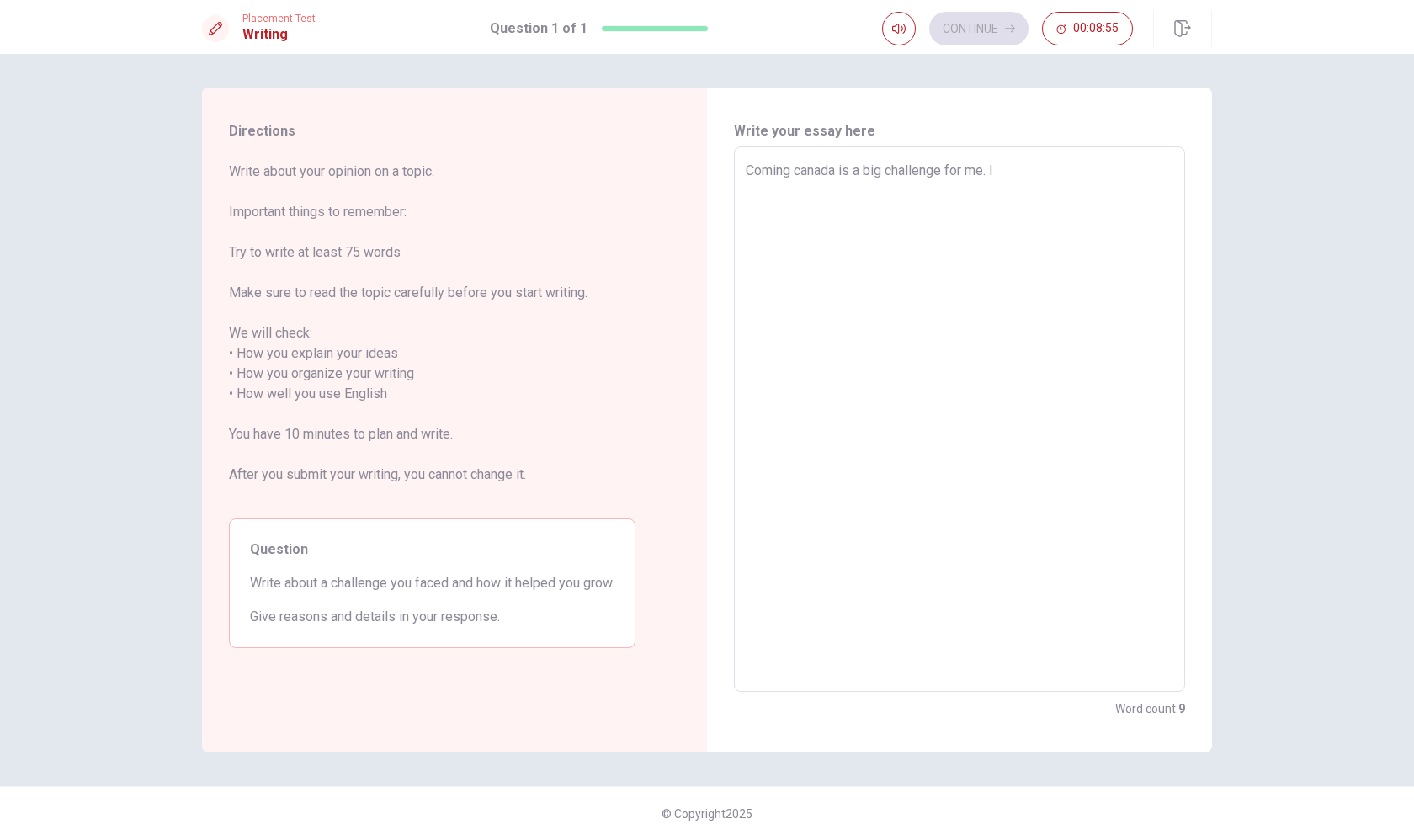 type on "Coming canada is a big challenge for me. I'" 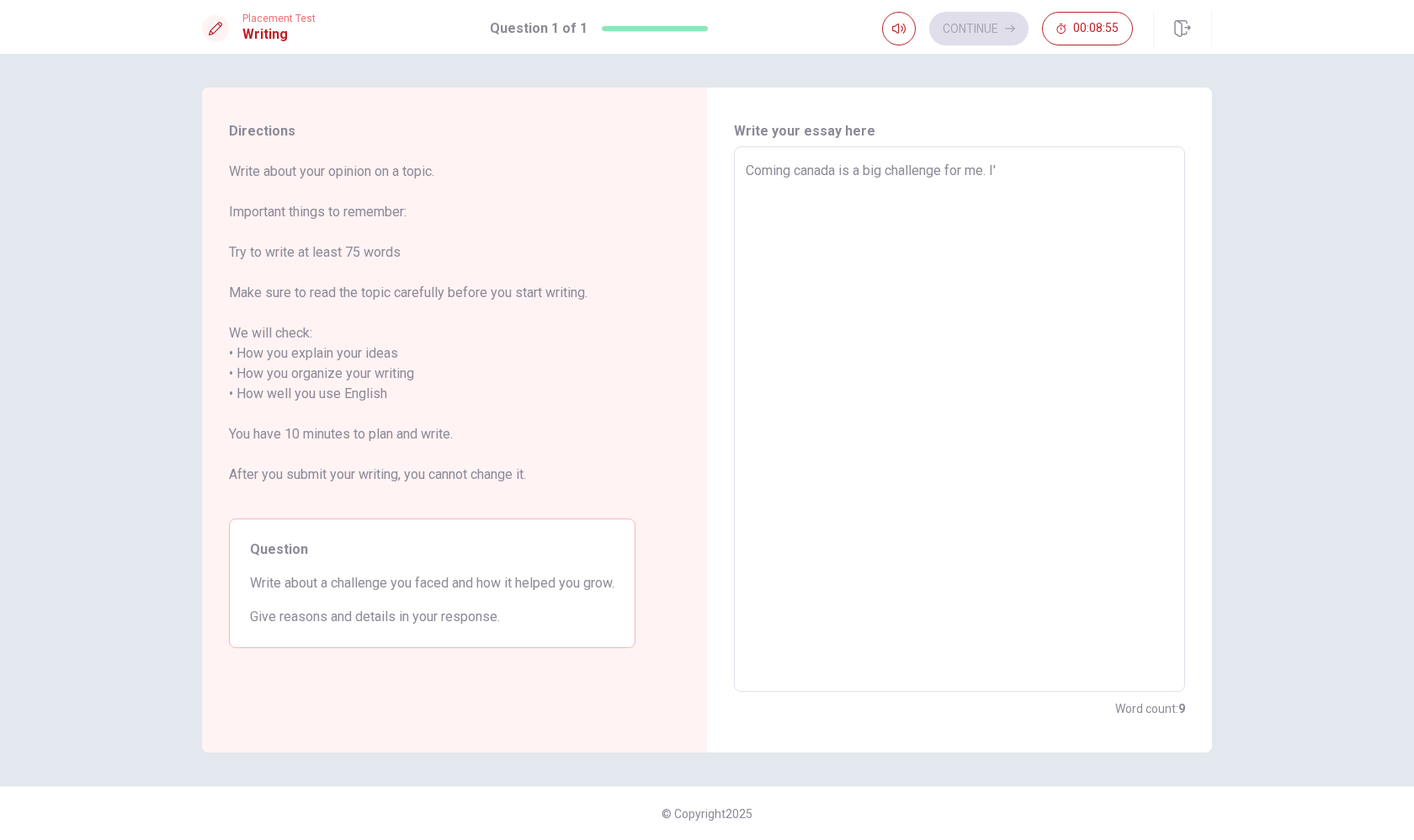 type on "x" 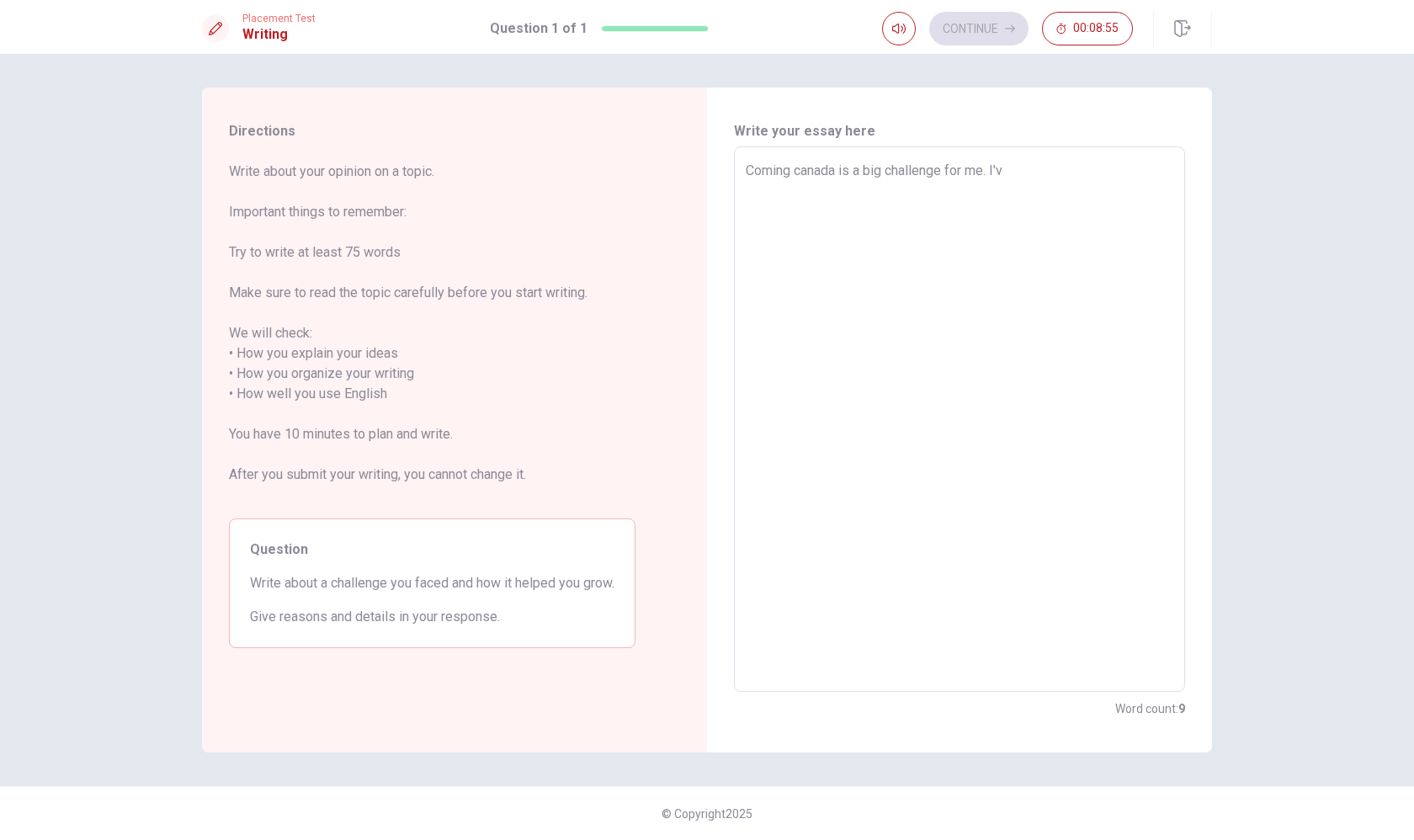 type on "x" 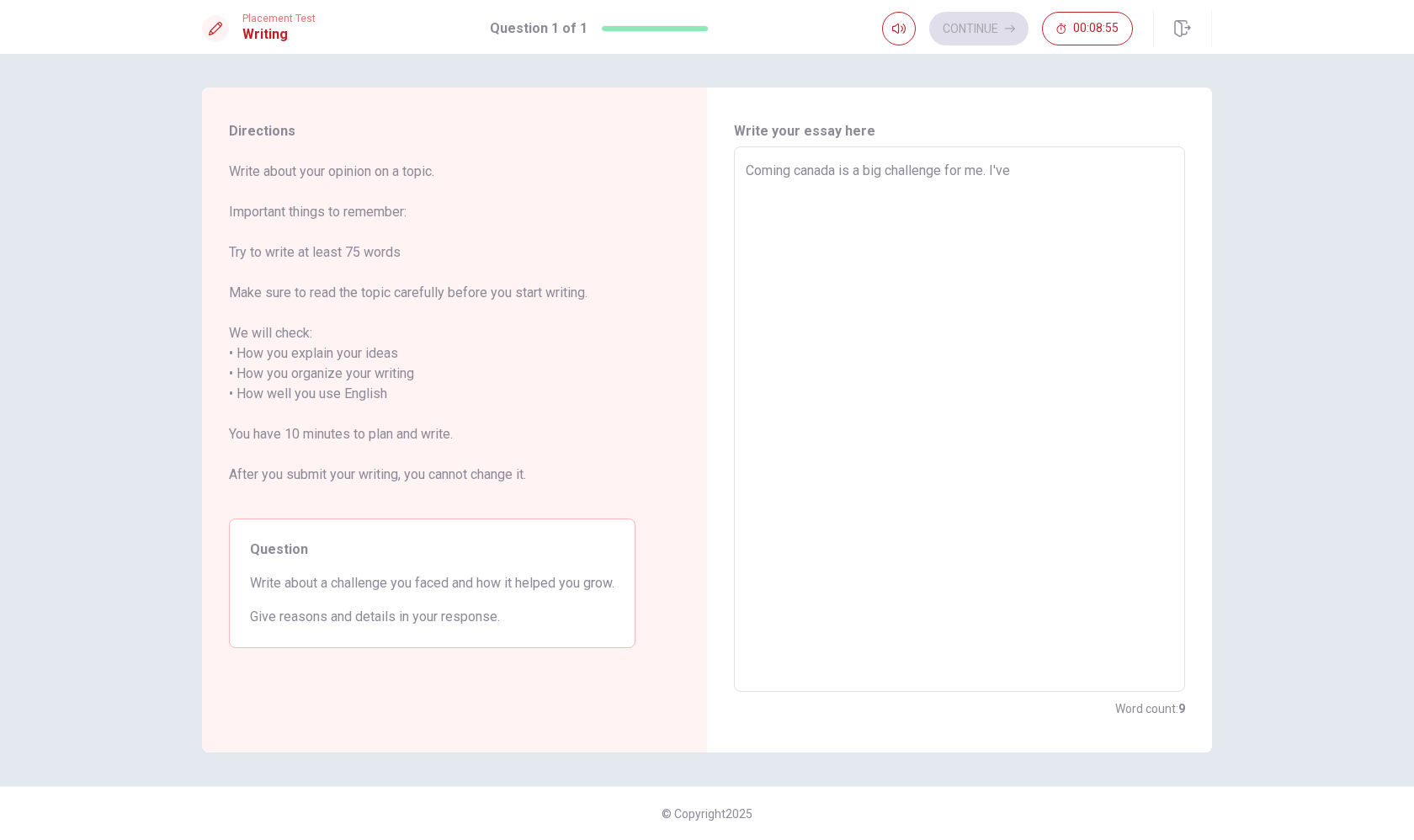 type on "x" 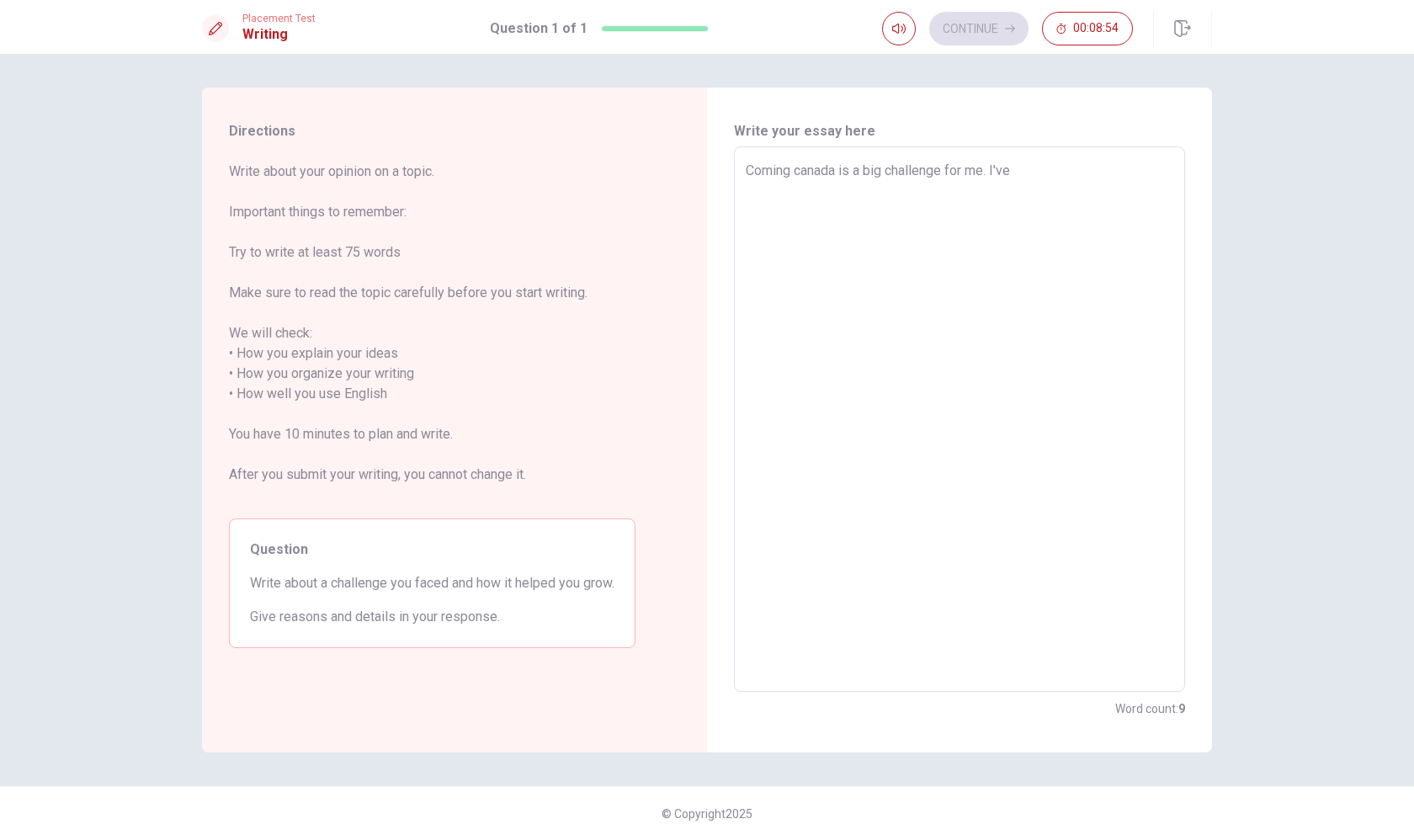 type on "Coming canada is a big challenge for me. I've l" 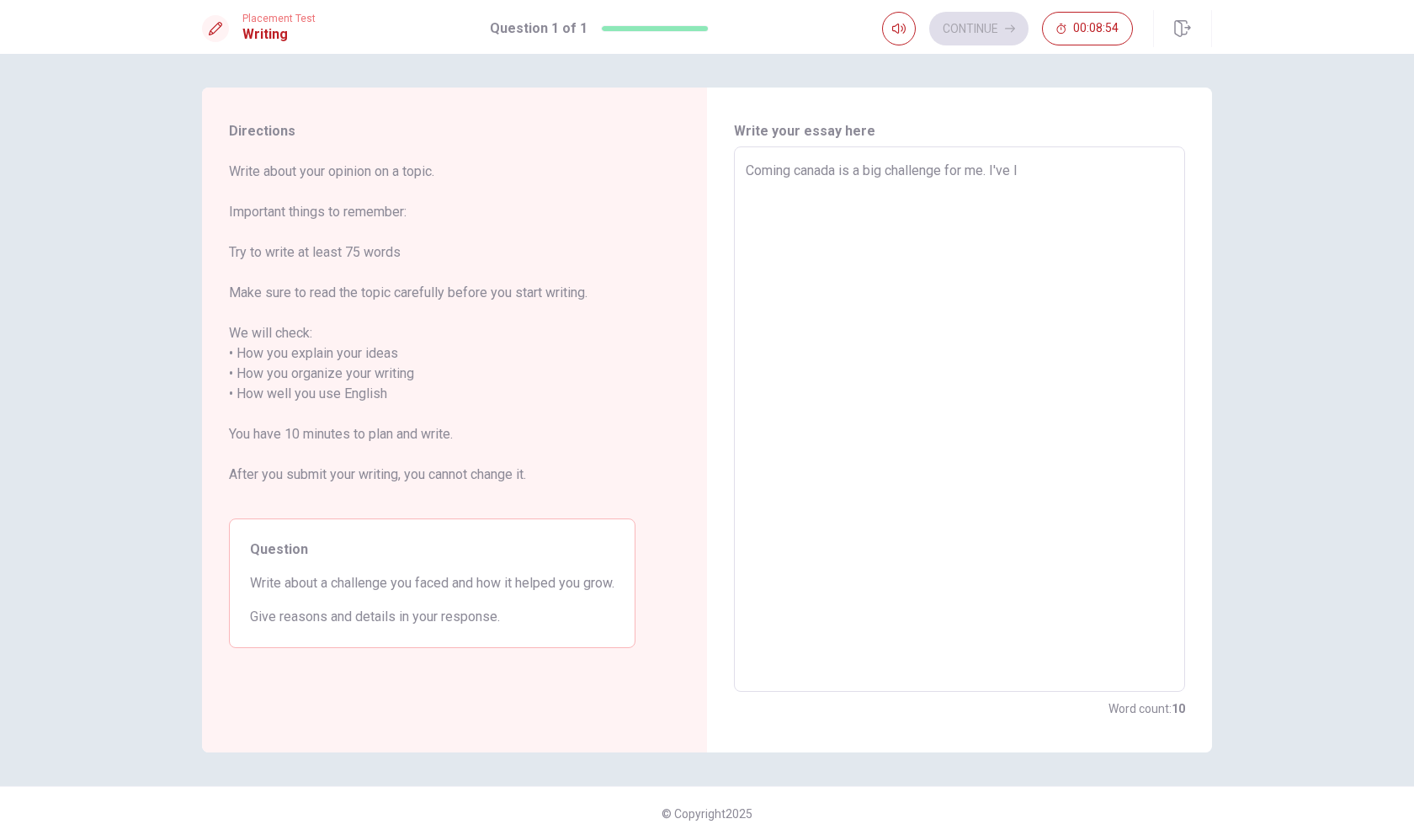 type on "x" 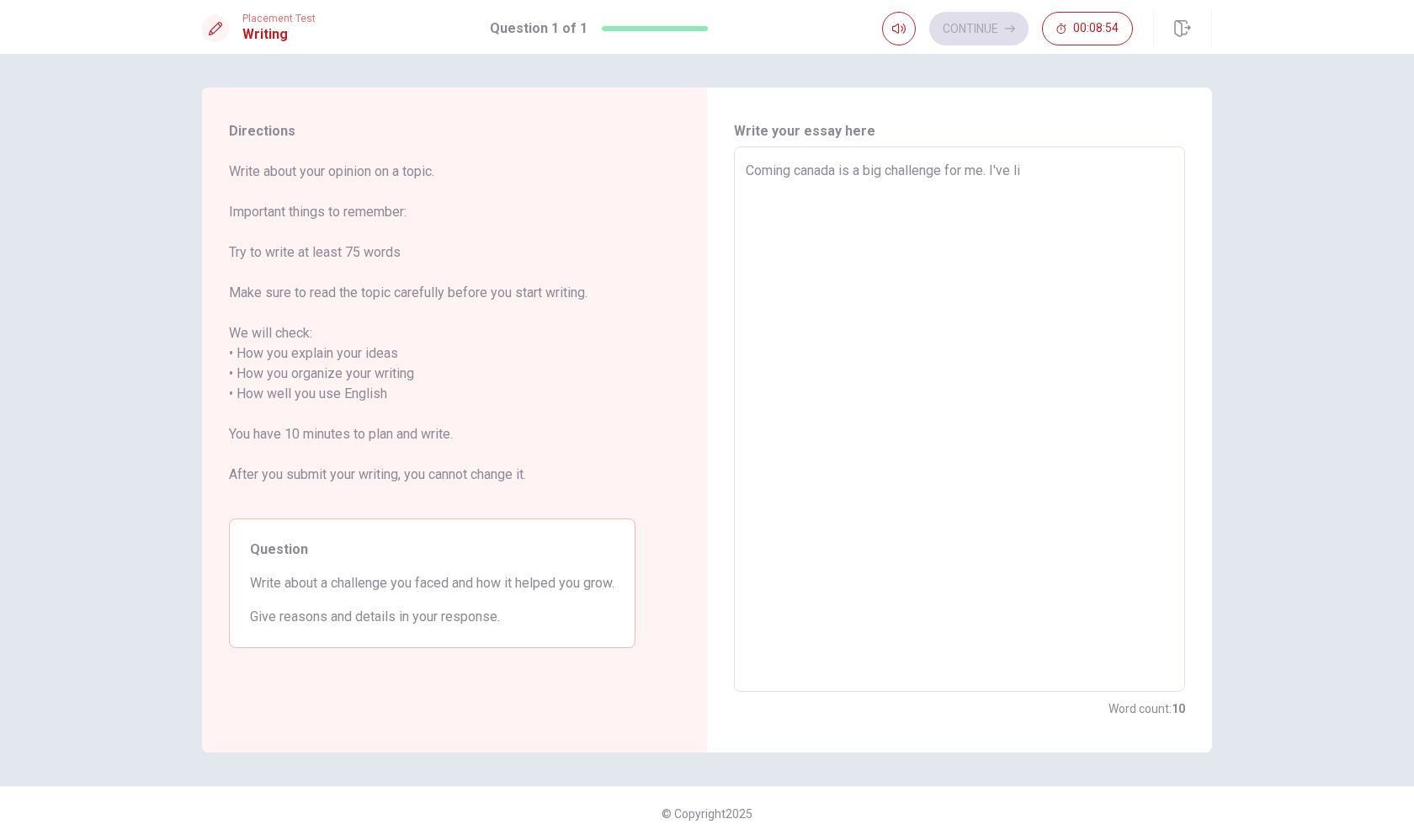 type on "Coming canada is a big challenge for me. I've liv" 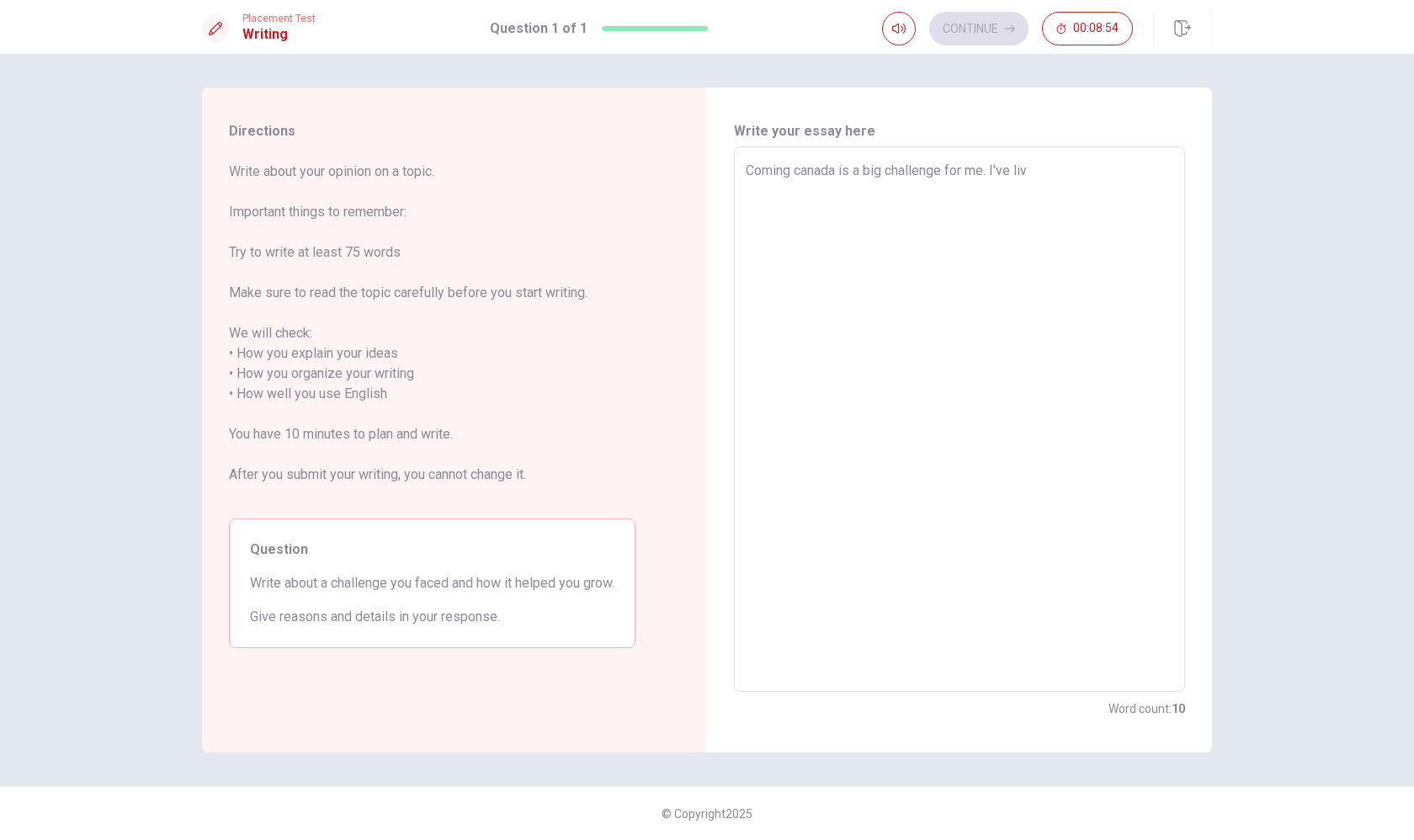 type on "x" 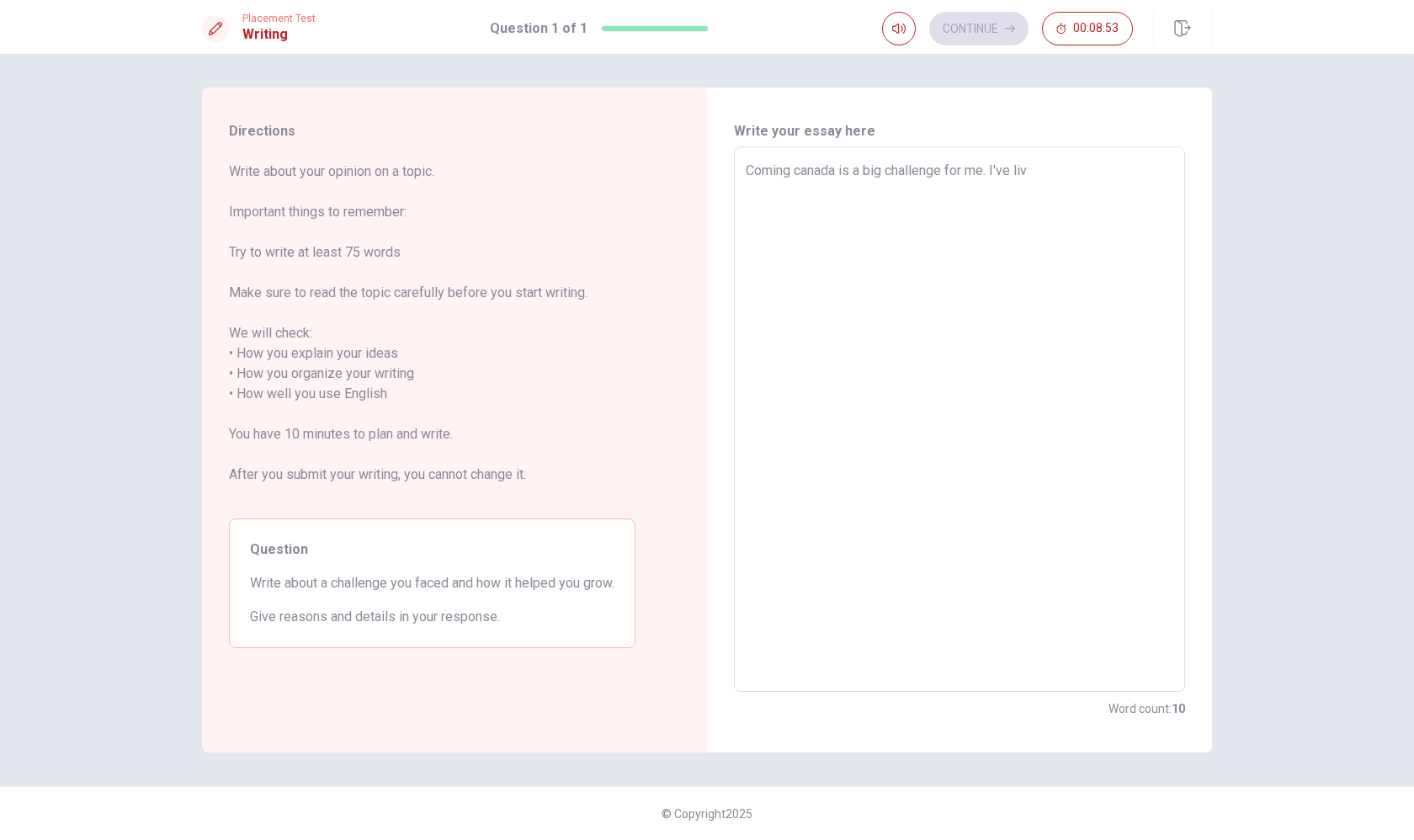 type on "Coming canada is a big challenge for me. I've live" 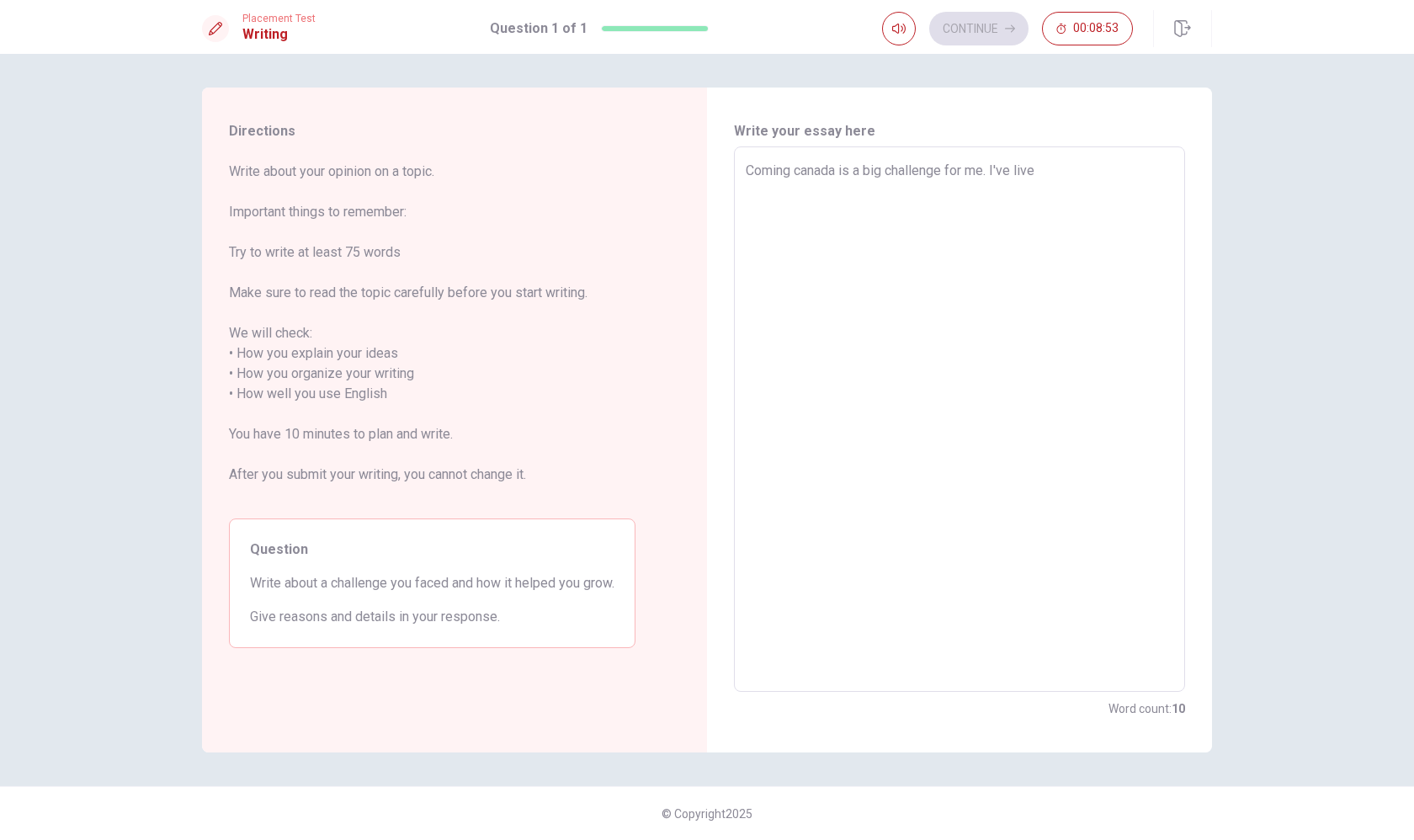 type on "x" 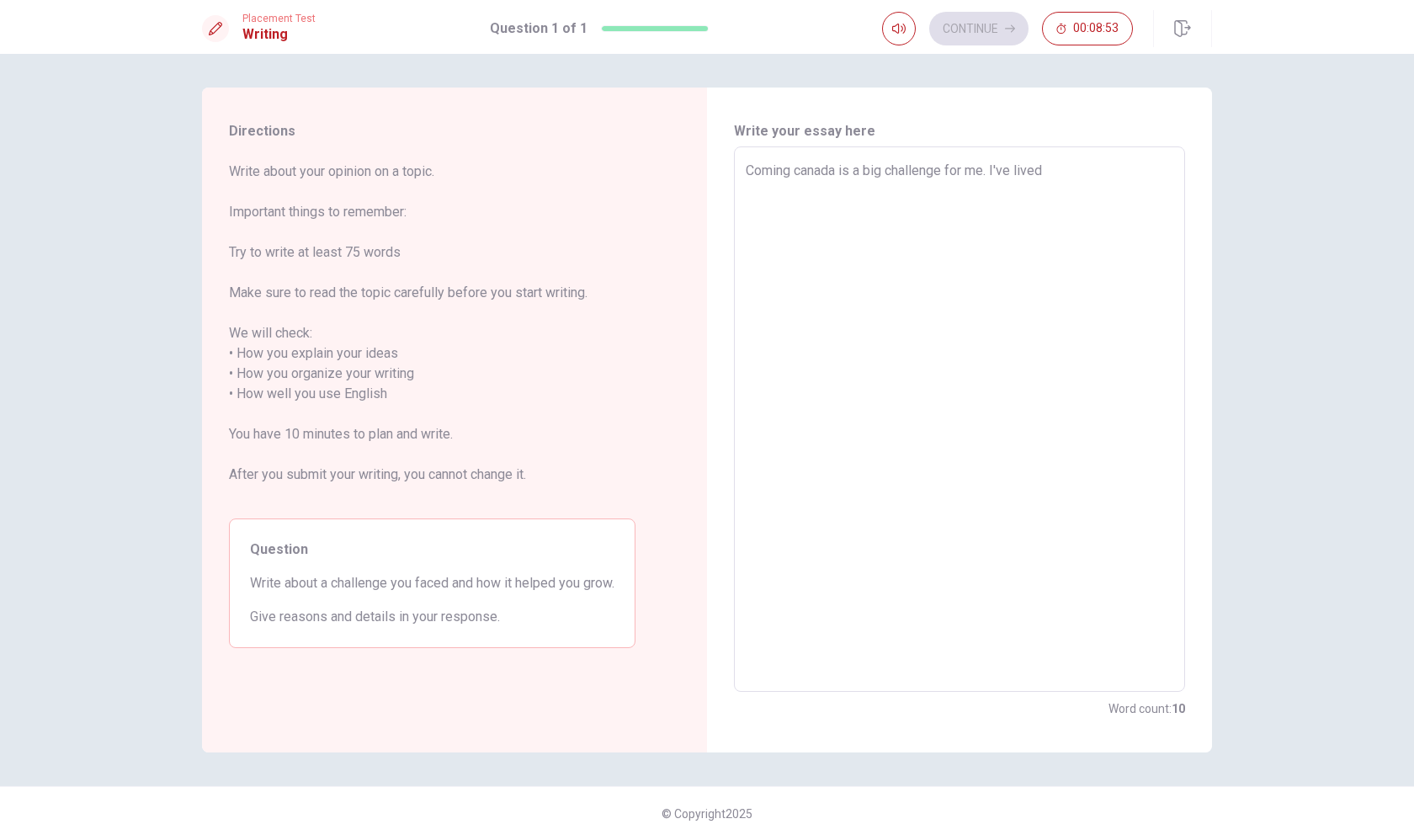 type on "x" 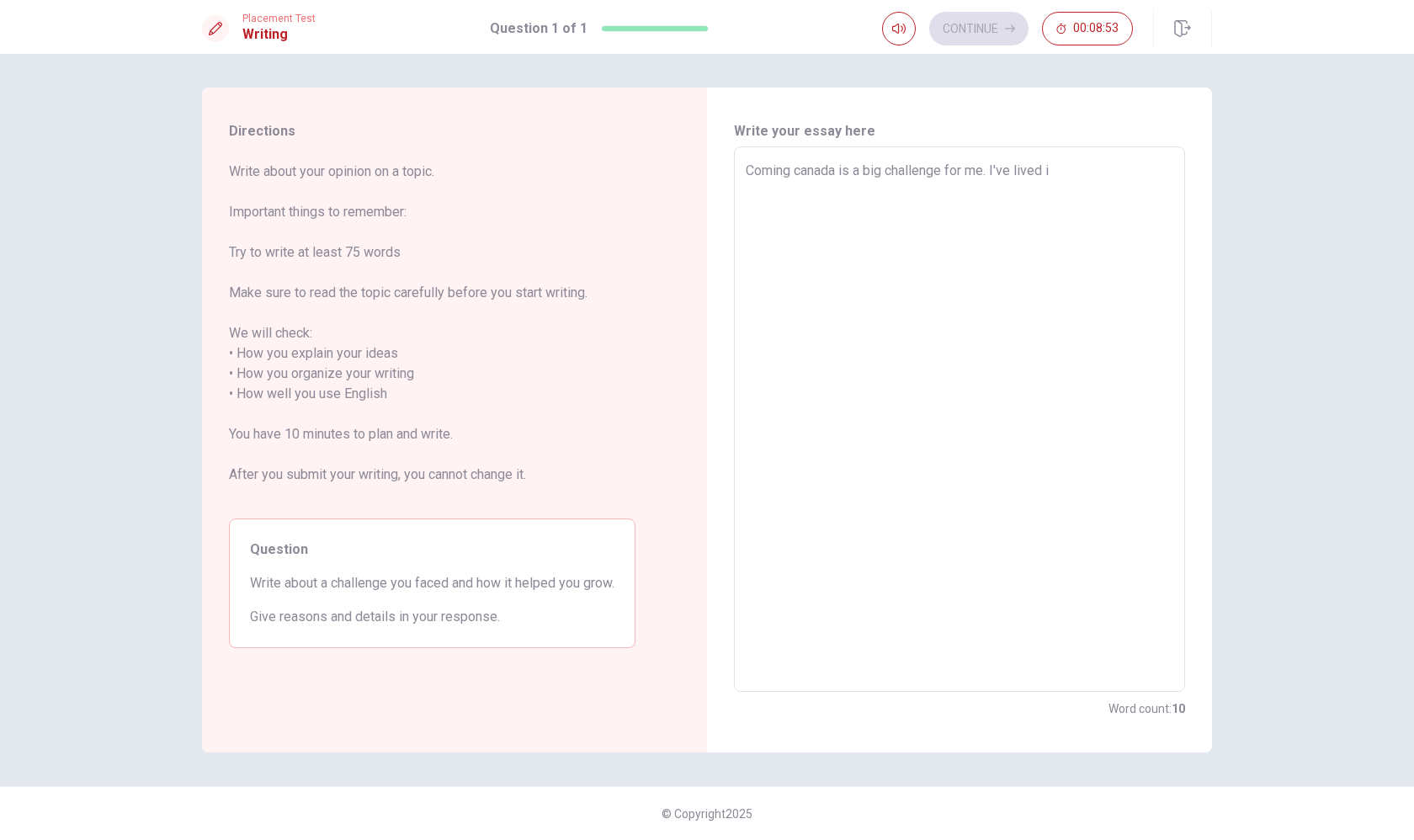 type on "x" 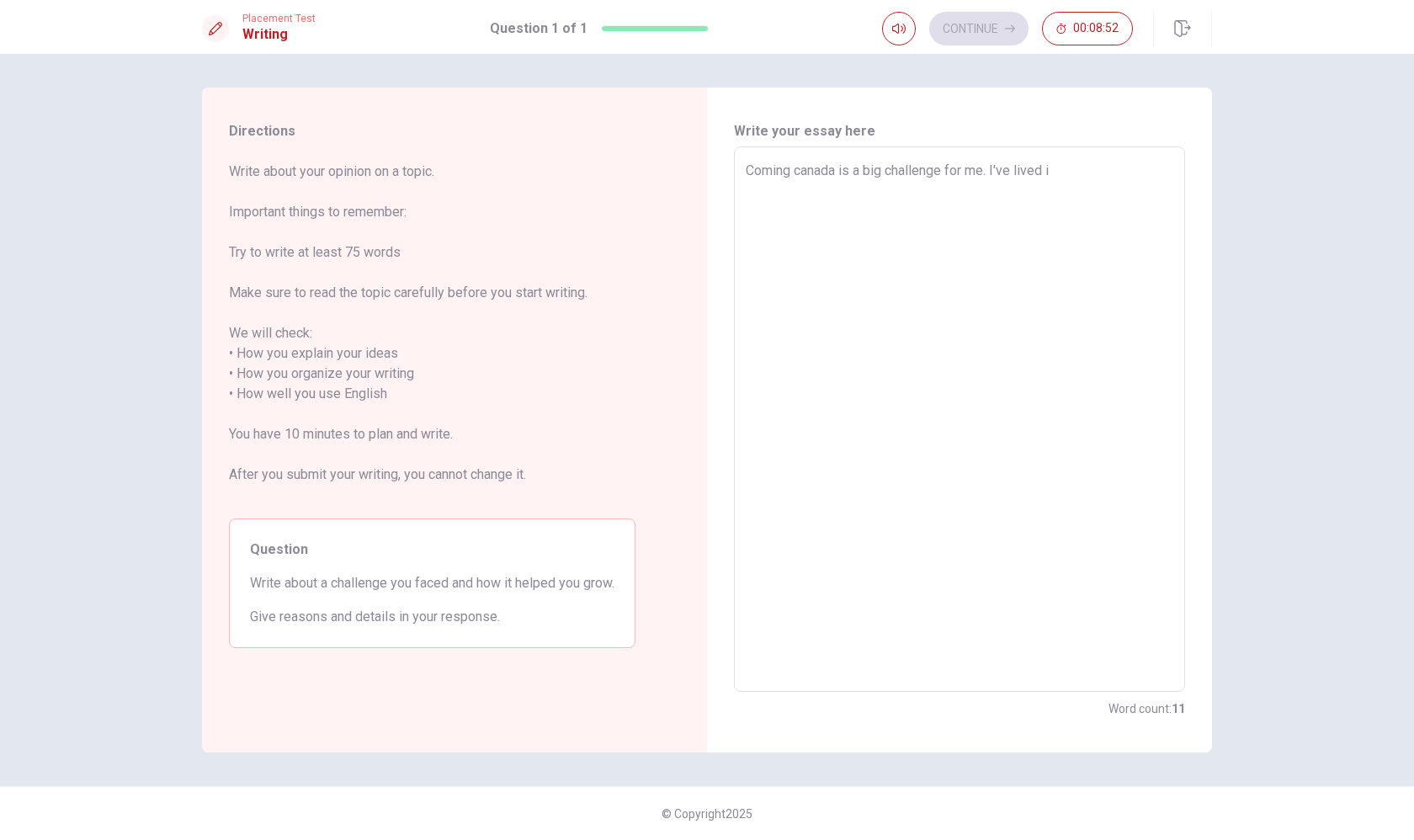 type on "Coming canada is a big challenge for me. I've lived in" 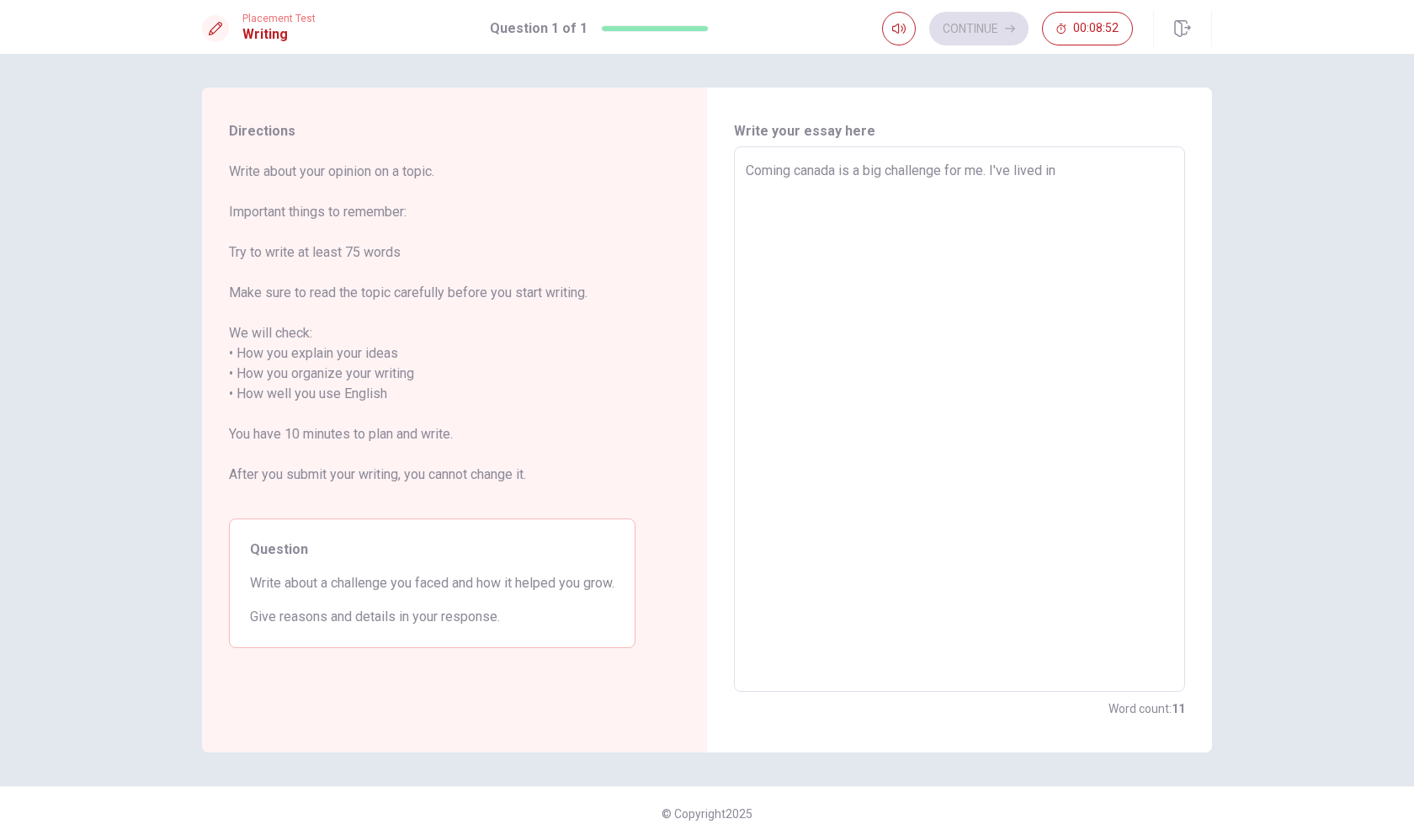type on "x" 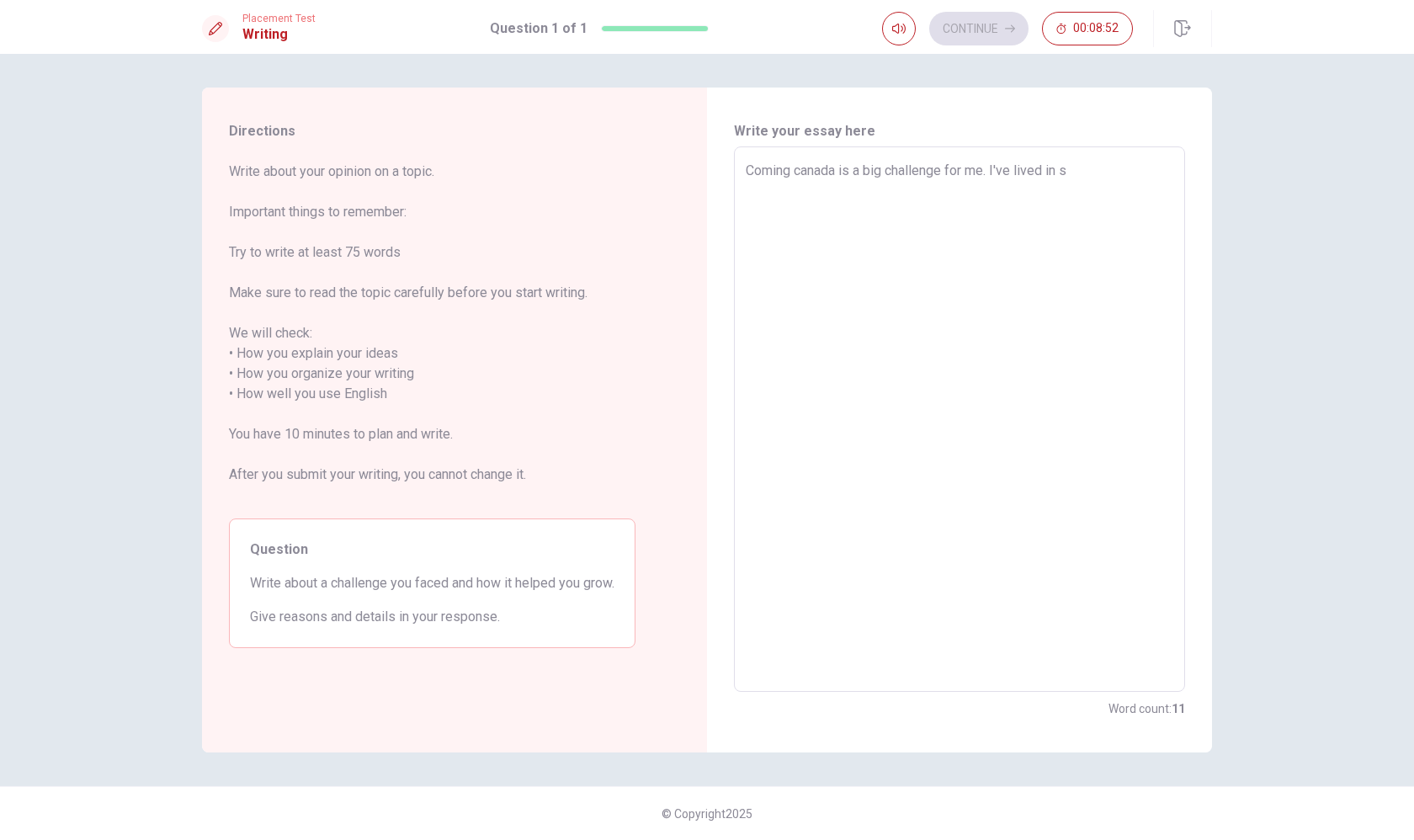 type on "x" 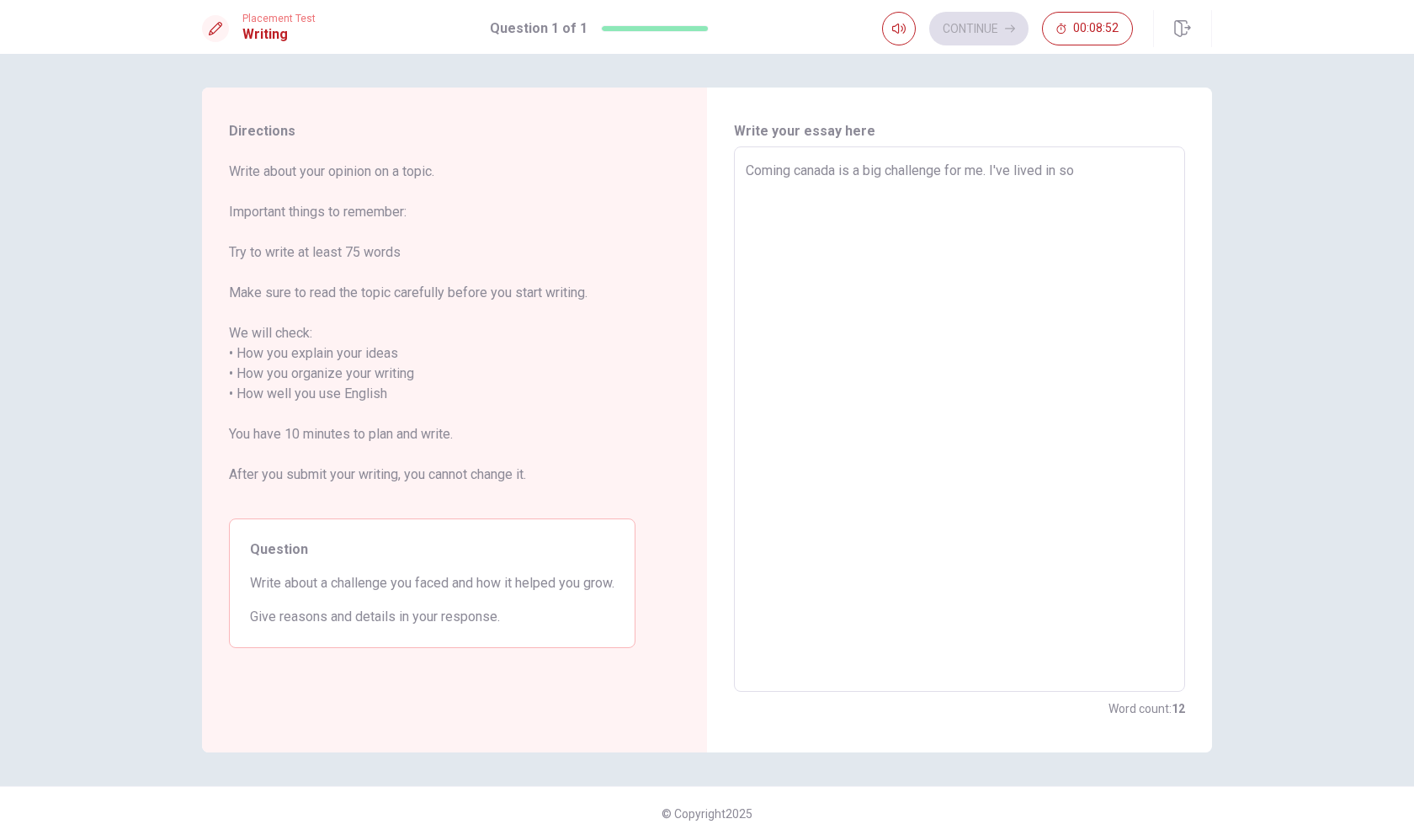 type on "x" 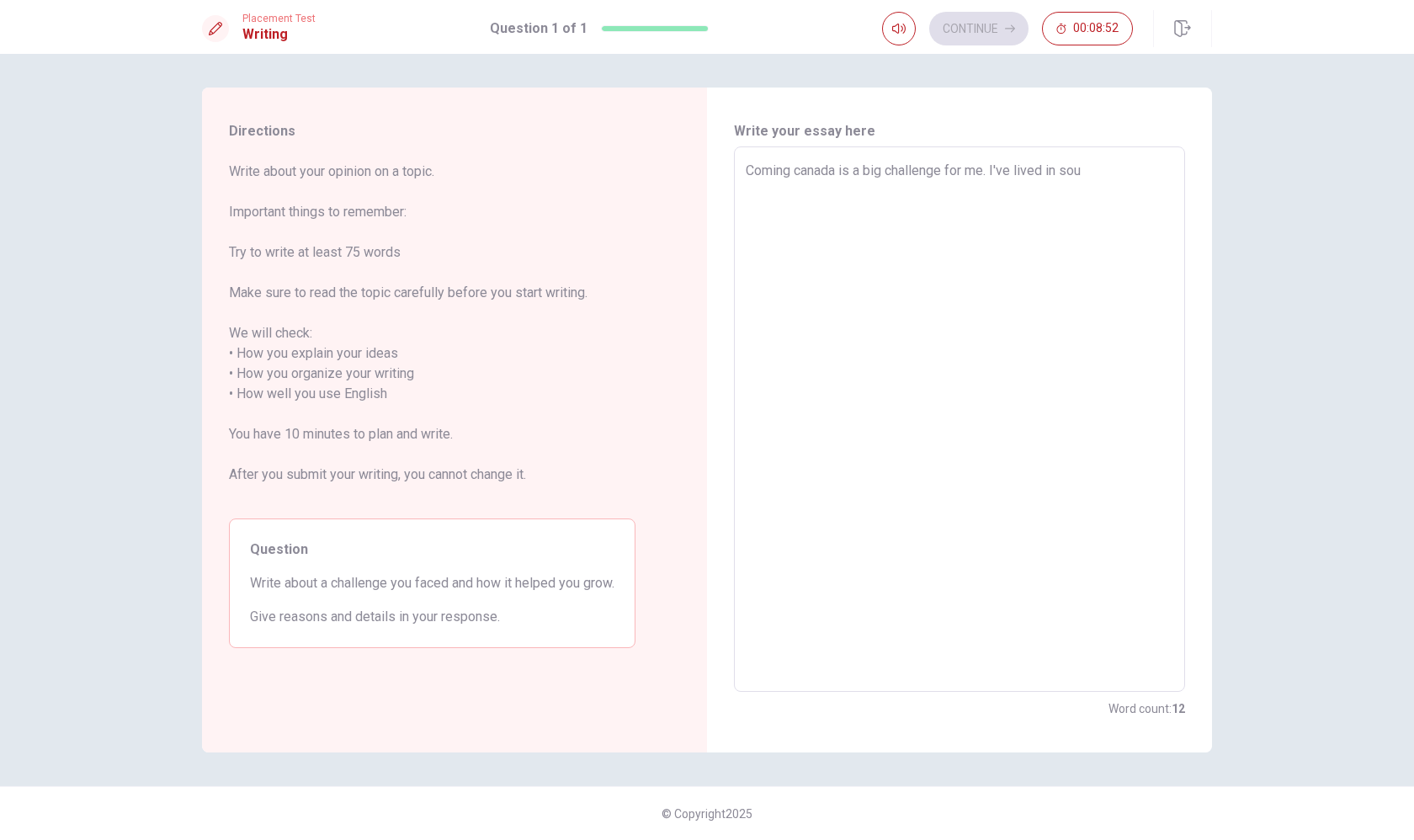 type 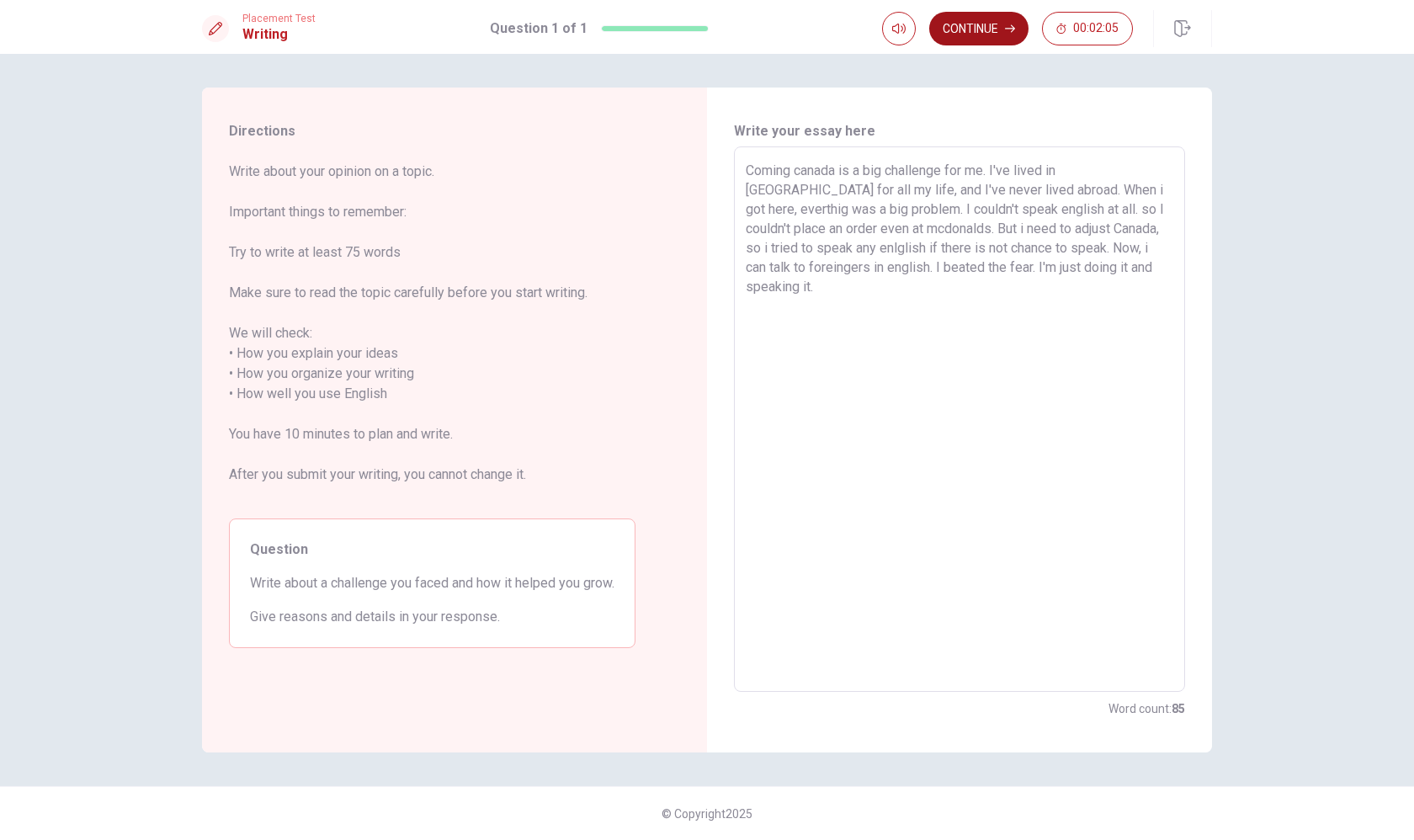 click on "Continue" at bounding box center (979, 29) 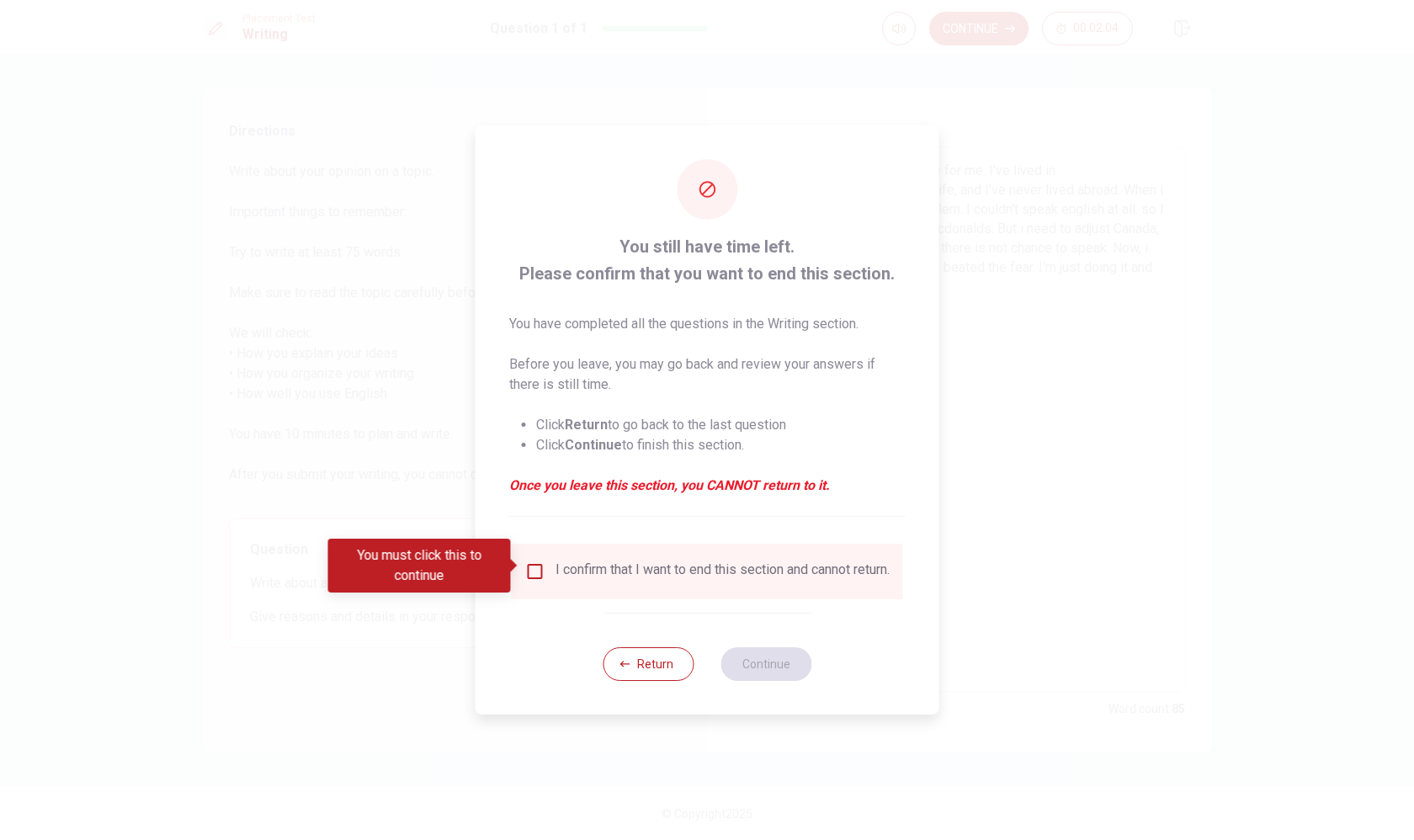 click on "I confirm that I want to end this section and cannot return." at bounding box center (722, 572) 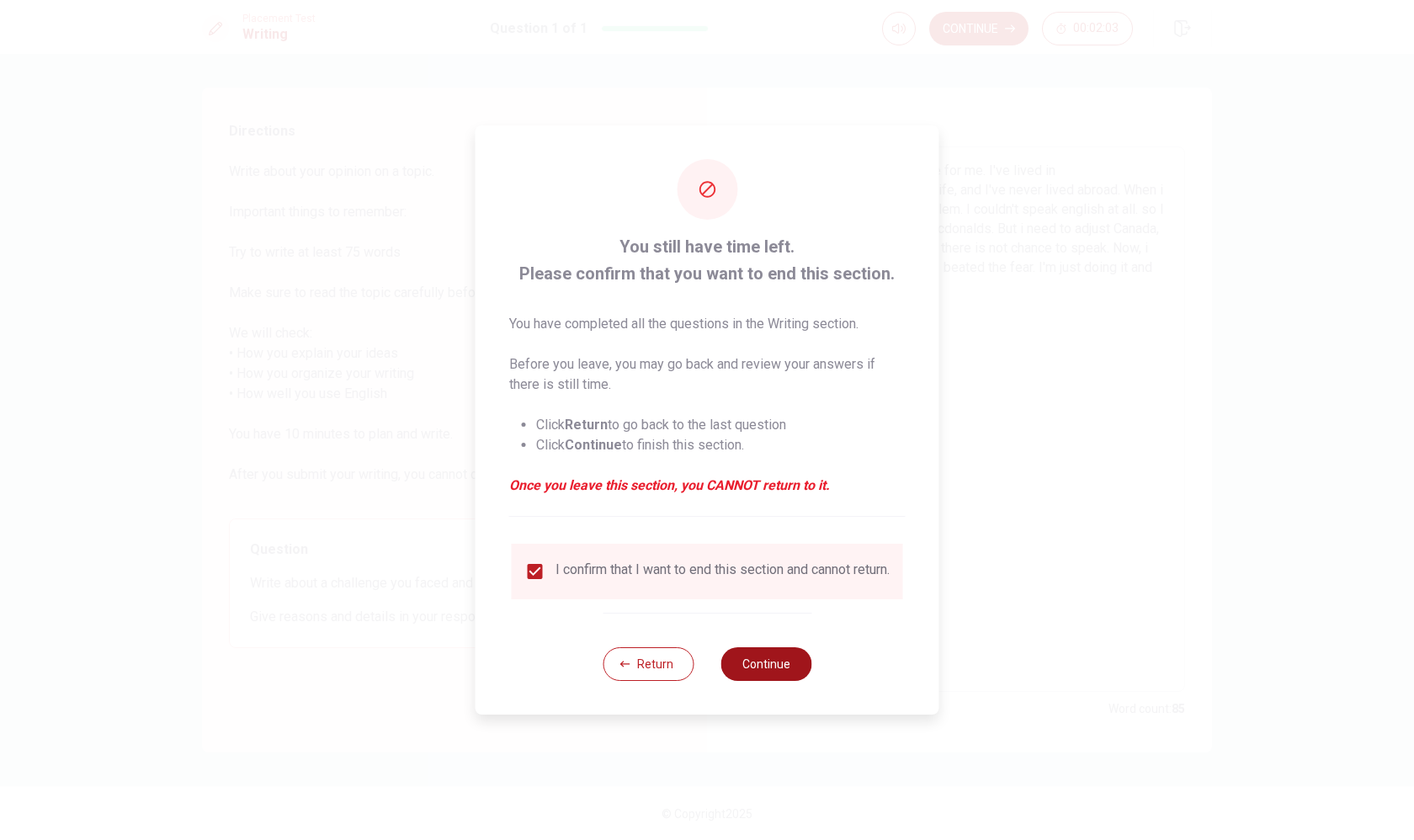 click on "Continue" at bounding box center (766, 664) 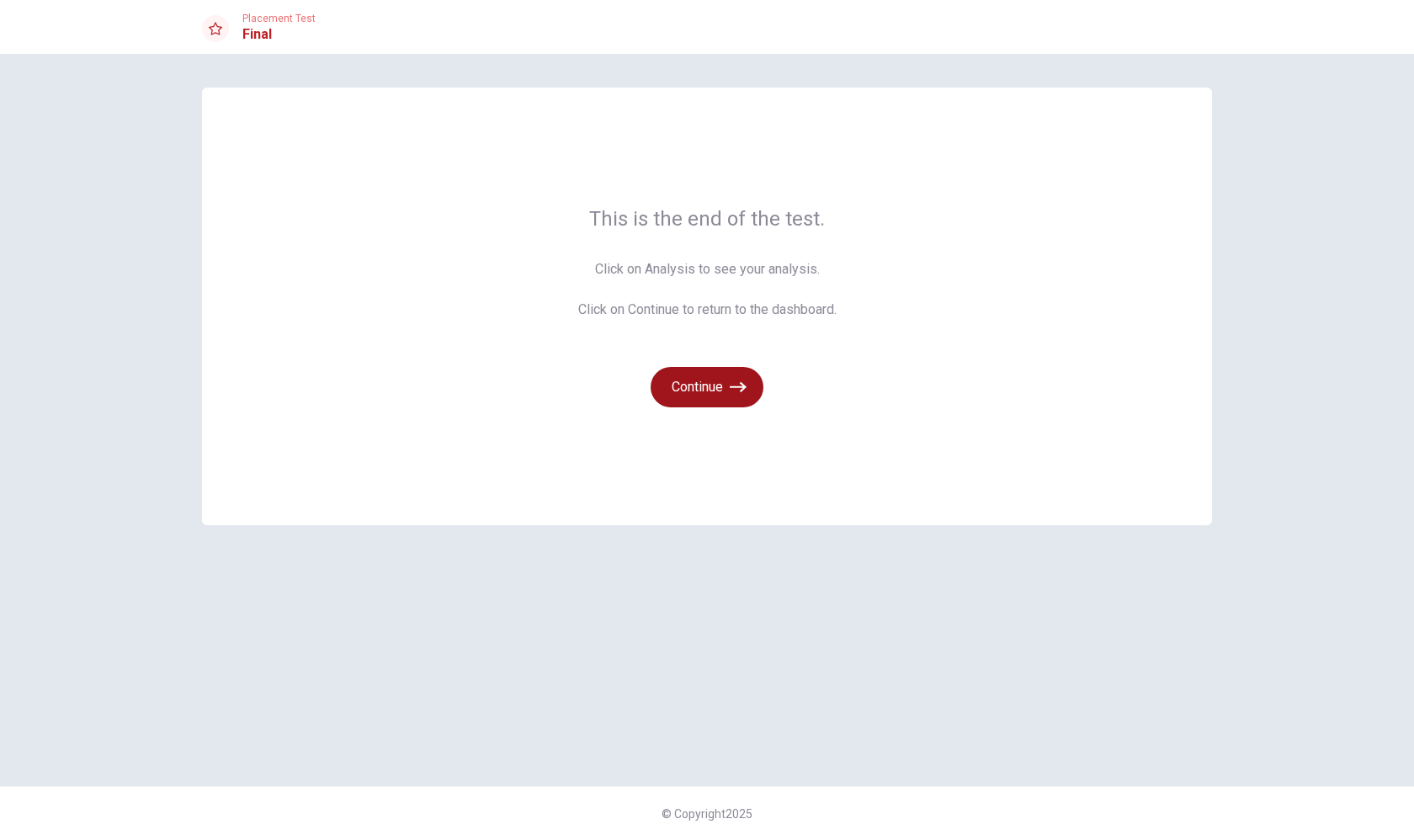 click on "Continue" at bounding box center [707, 387] 